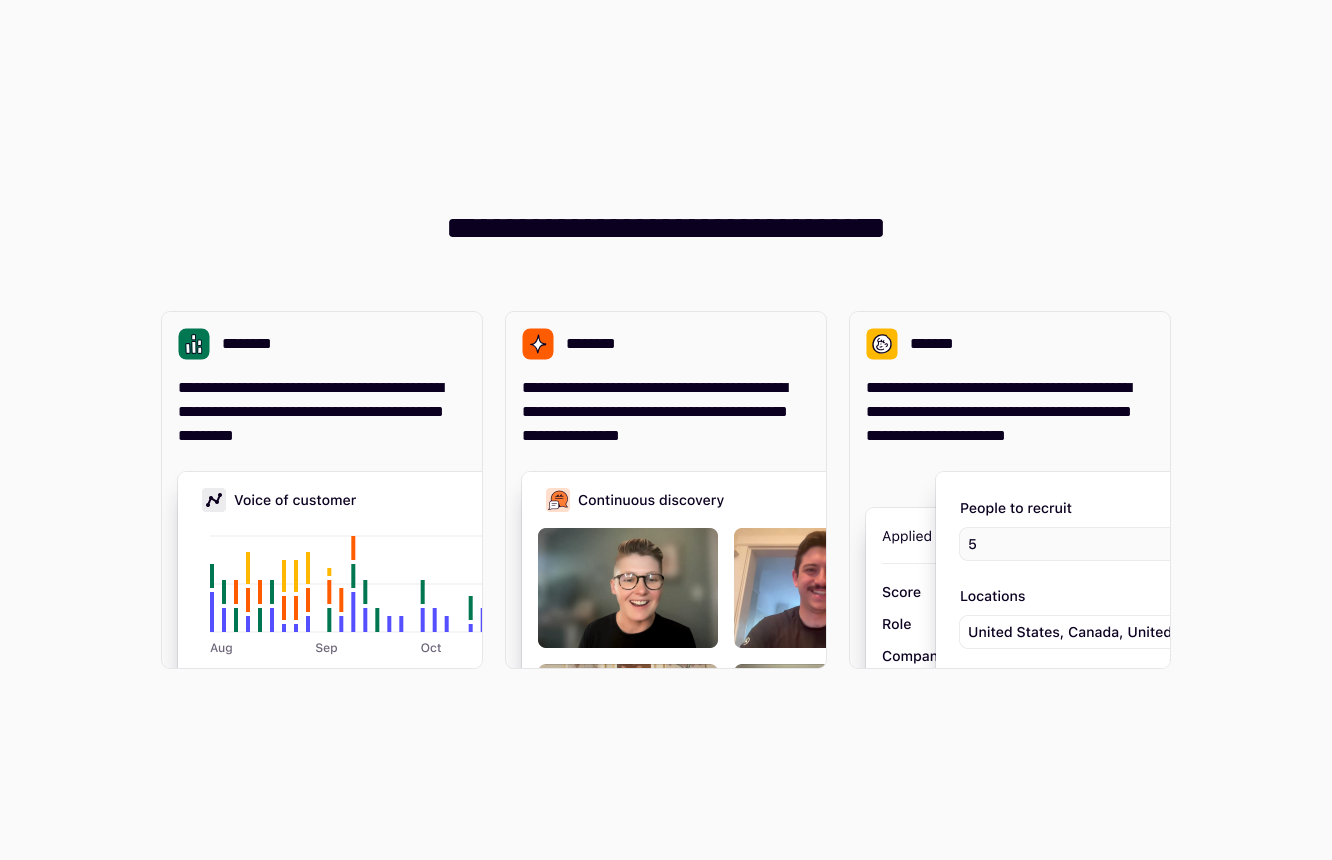 scroll, scrollTop: 0, scrollLeft: 0, axis: both 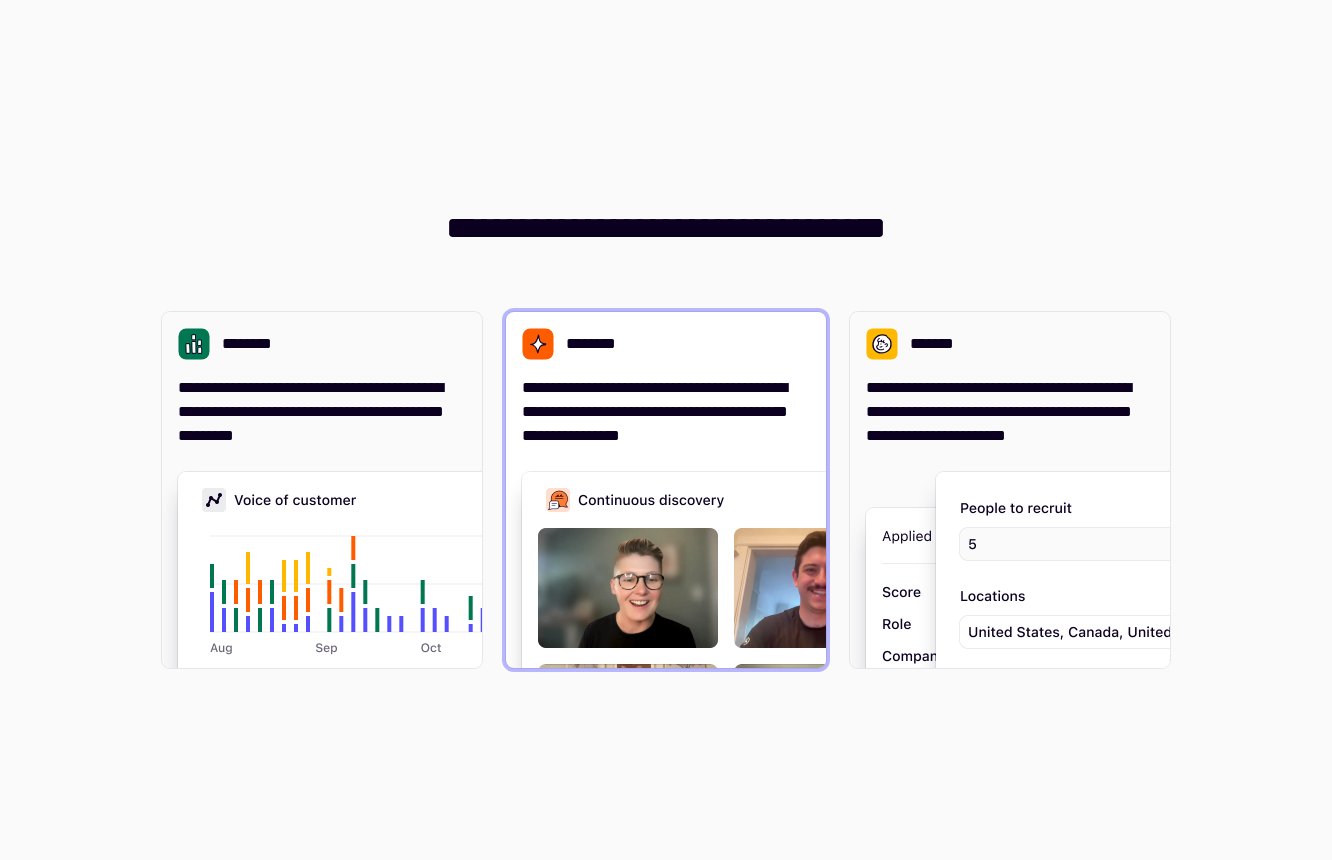 click at bounding box center [822, 672] 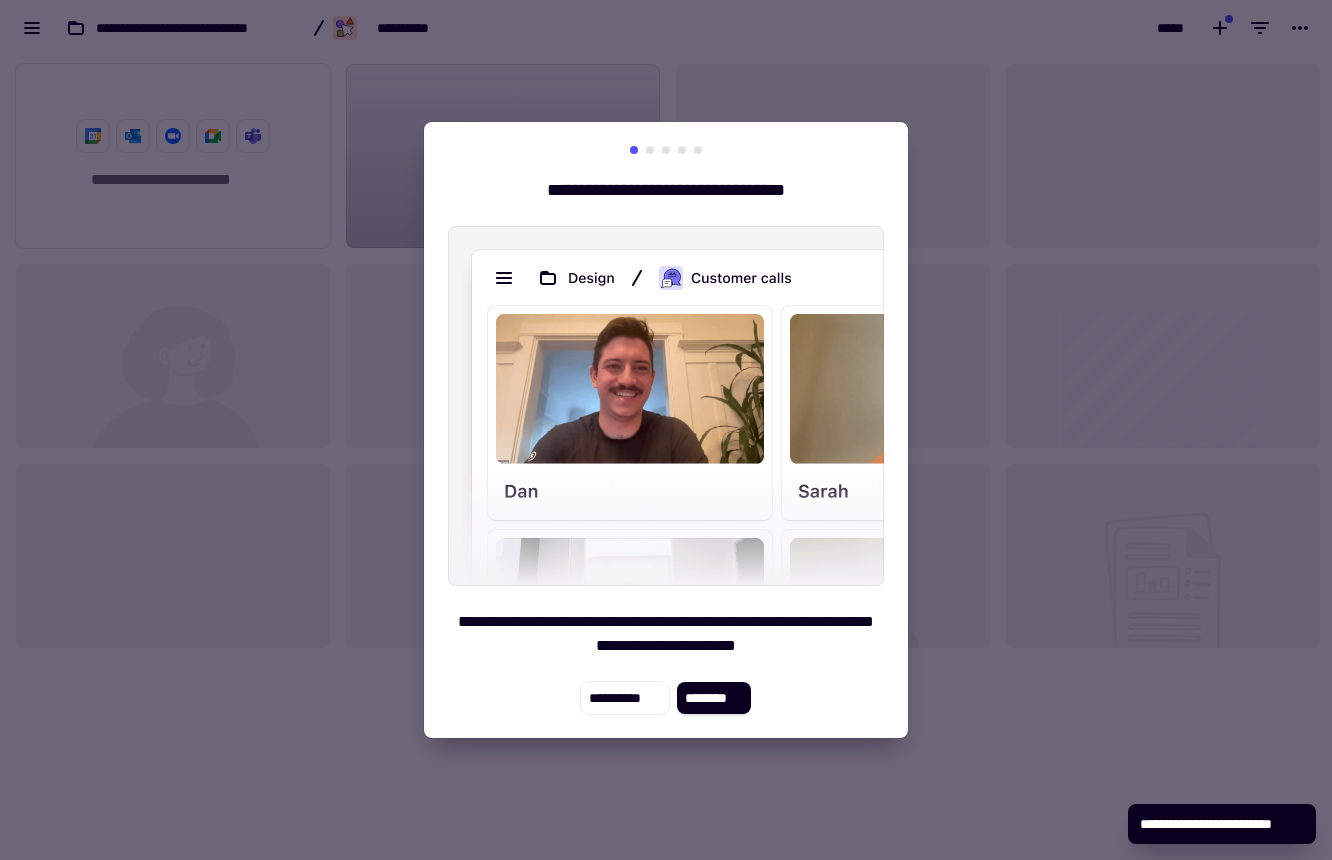 scroll, scrollTop: 16, scrollLeft: 16, axis: both 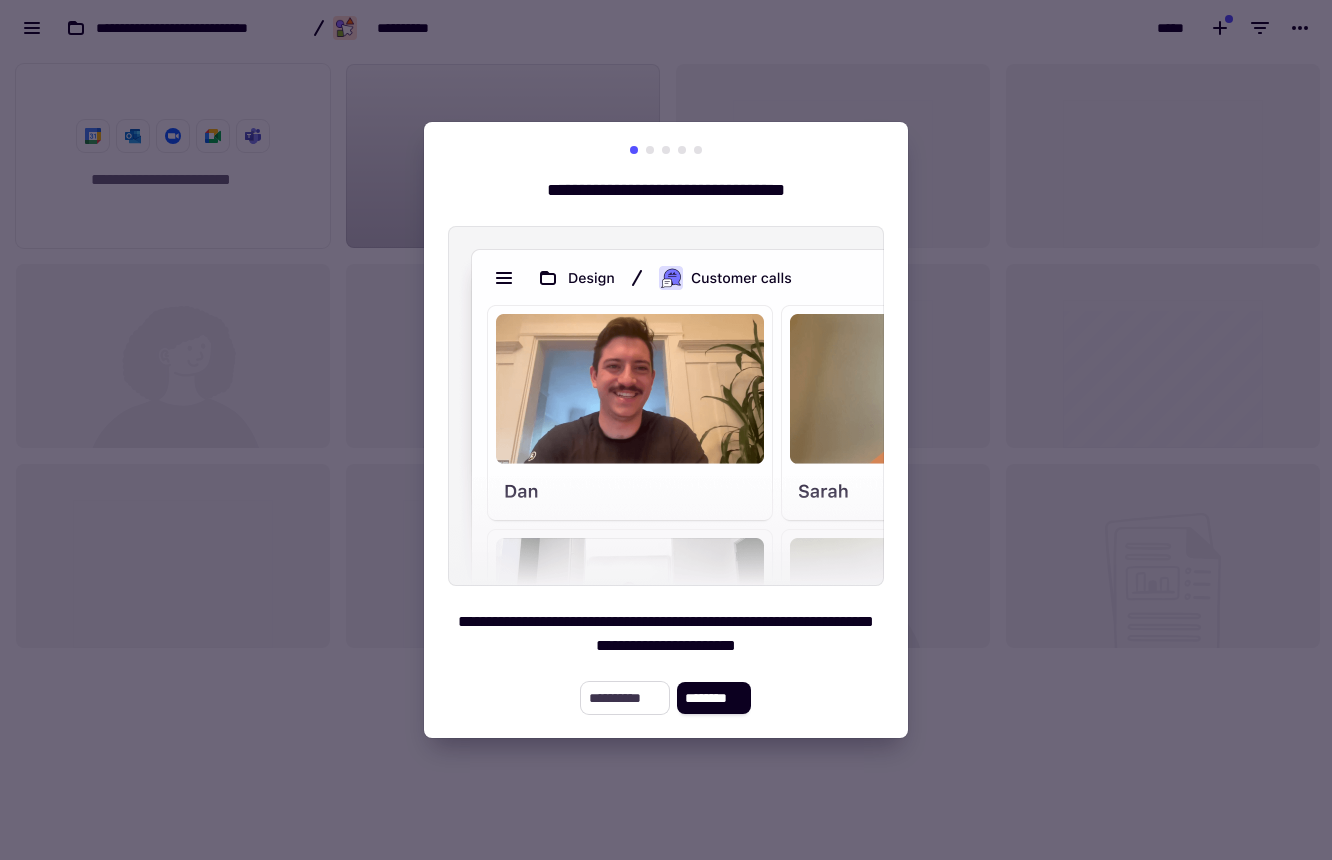 click on "**********" 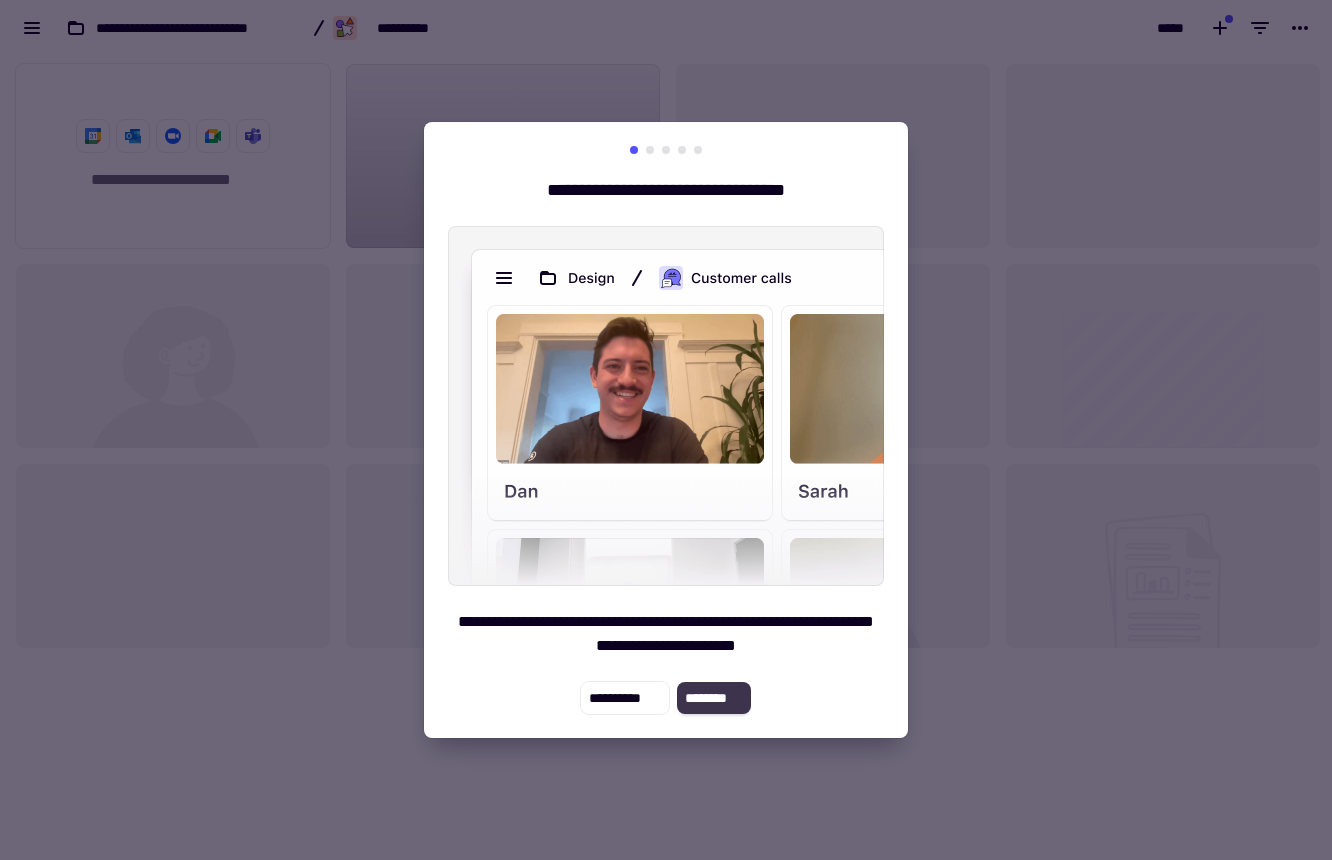 click on "********" 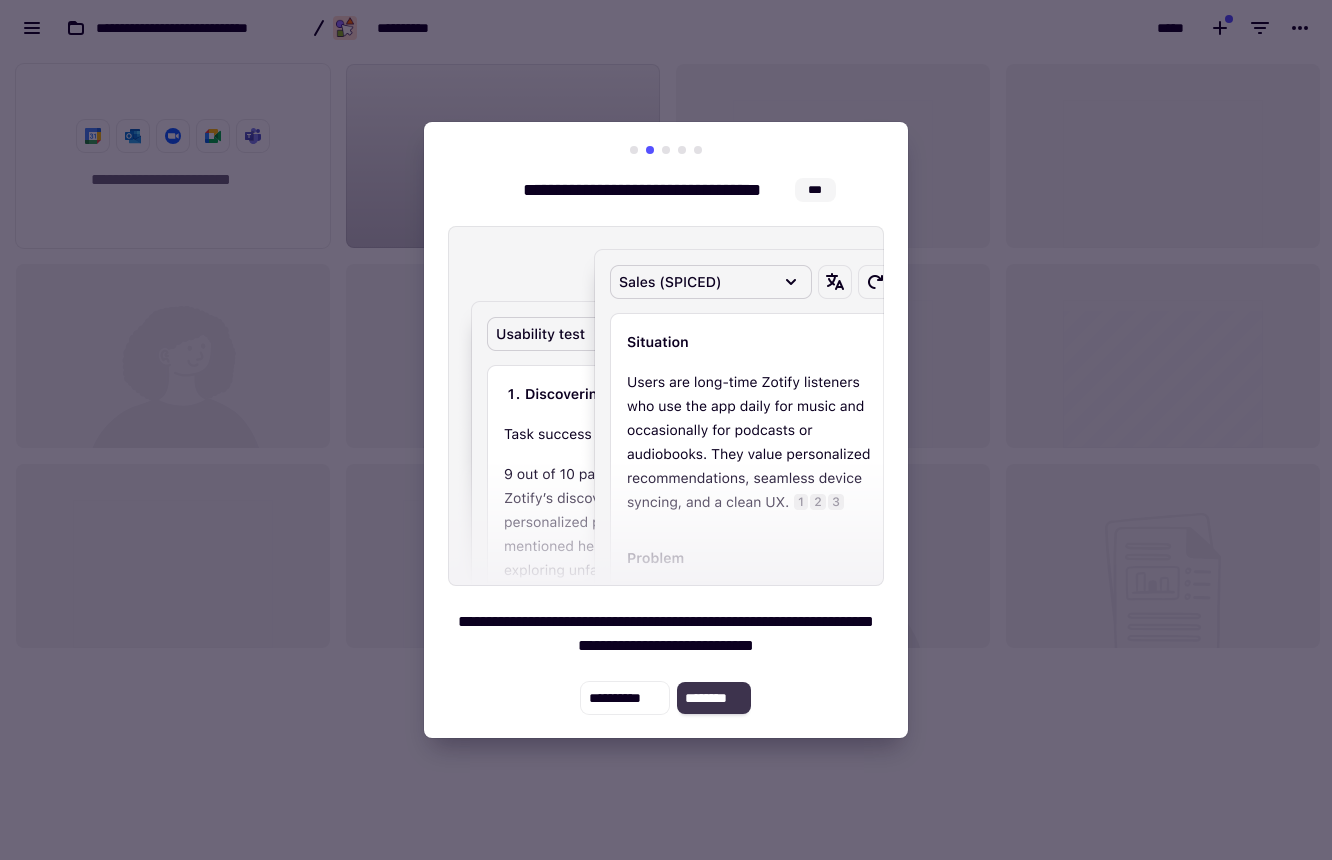 click on "********" 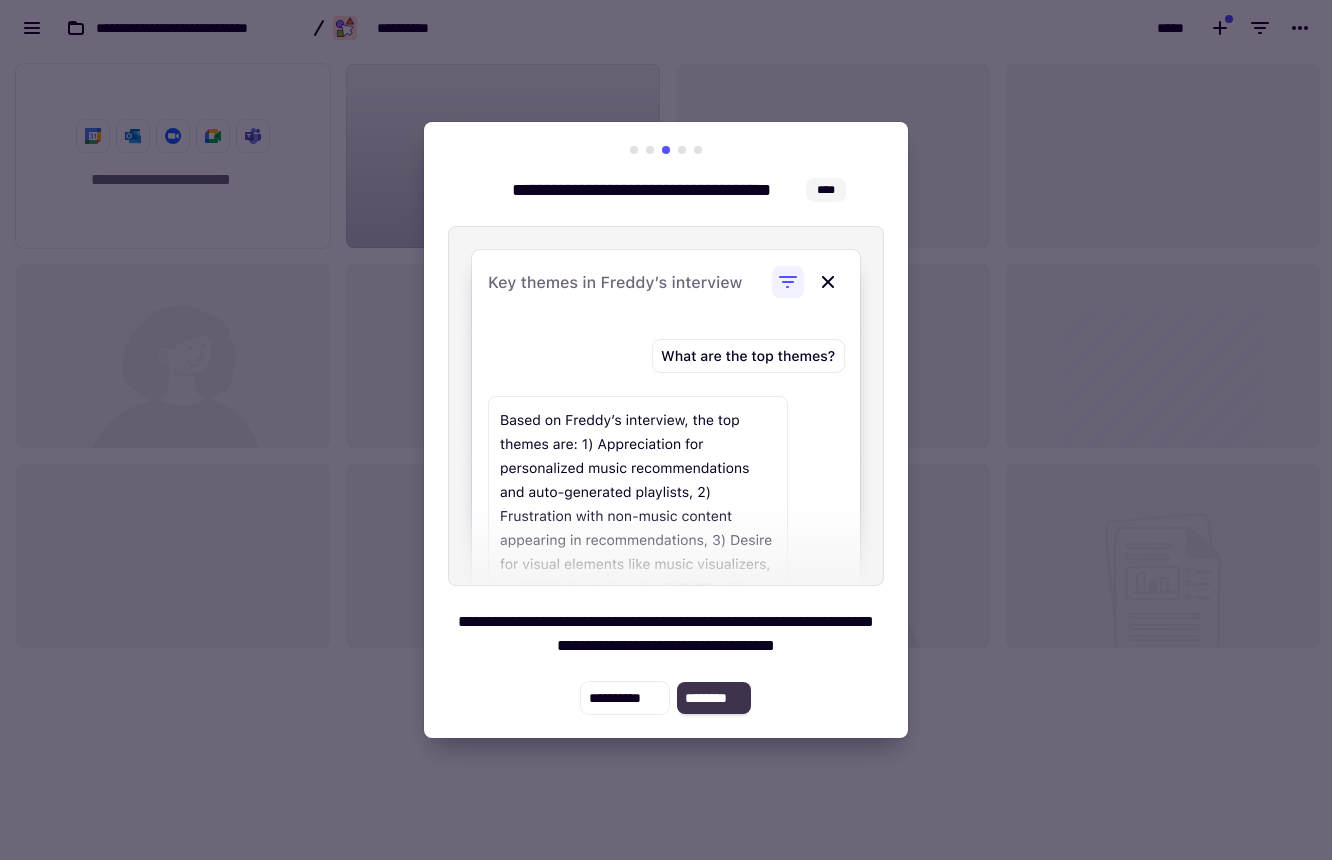 click on "********" 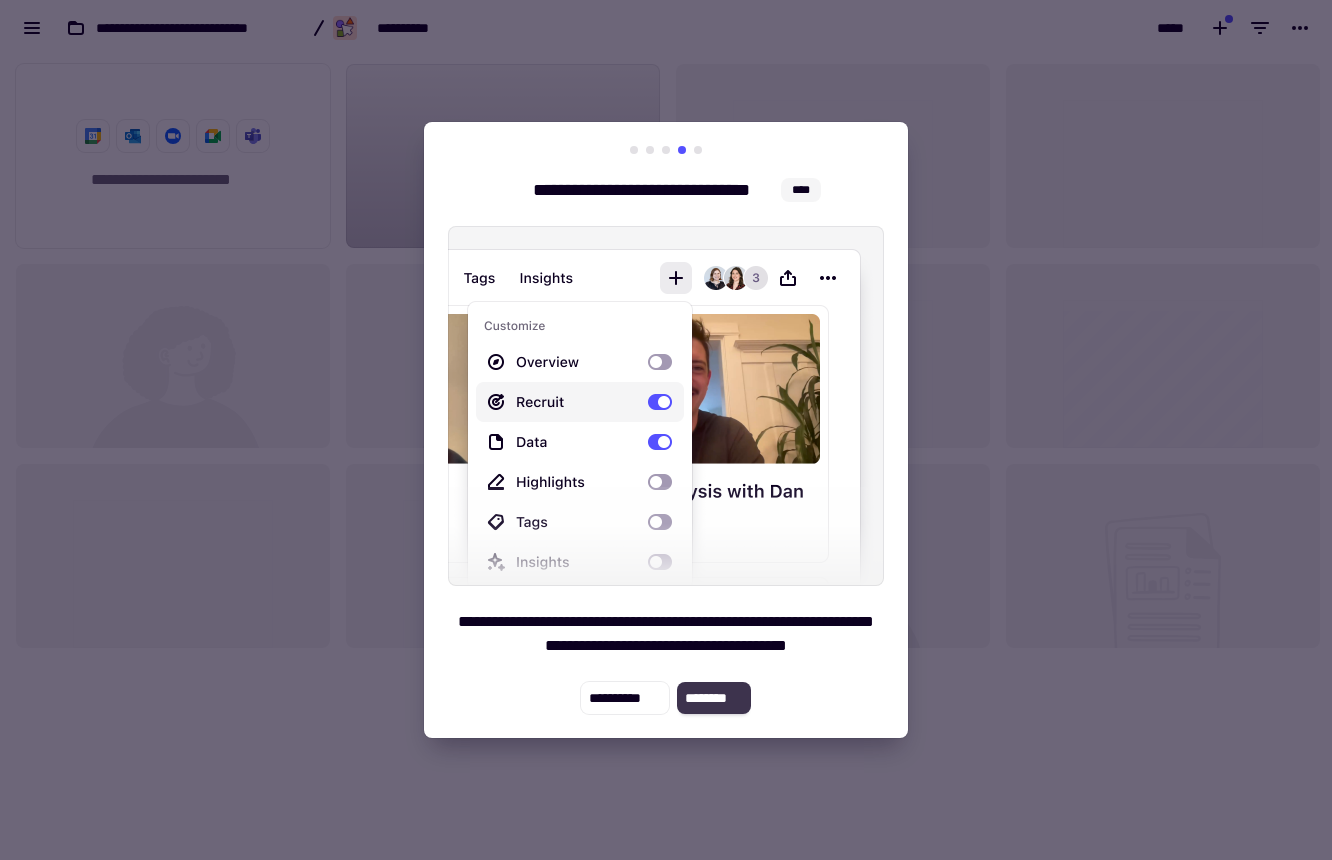 click on "********" 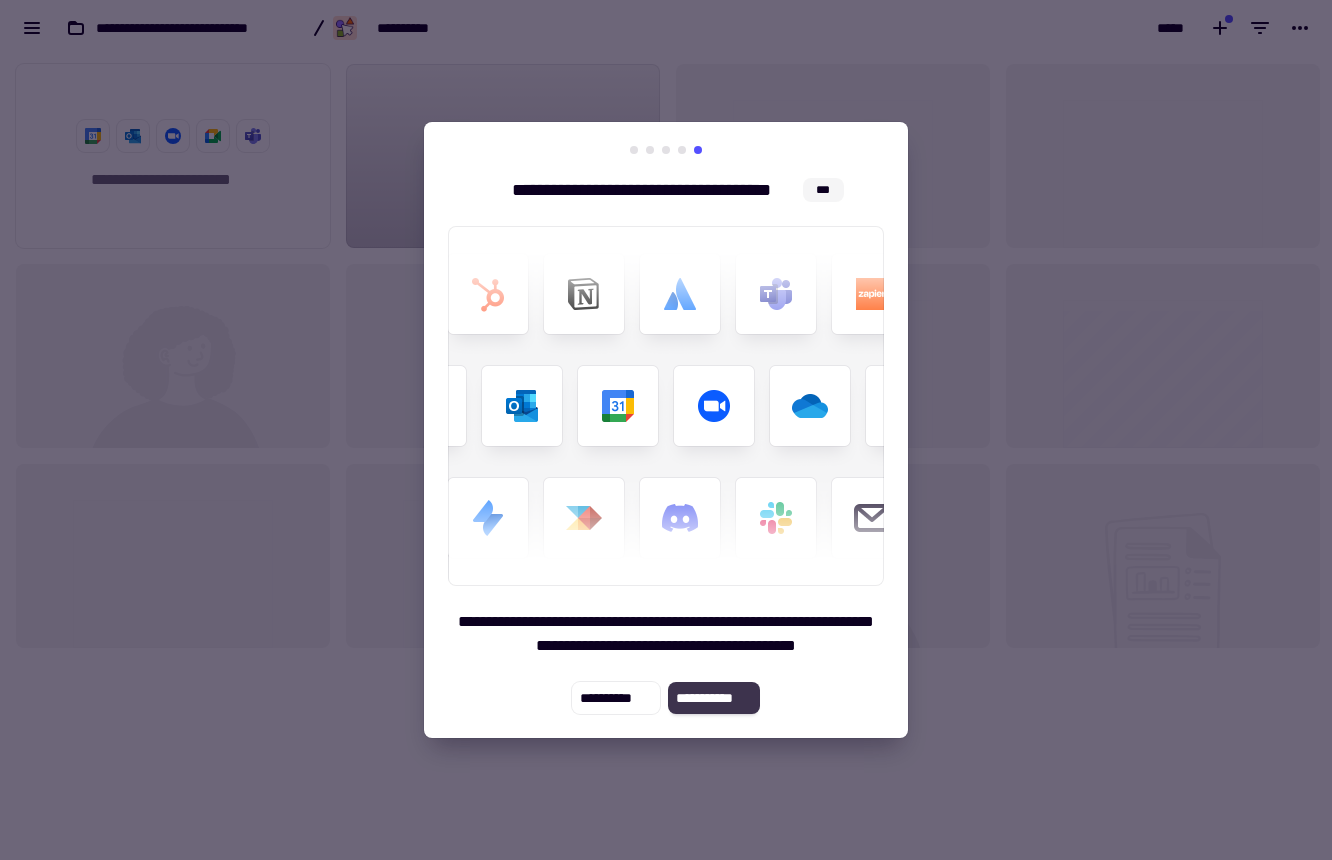 click on "**********" 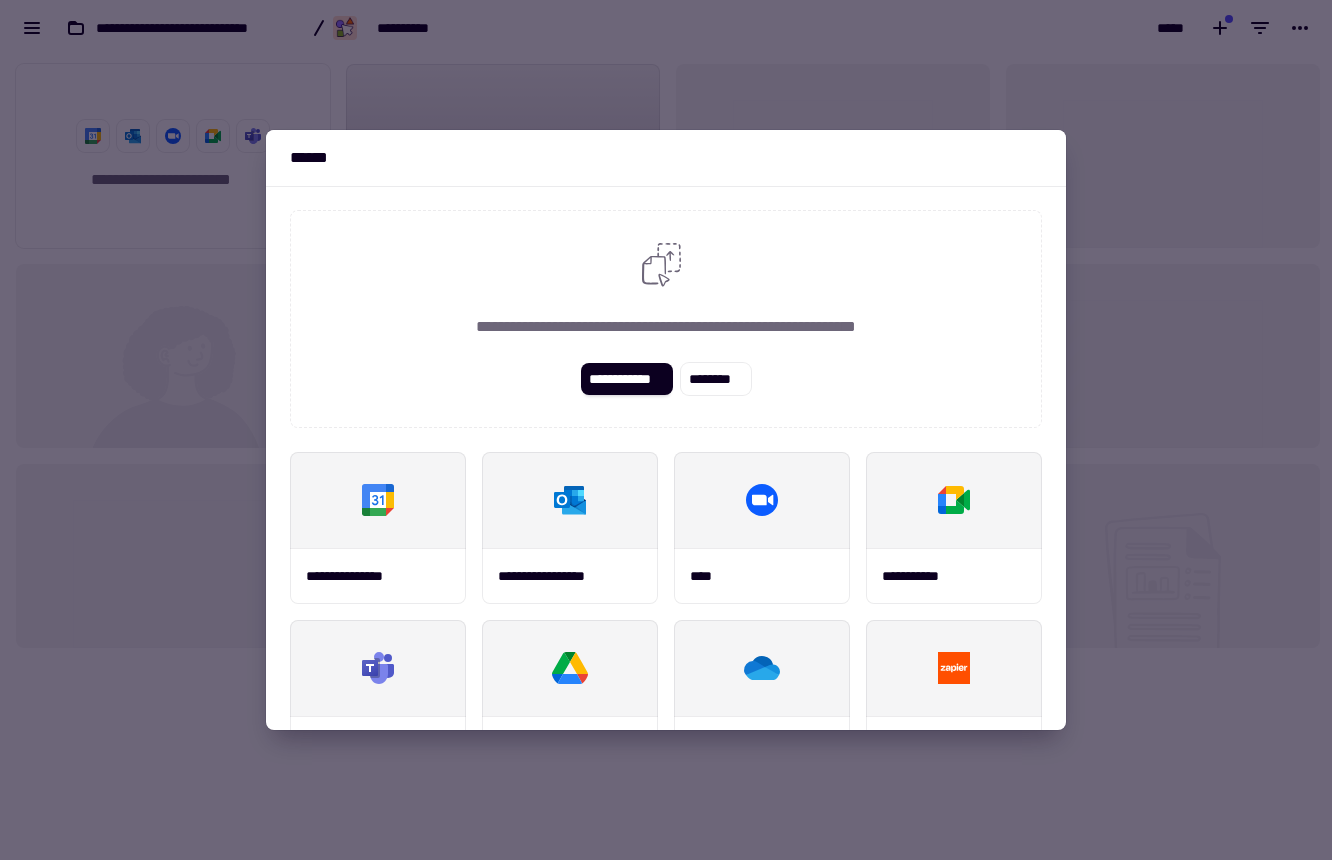 click at bounding box center (666, 430) 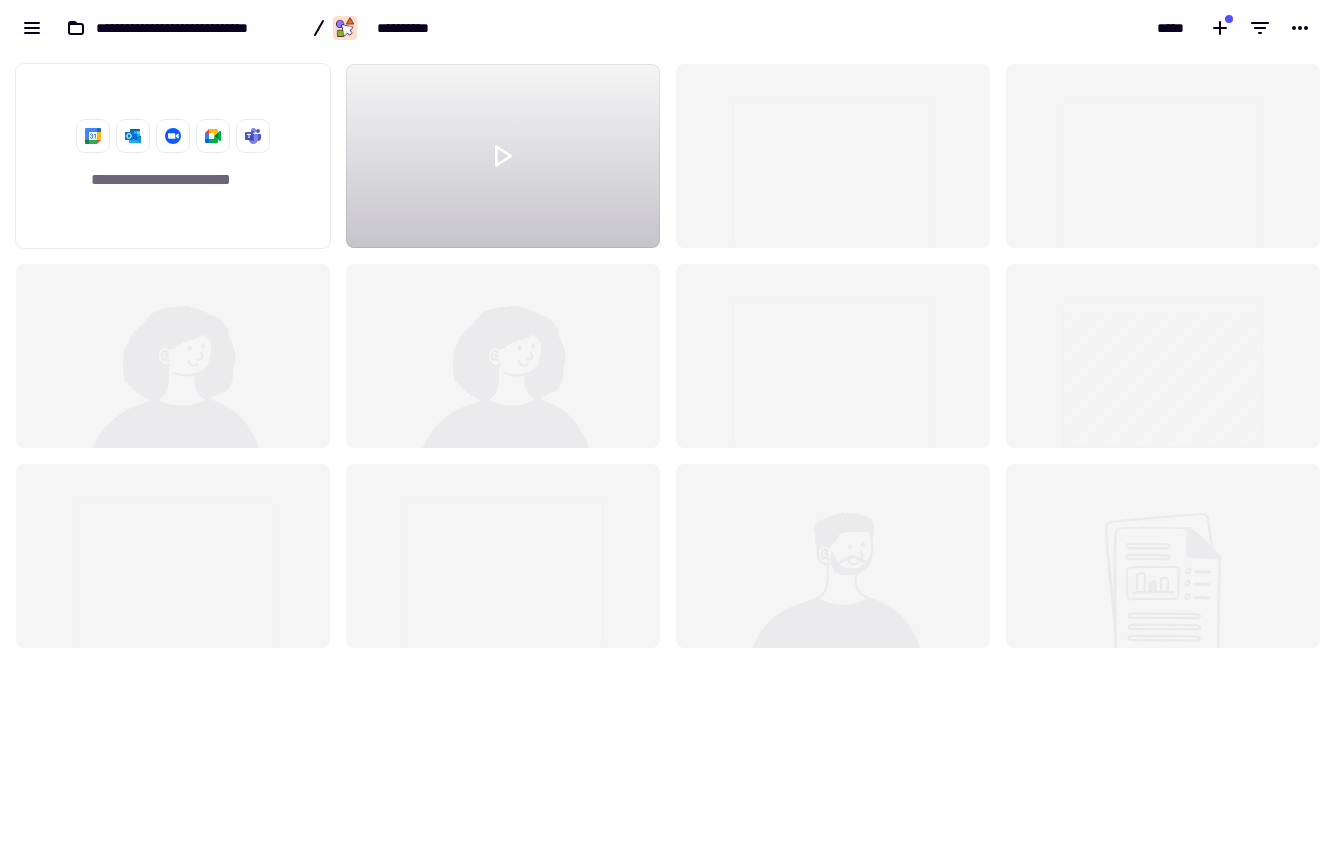 click 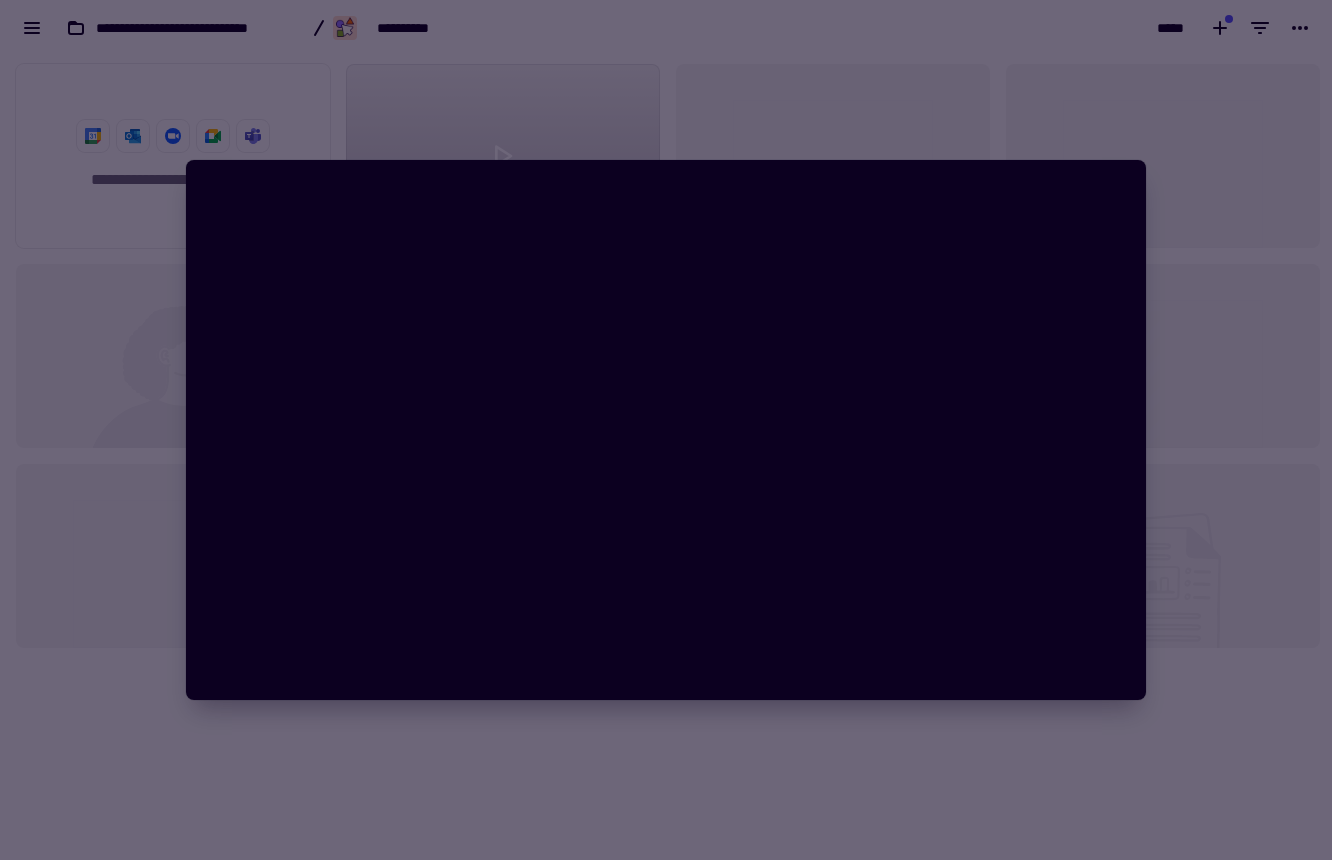 click at bounding box center (666, 430) 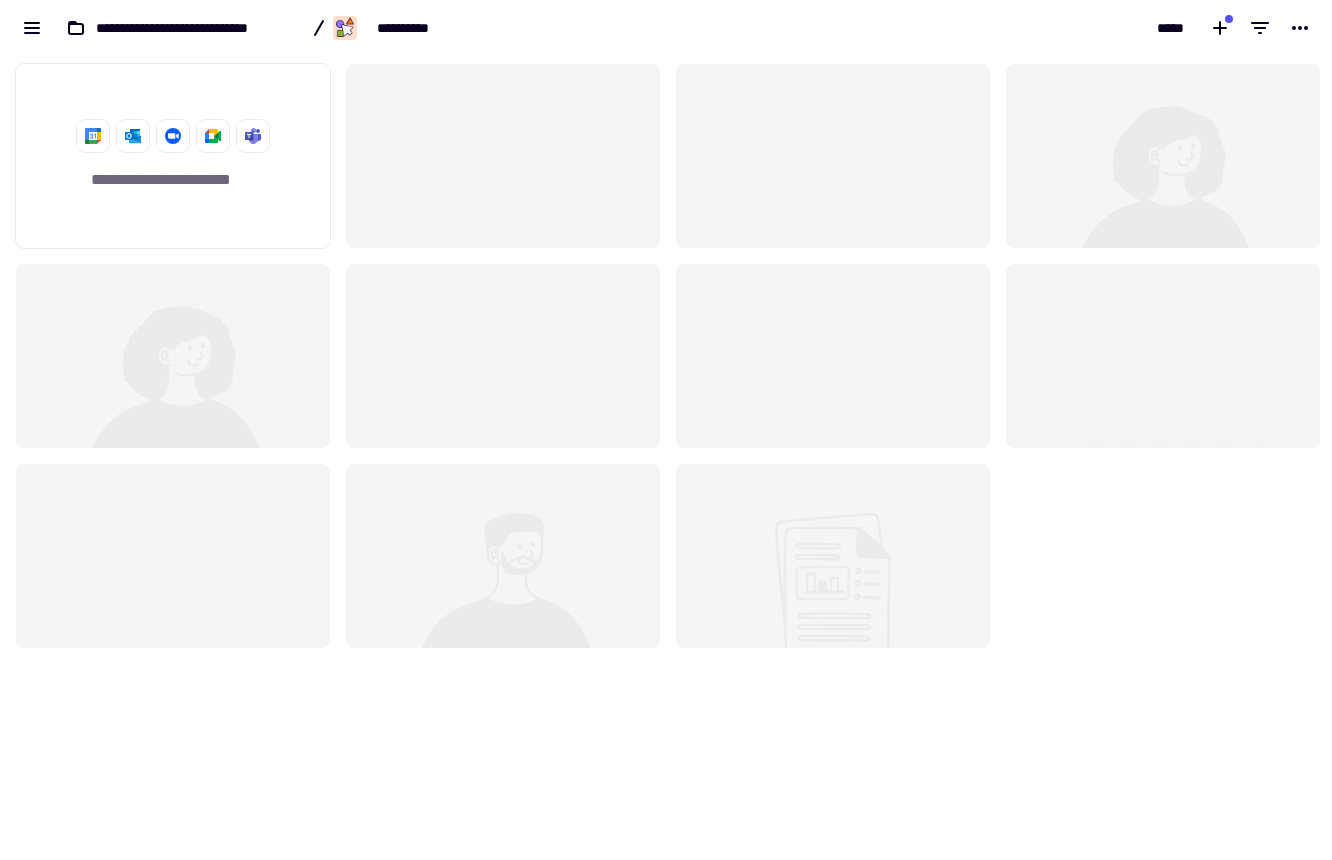 drag, startPoint x: 664, startPoint y: 147, endPoint x: 605, endPoint y: 24, distance: 136.41847 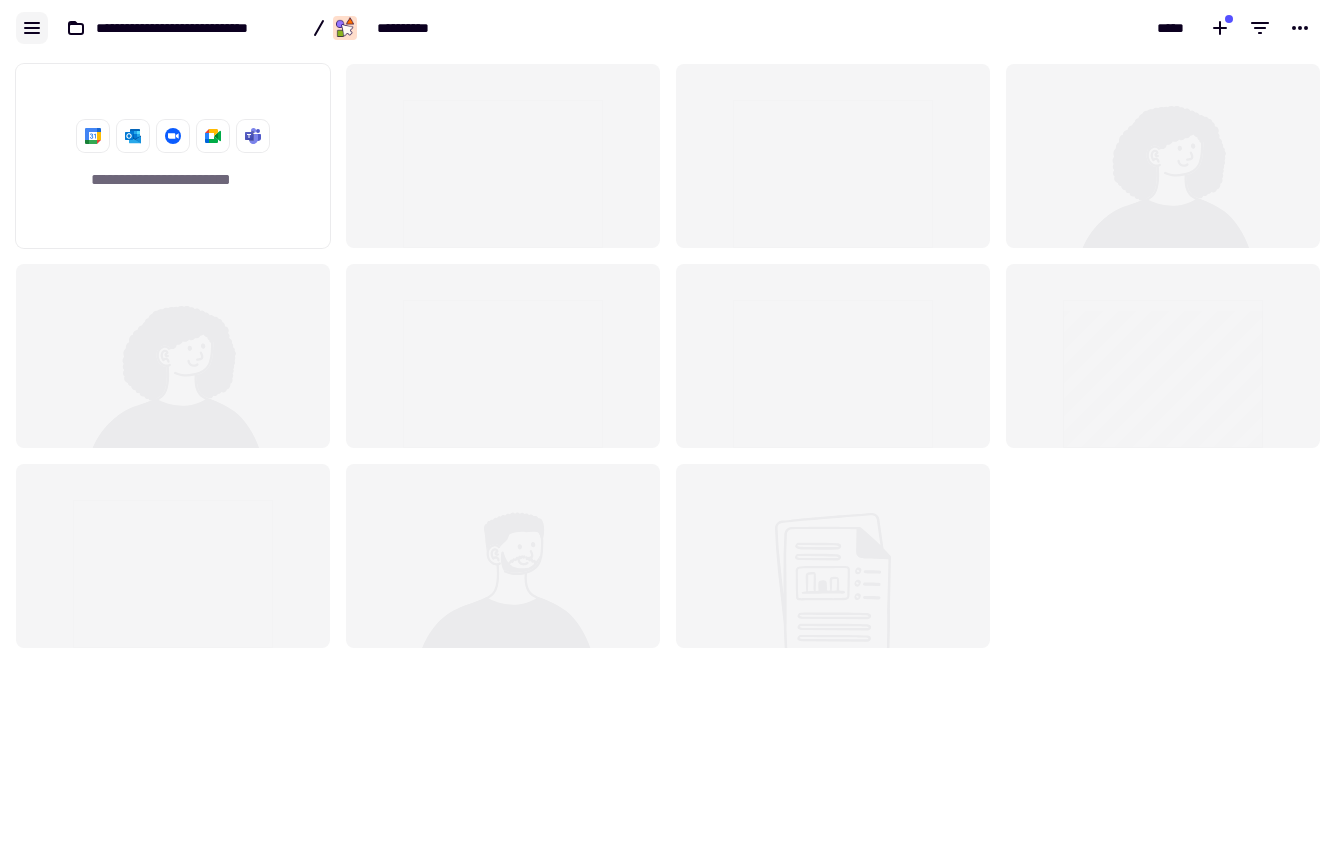 click 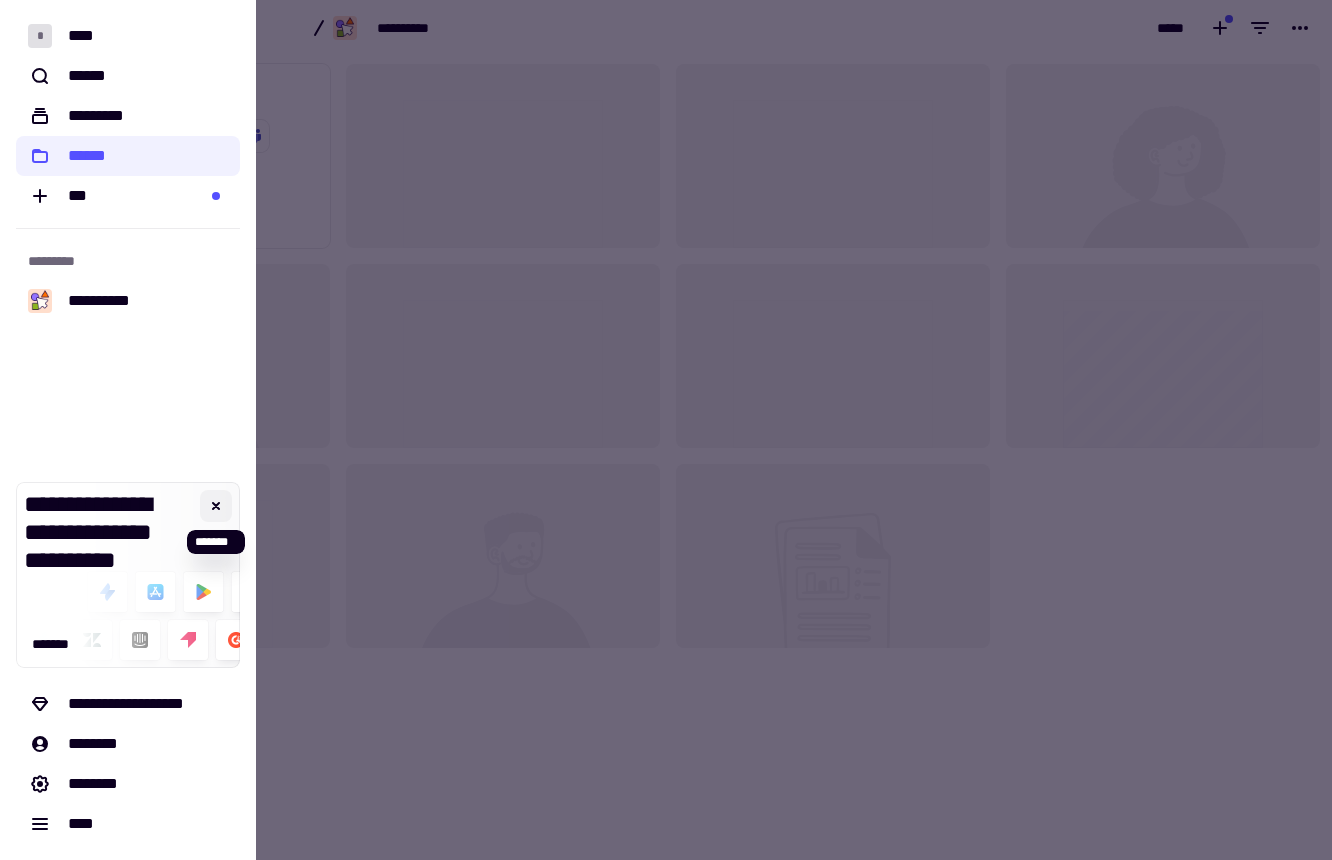 click 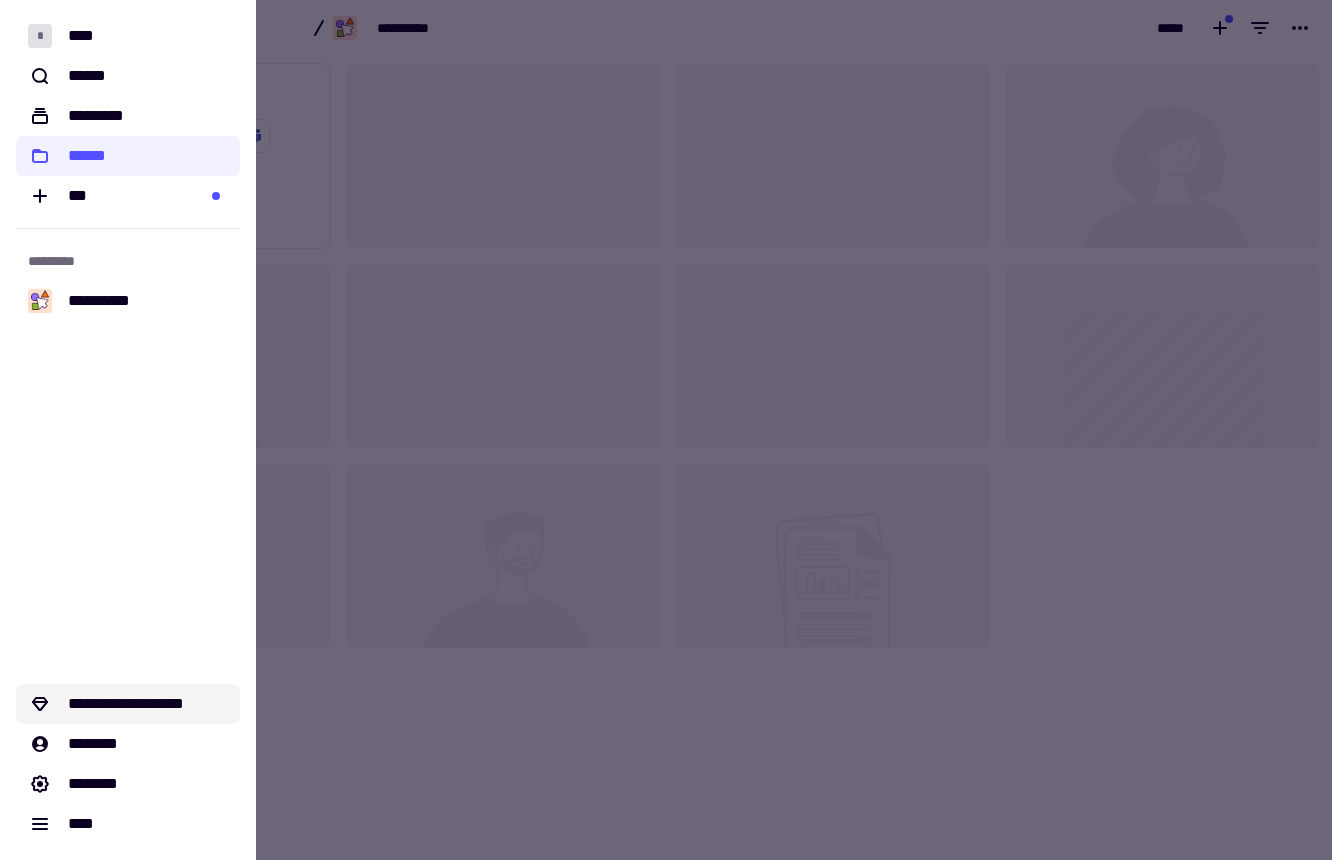 click on "**********" 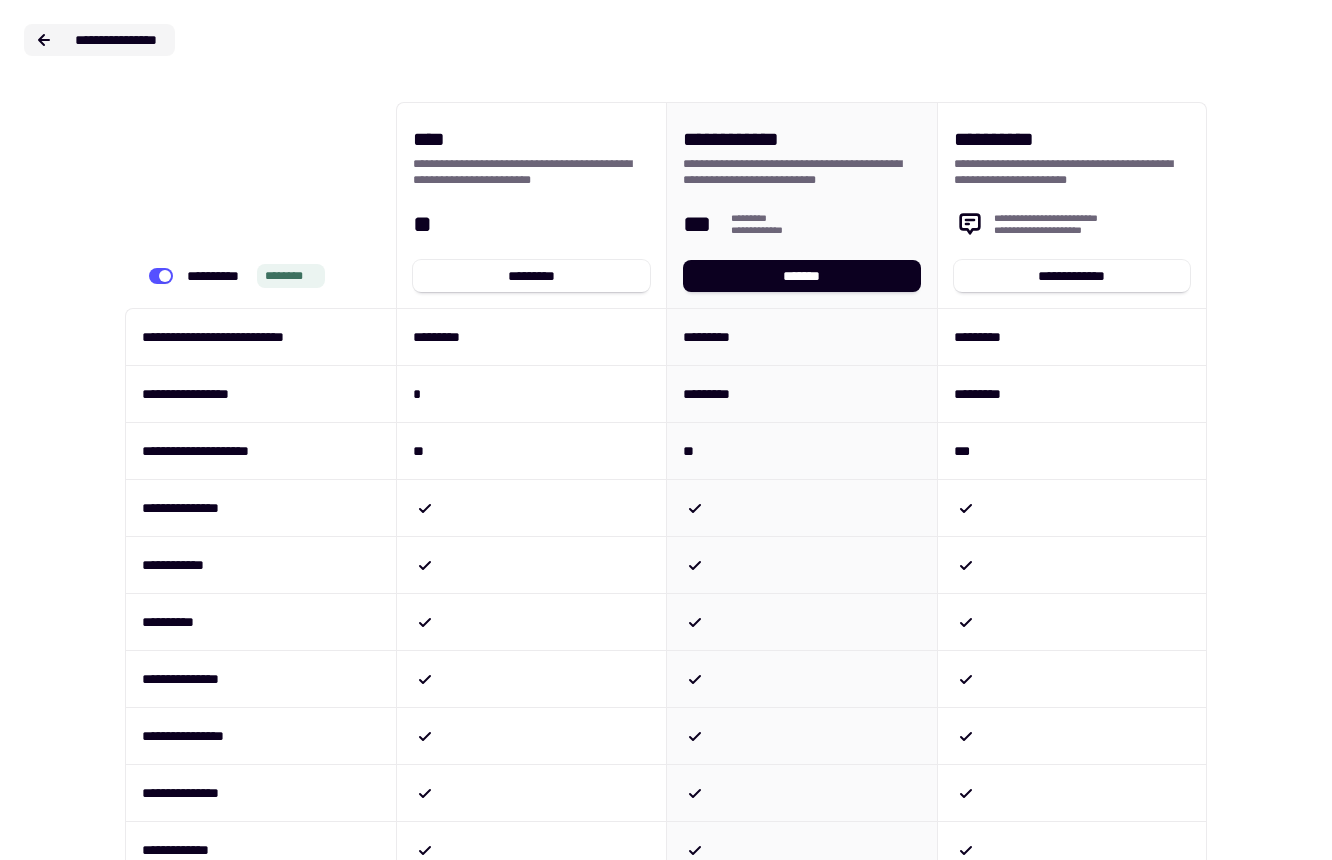 click on "**********" 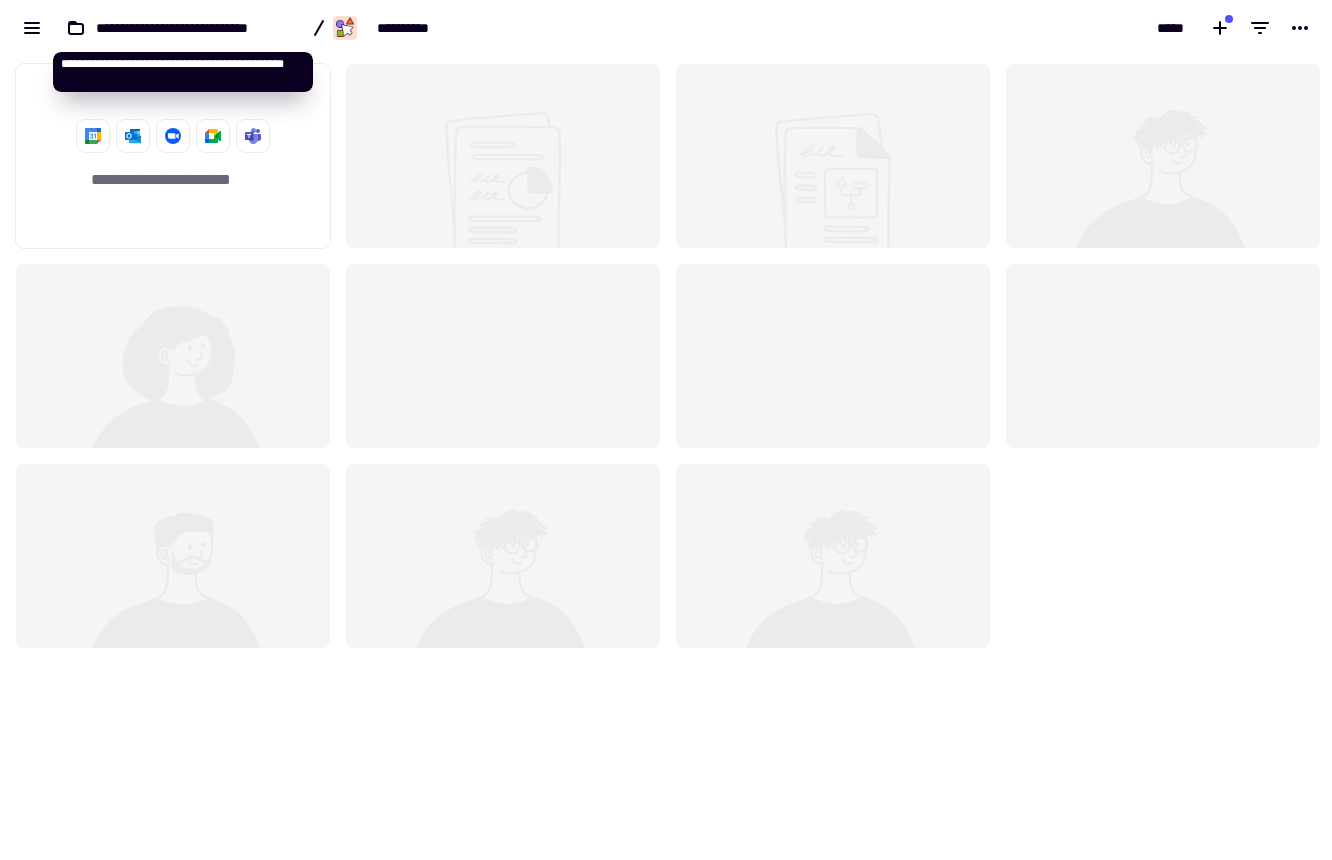 scroll, scrollTop: 16, scrollLeft: 16, axis: both 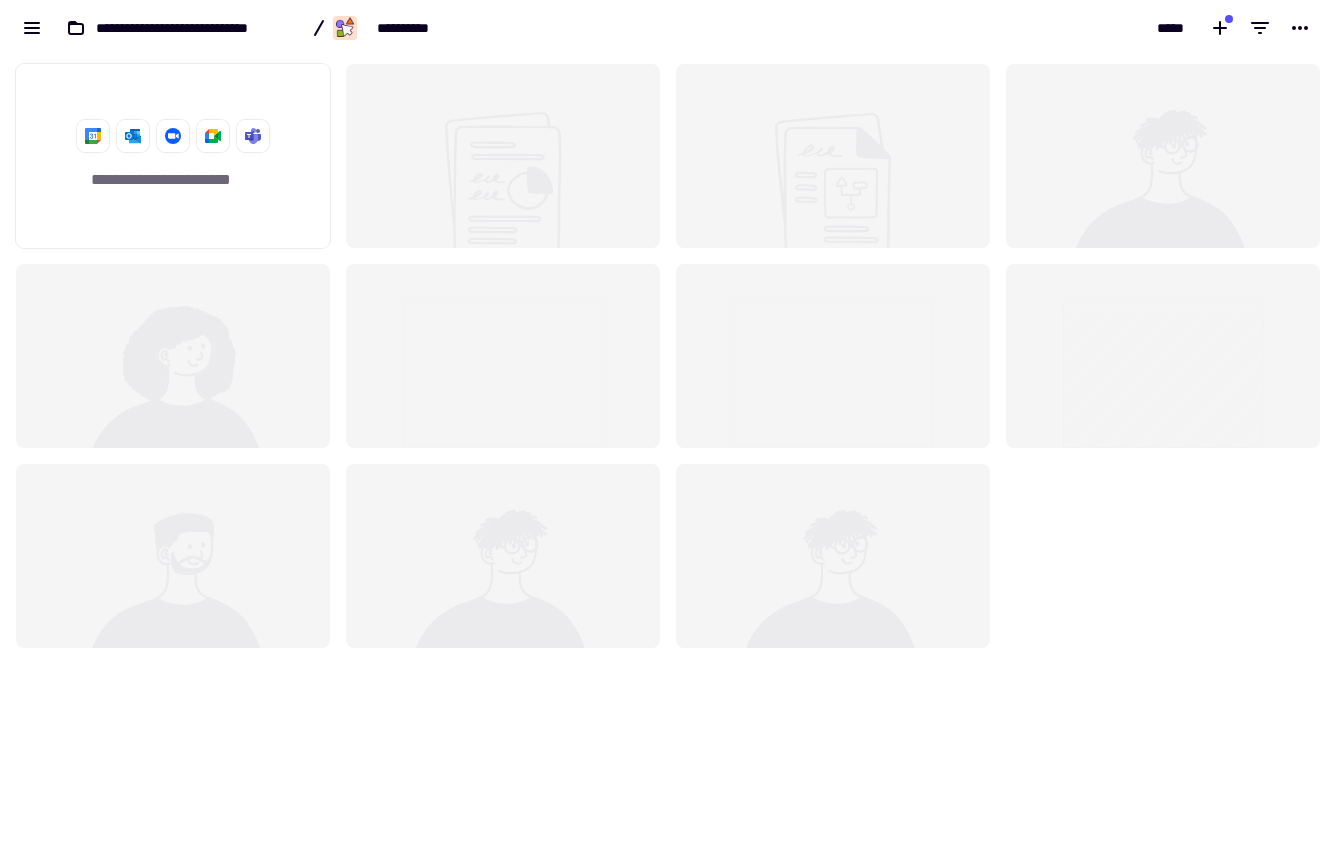 click on "**********" at bounding box center (333, 28) 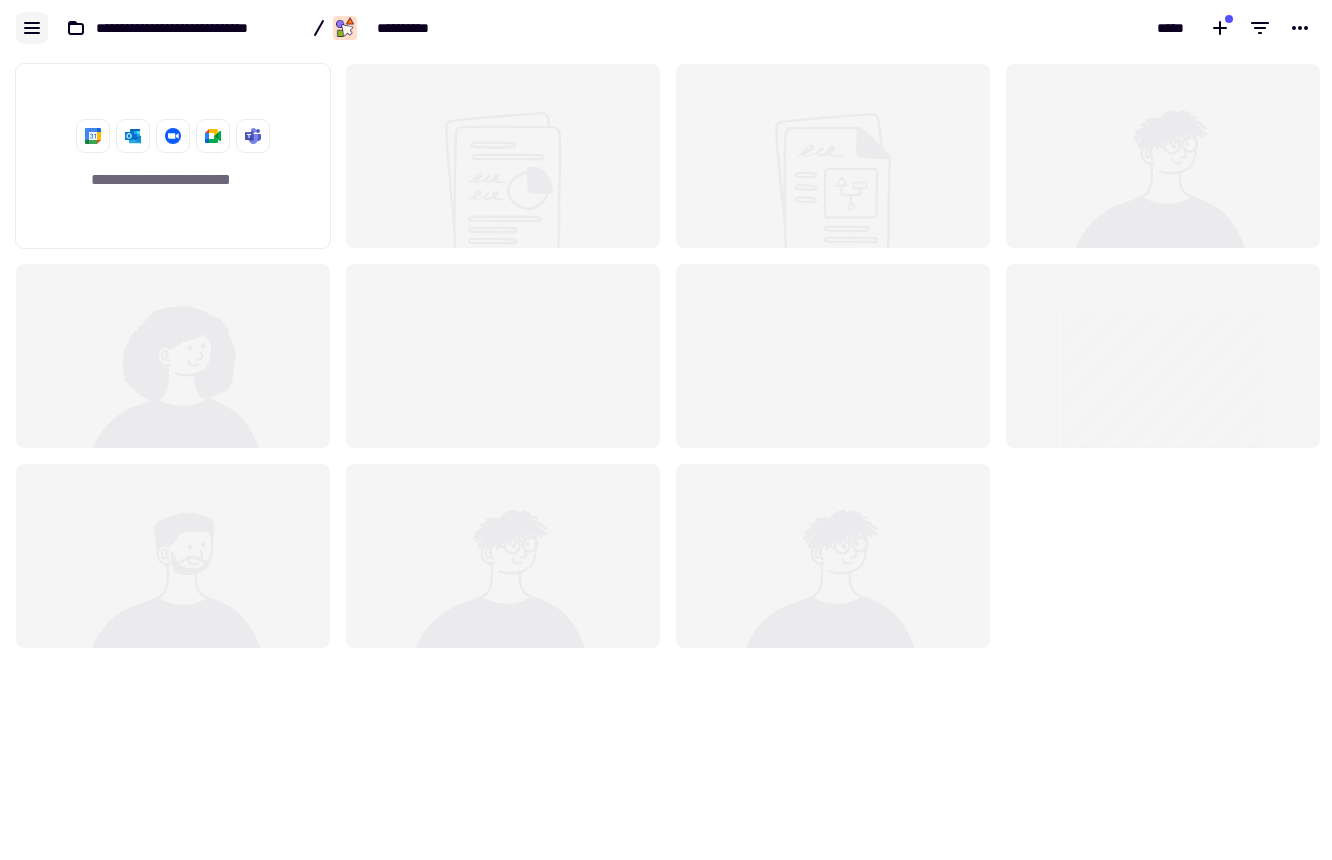 click 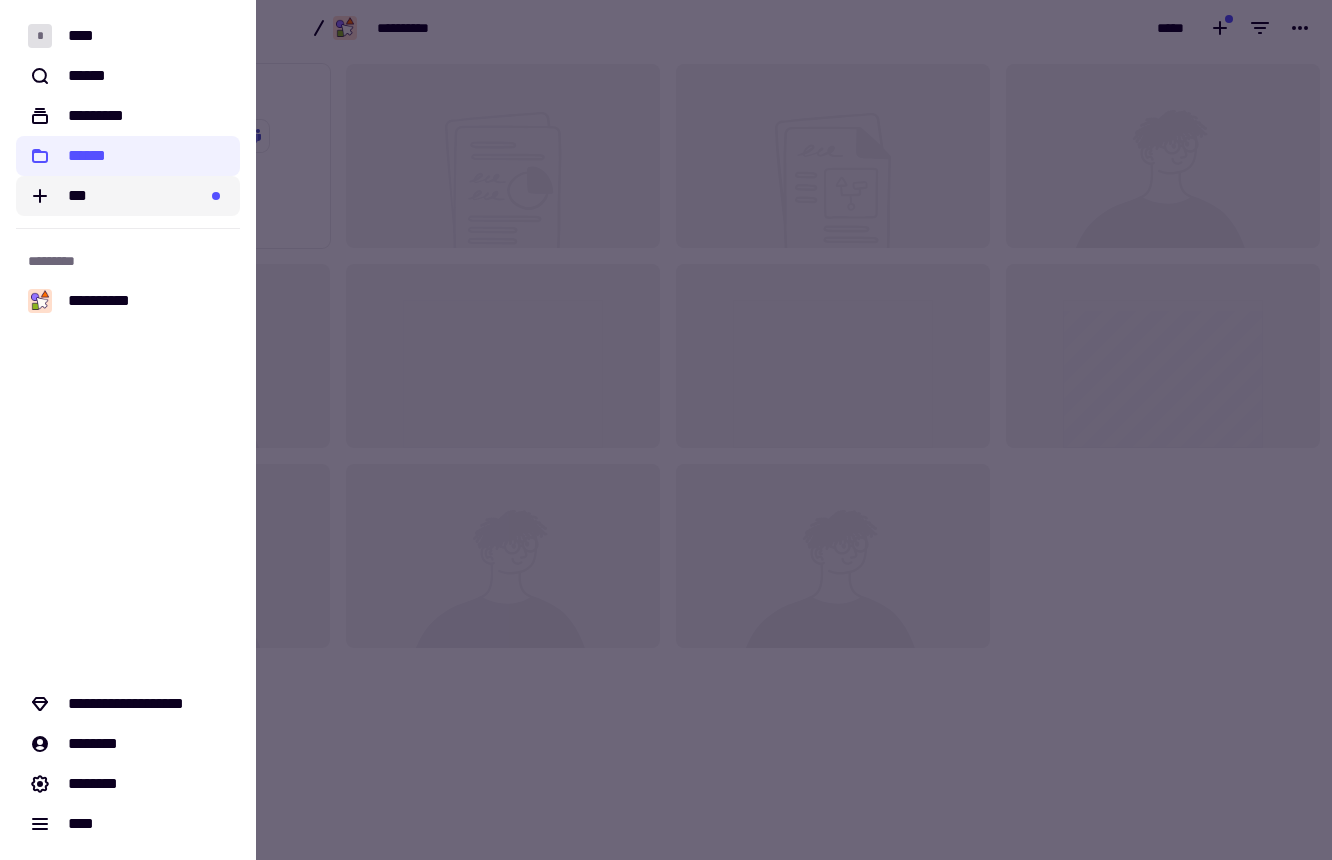 click on "***" 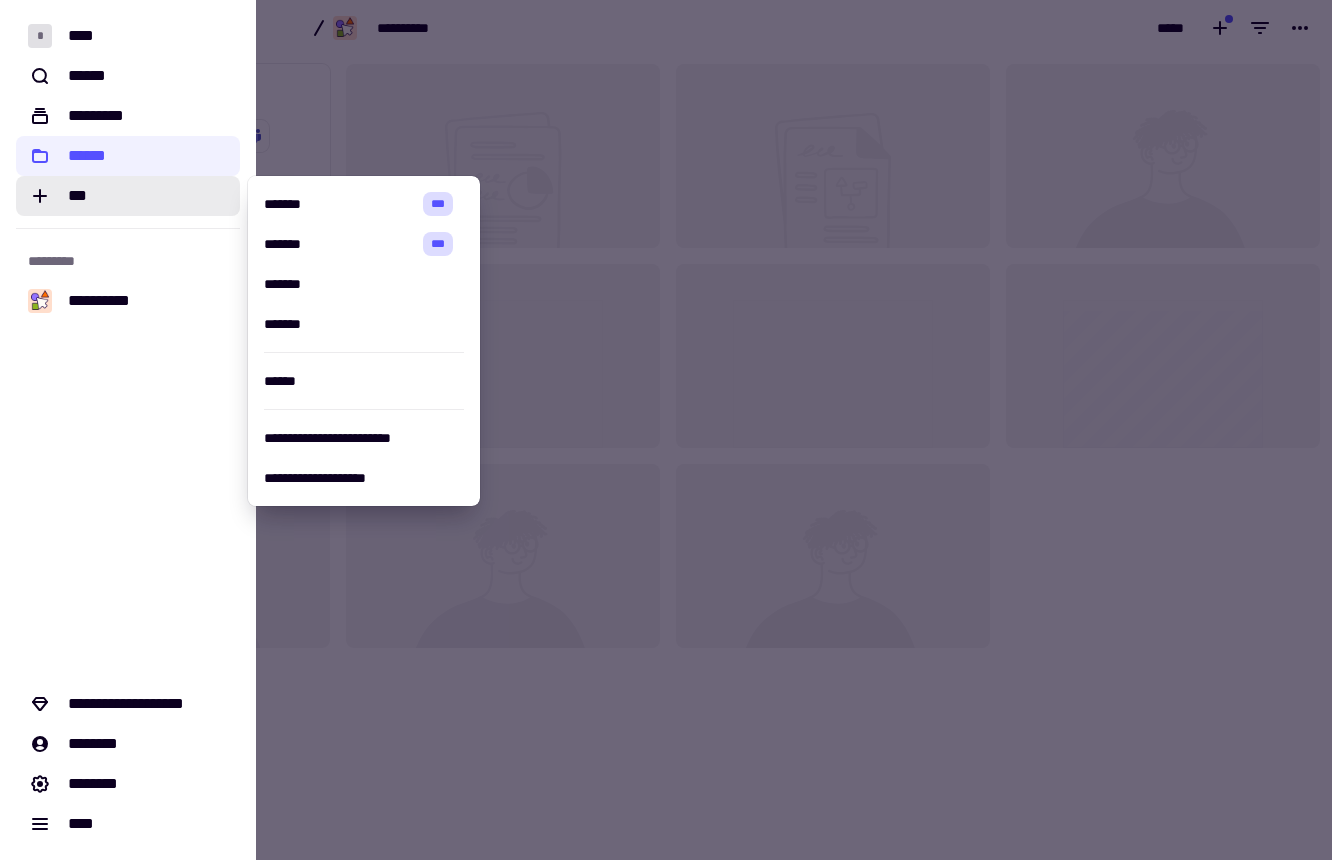 click on "**********" 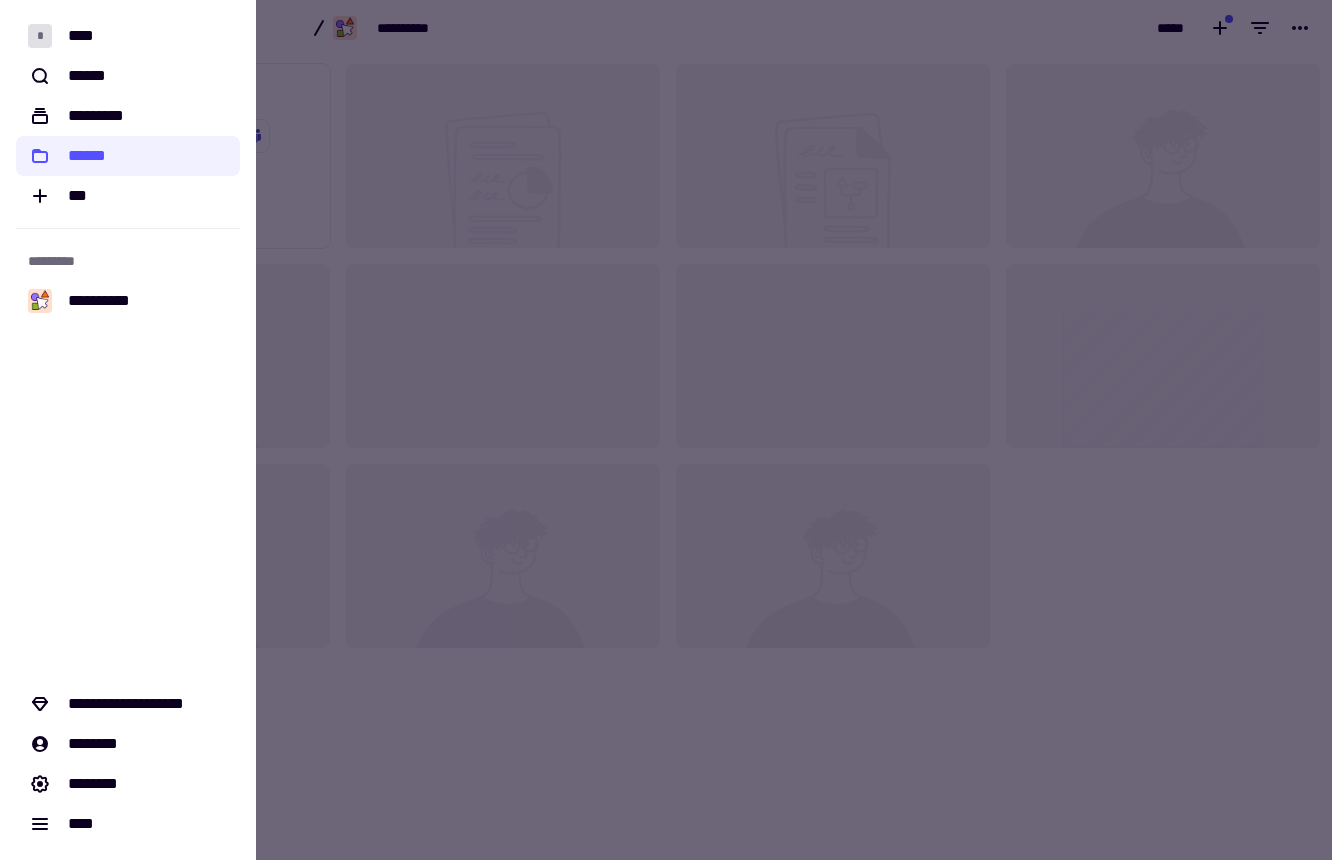 click at bounding box center [666, 430] 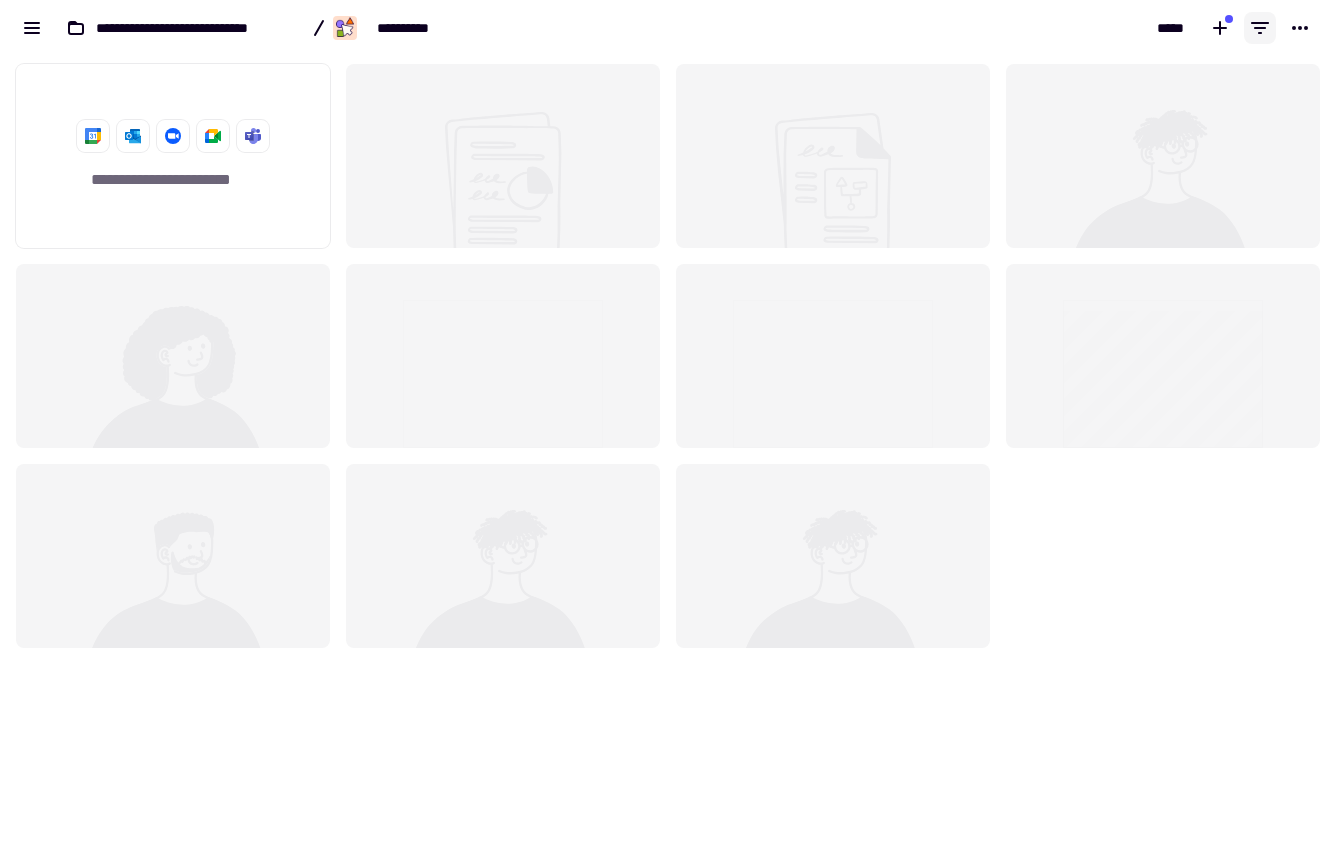 click 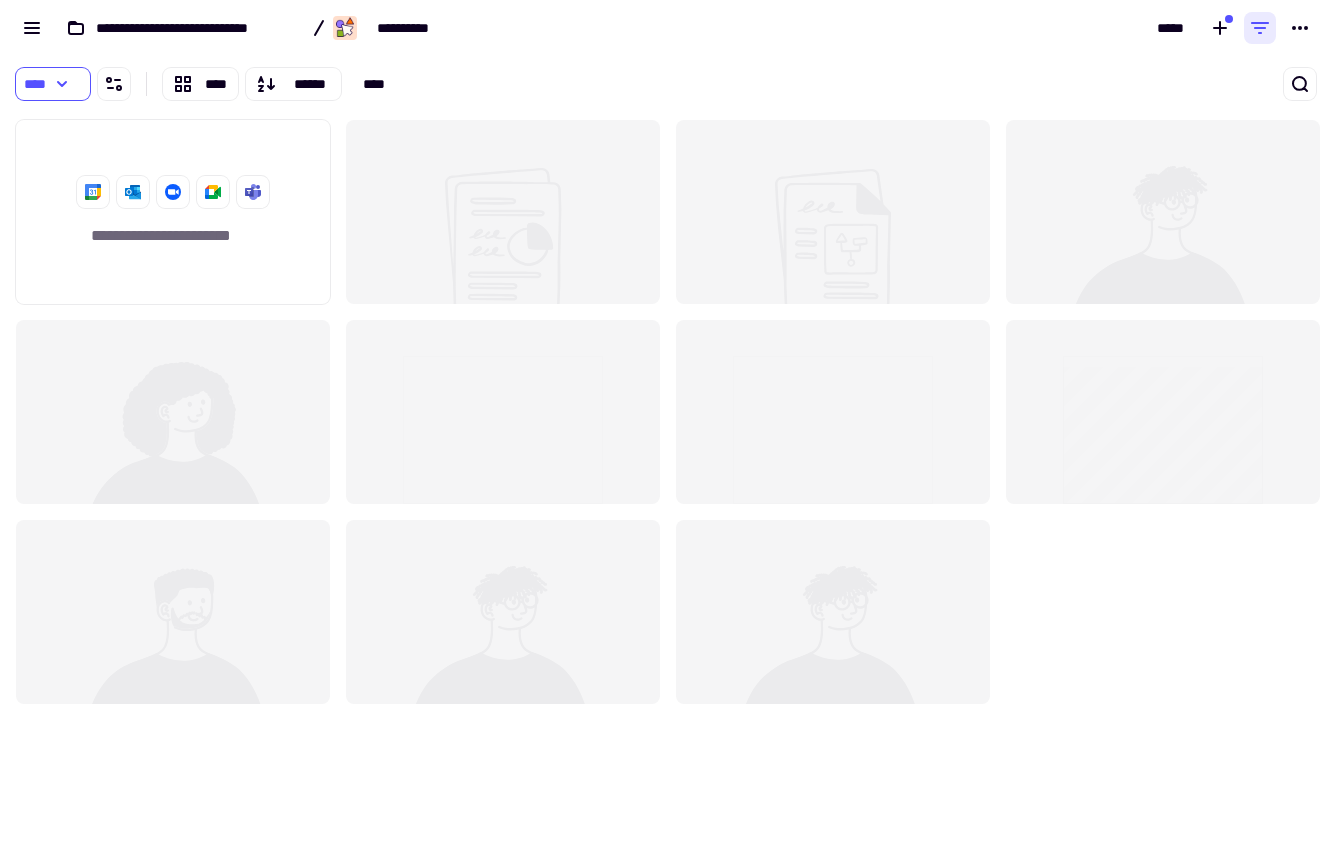 scroll, scrollTop: 733, scrollLeft: 1317, axis: both 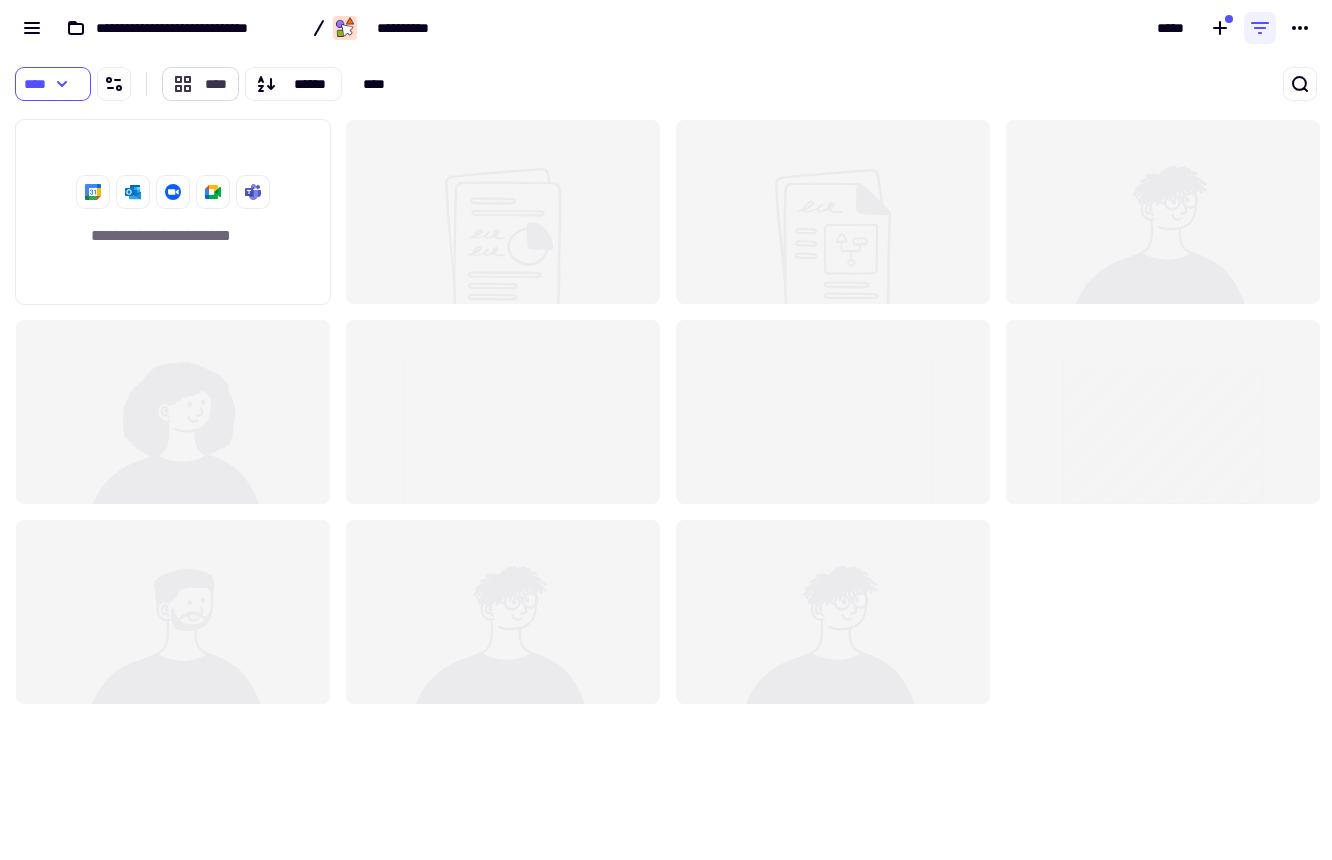 click 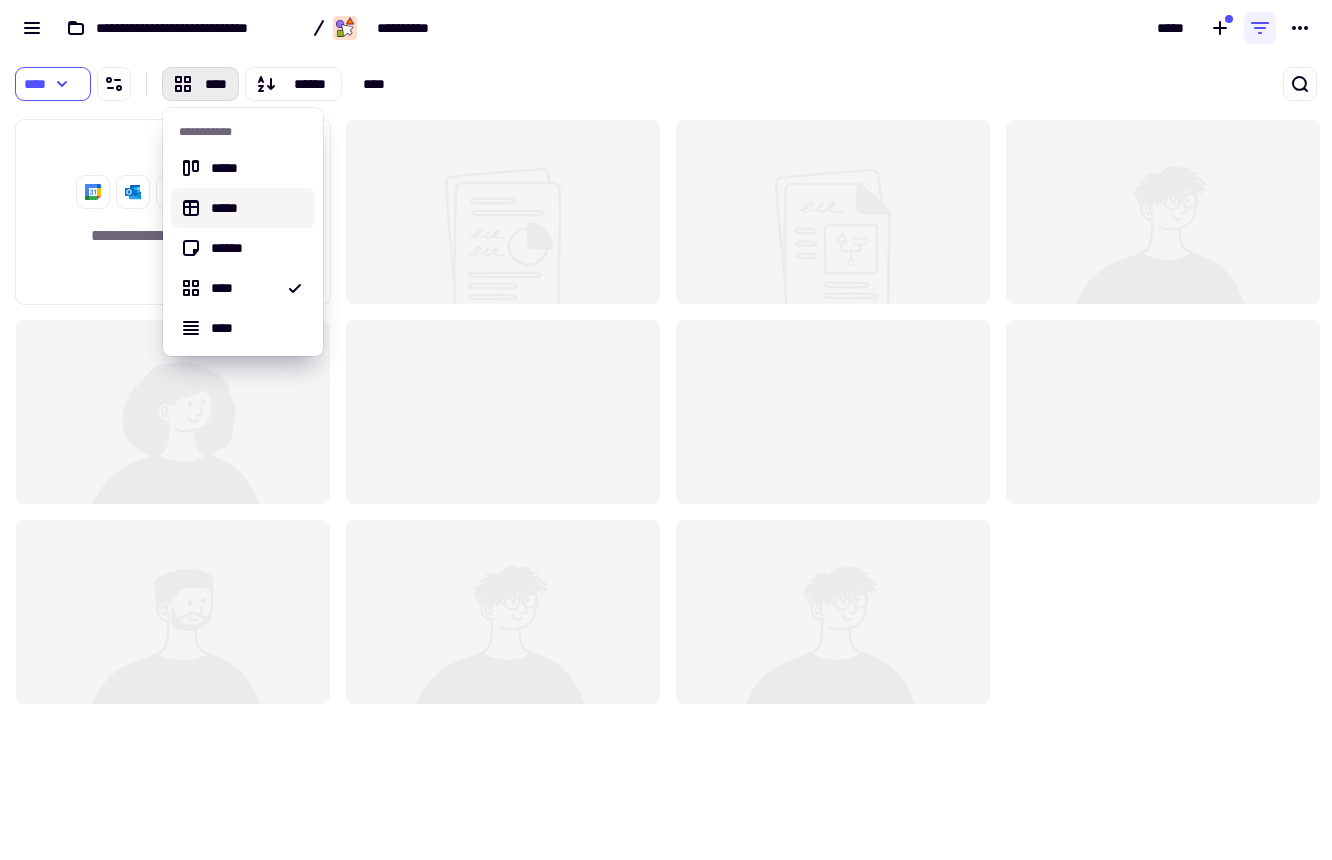 click on "*****" at bounding box center (255, 208) 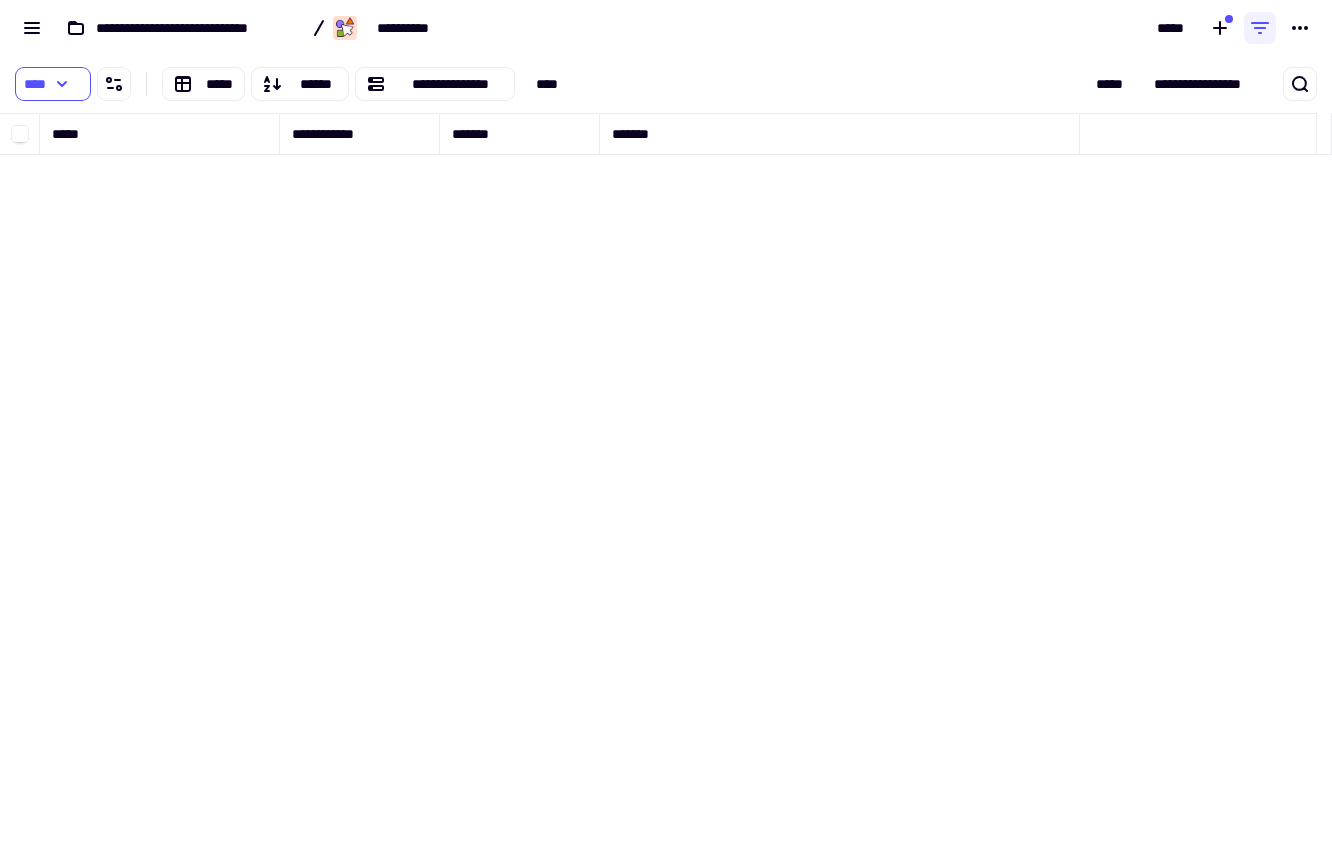scroll, scrollTop: 16, scrollLeft: 16, axis: both 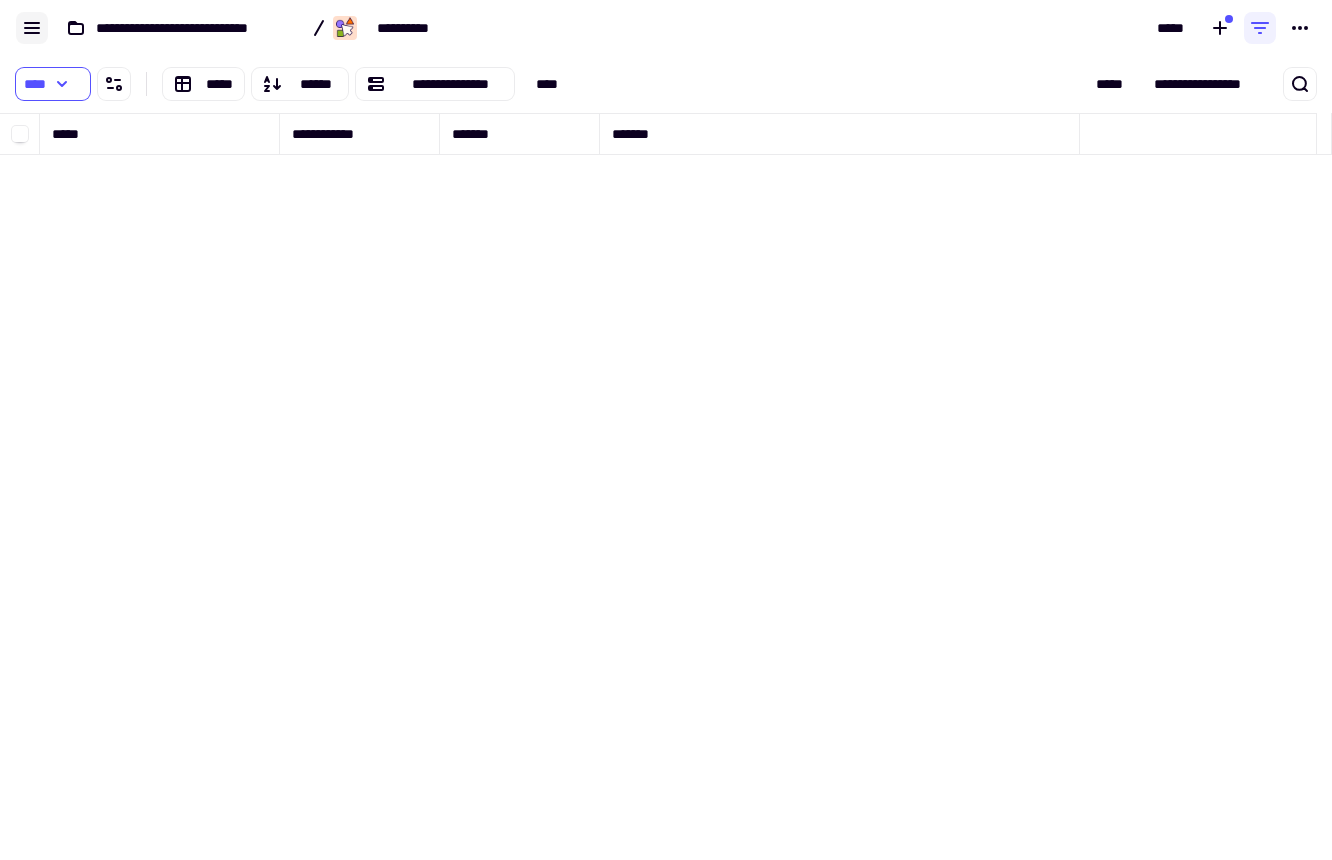 click 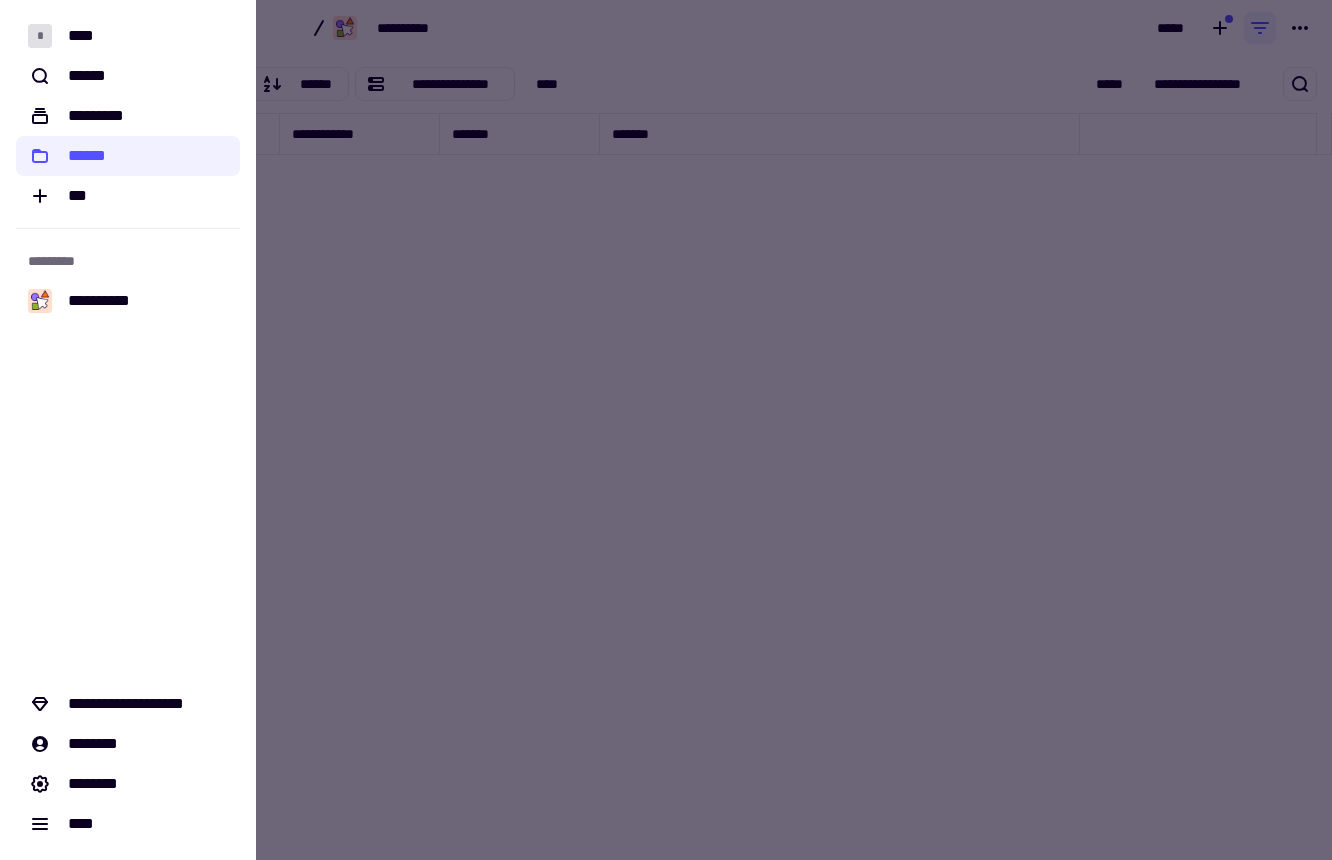 click at bounding box center [666, 430] 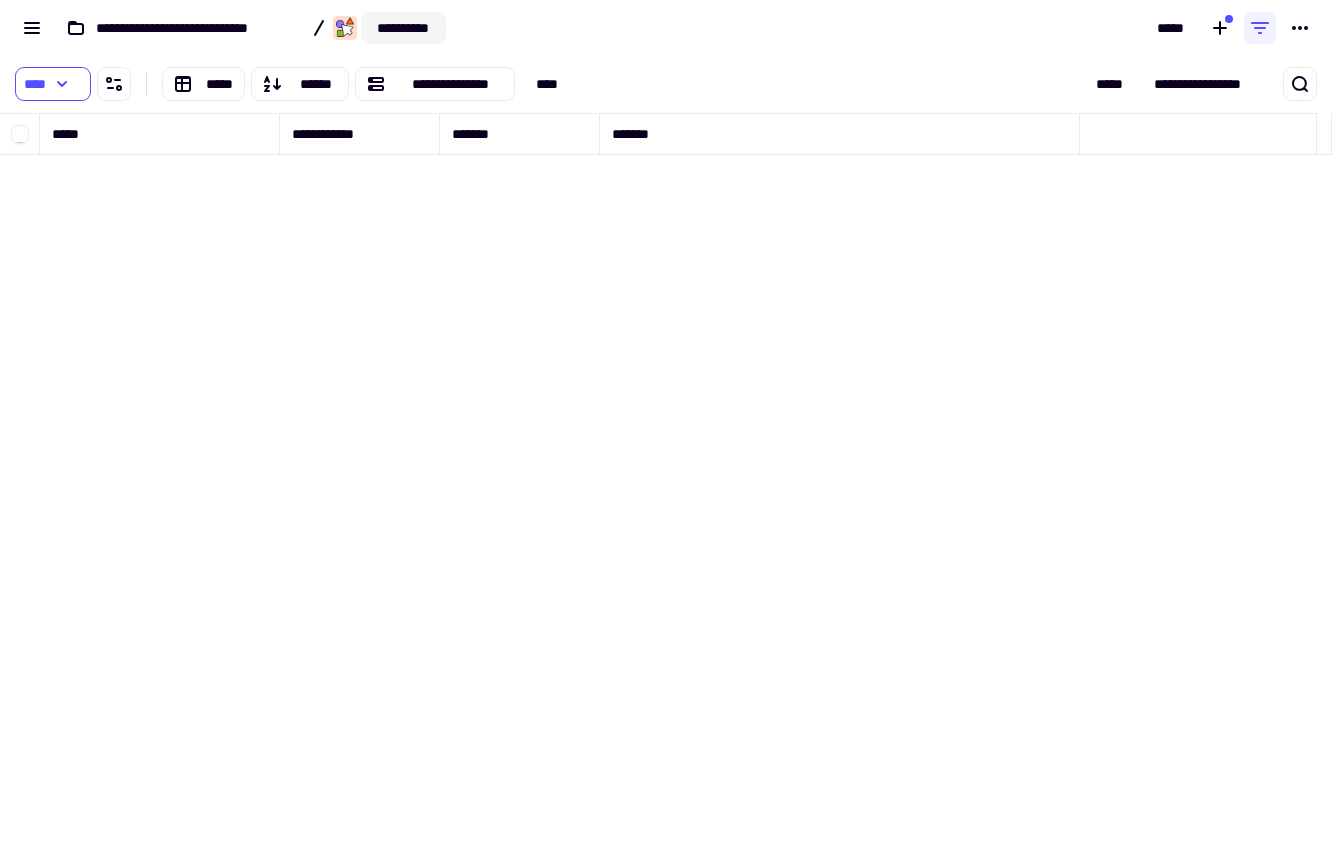 click on "**********" 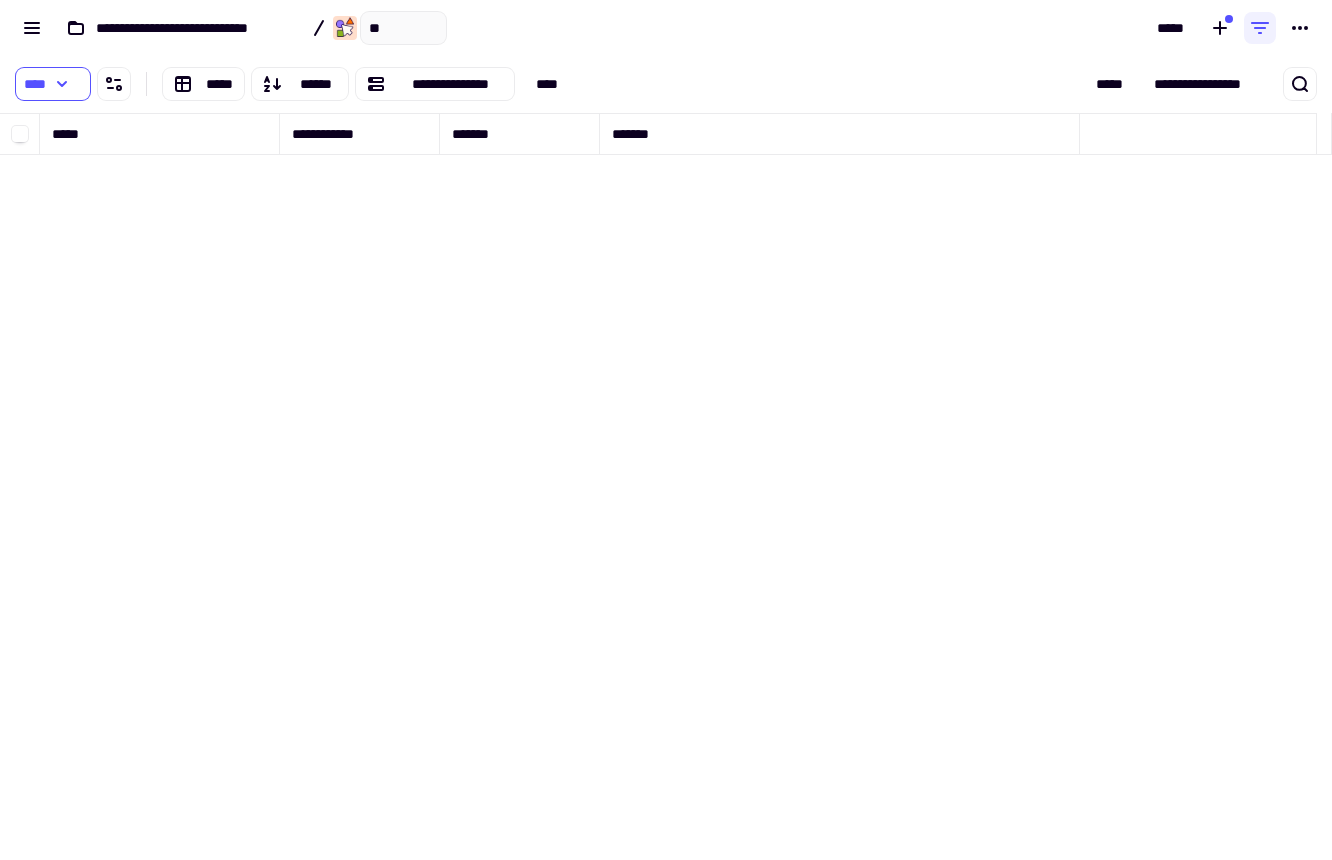 type on "*" 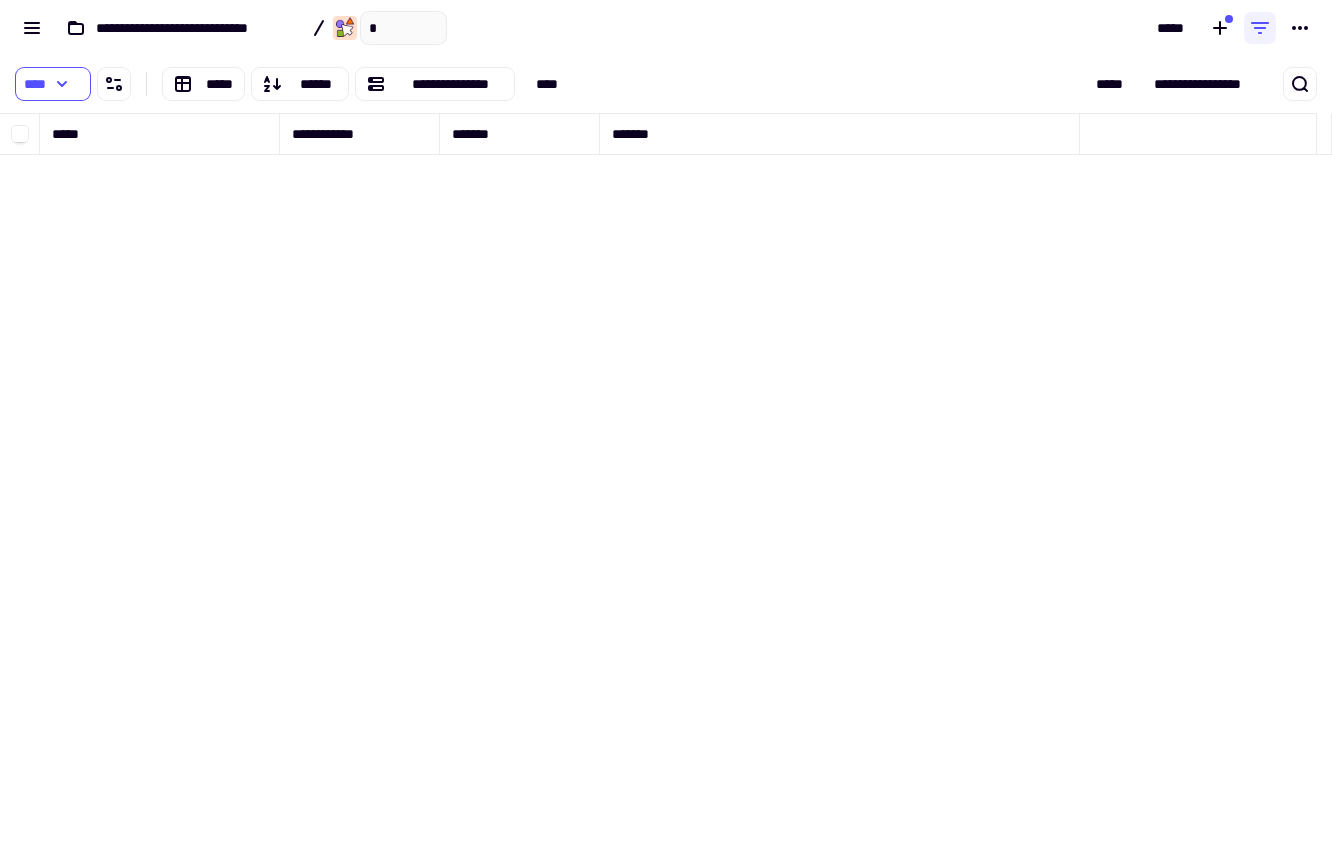type 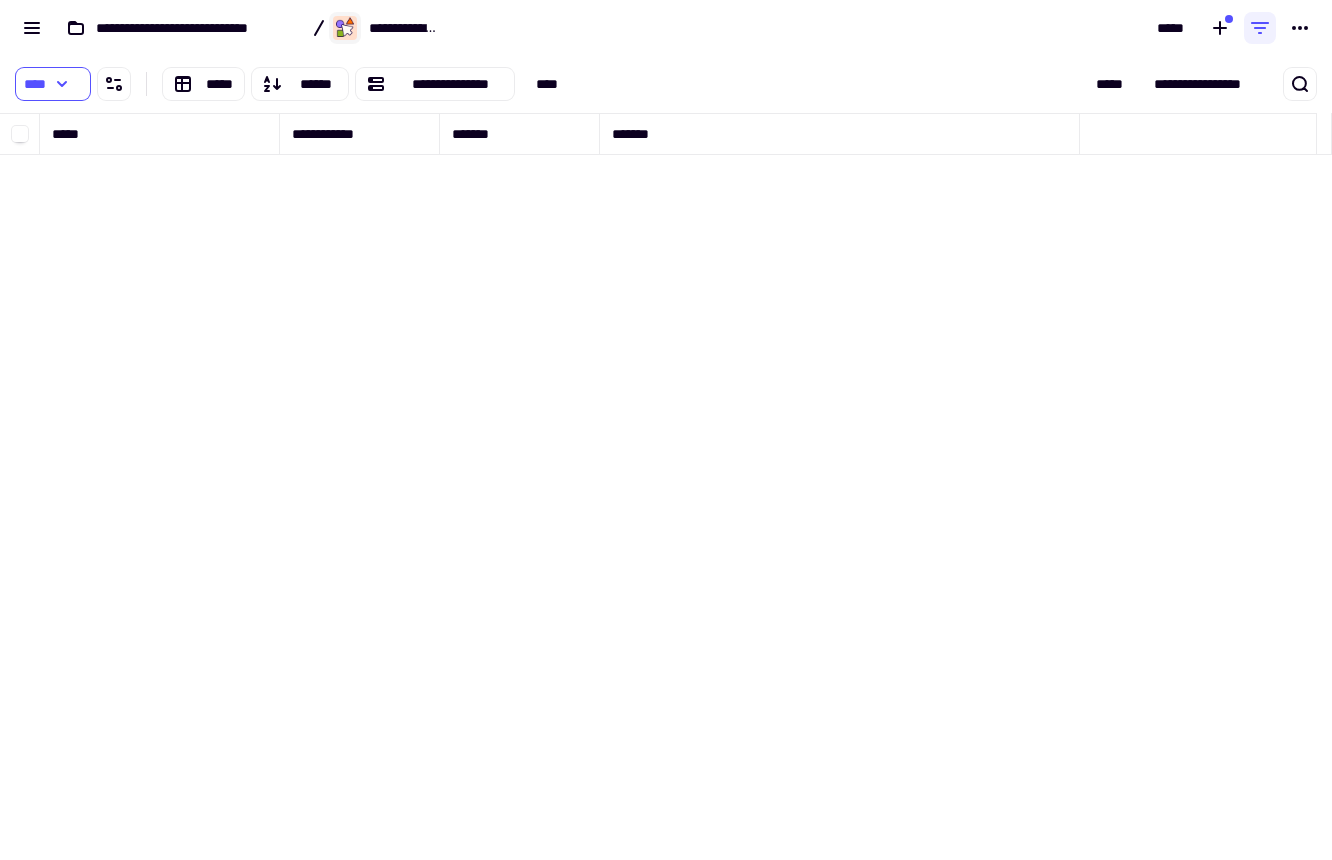 click 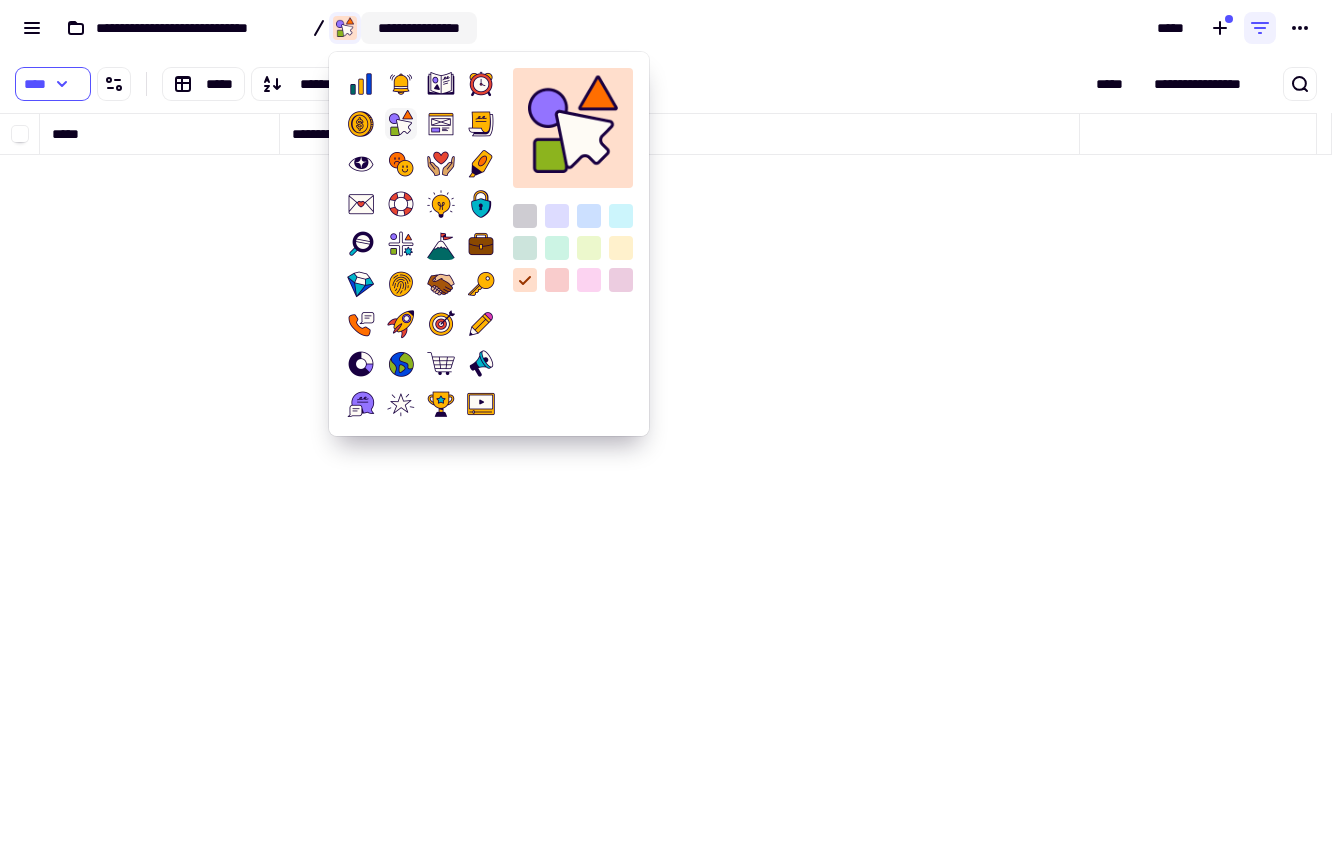 click on "**********" at bounding box center [419, 28] 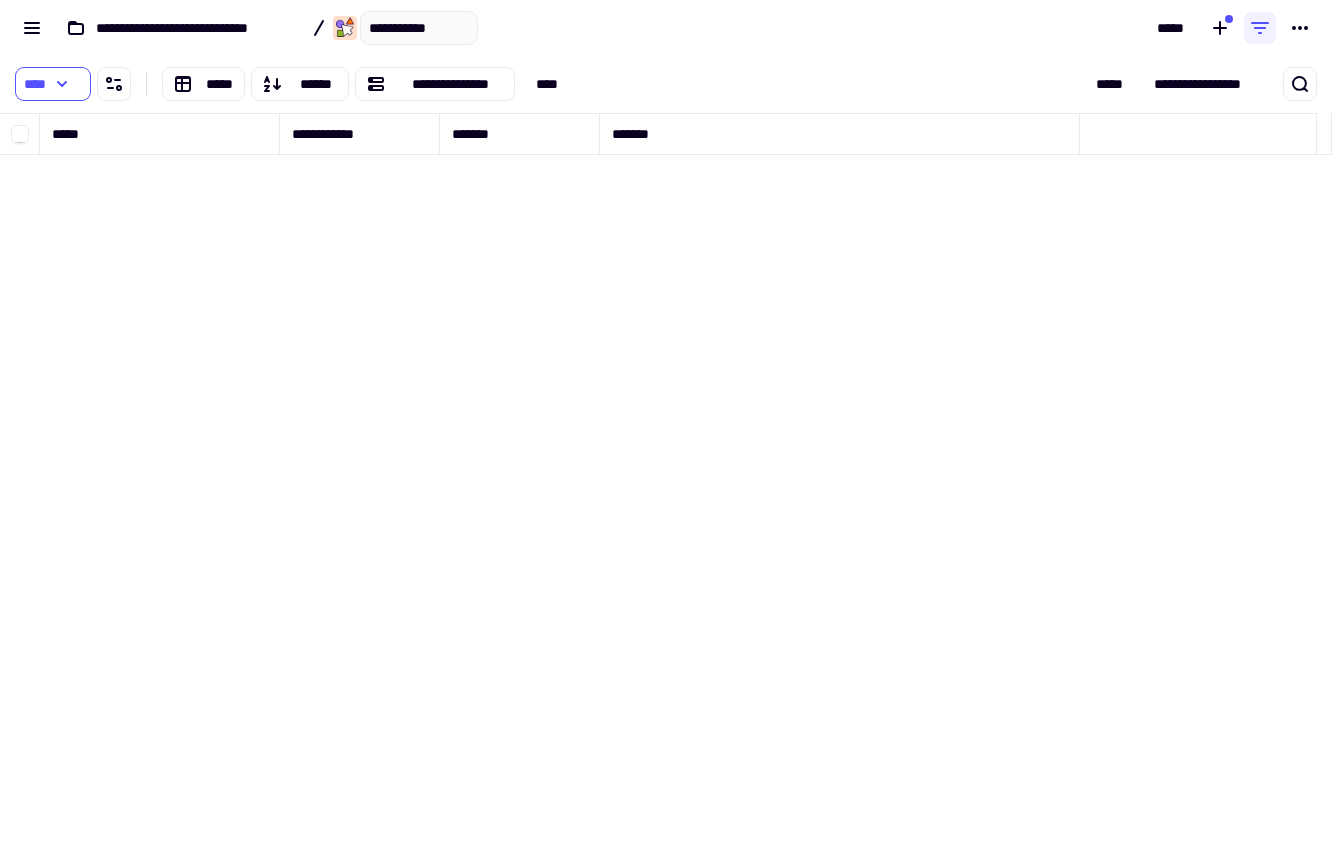 type on "**********" 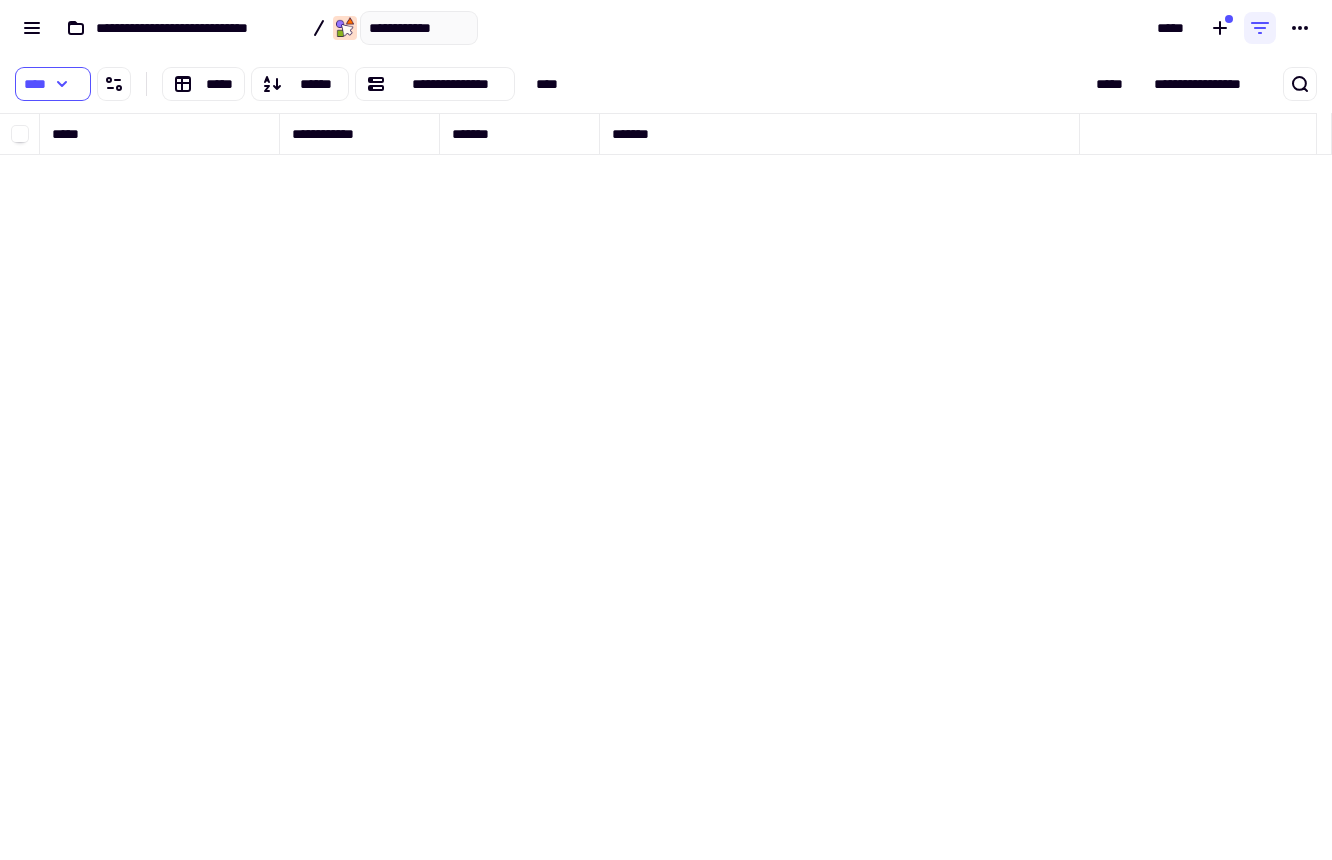 click 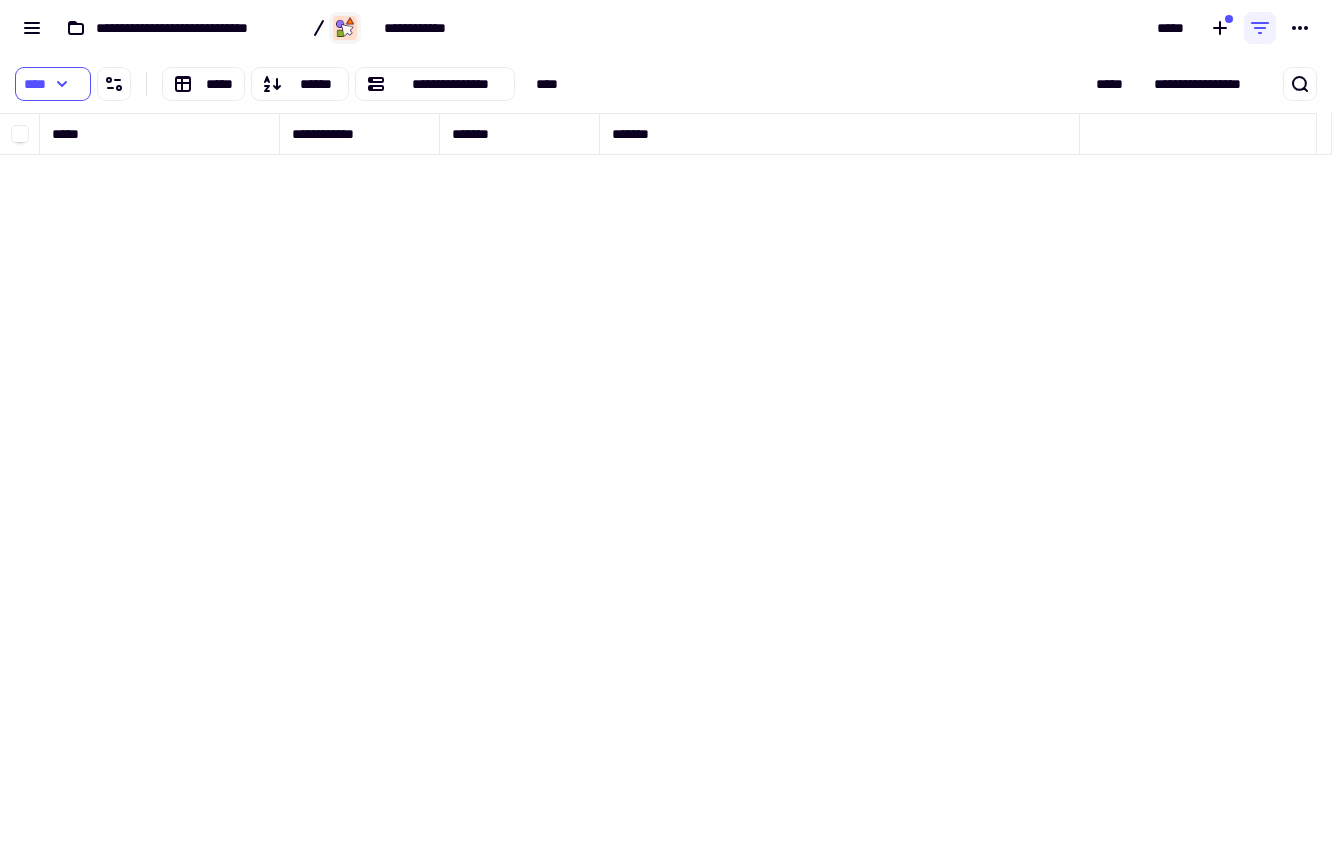 click 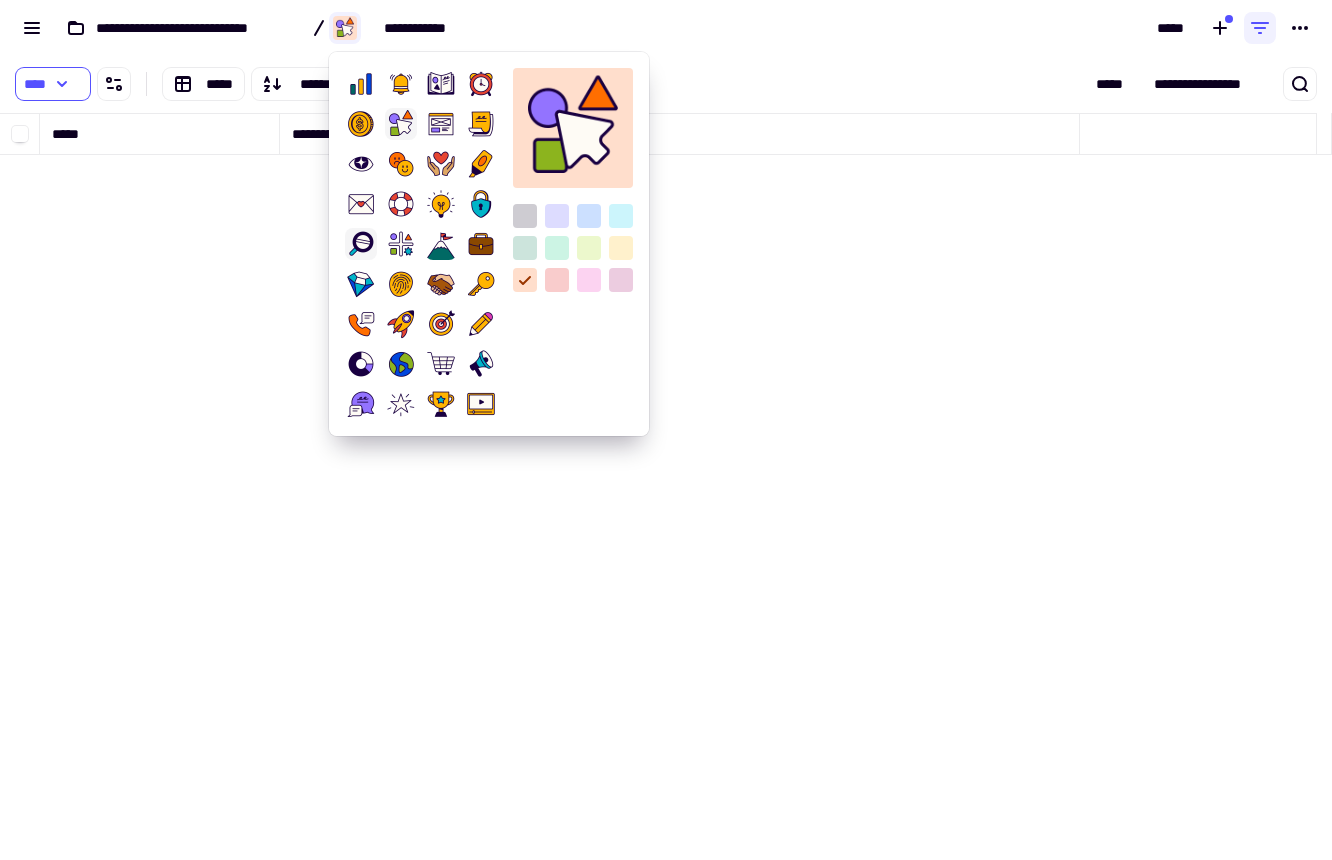 click at bounding box center (361, 244) 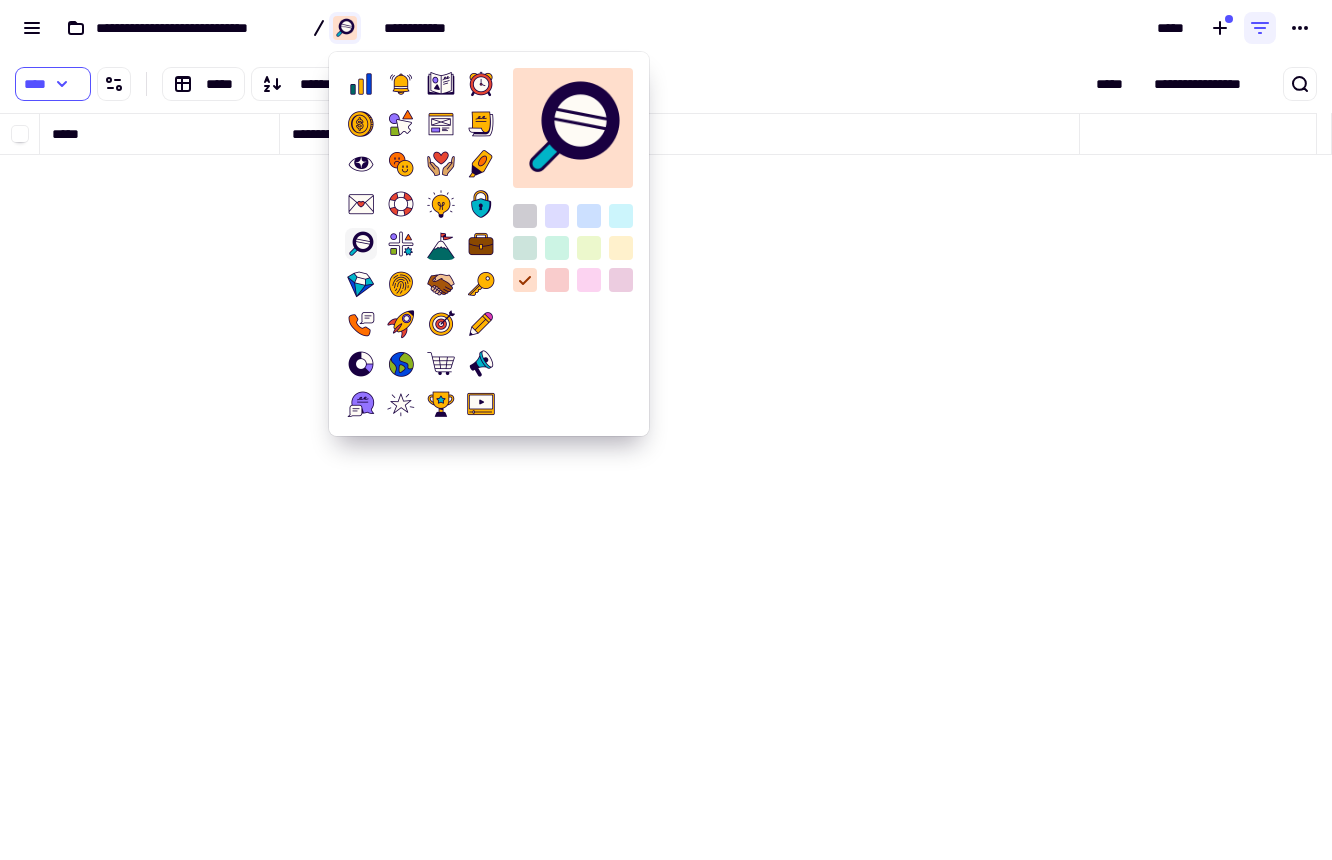 click 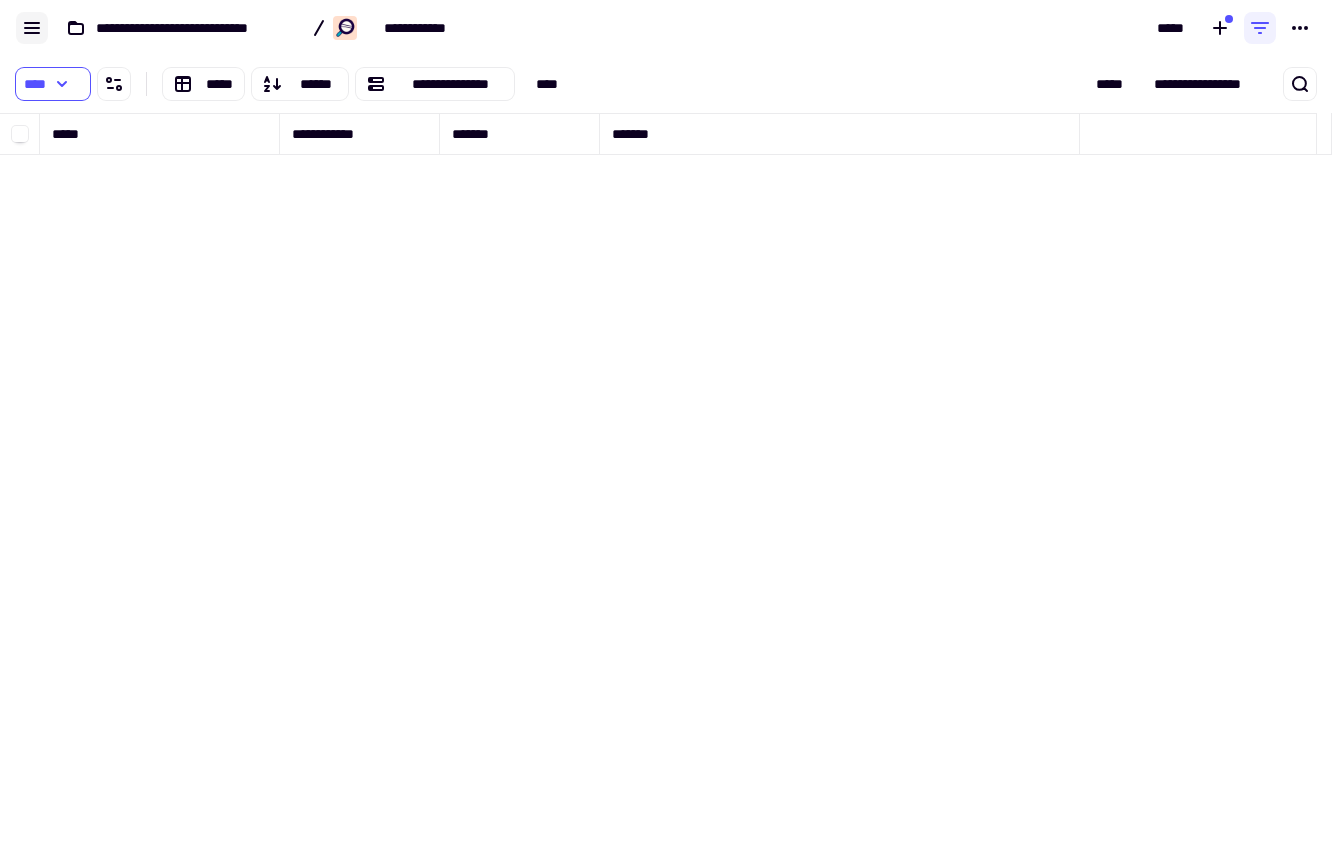click 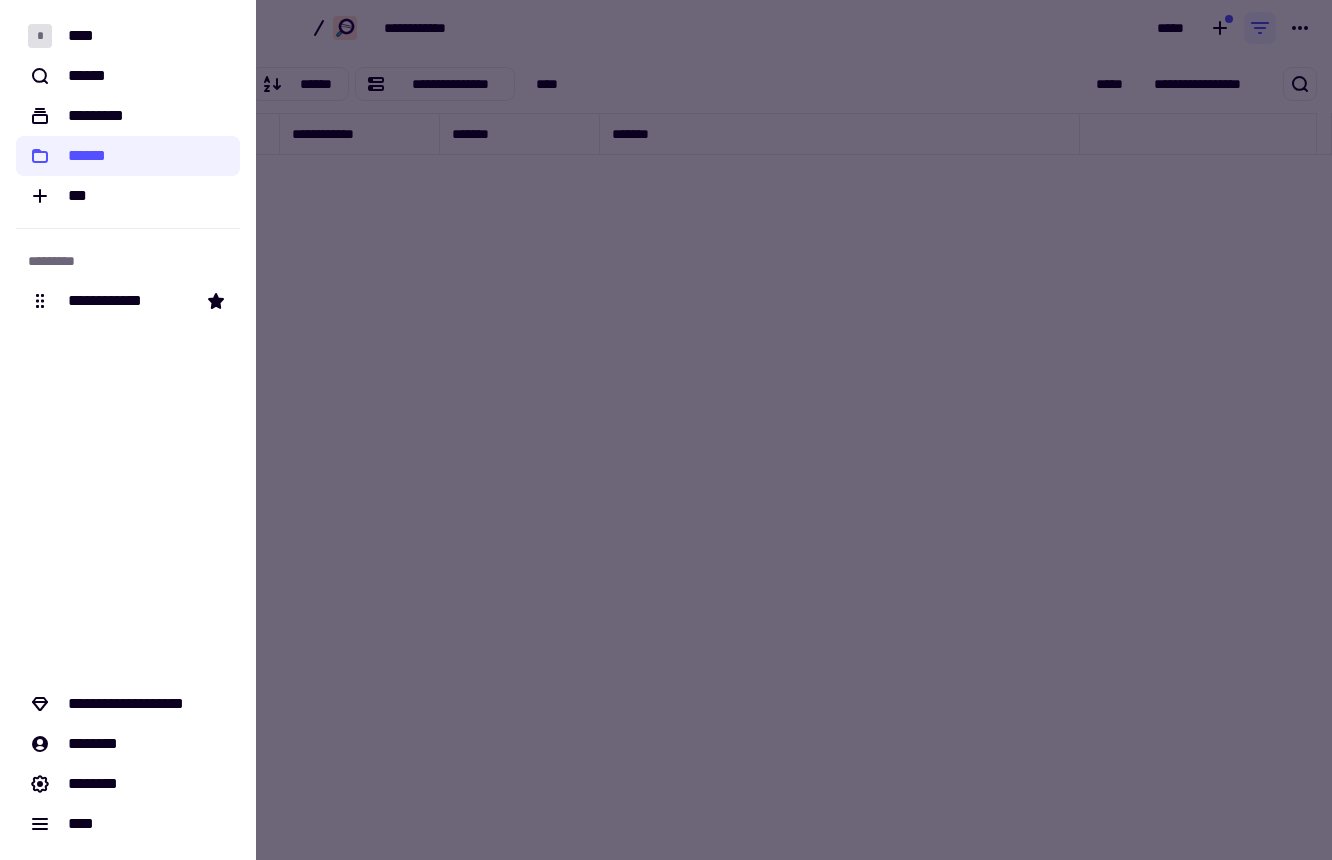 click at bounding box center [666, 430] 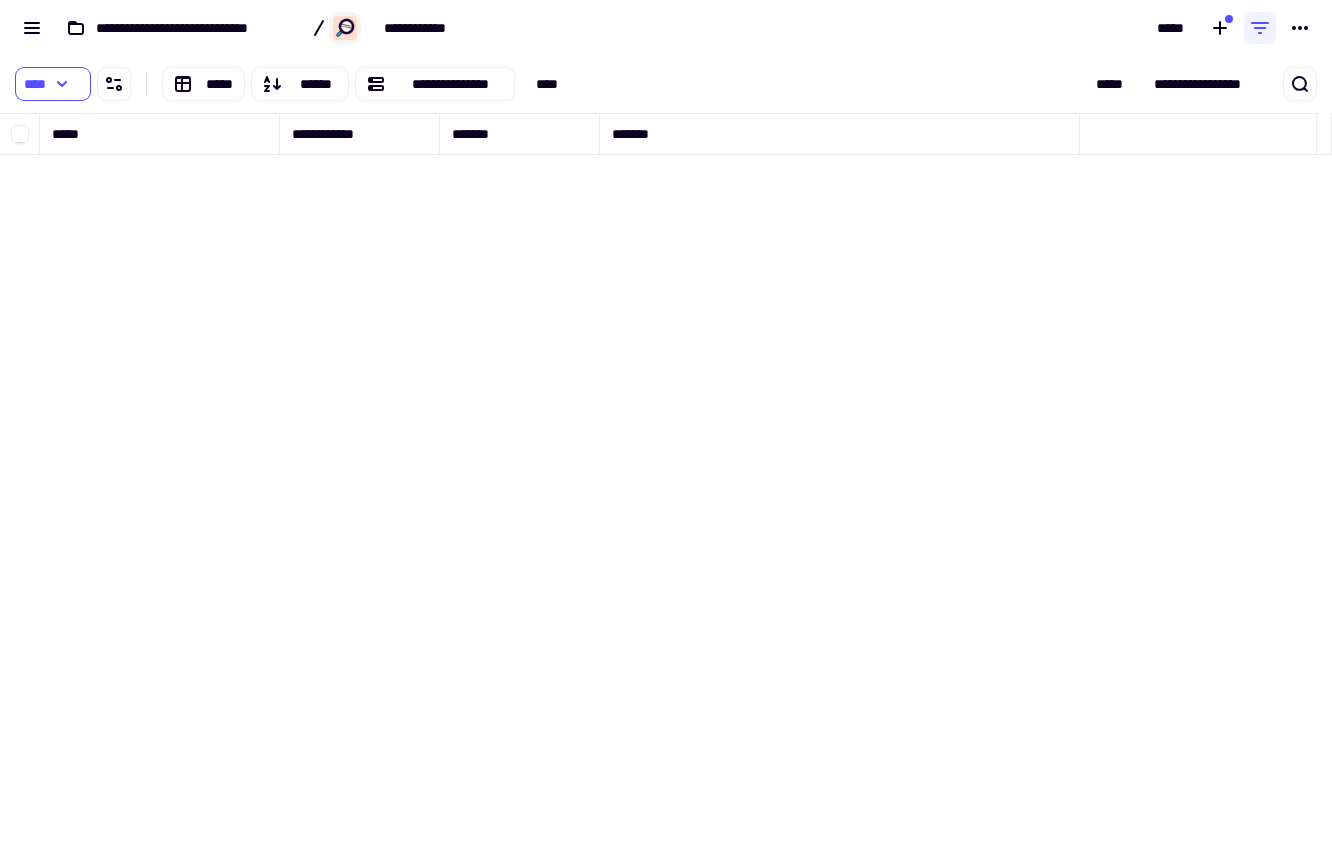 click 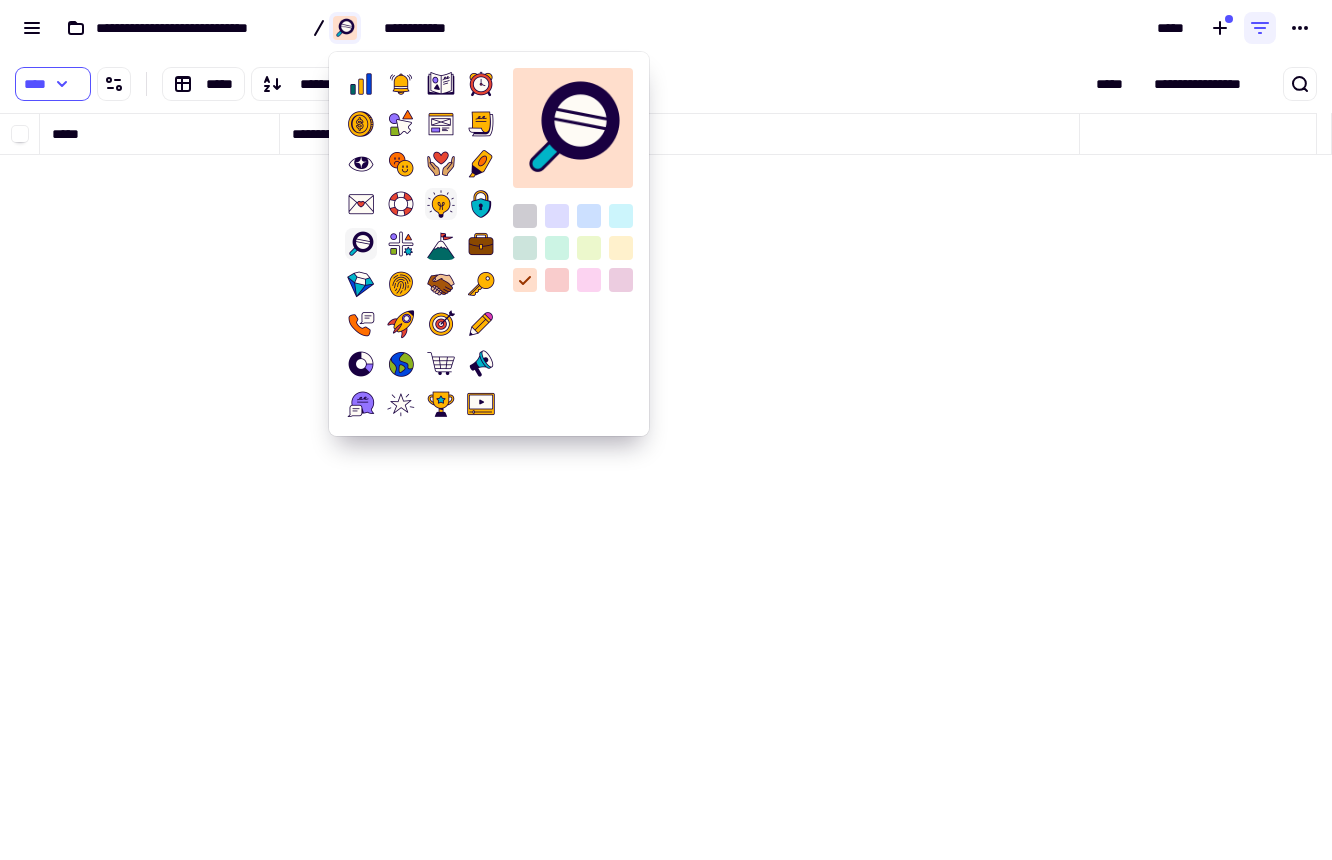 click at bounding box center (441, 204) 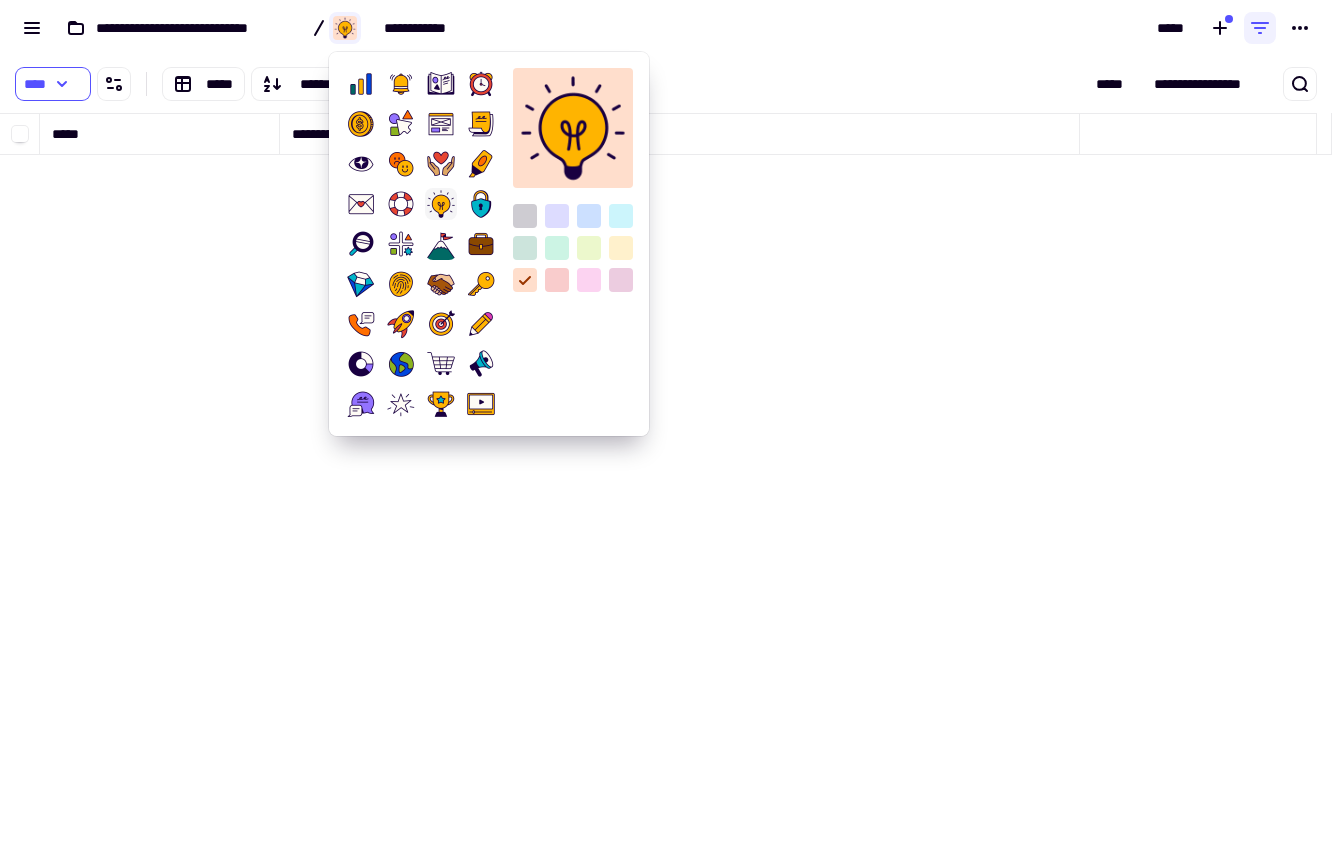 click 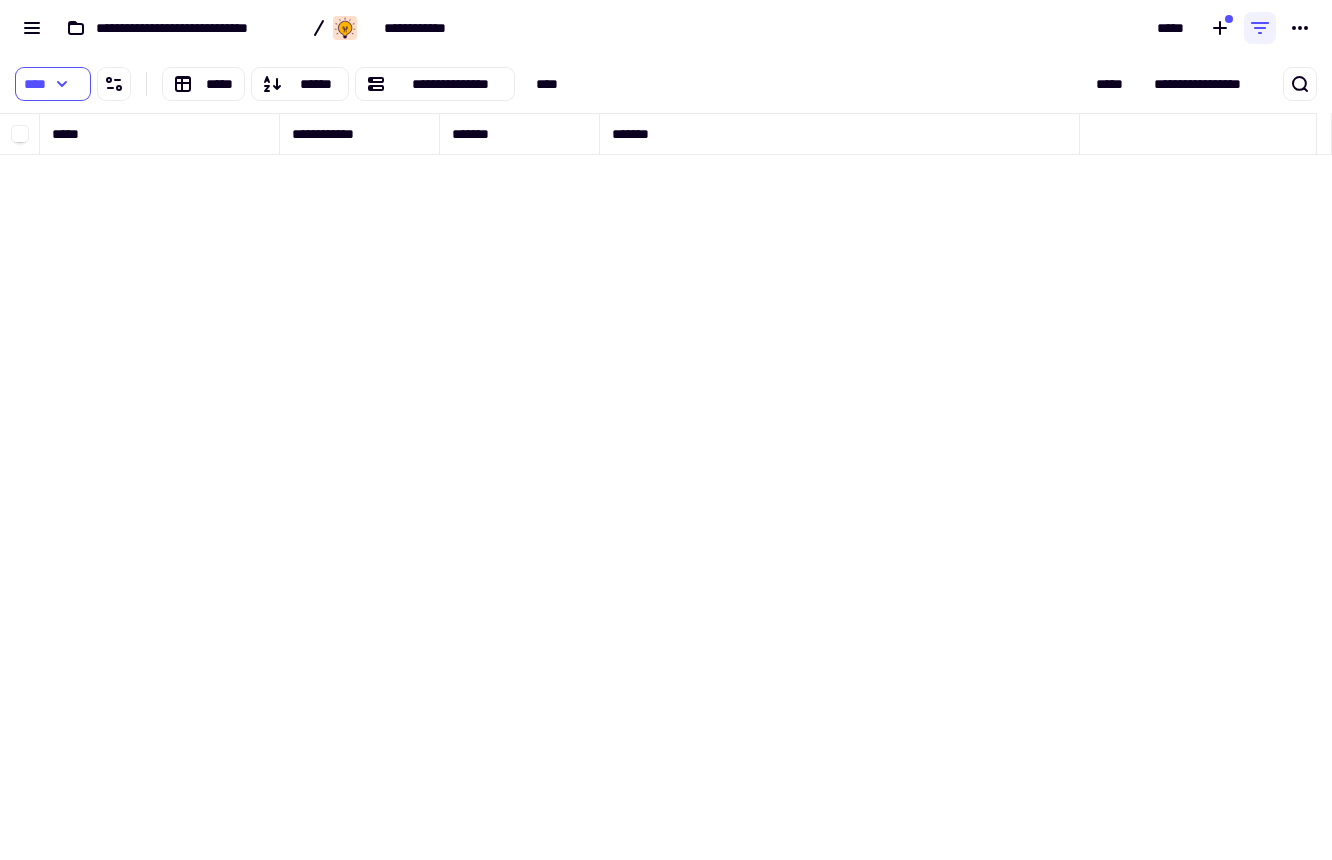 click on "*****" at bounding box center (160, 133) 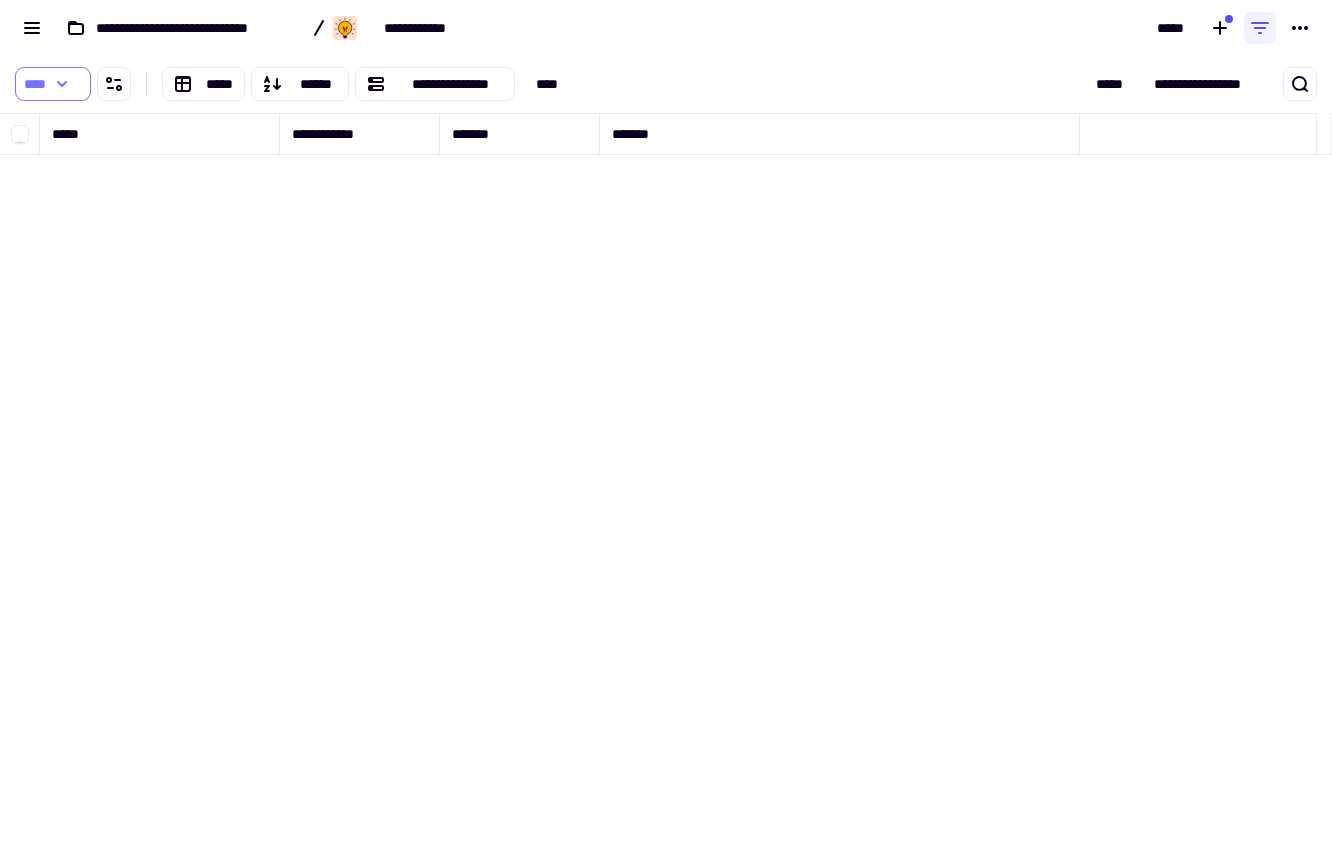 click 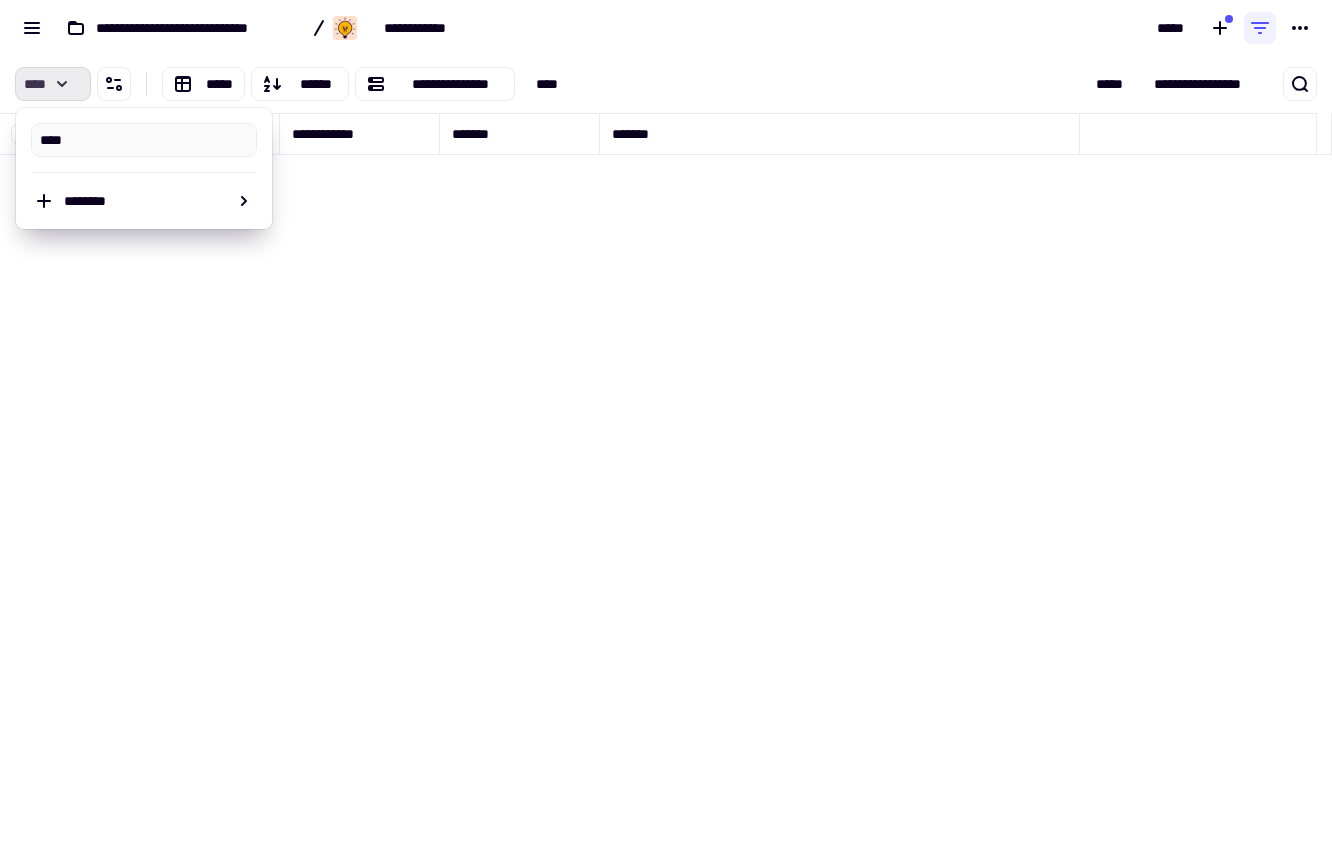 click 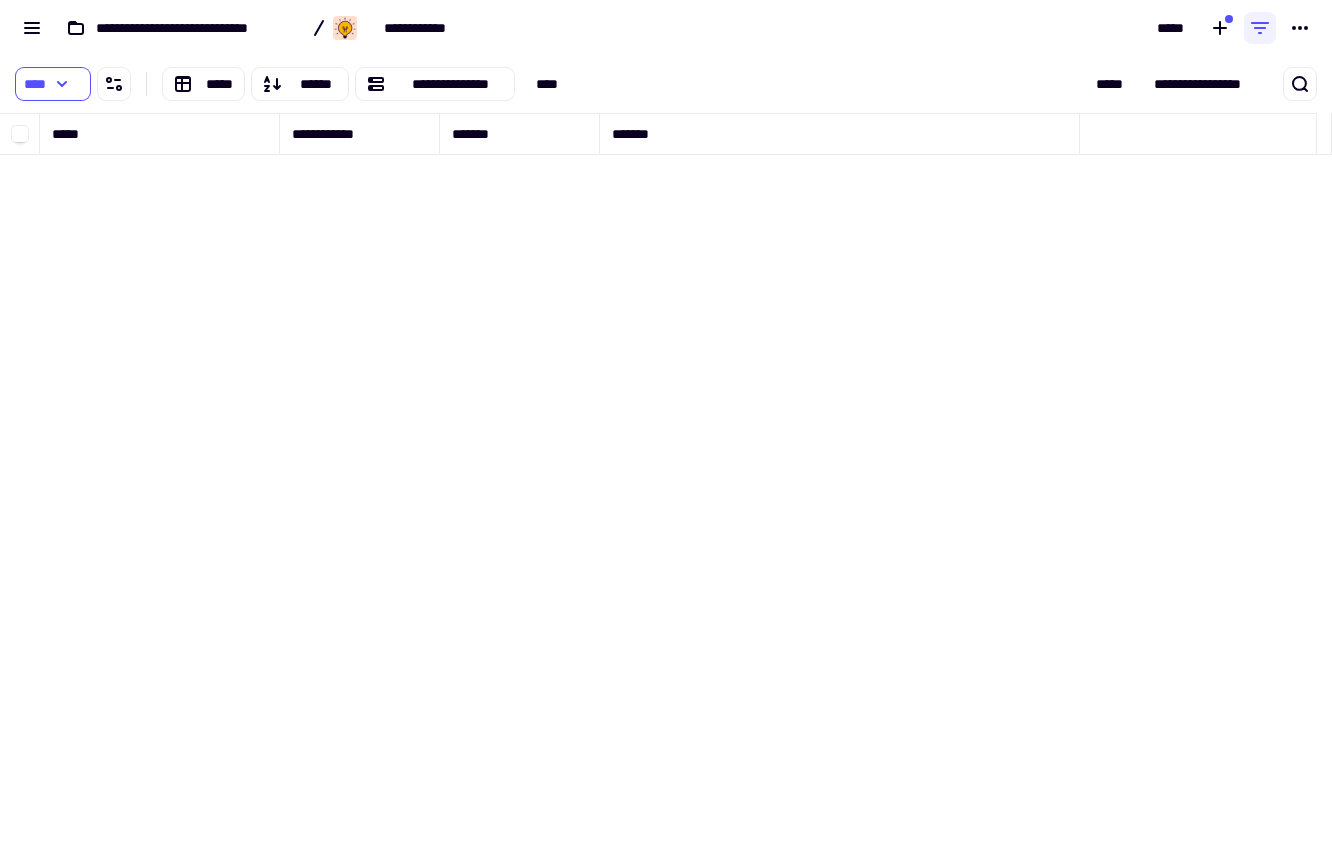 click 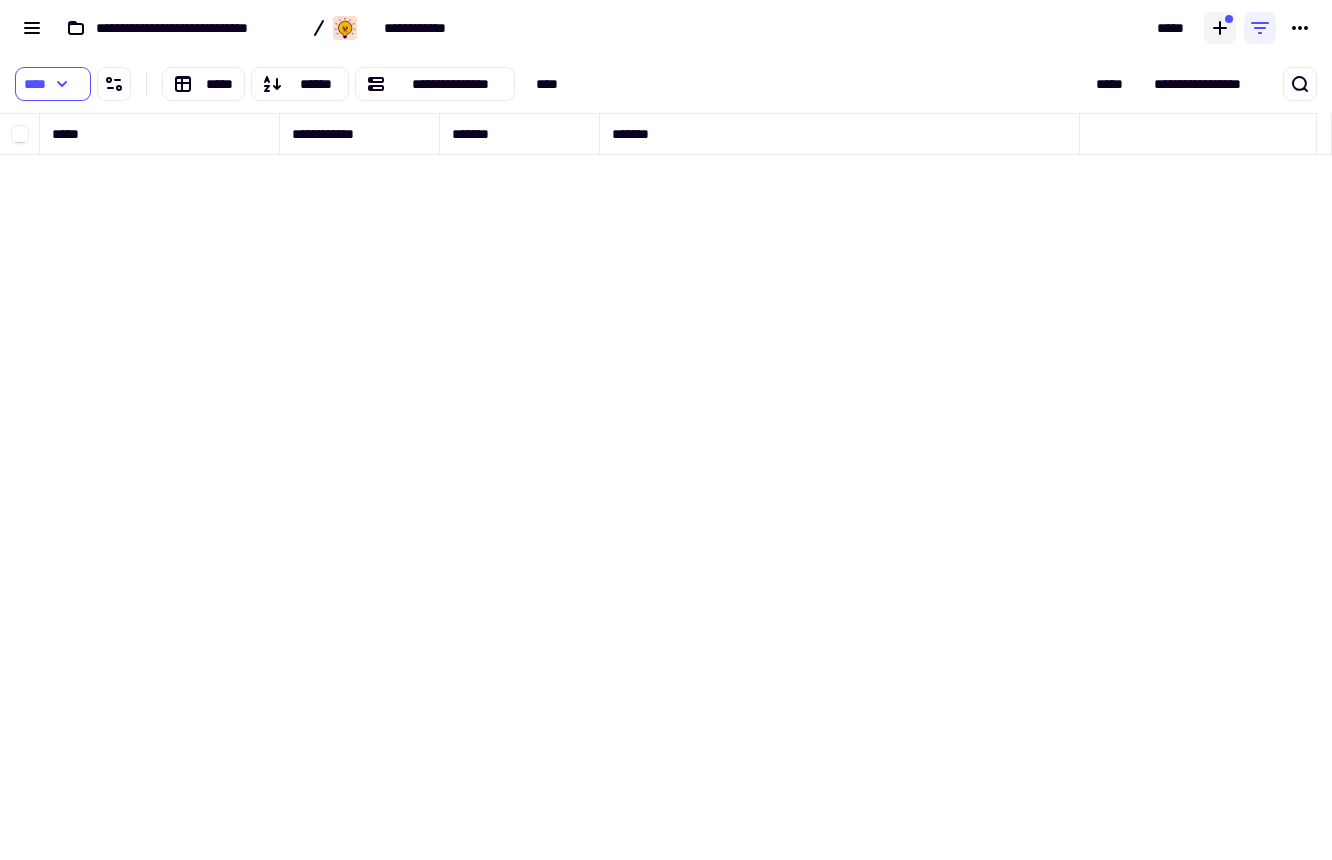 click 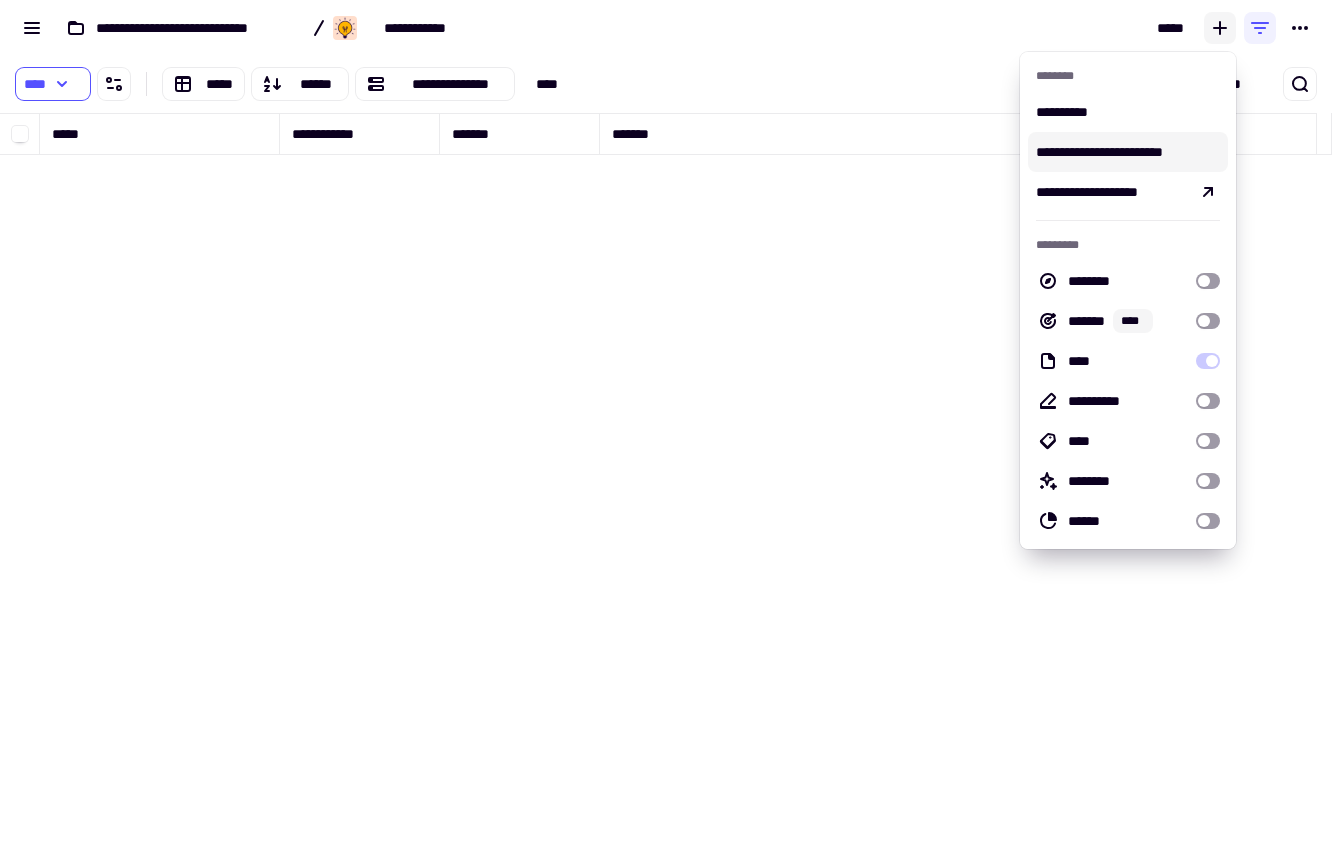 click on "**********" at bounding box center (1128, 152) 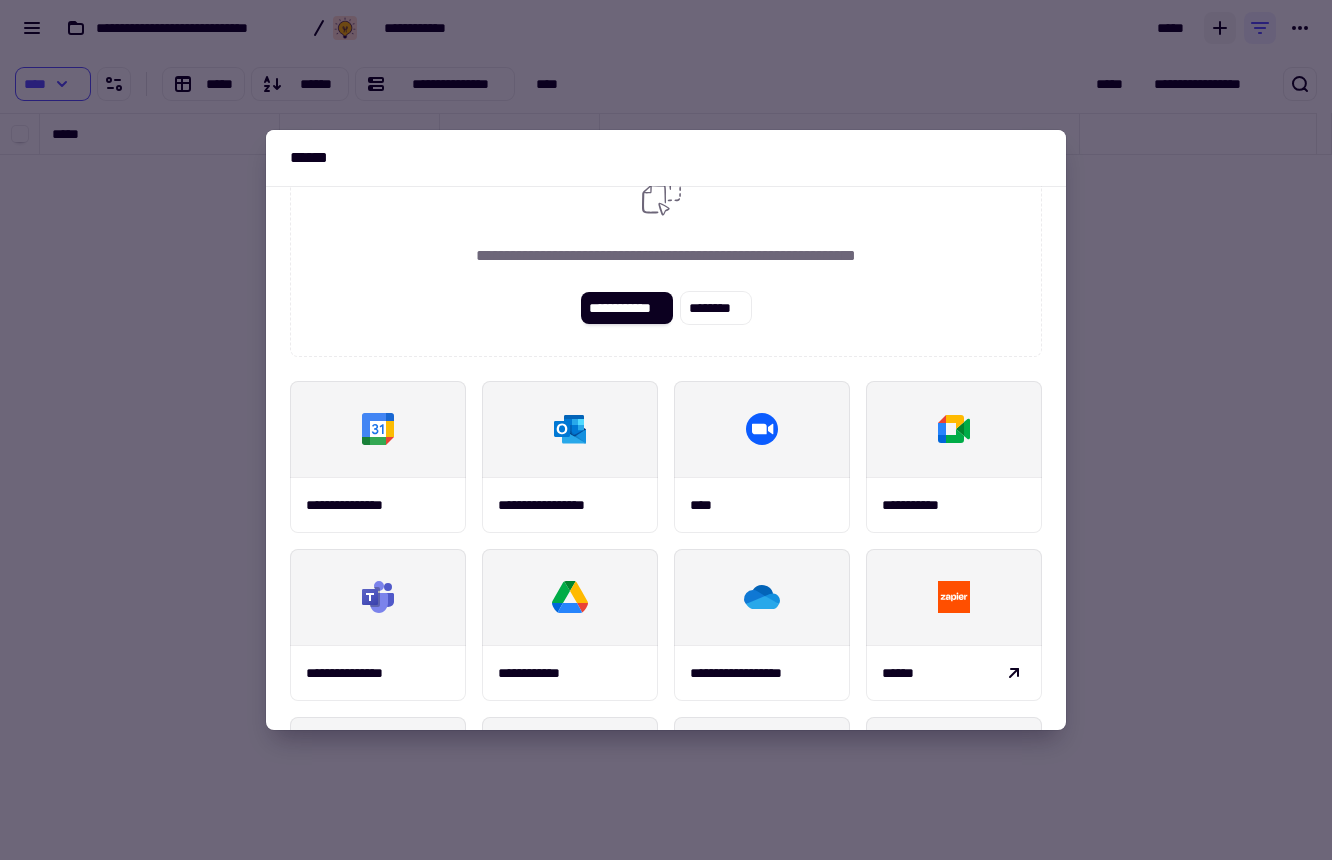 scroll, scrollTop: 234, scrollLeft: 0, axis: vertical 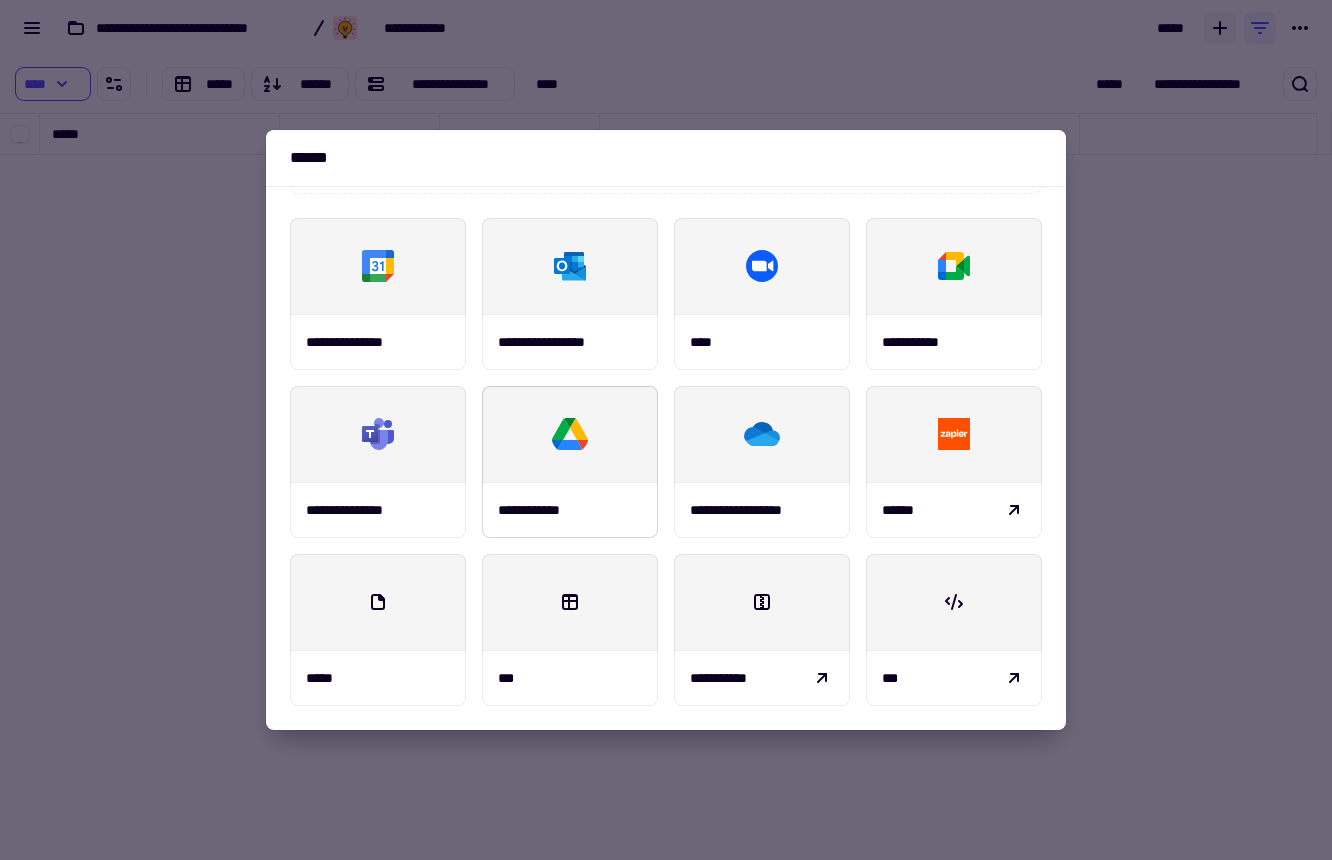 click on "**********" at bounding box center [570, 510] 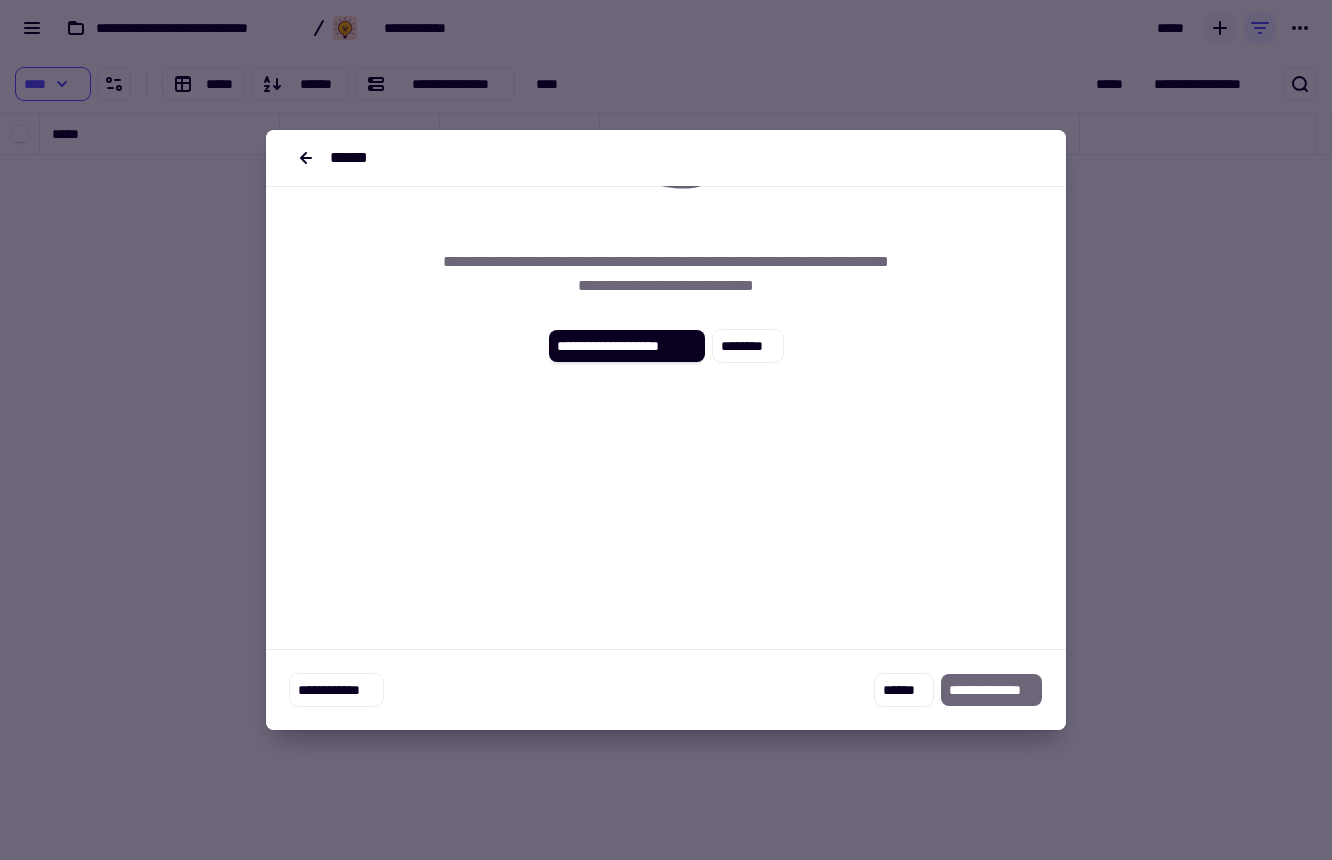 scroll, scrollTop: 0, scrollLeft: 0, axis: both 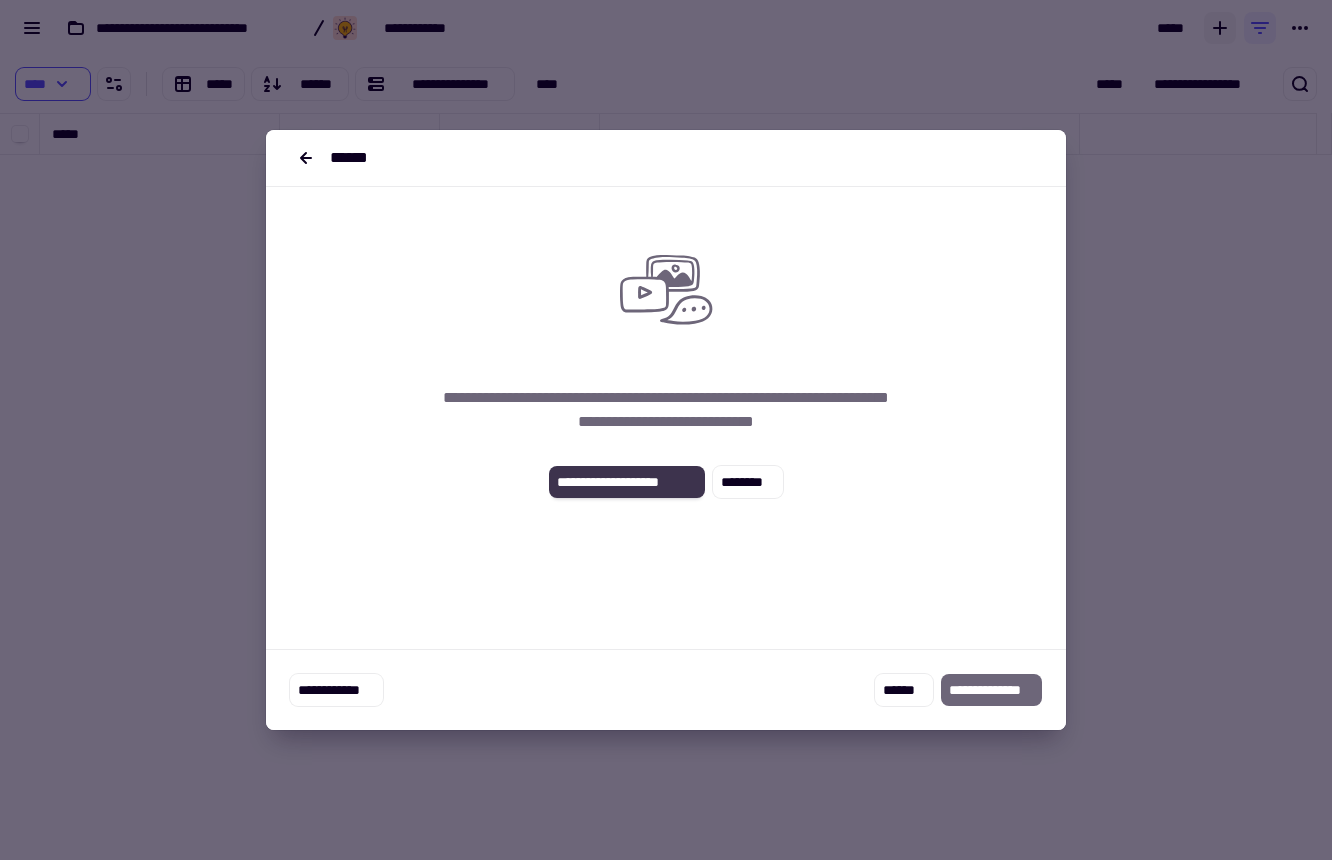 click on "**********" 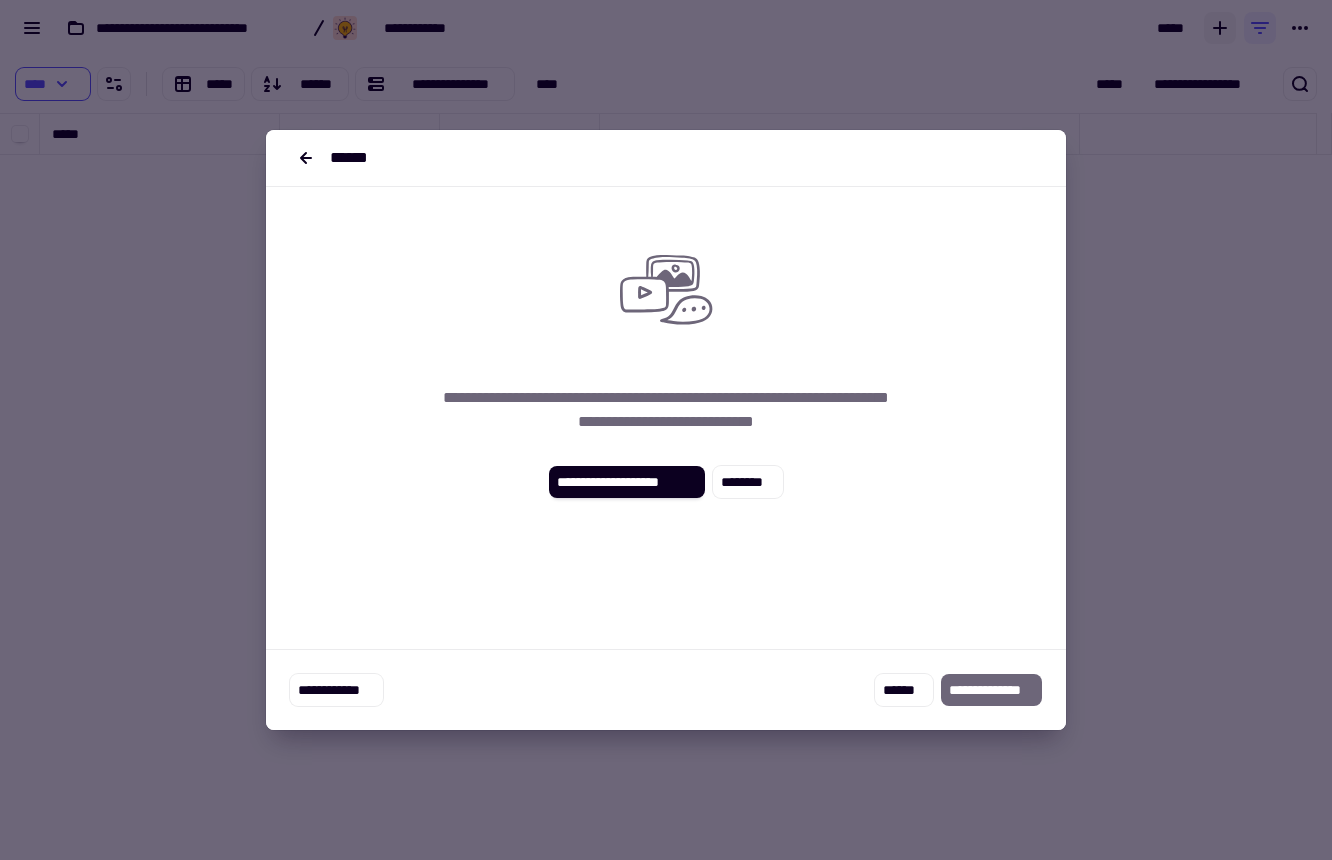 click at bounding box center [666, 430] 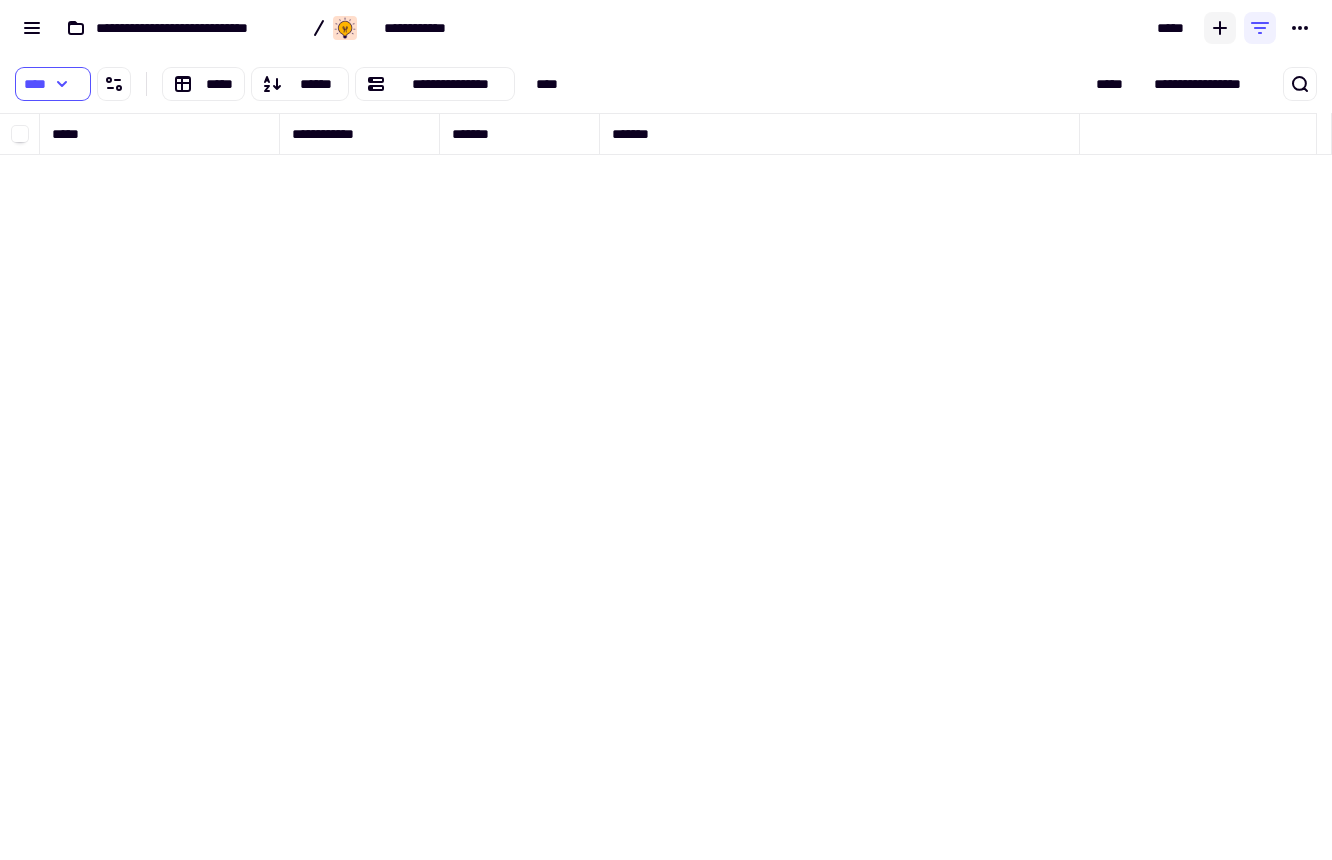click 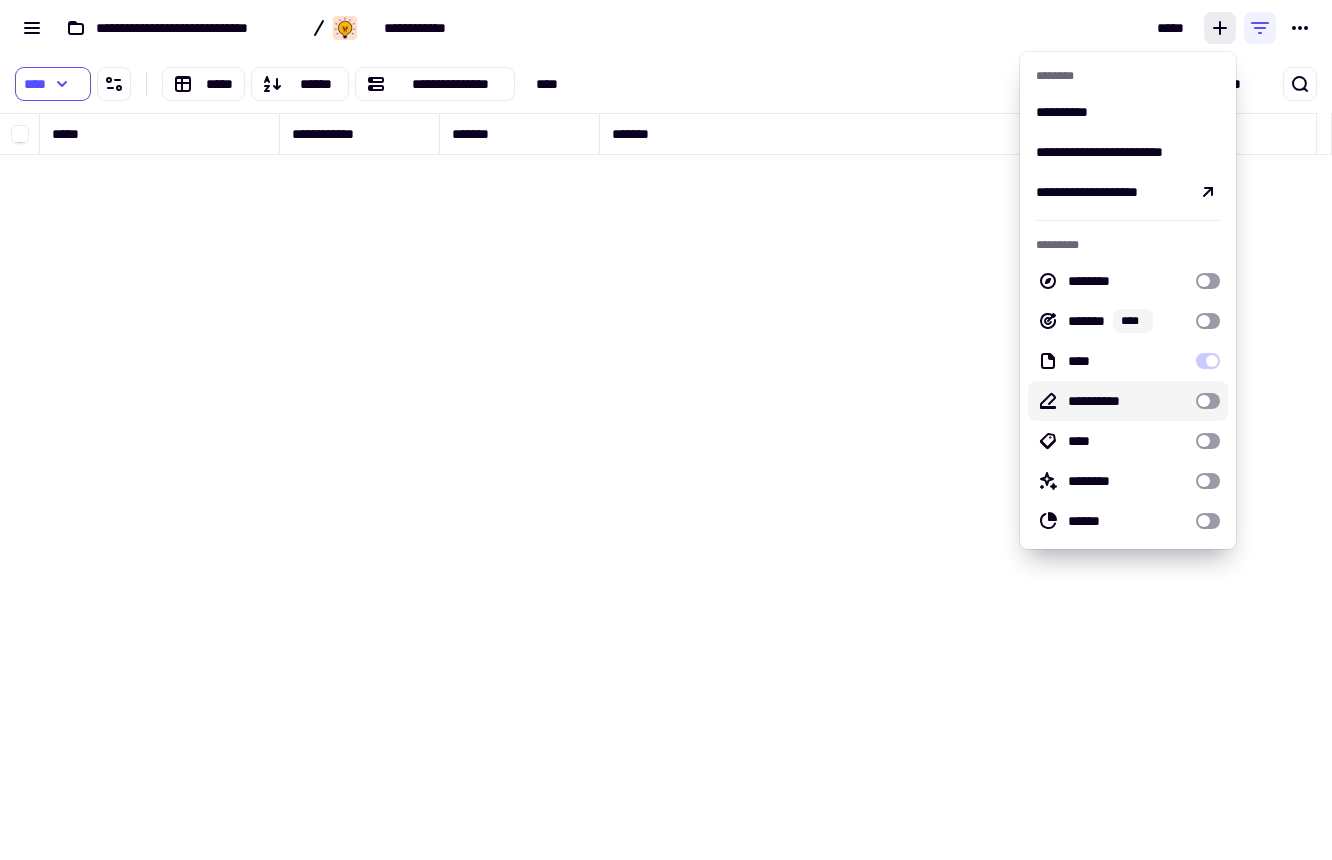 click at bounding box center (1208, 401) 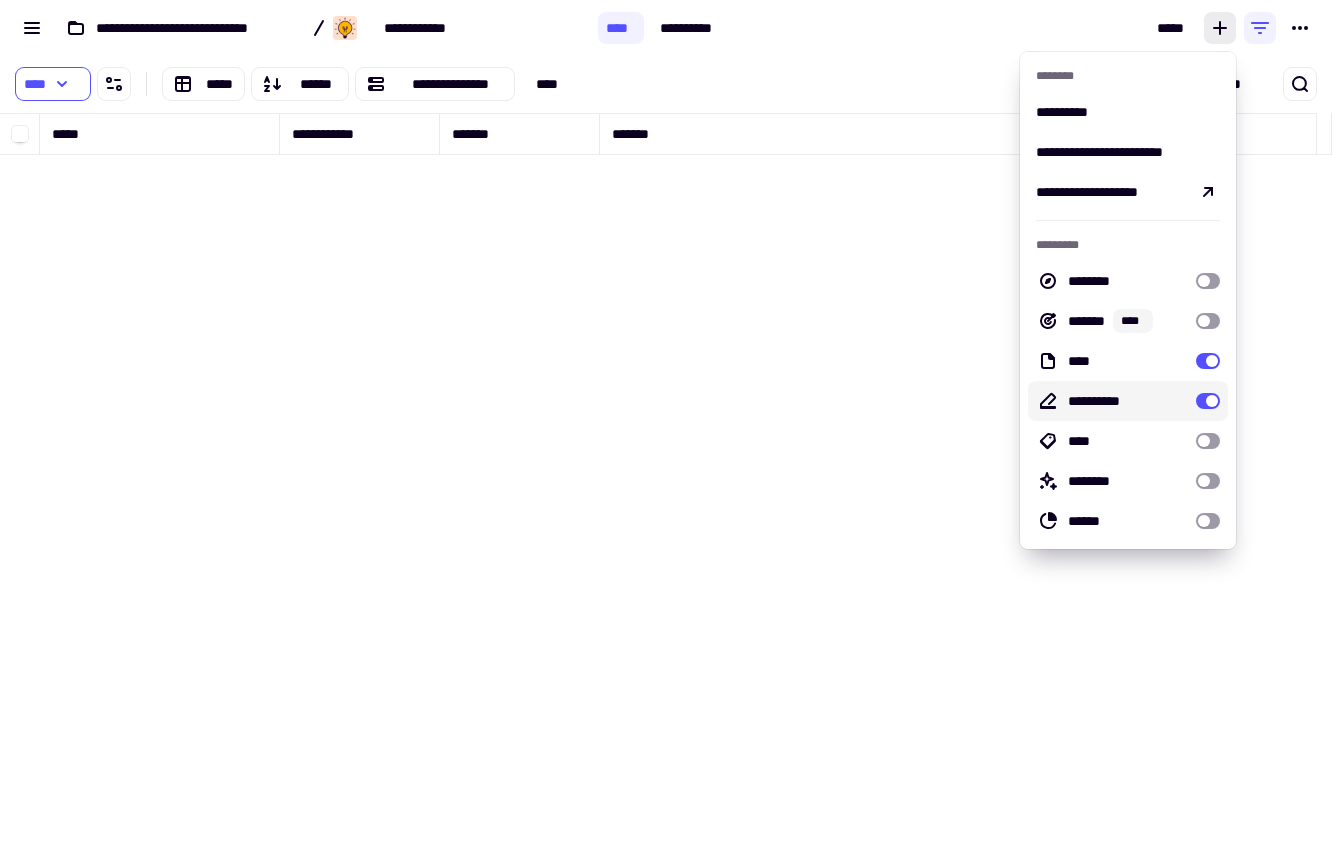 click at bounding box center (1208, 401) 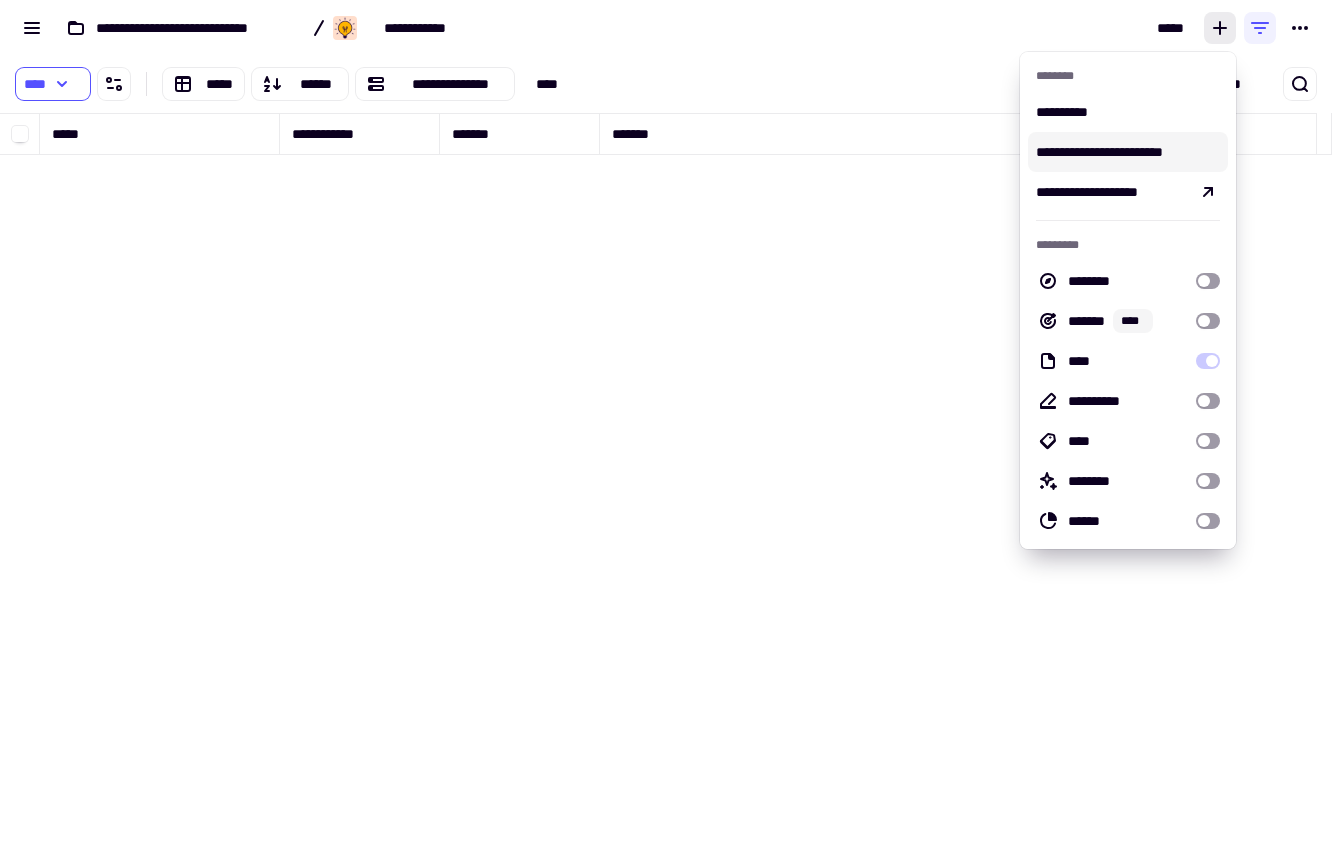 click on "**********" at bounding box center (1128, 152) 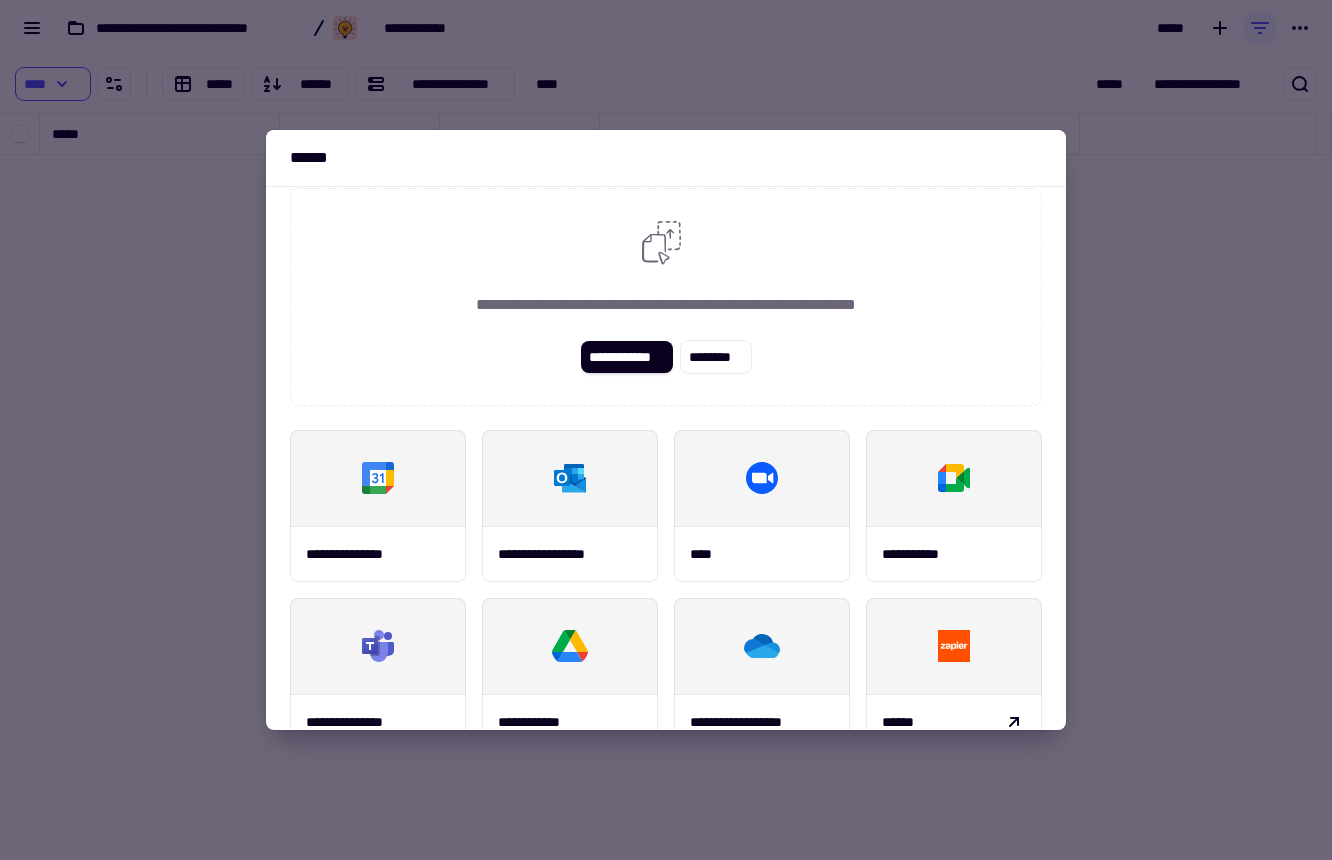 scroll, scrollTop: 0, scrollLeft: 0, axis: both 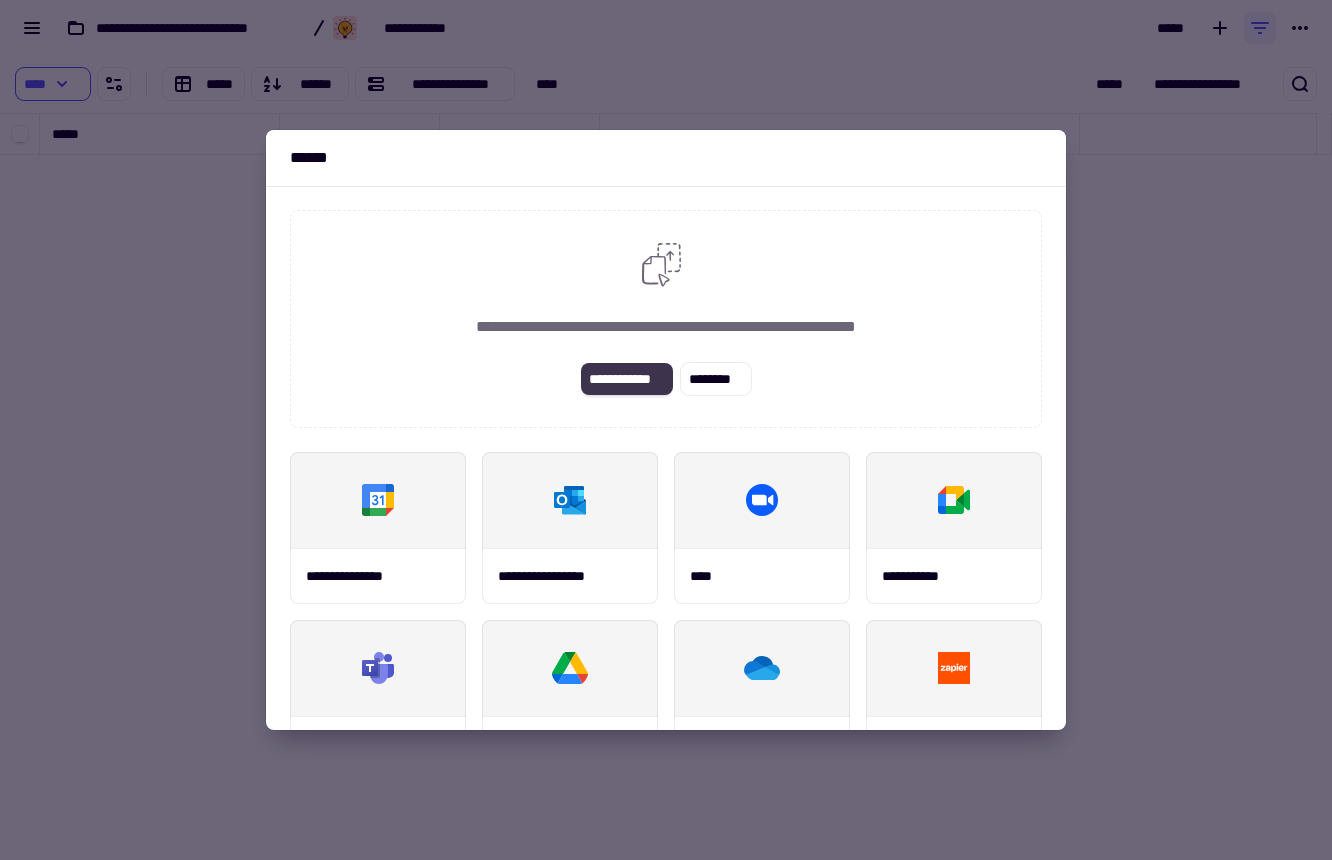 click on "**********" 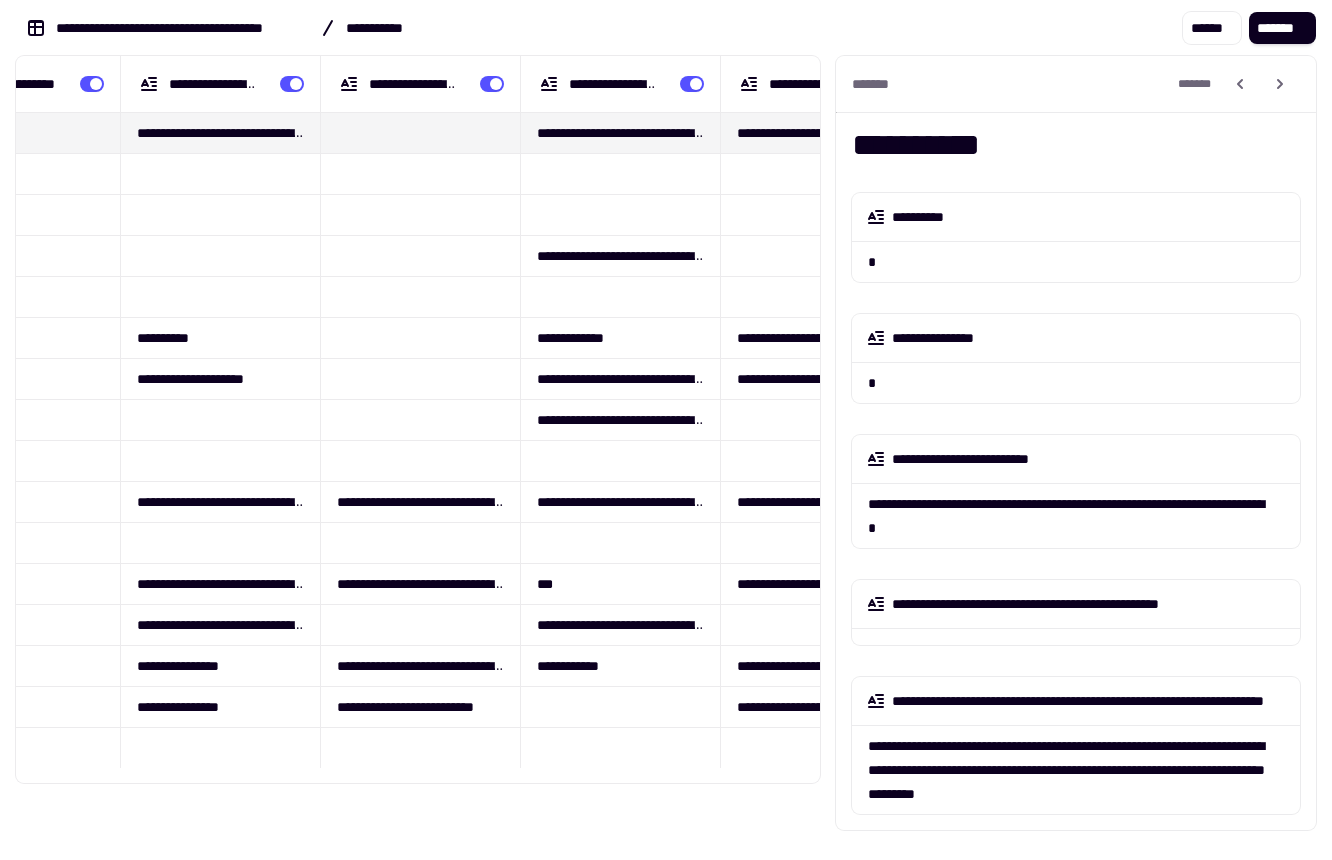 scroll, scrollTop: 0, scrollLeft: 0, axis: both 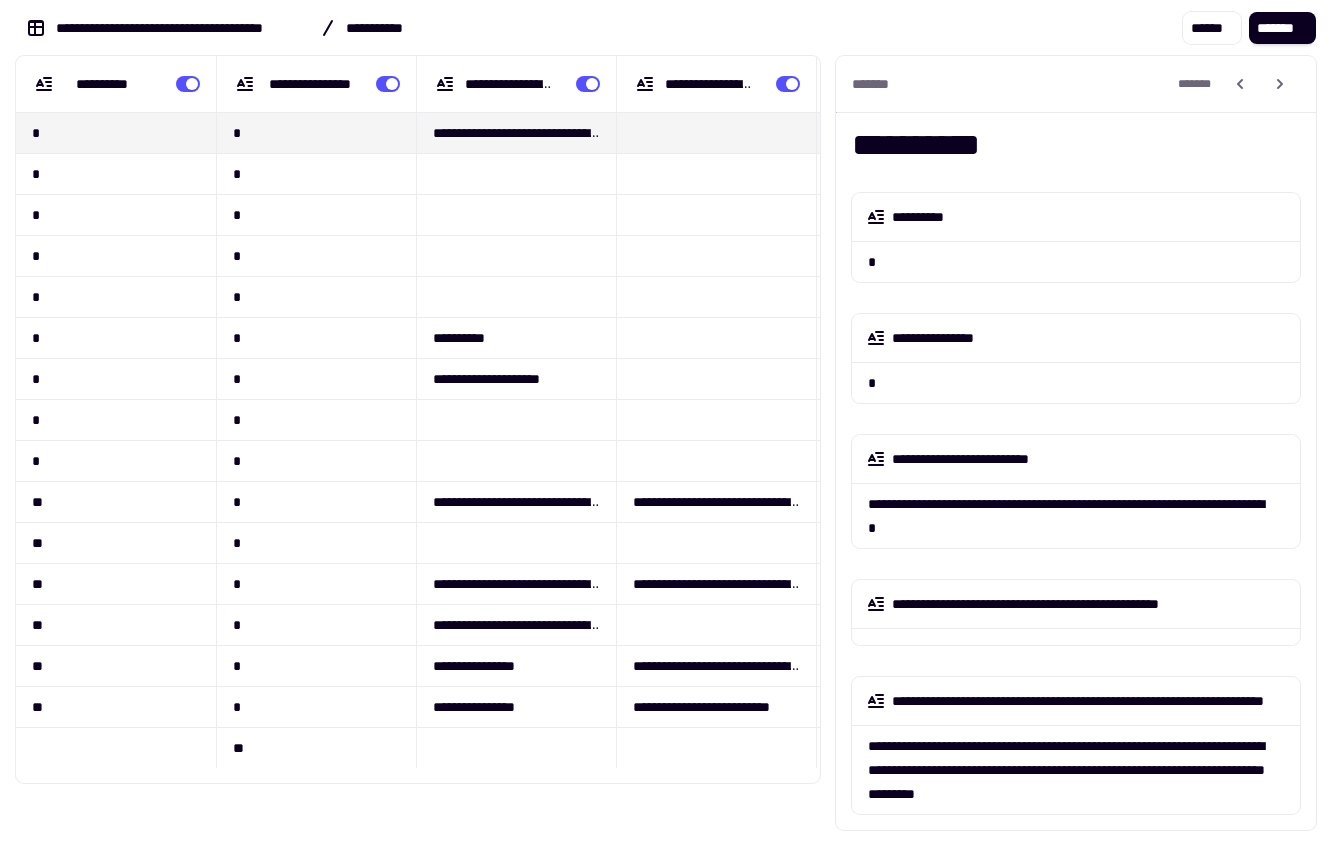 click on "*" at bounding box center (116, 132) 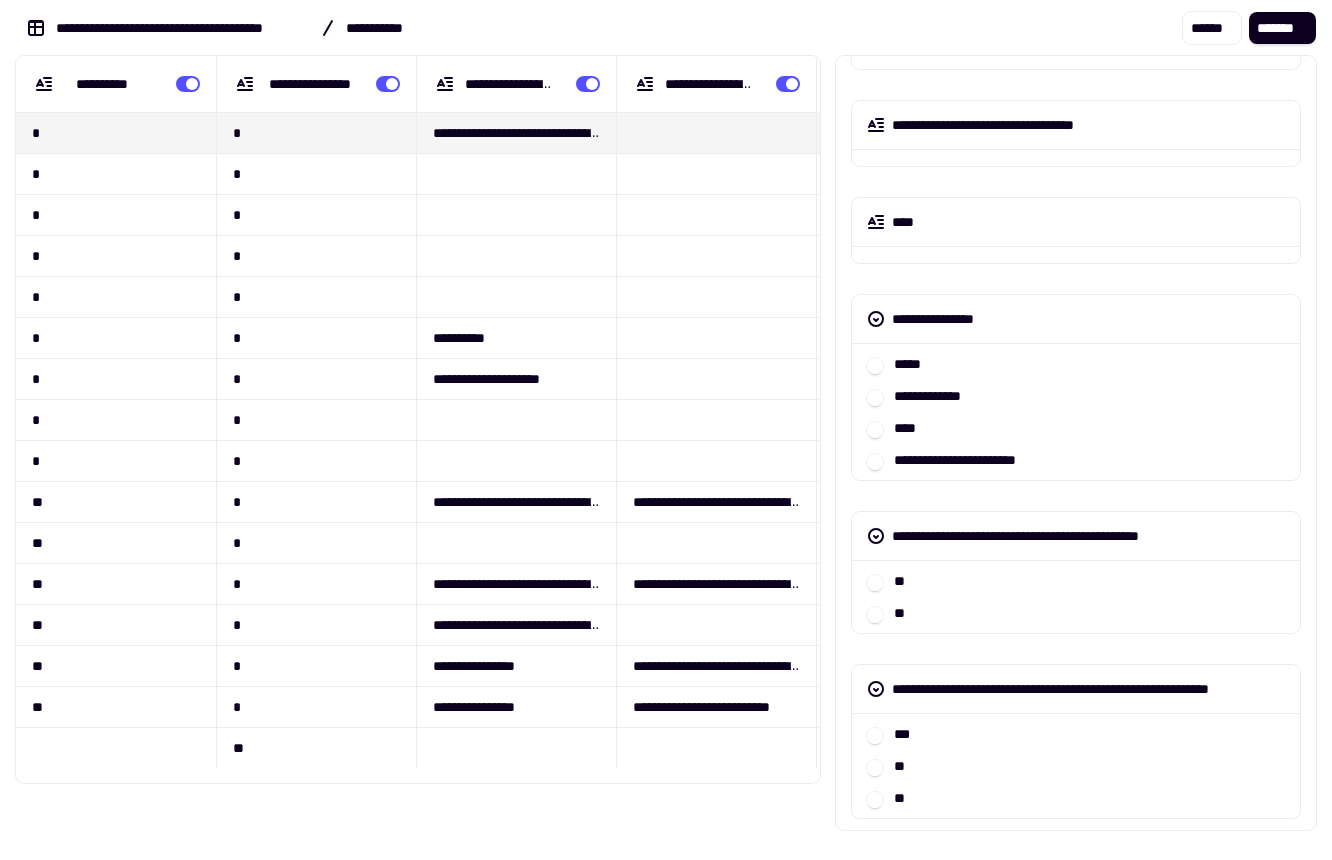 scroll, scrollTop: 1499, scrollLeft: 0, axis: vertical 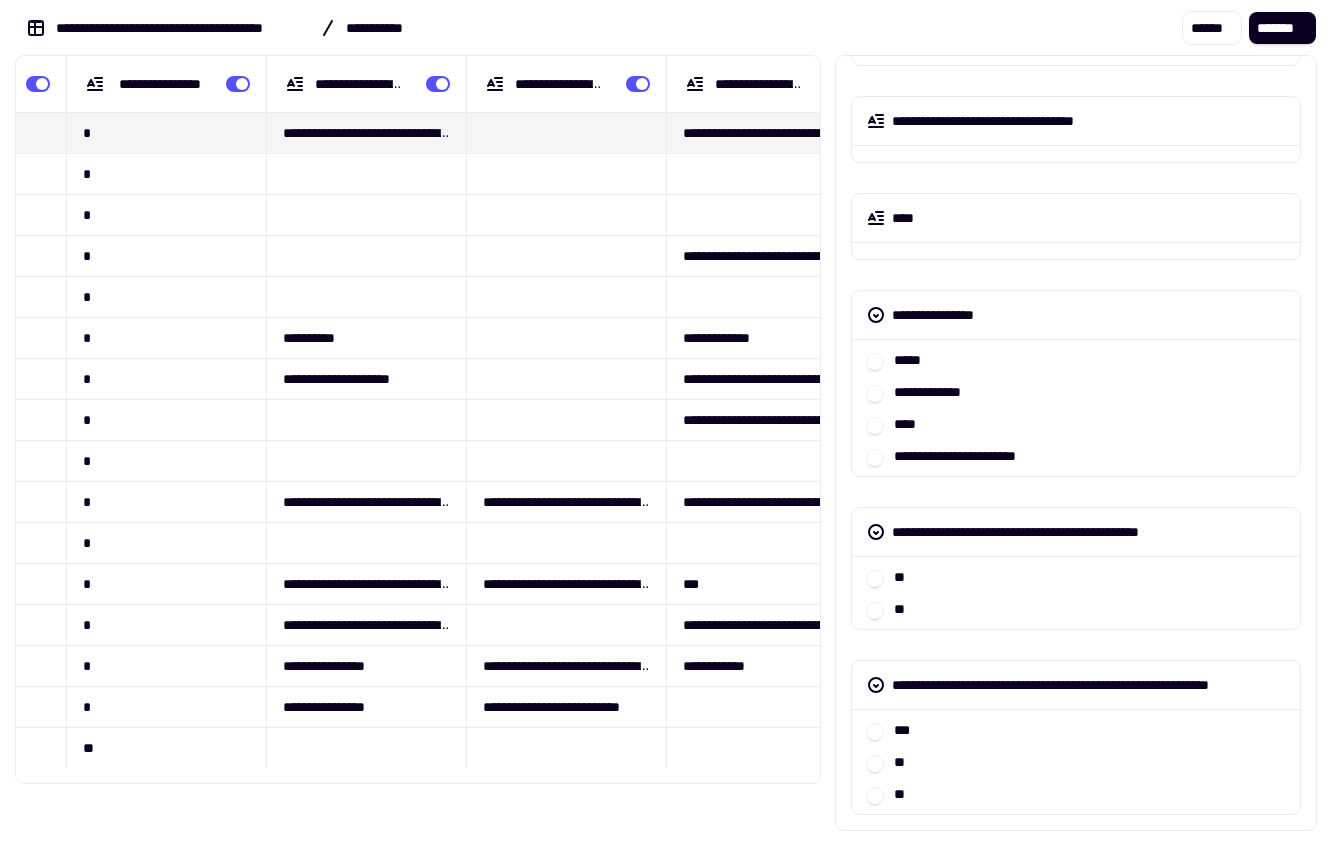click on "***
*********" at bounding box center (942, 392) 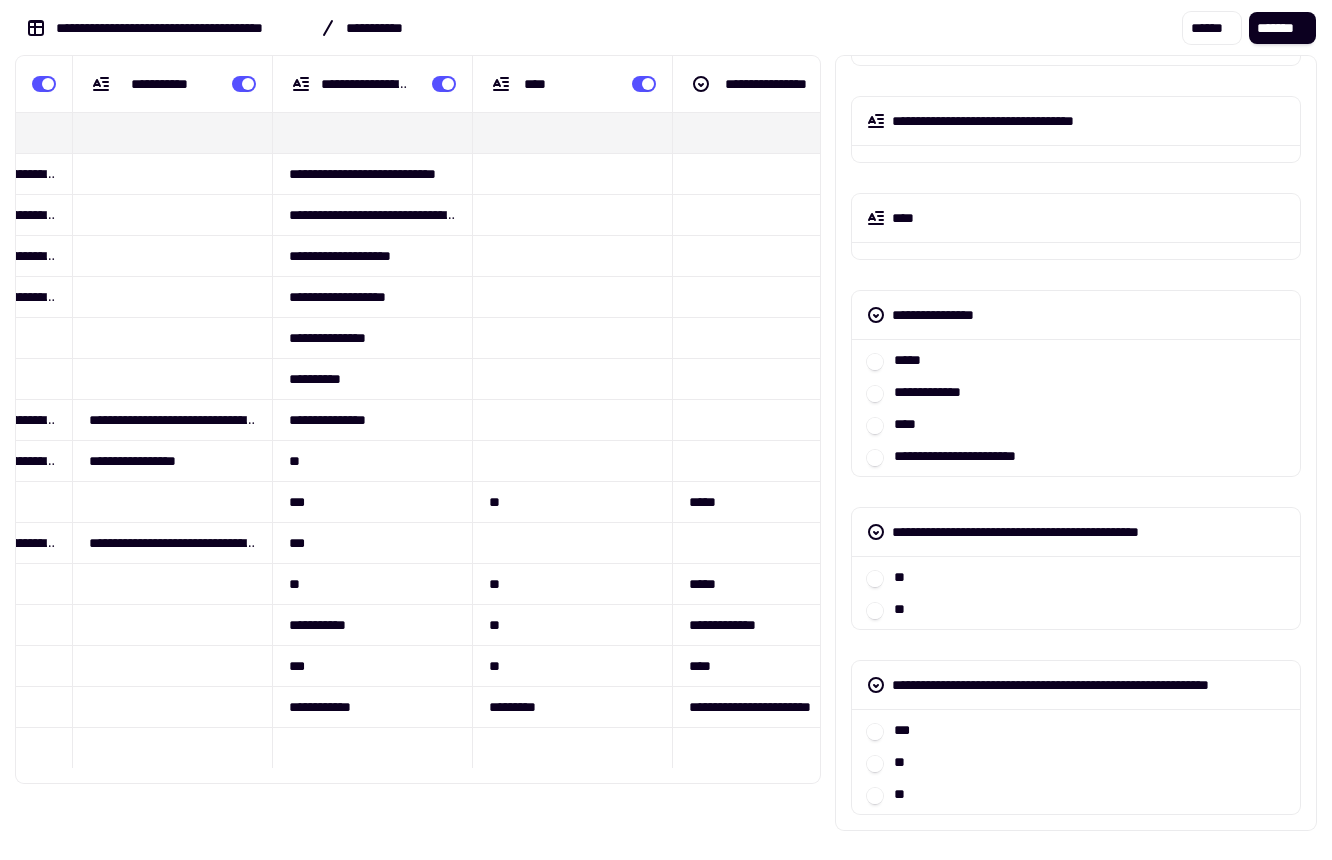 scroll, scrollTop: 0, scrollLeft: 1996, axis: horizontal 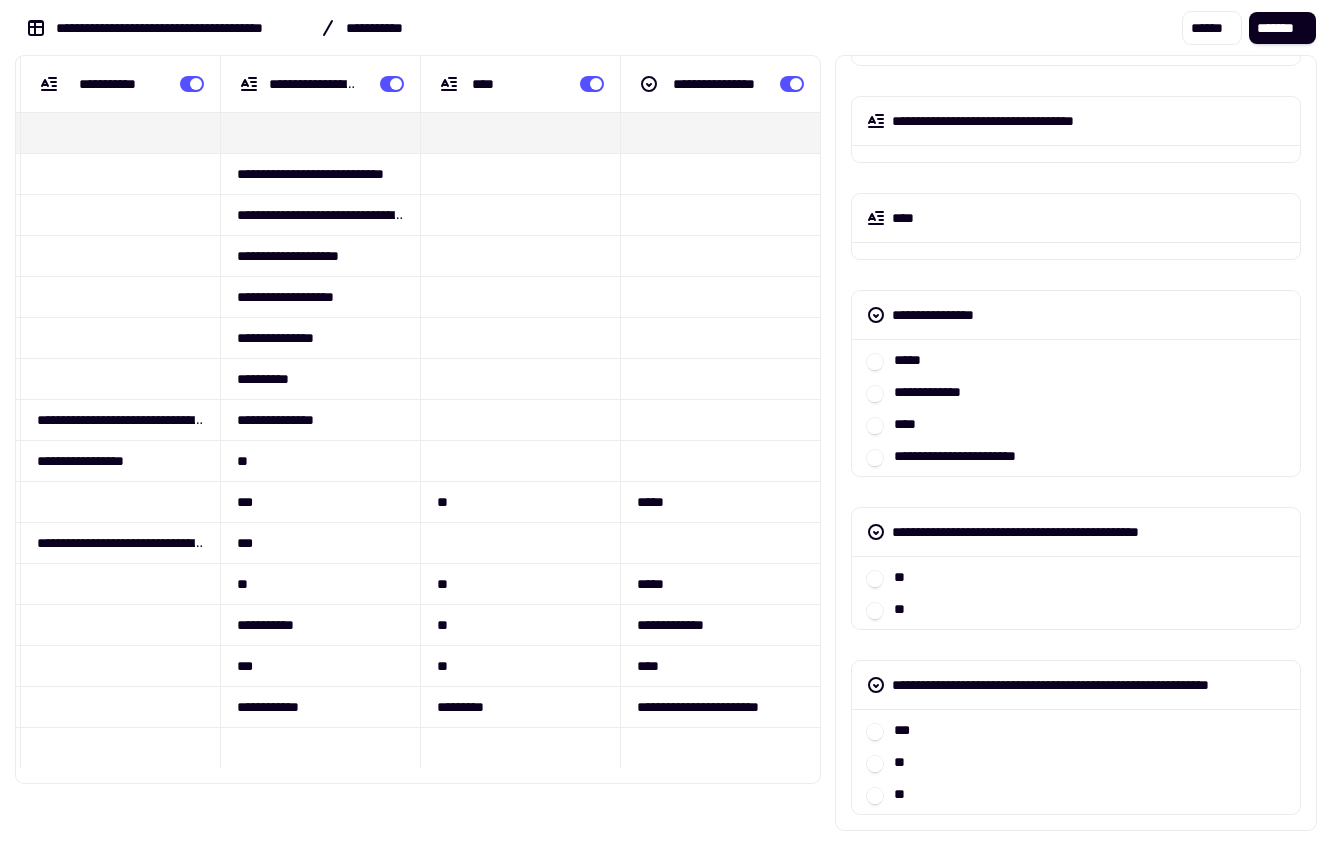 click on "****" at bounding box center (1076, 424) 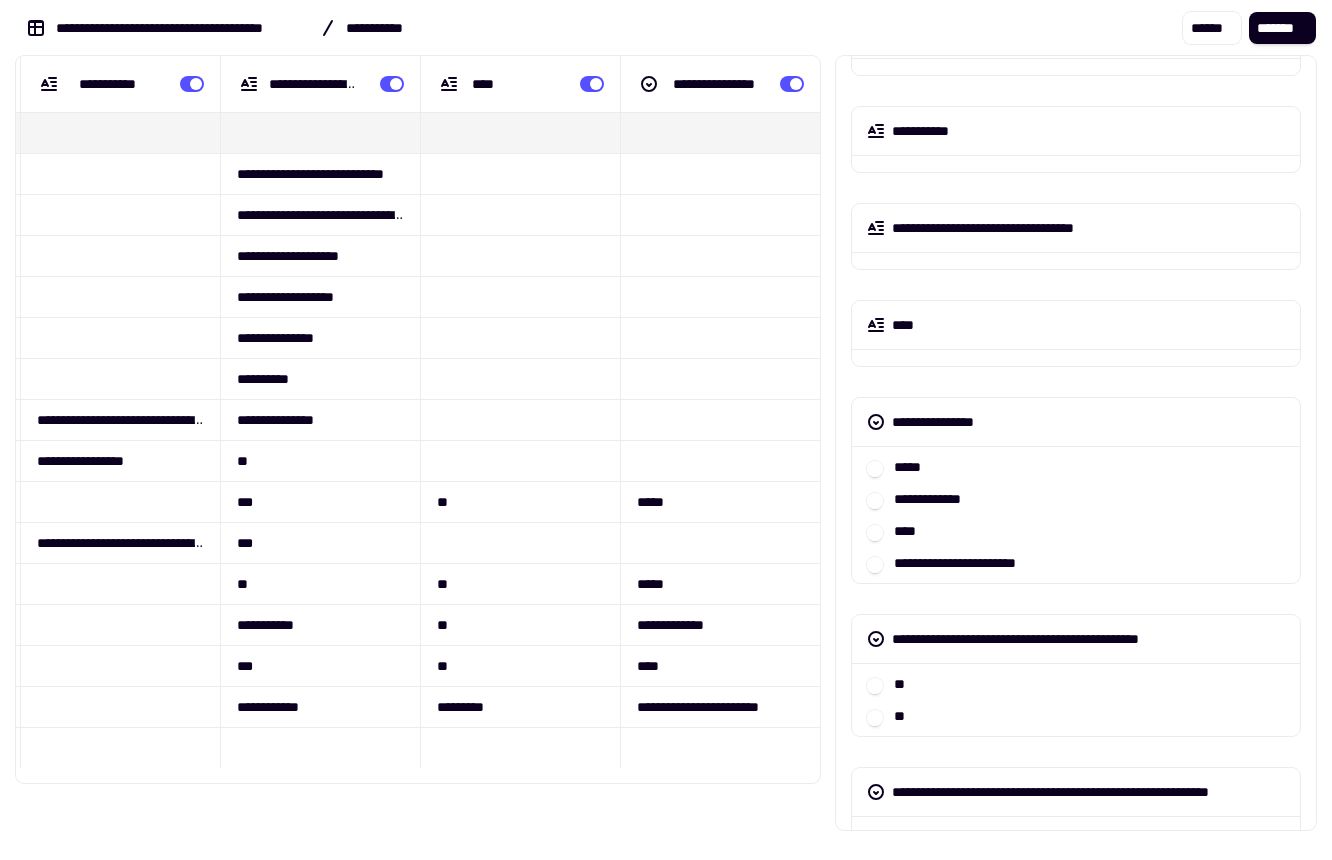 scroll, scrollTop: 1403, scrollLeft: 0, axis: vertical 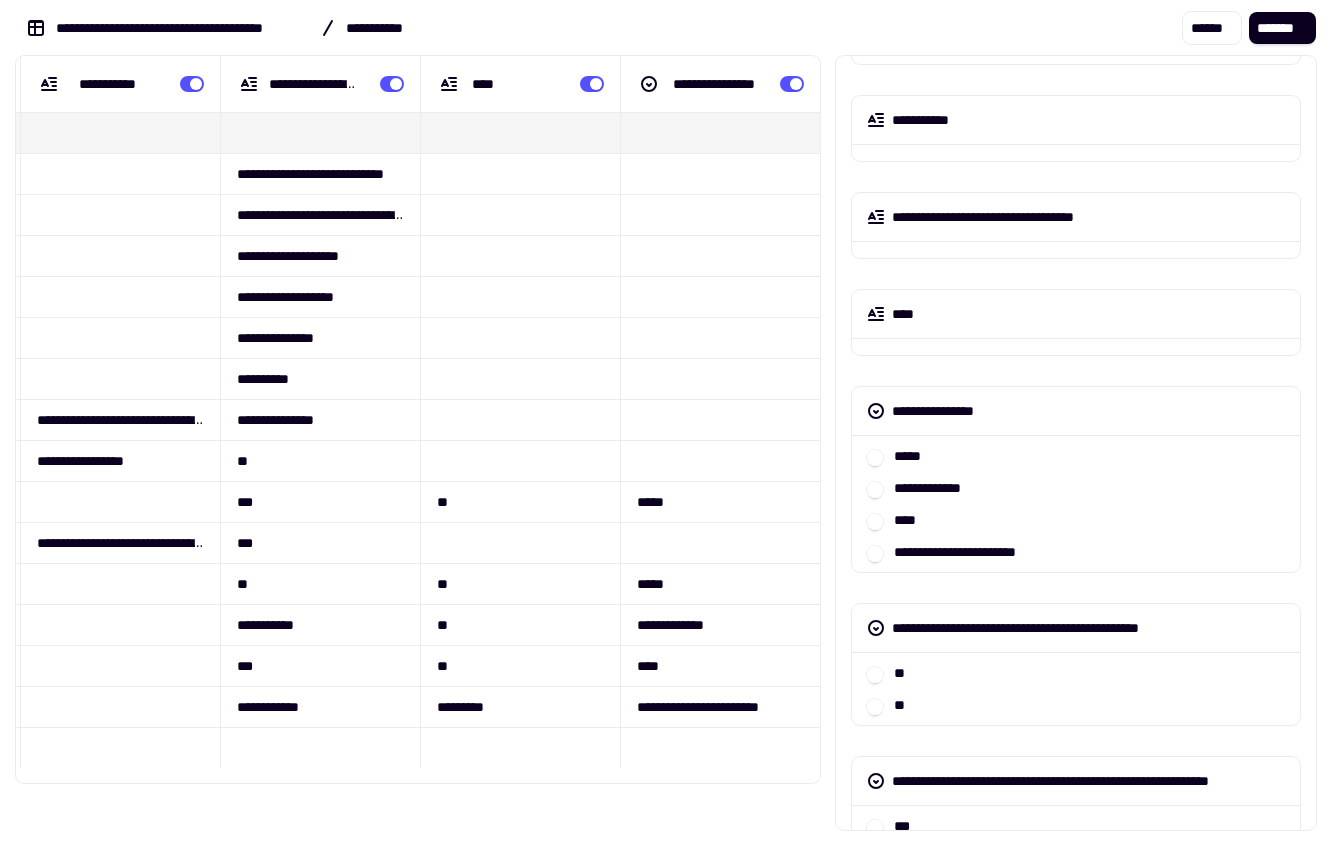 click 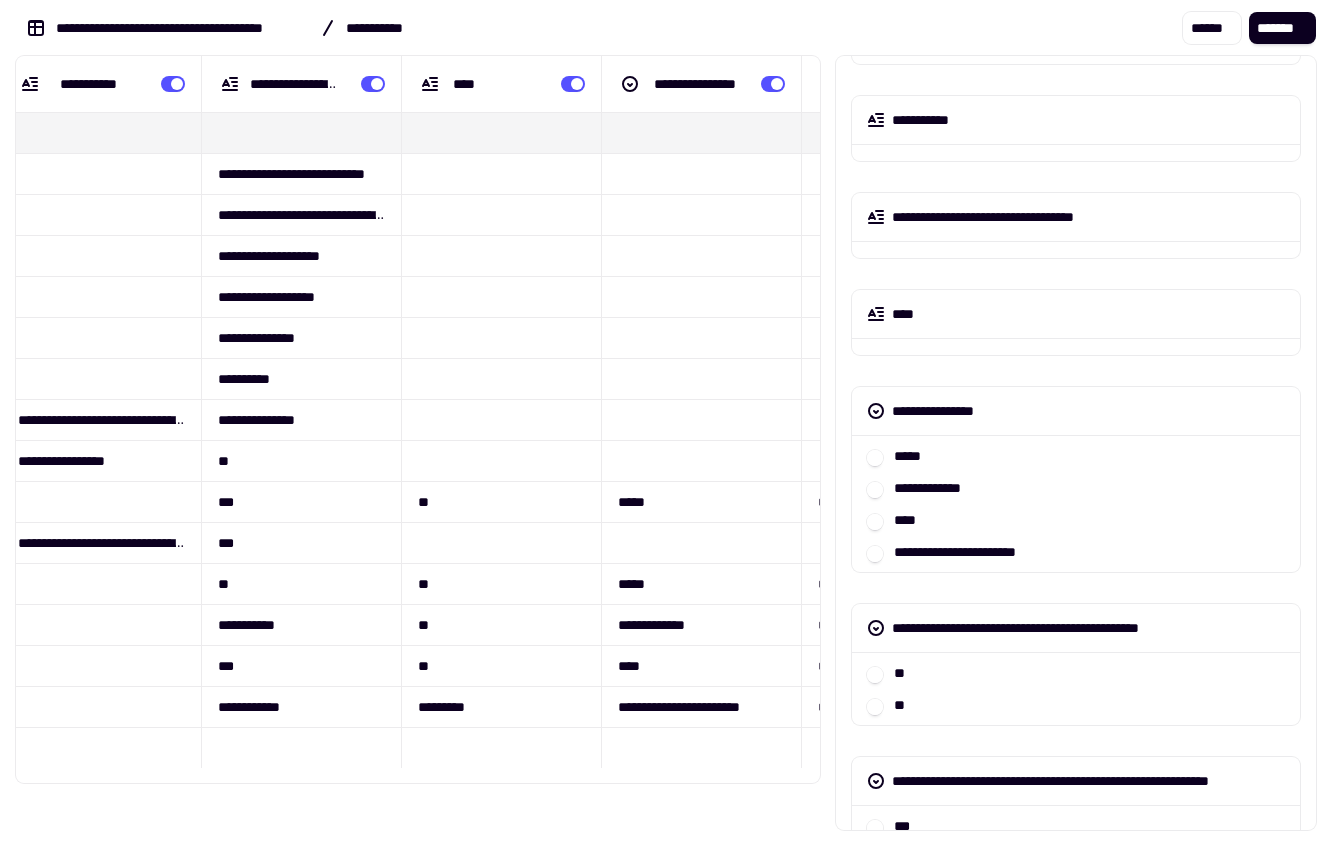 scroll, scrollTop: 0, scrollLeft: 2196, axis: horizontal 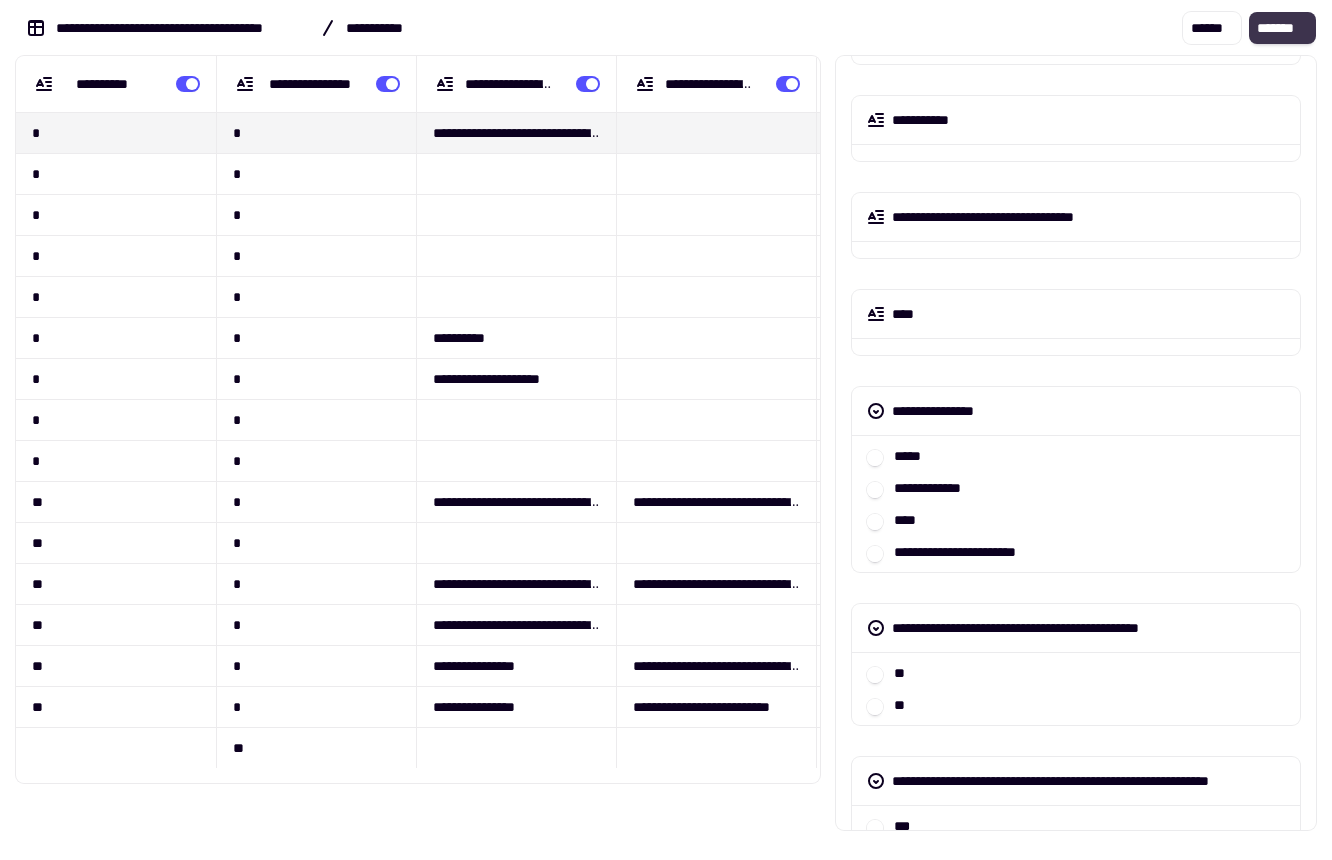 click on "*******" 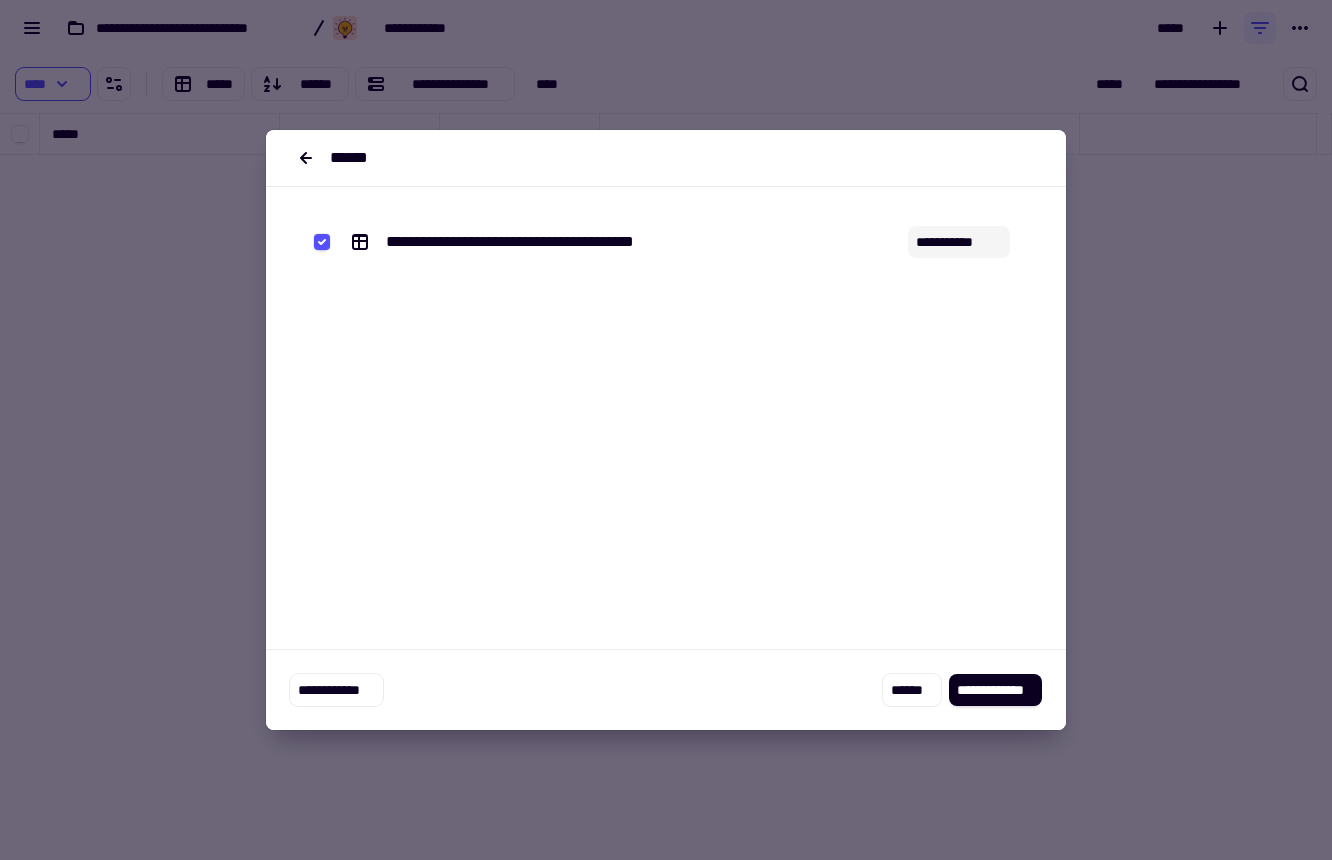 click on "**********" 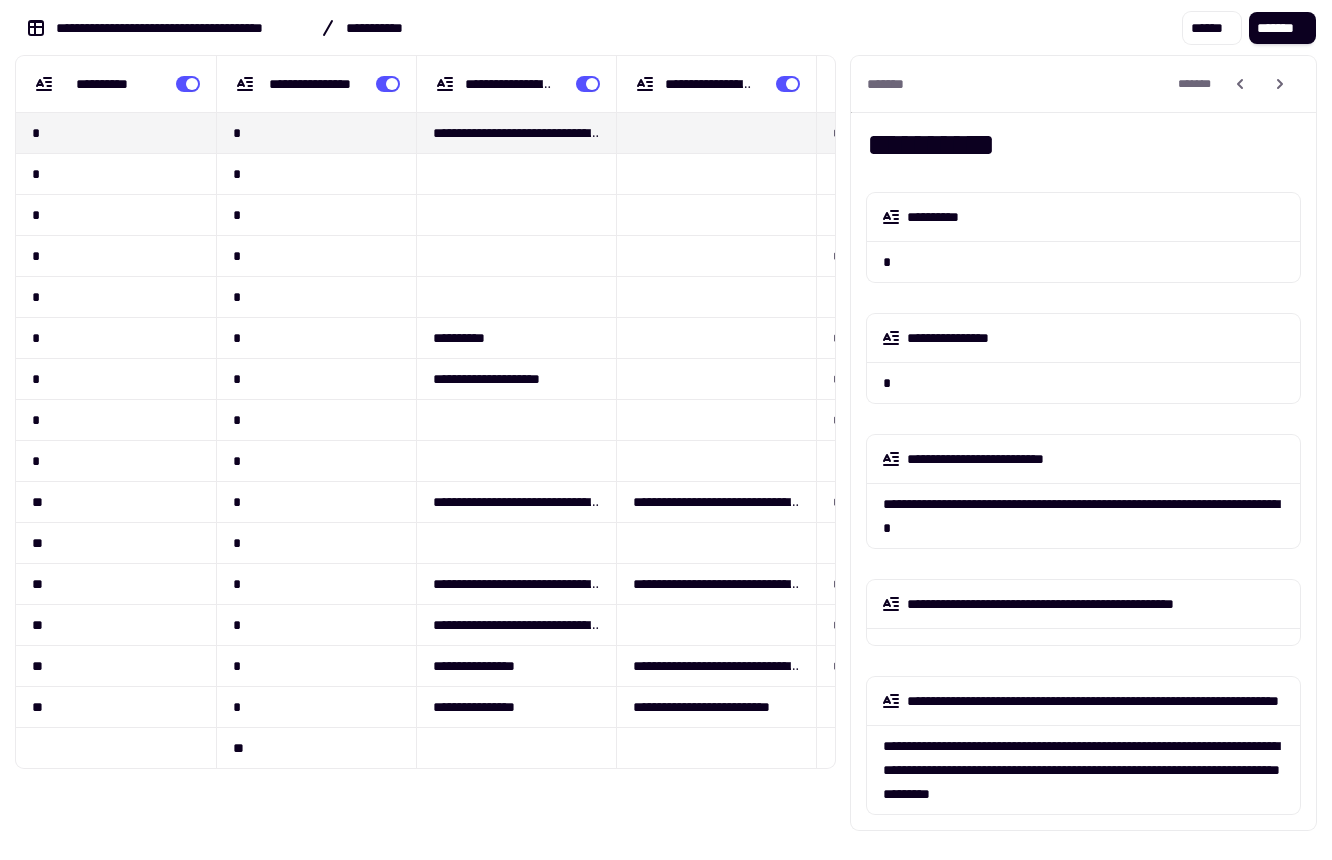 click on "*" at bounding box center (1083, 262) 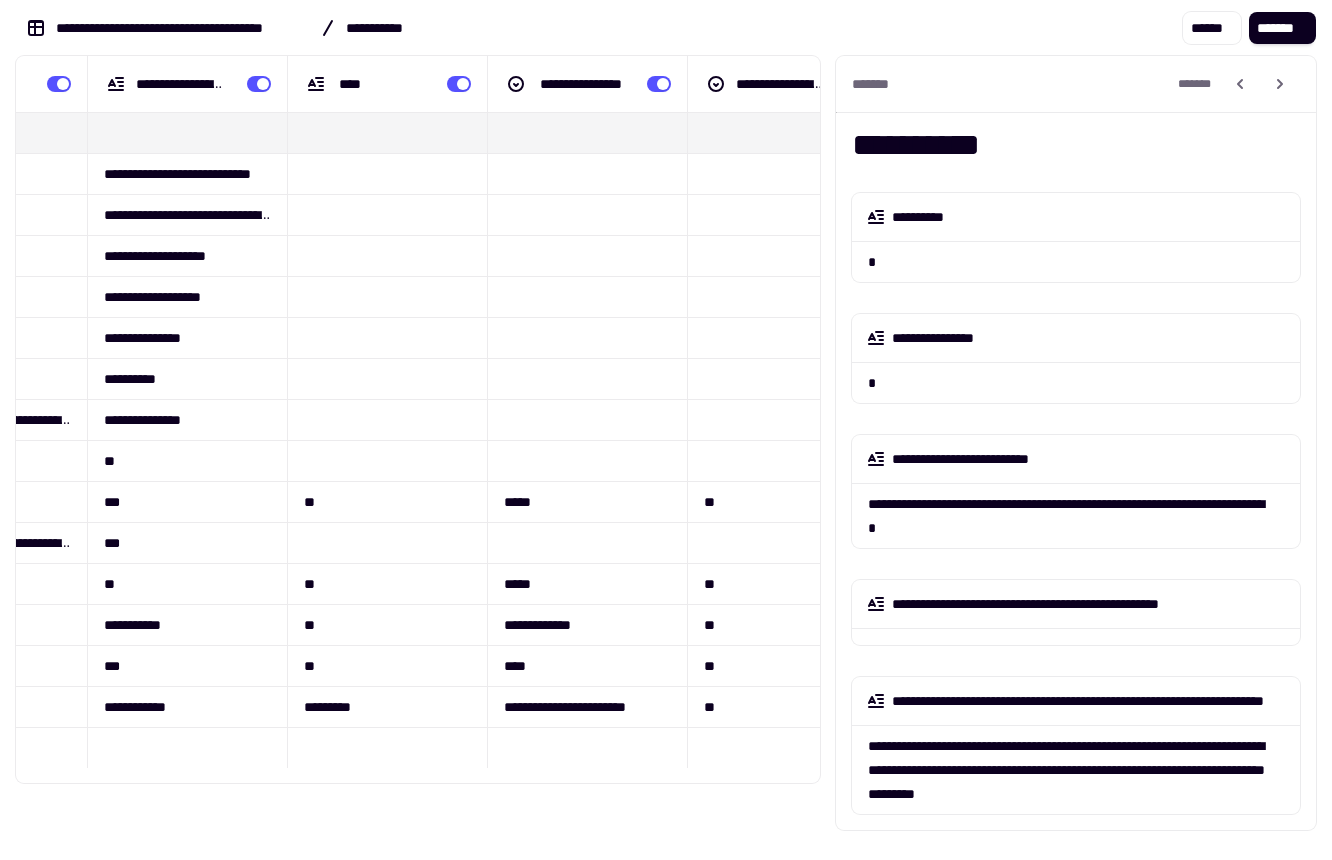 scroll, scrollTop: 0, scrollLeft: 2396, axis: horizontal 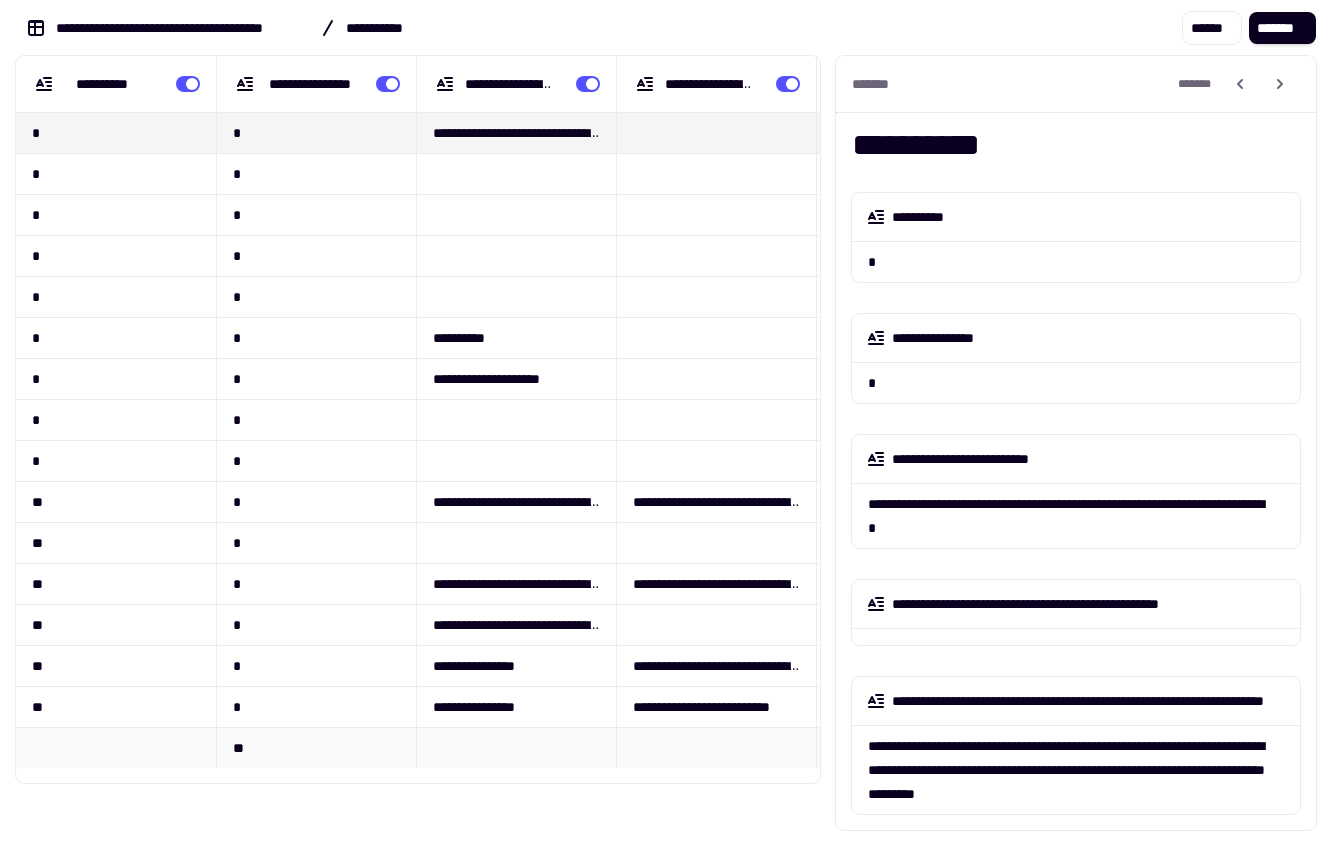 click at bounding box center (116, 747) 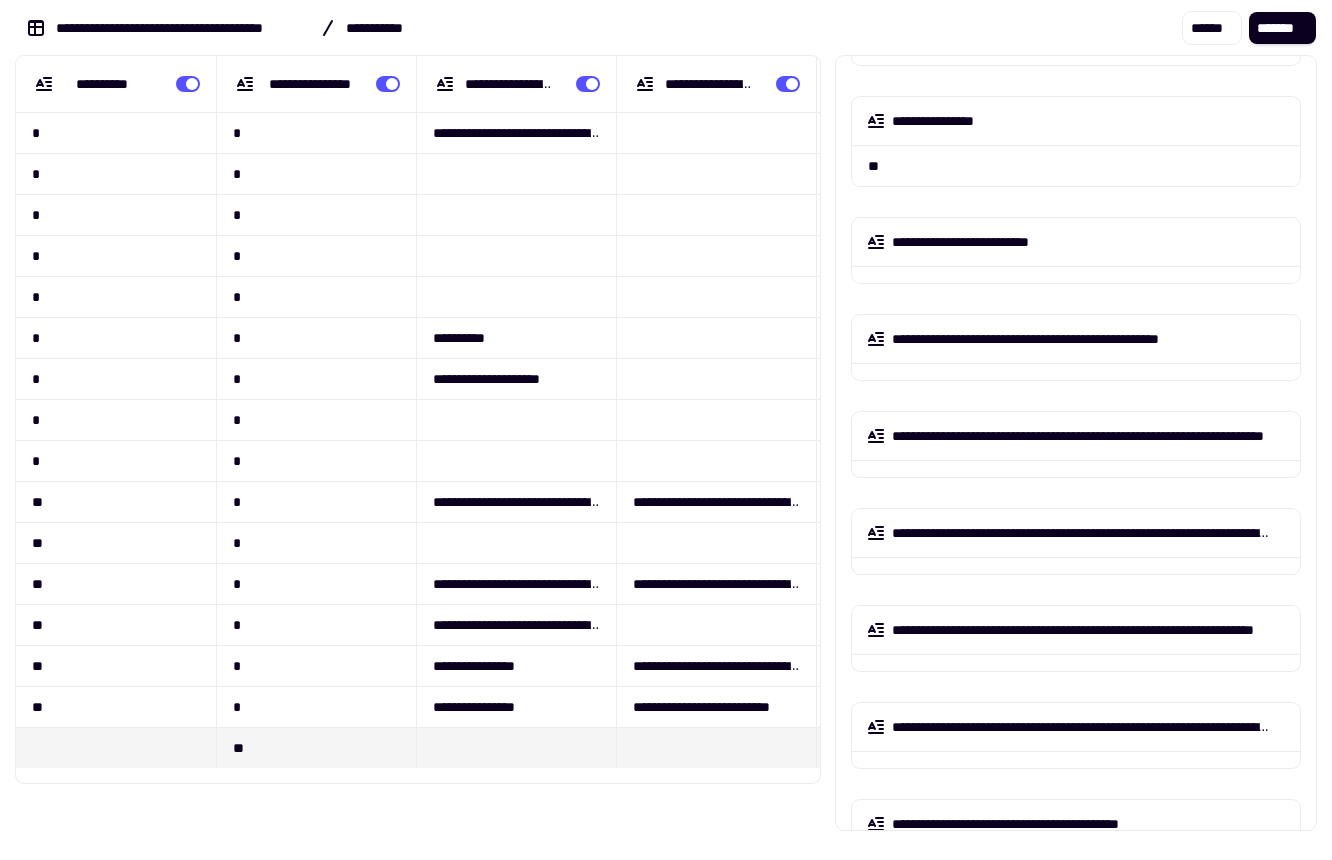 scroll, scrollTop: 0, scrollLeft: 0, axis: both 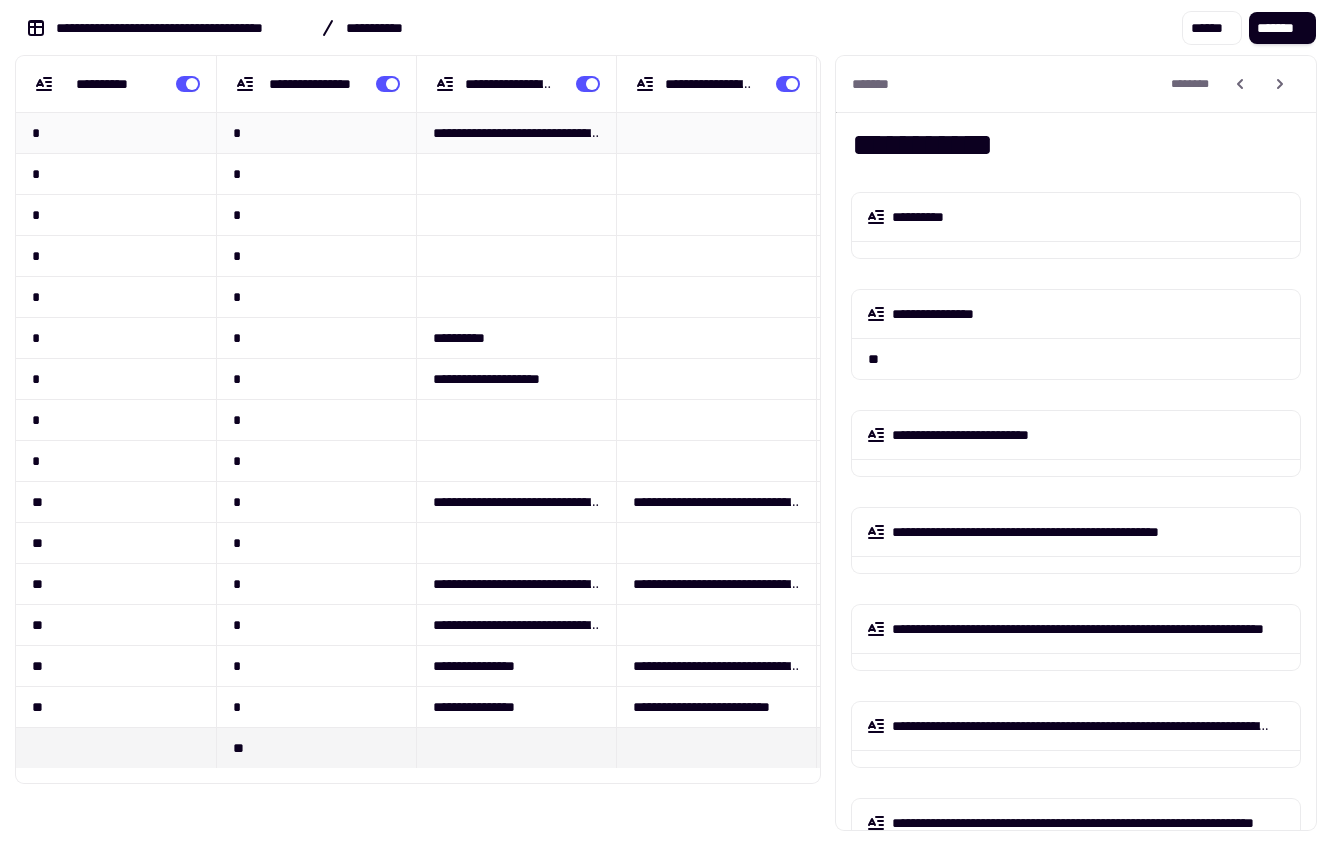 click on "*" at bounding box center (116, 132) 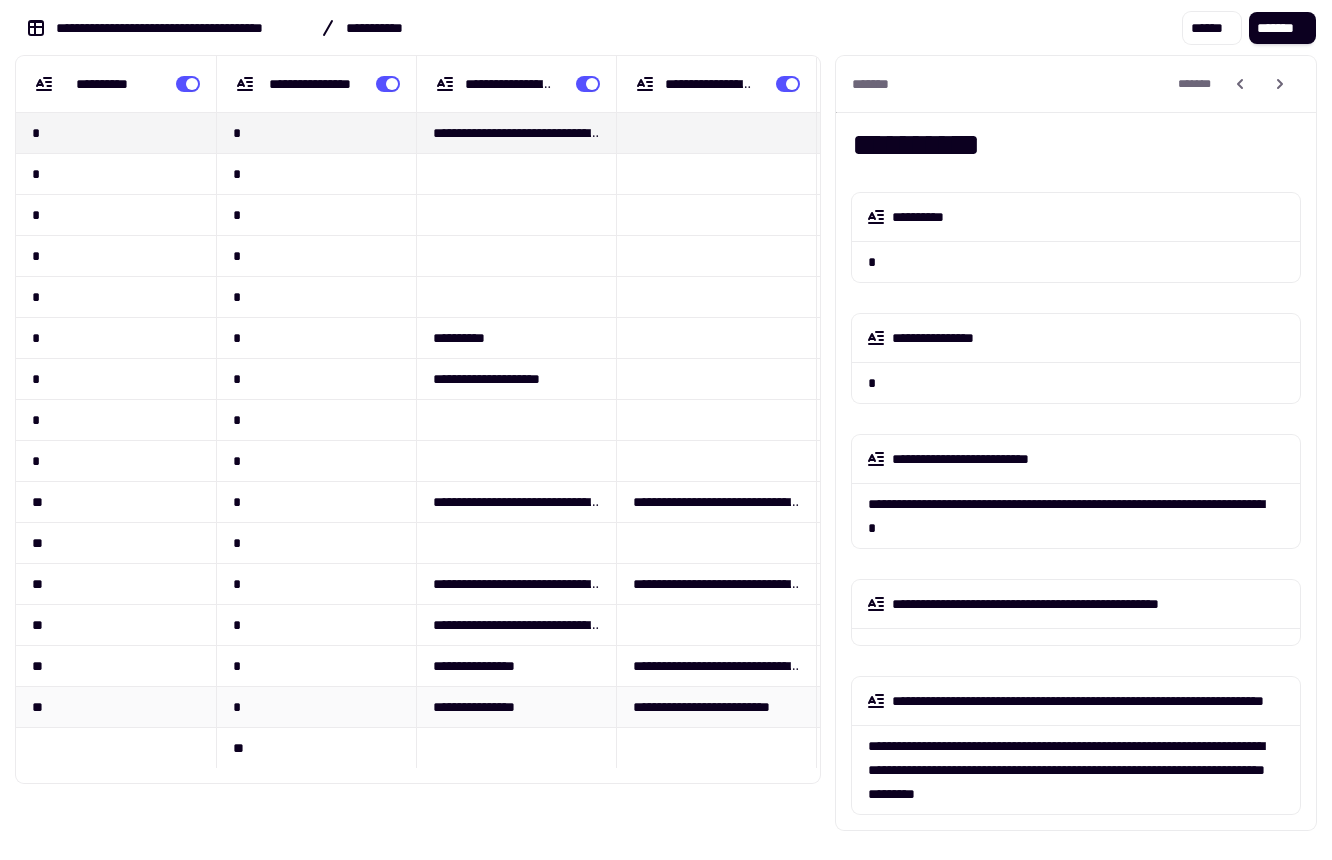 click on "**" at bounding box center [116, 706] 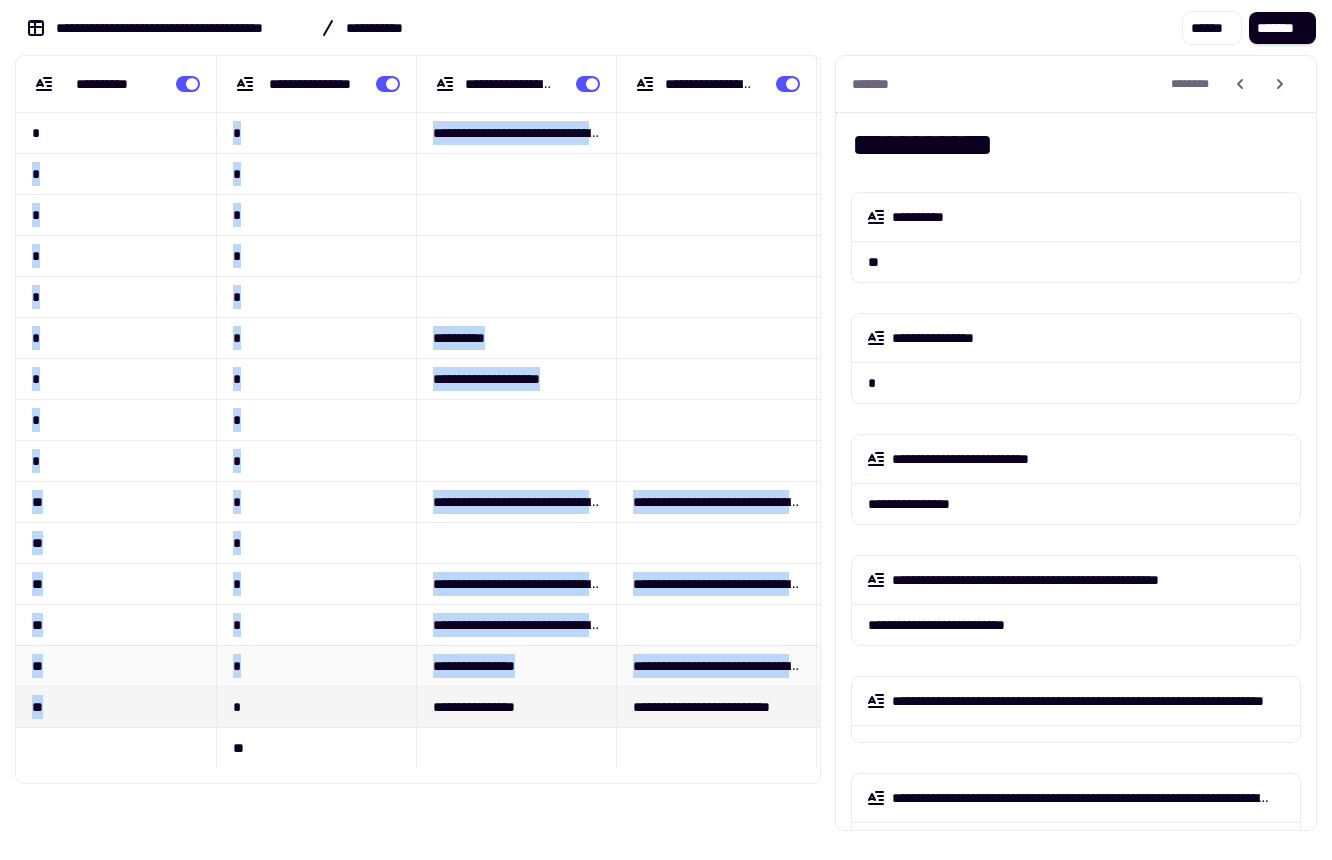 click on "**" at bounding box center (116, 665) 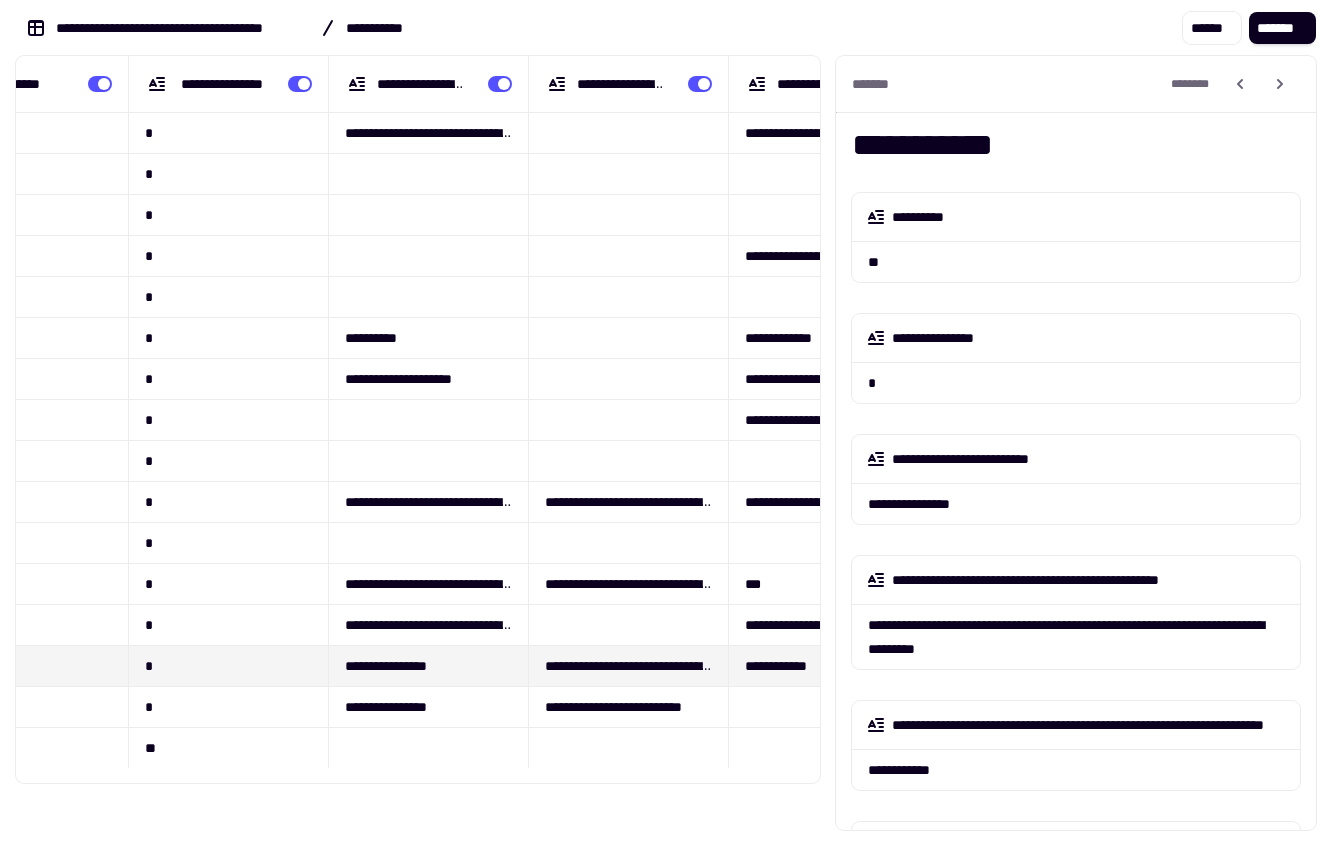 scroll, scrollTop: 0, scrollLeft: 0, axis: both 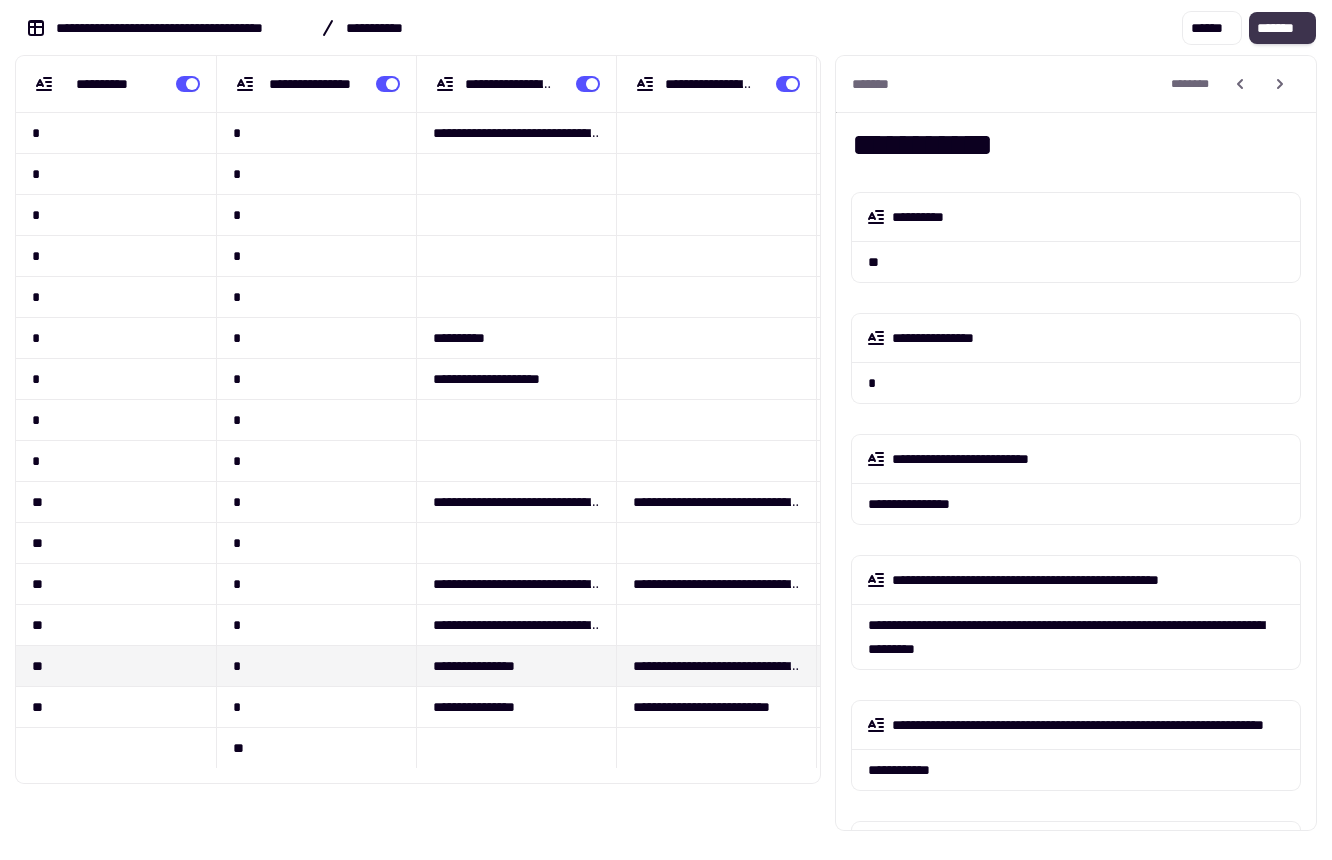 click on "*******" 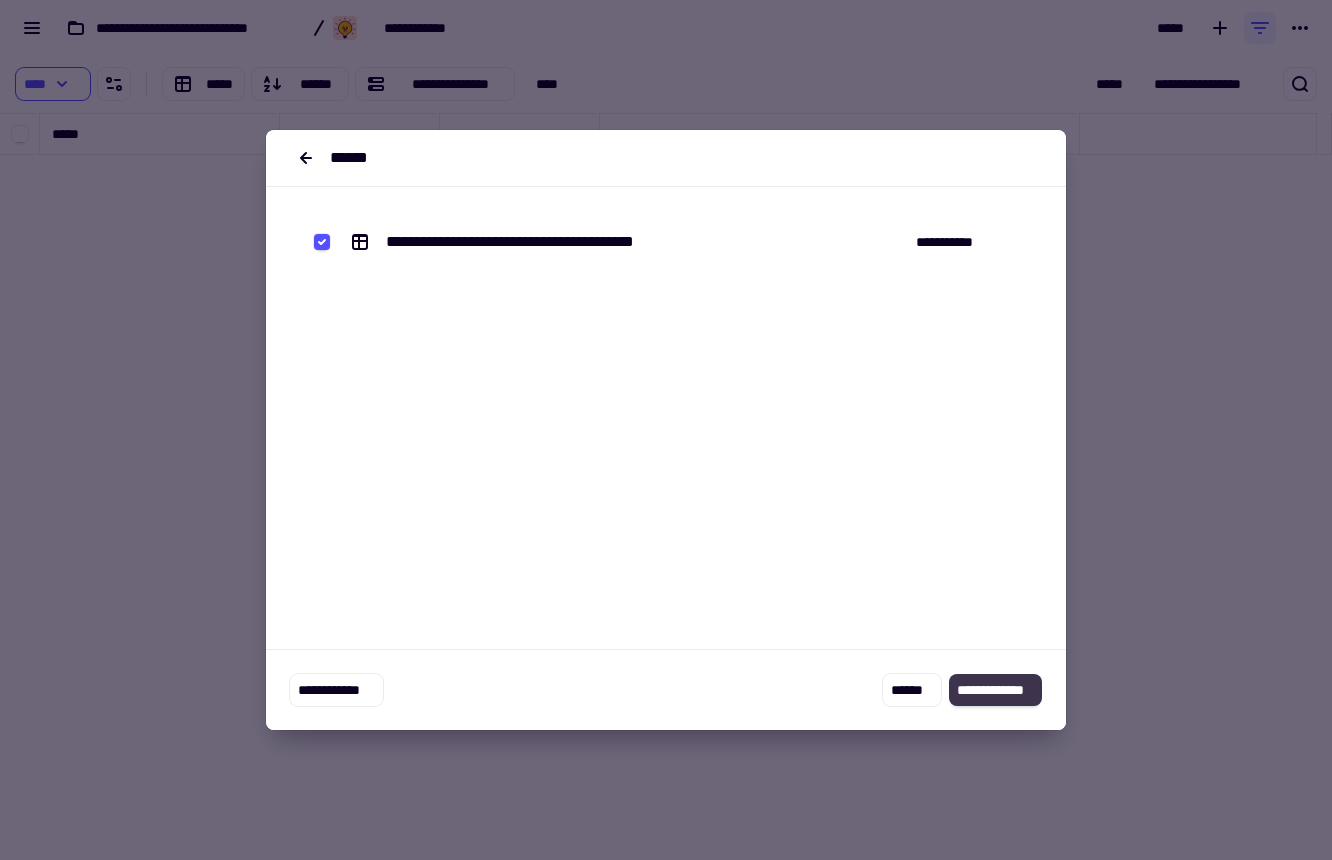 click on "**********" 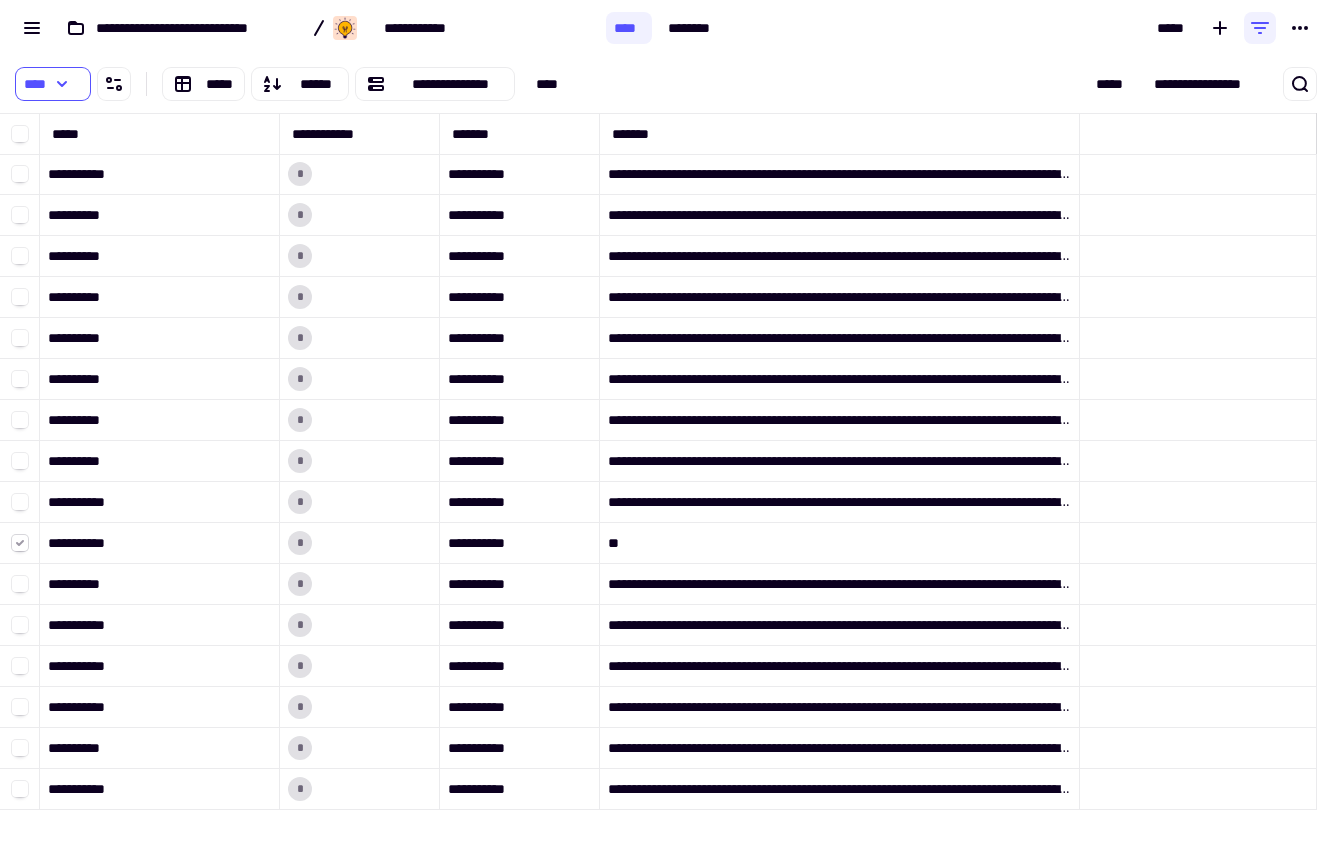click 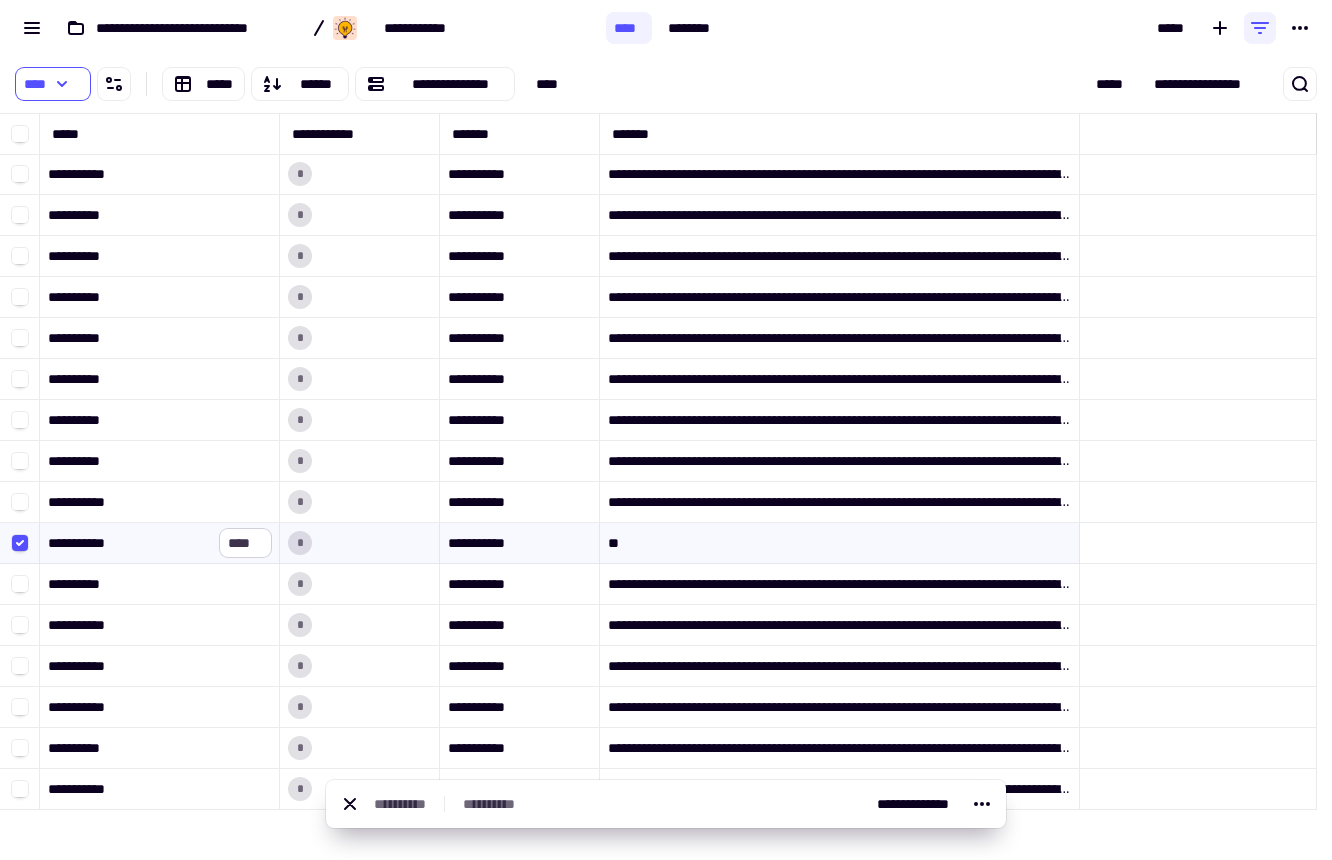 click on "****" 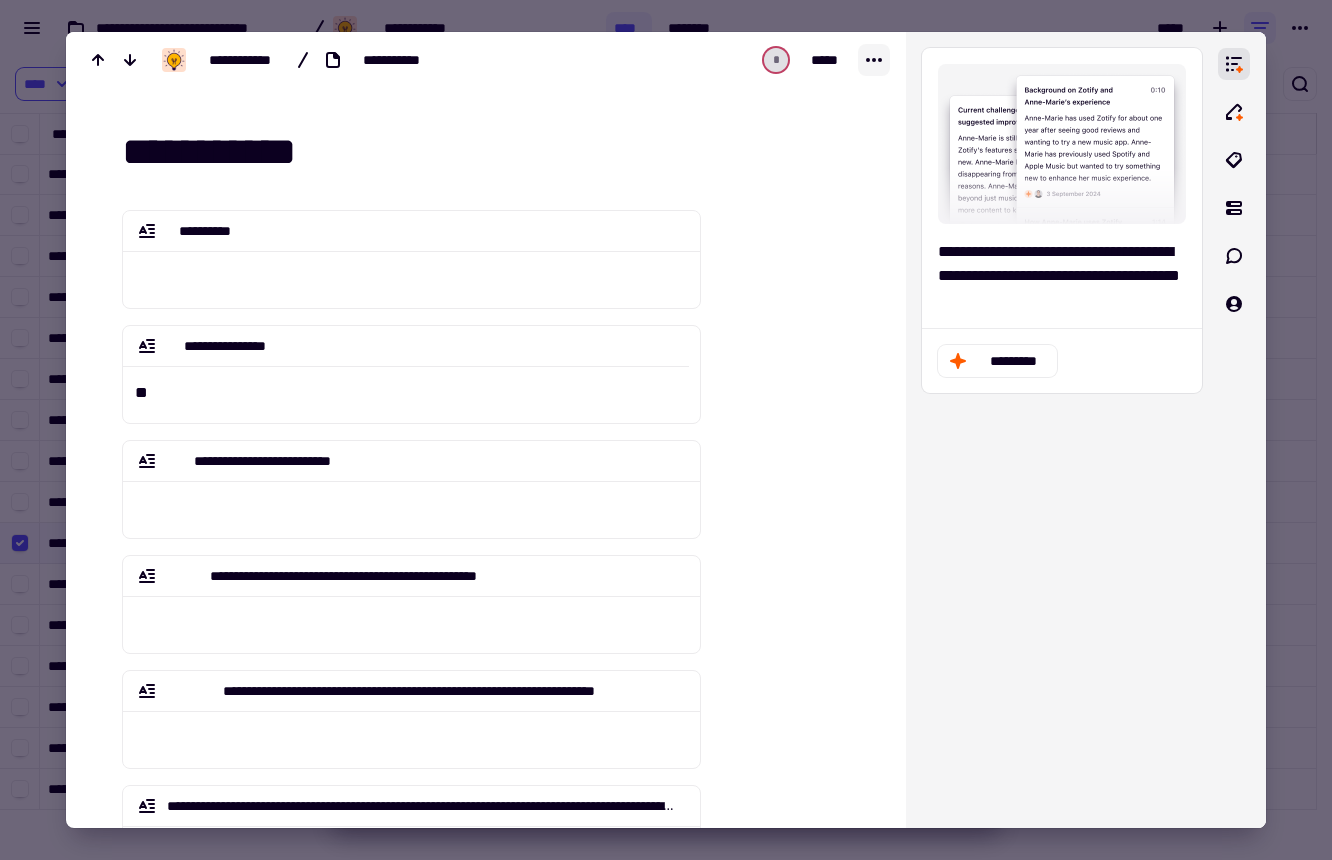 click 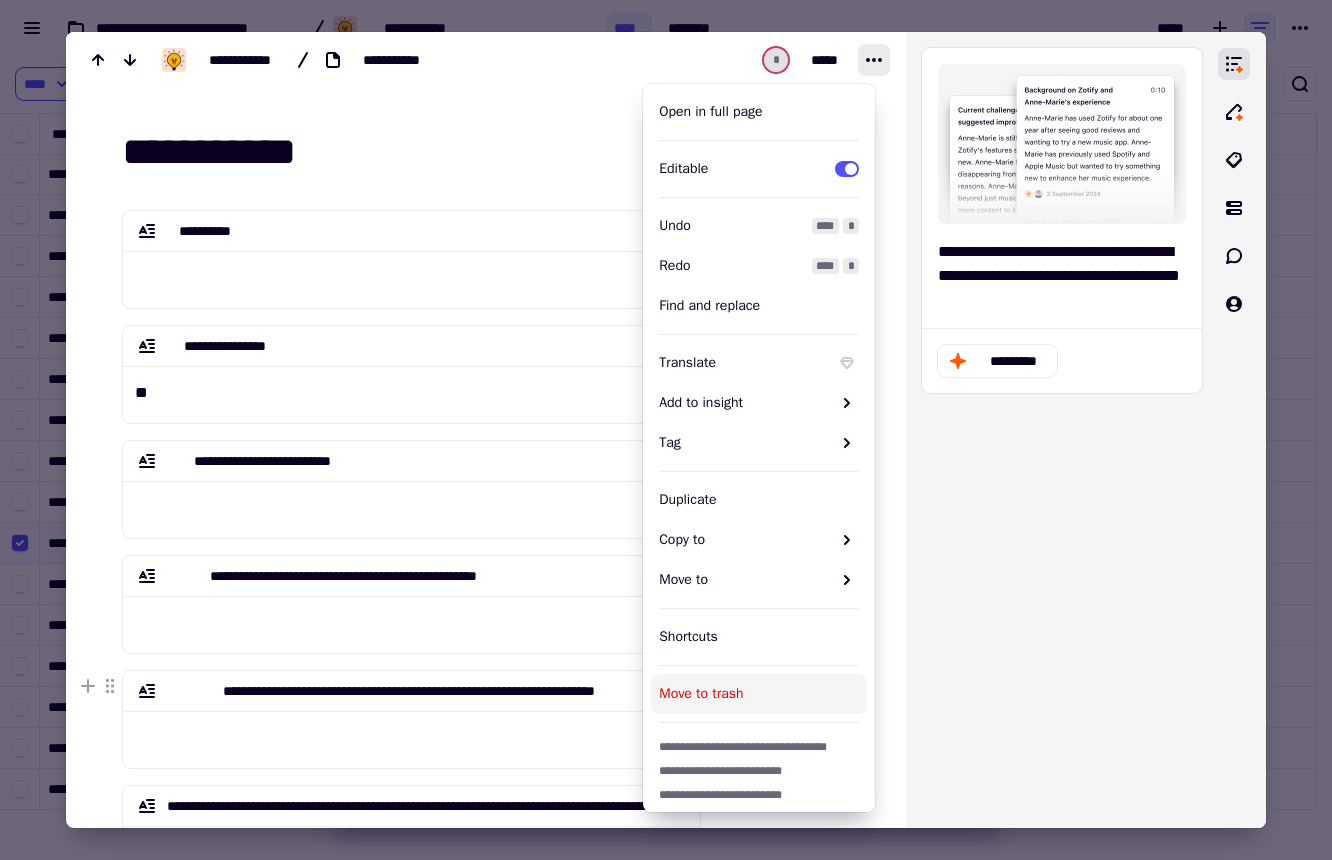 click on "Move to trash" at bounding box center (759, 694) 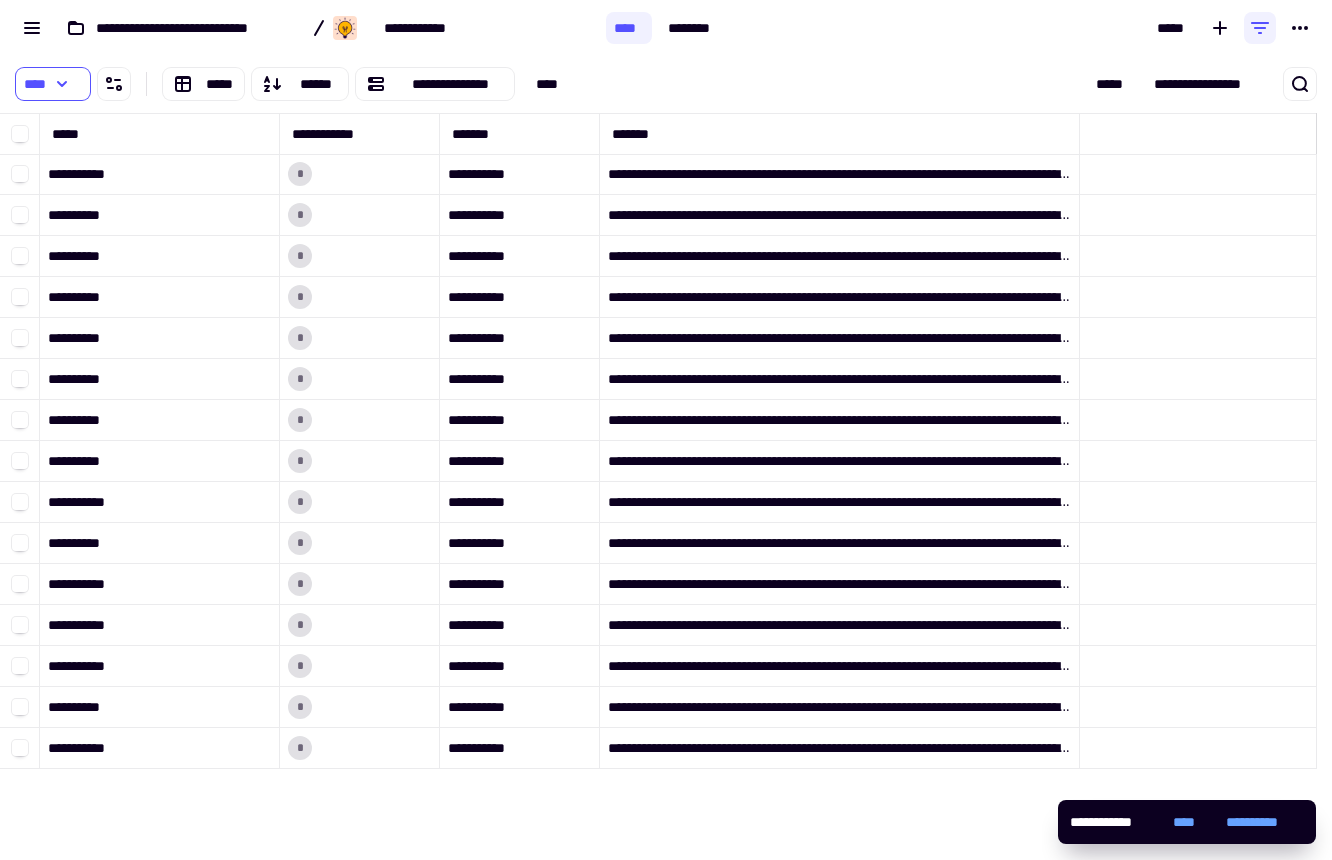 click on "****" at bounding box center [73, 84] 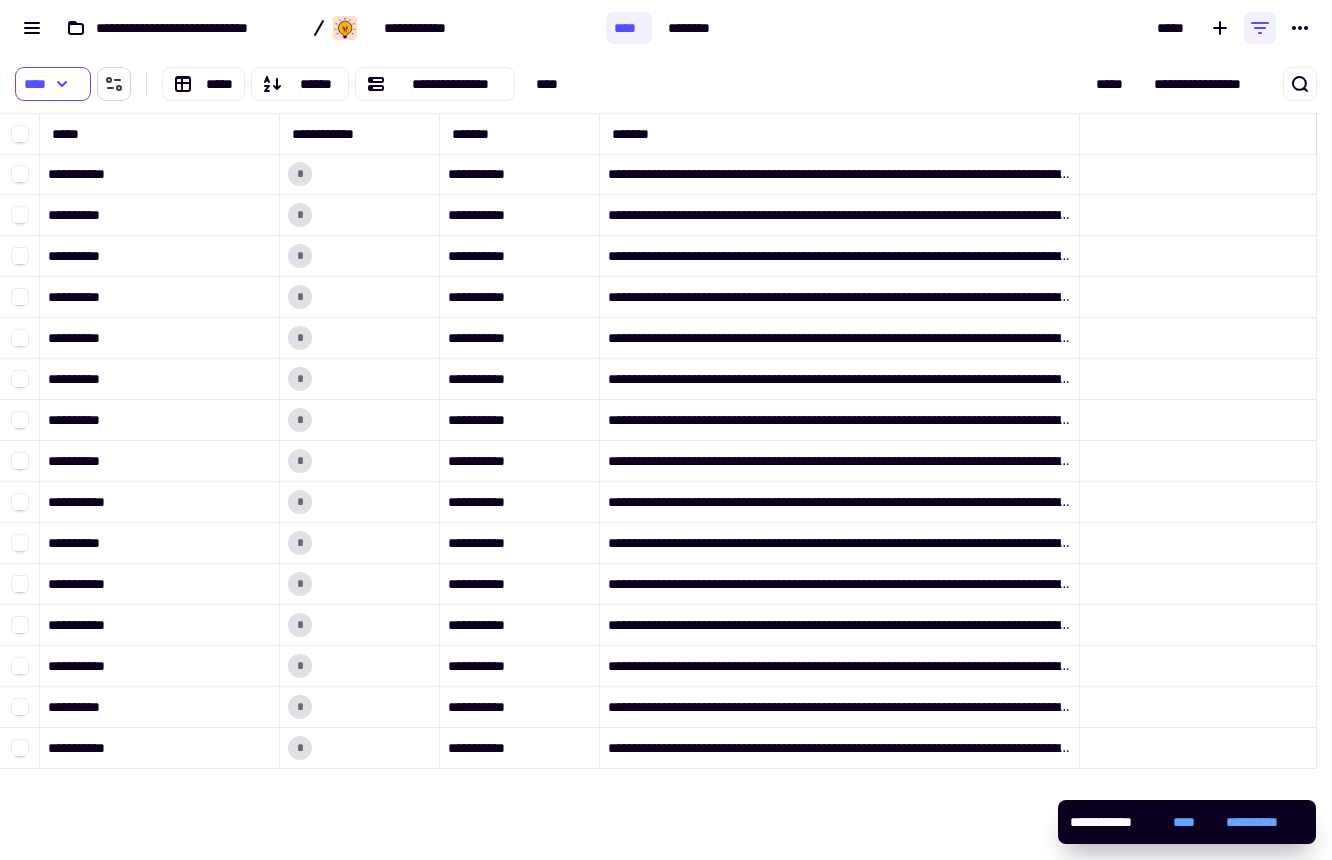 click 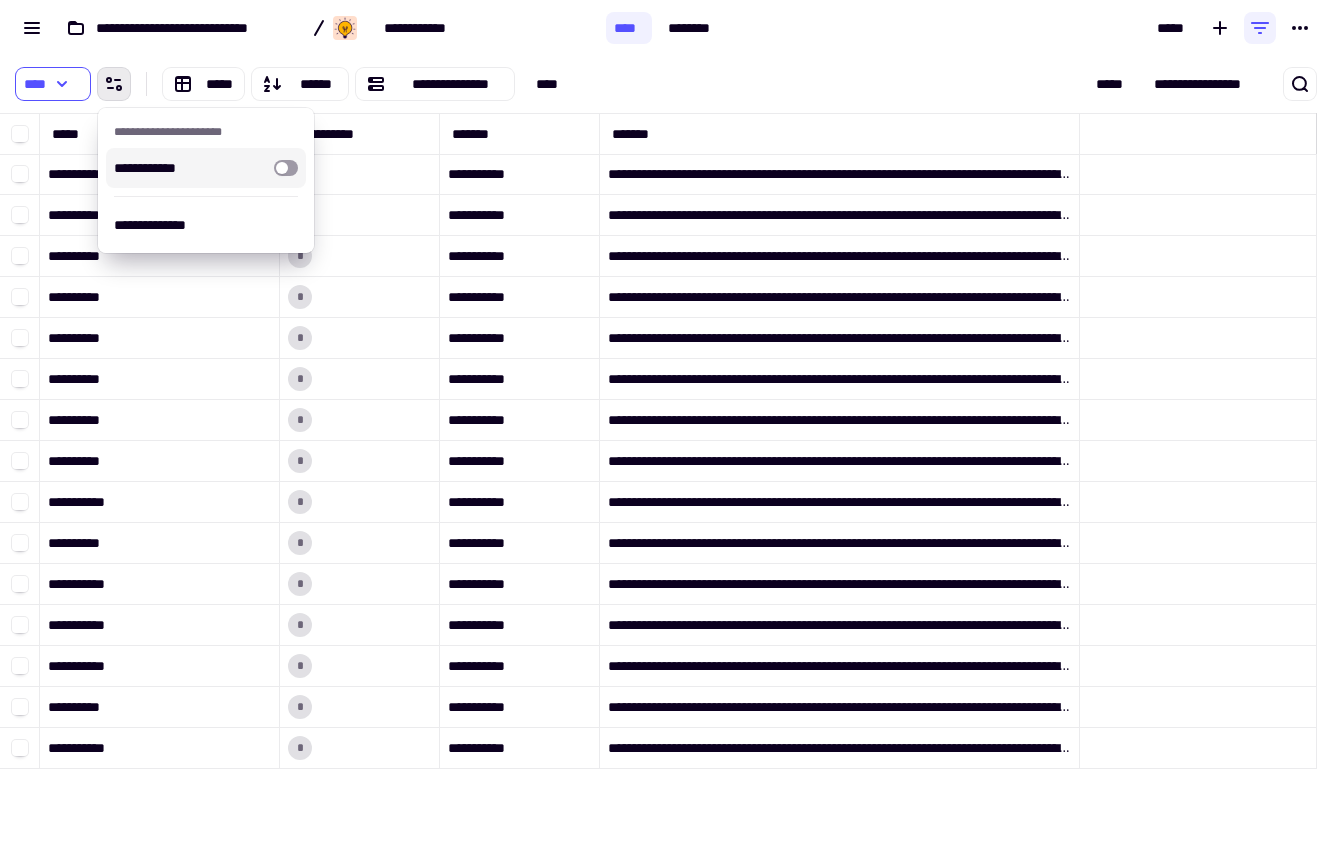 click at bounding box center [286, 168] 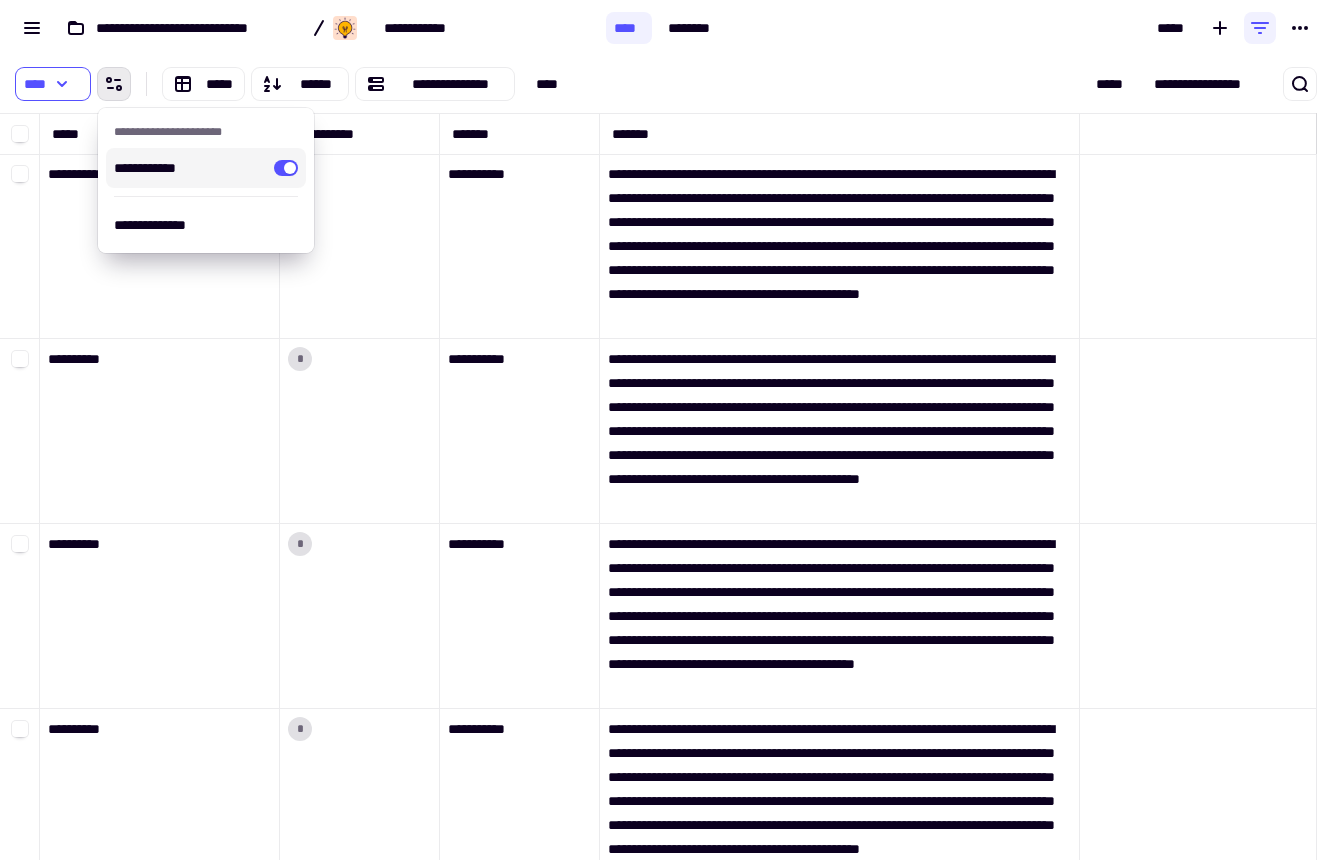 click at bounding box center (286, 168) 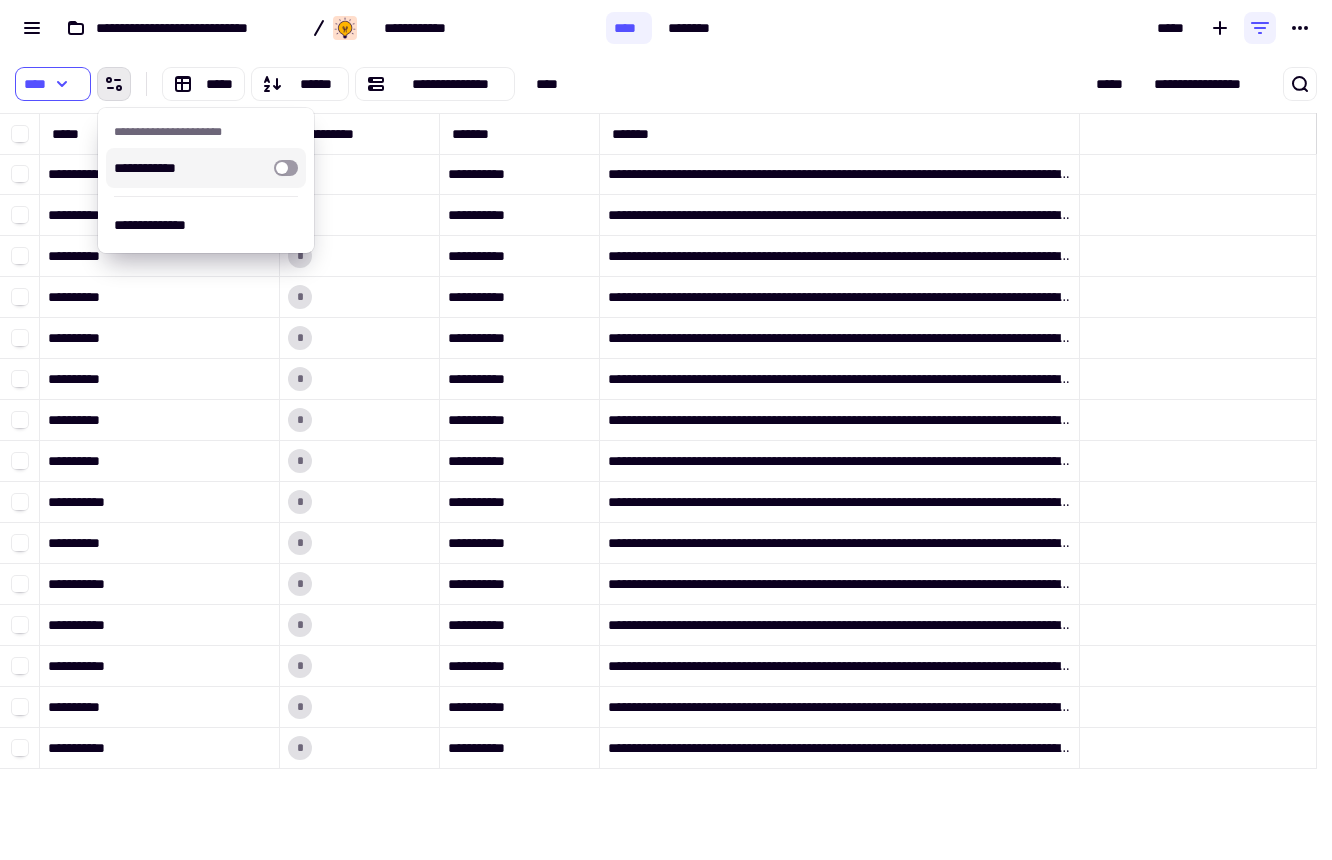 click at bounding box center (286, 168) 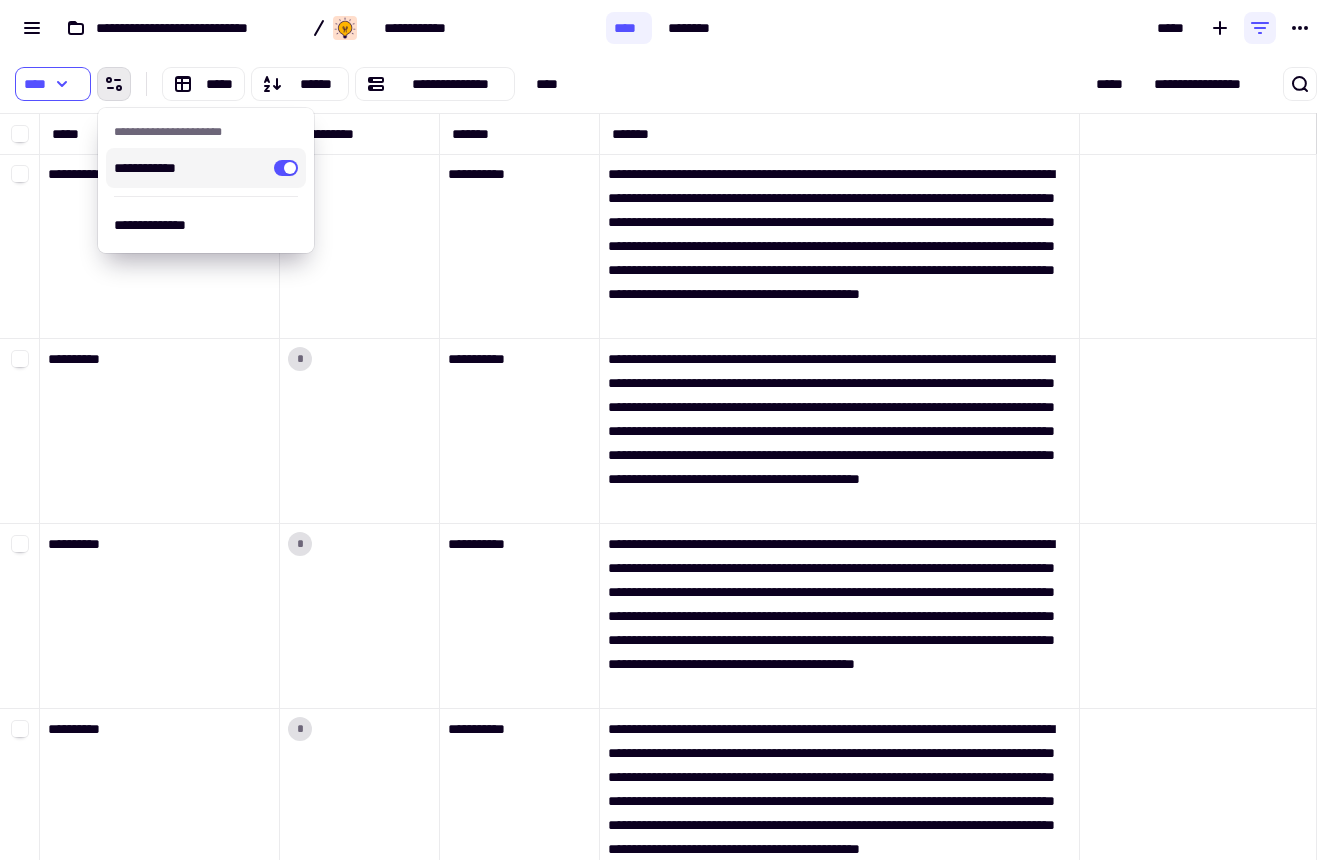 click at bounding box center [286, 168] 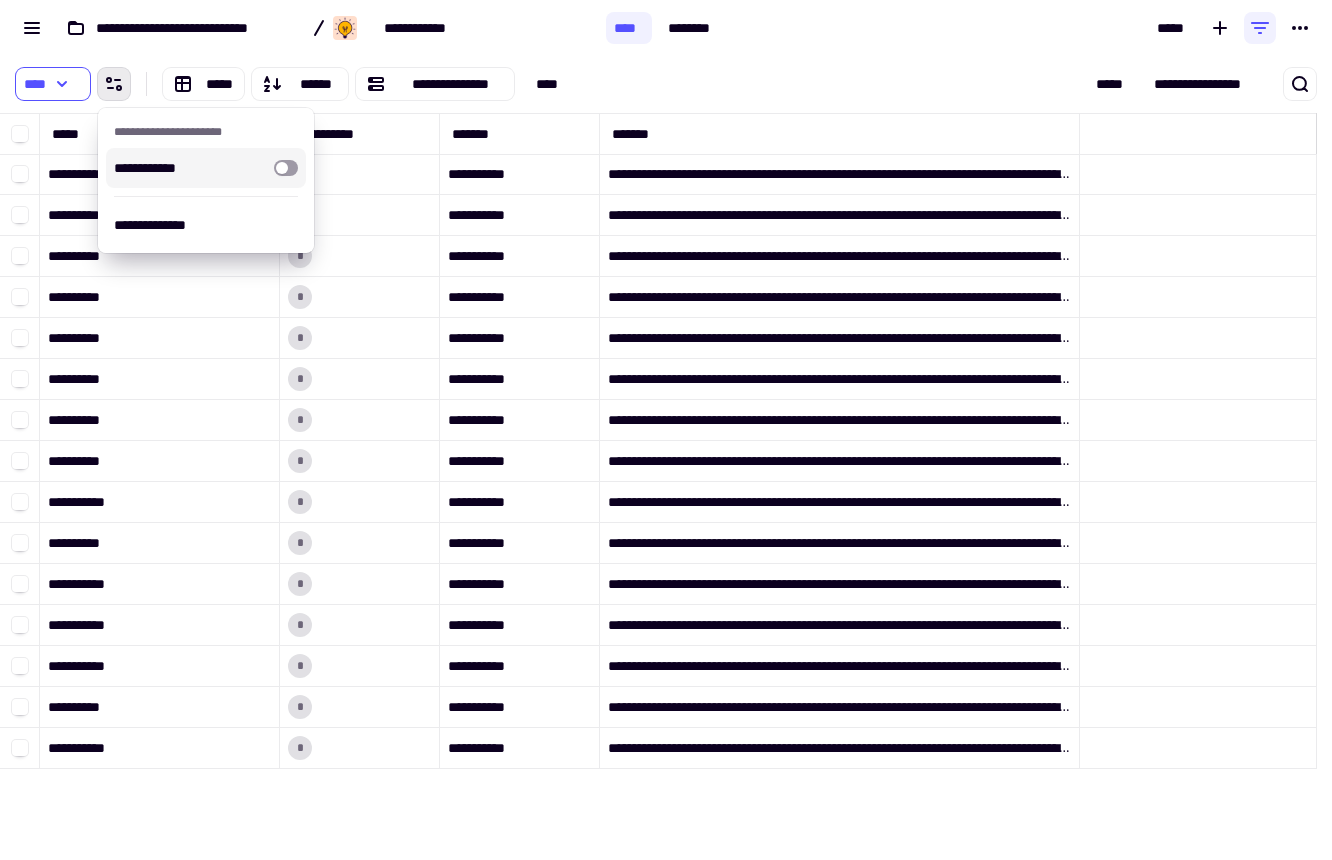 click on "**********" at bounding box center (419, 84) 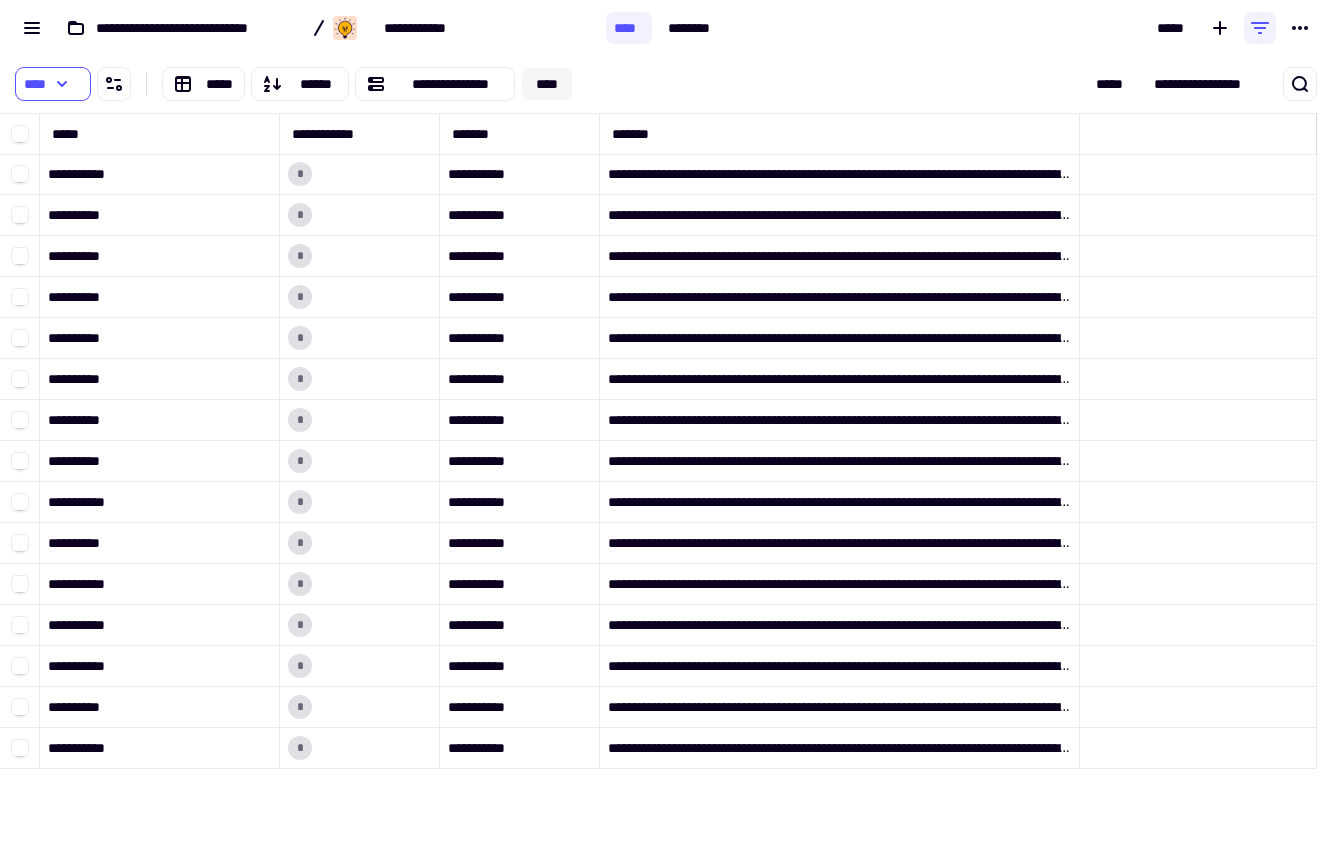click on "****" 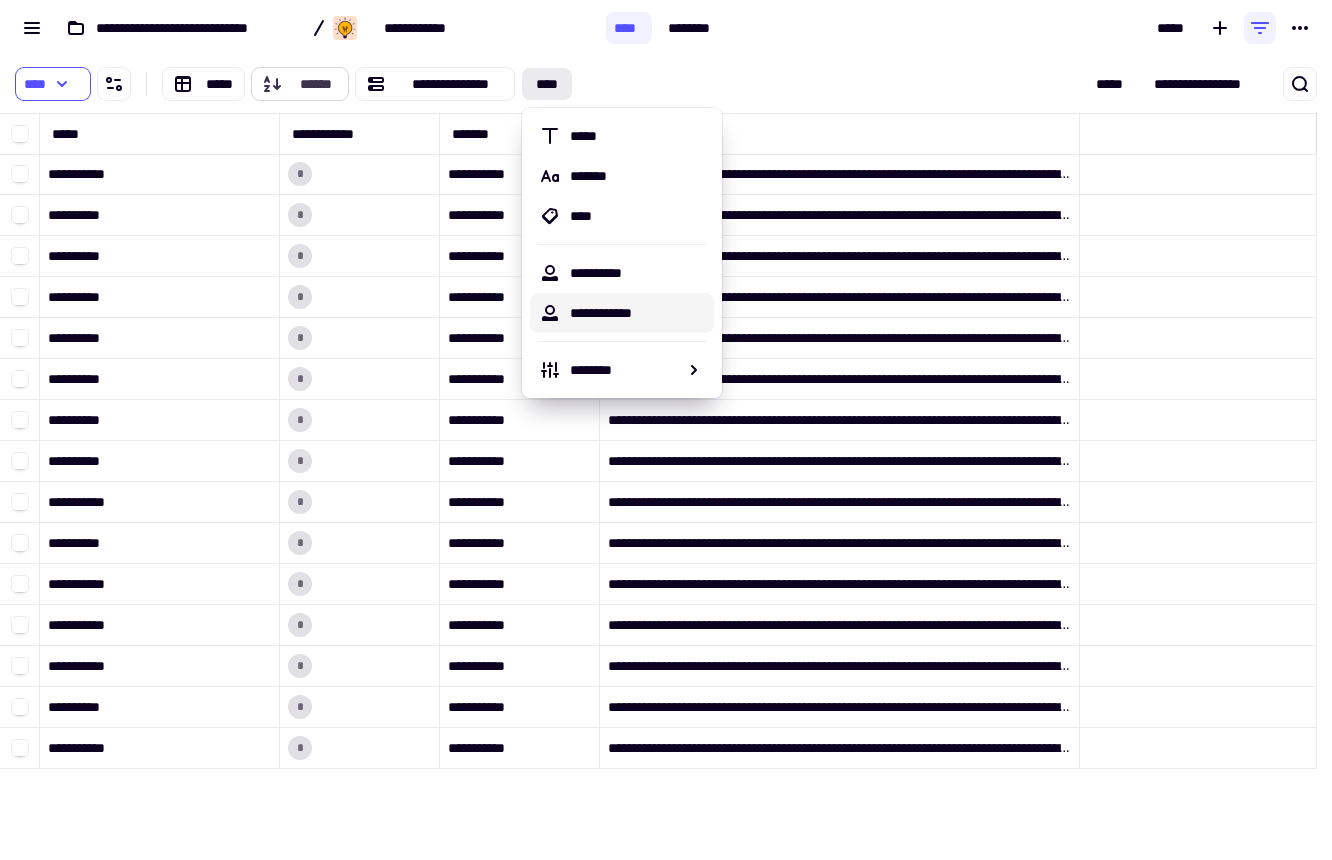 click on "******" 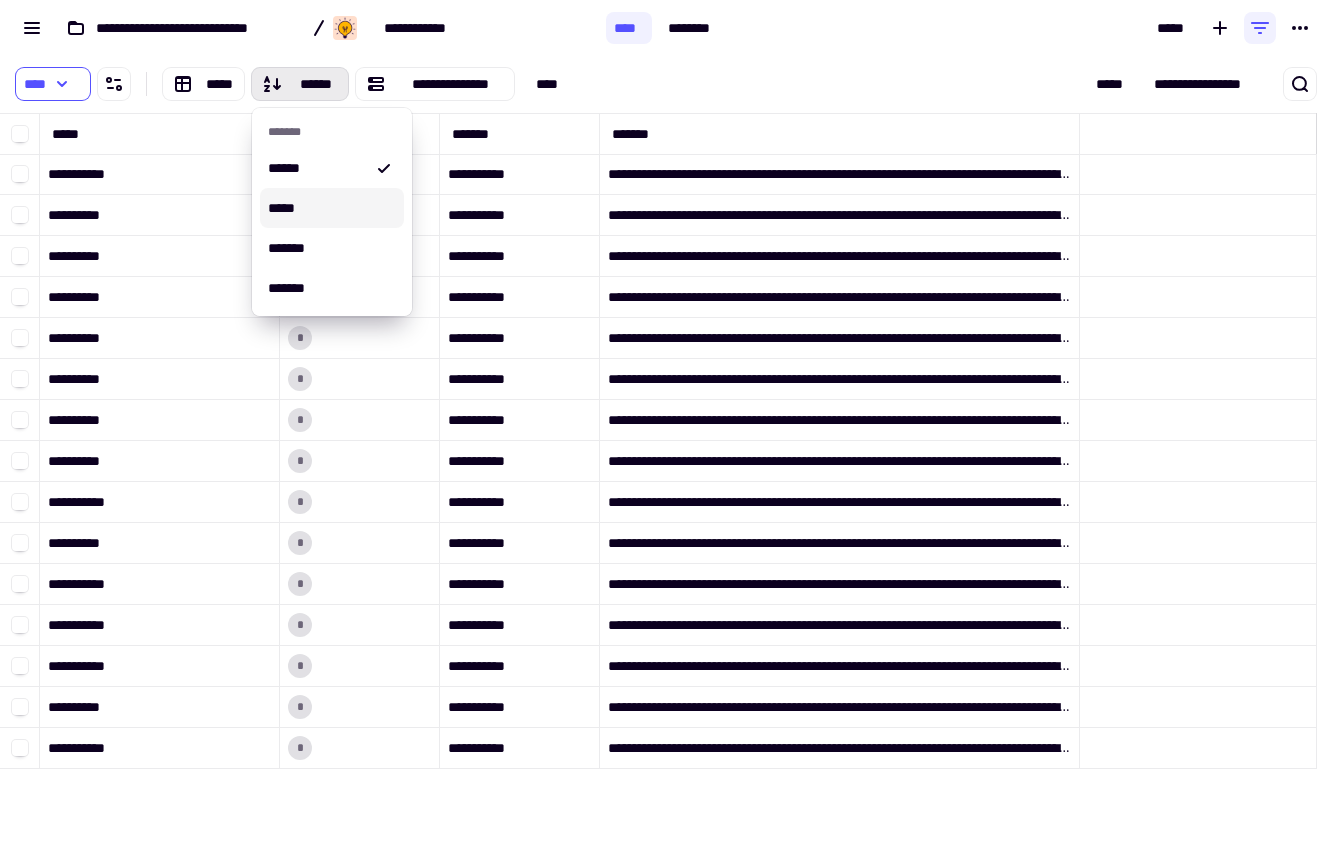 click on "*****" at bounding box center [332, 208] 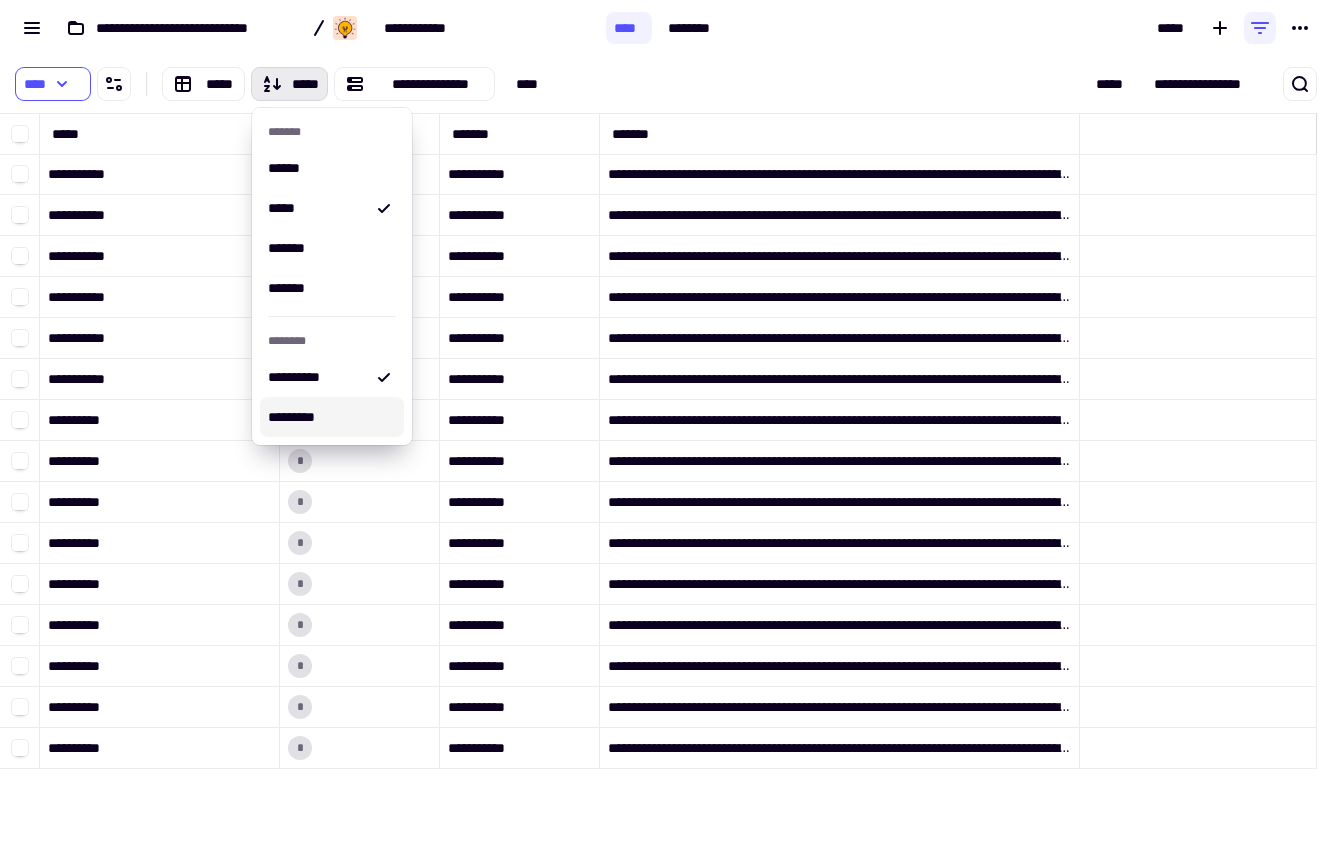 click on "*********" at bounding box center [332, 417] 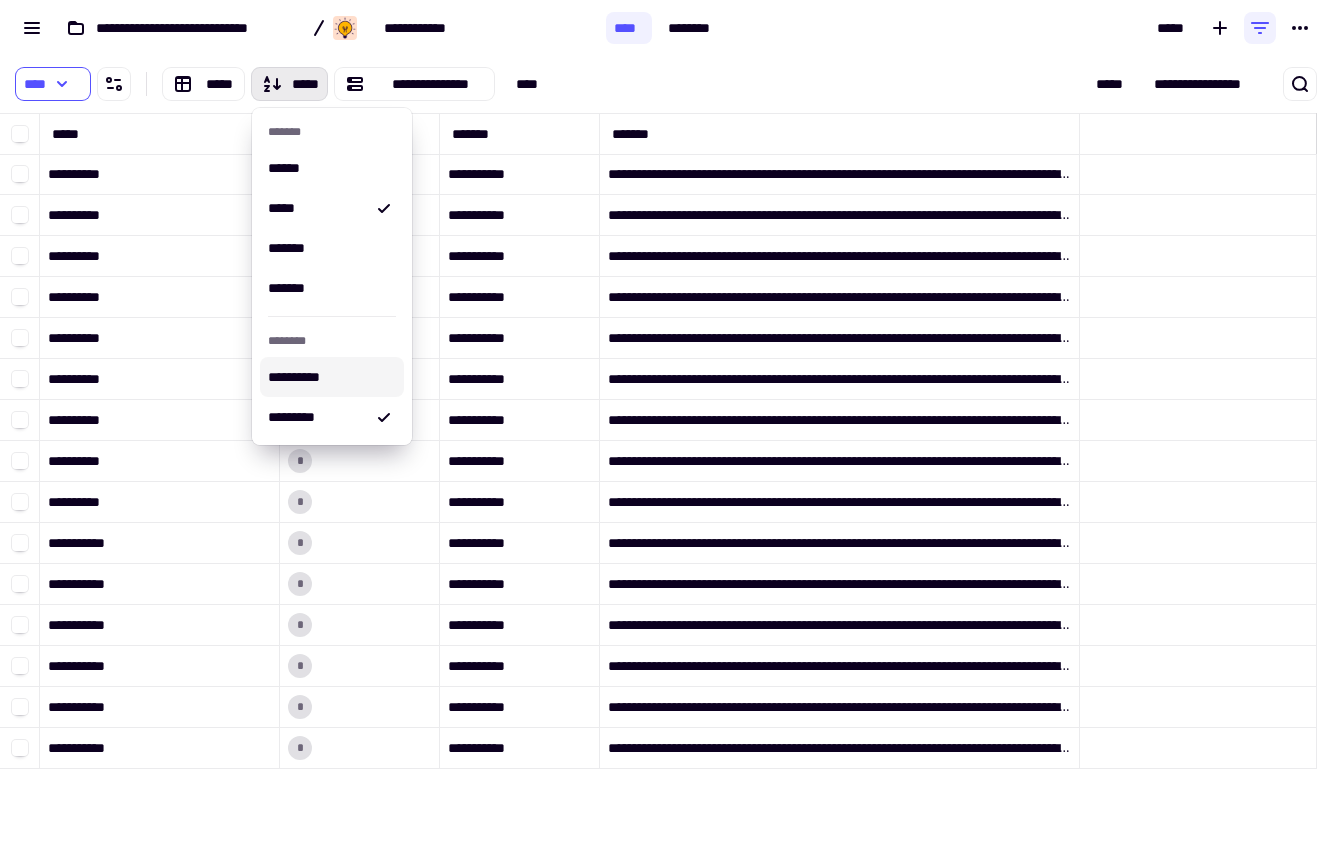 click on "**********" at bounding box center (1072, 84) 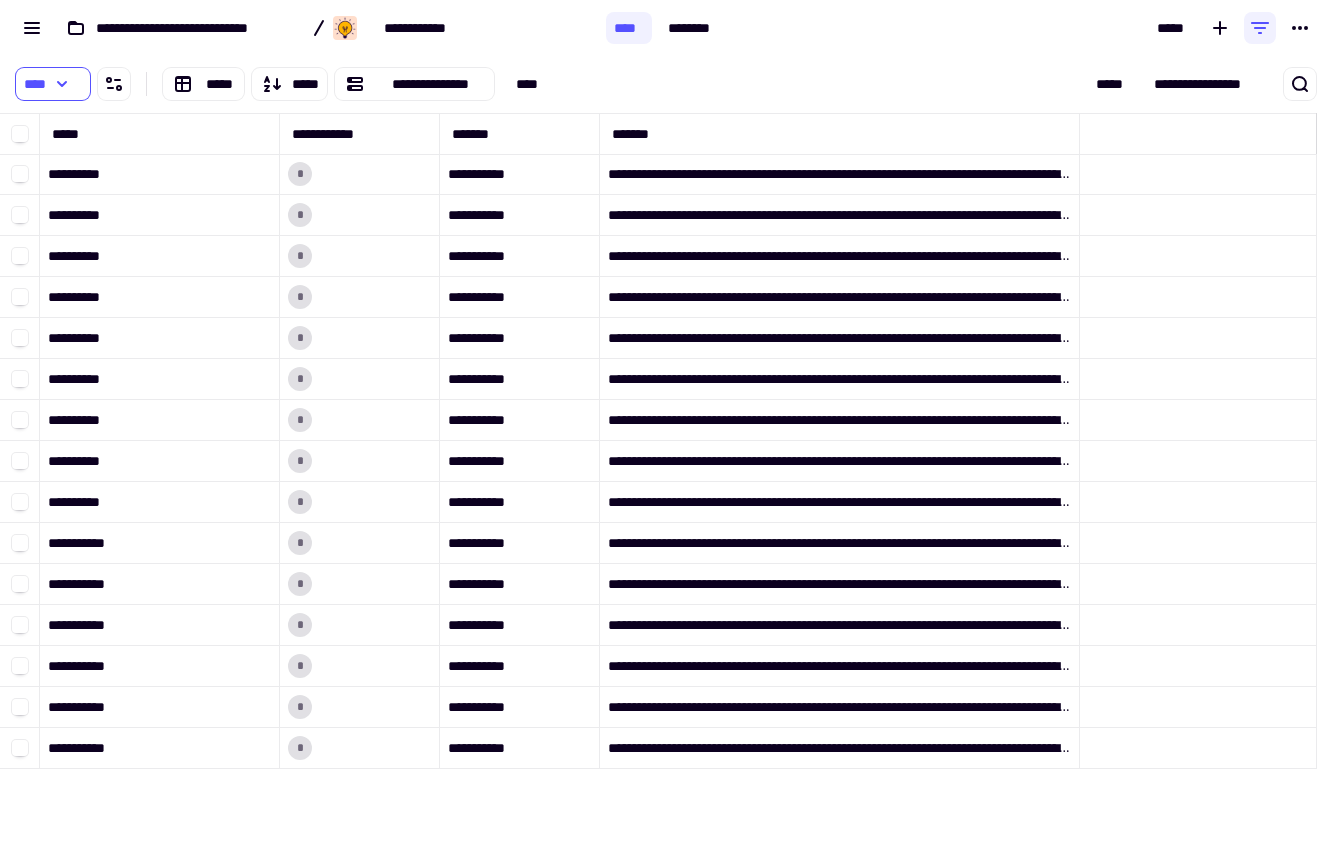 click on "**********" 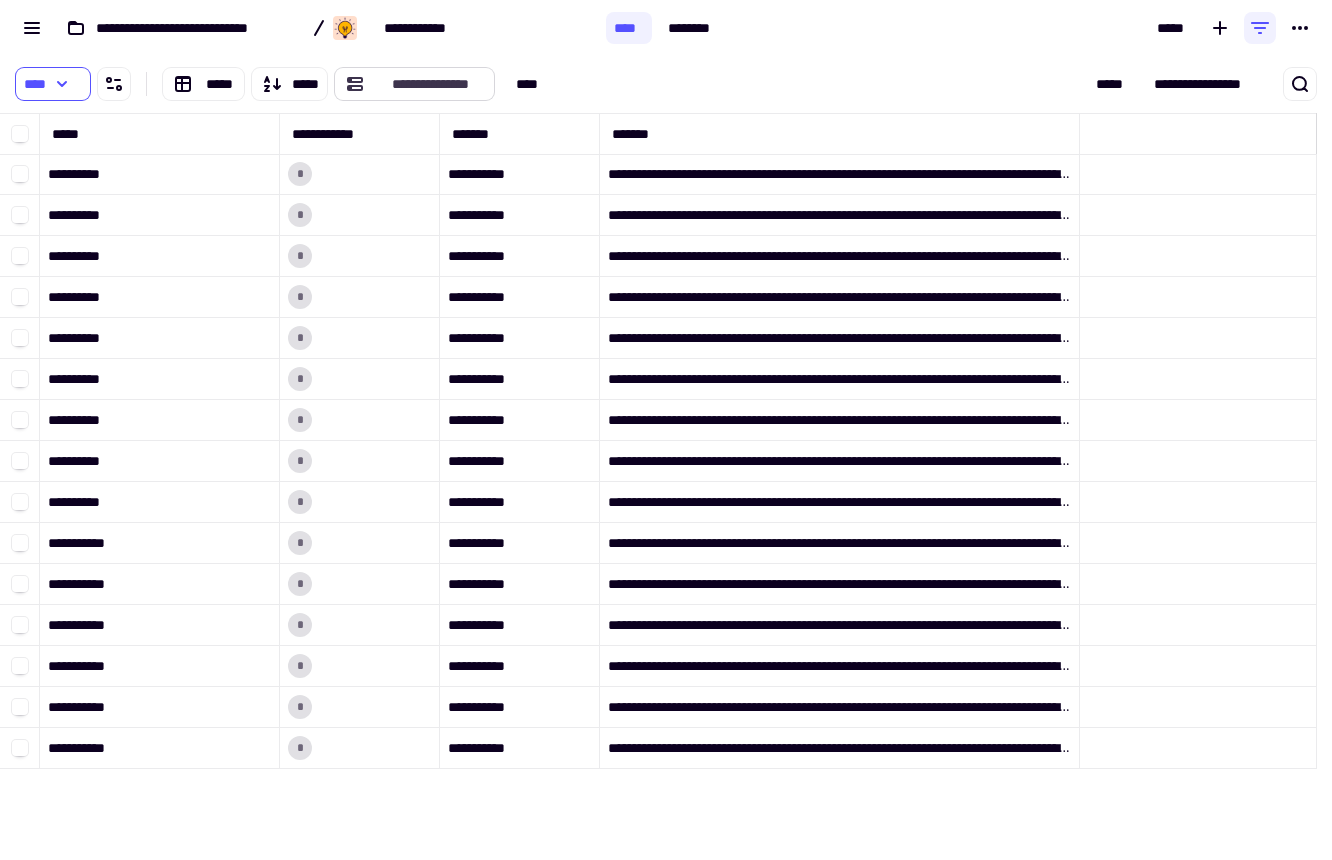 click on "**********" 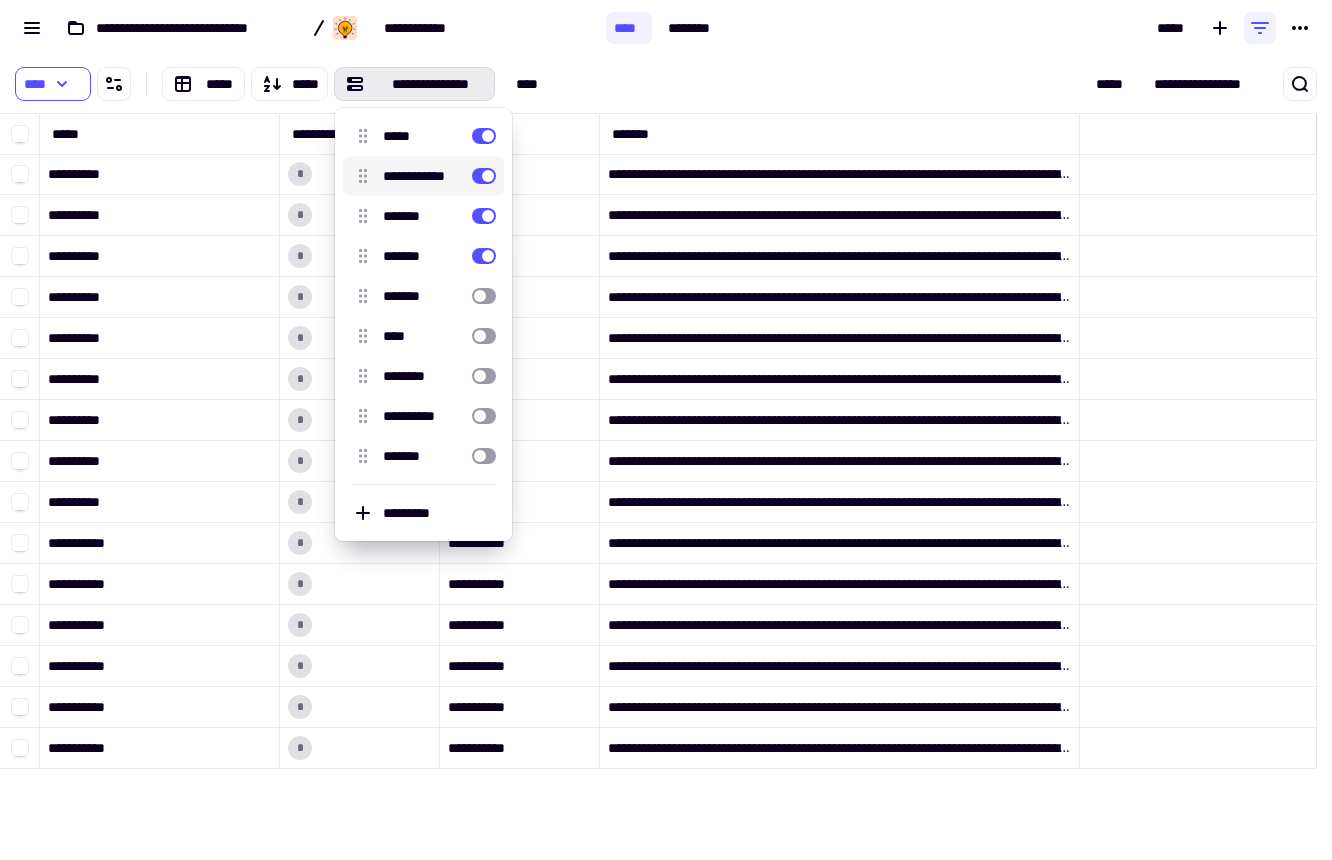 click at bounding box center [484, 176] 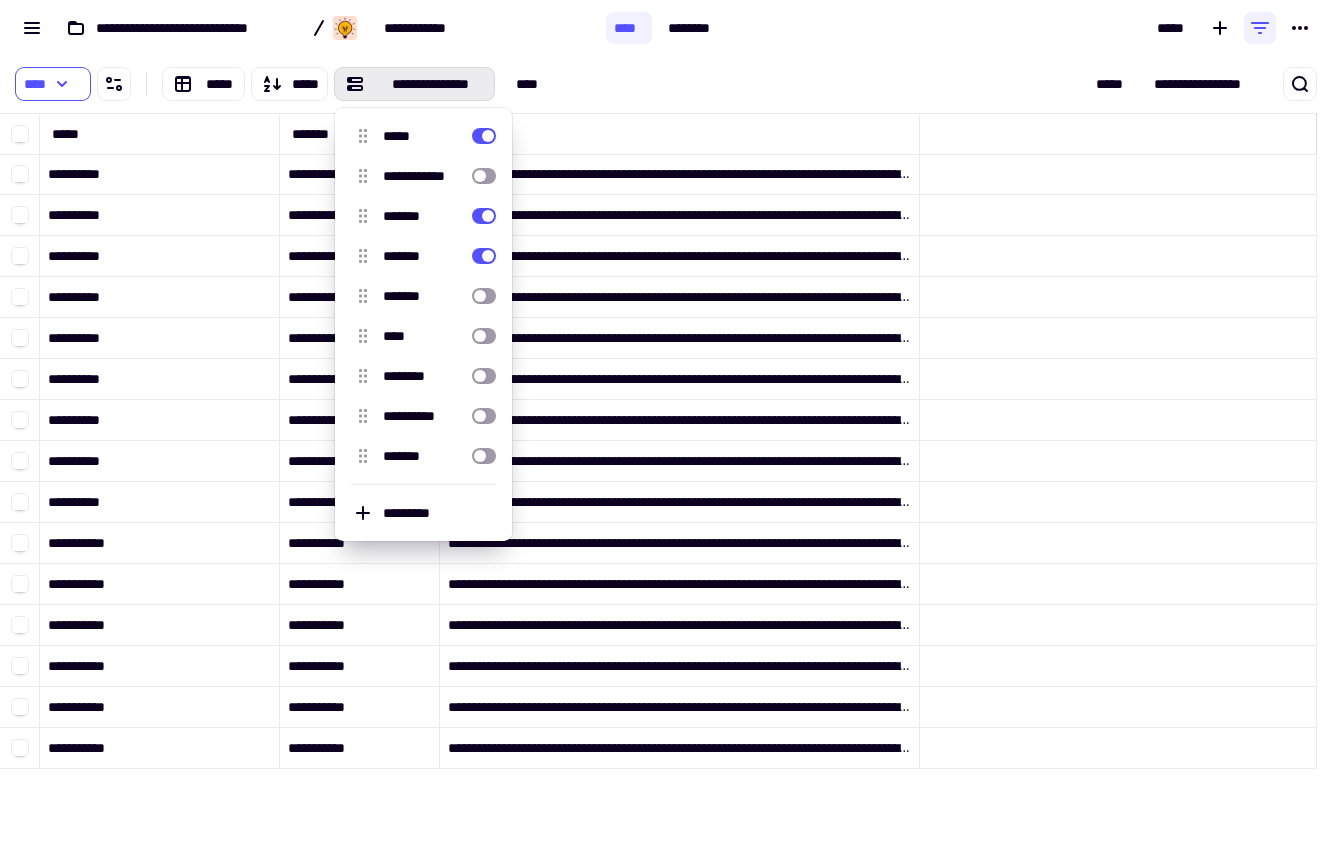 click on "**********" at bounding box center [414, 84] 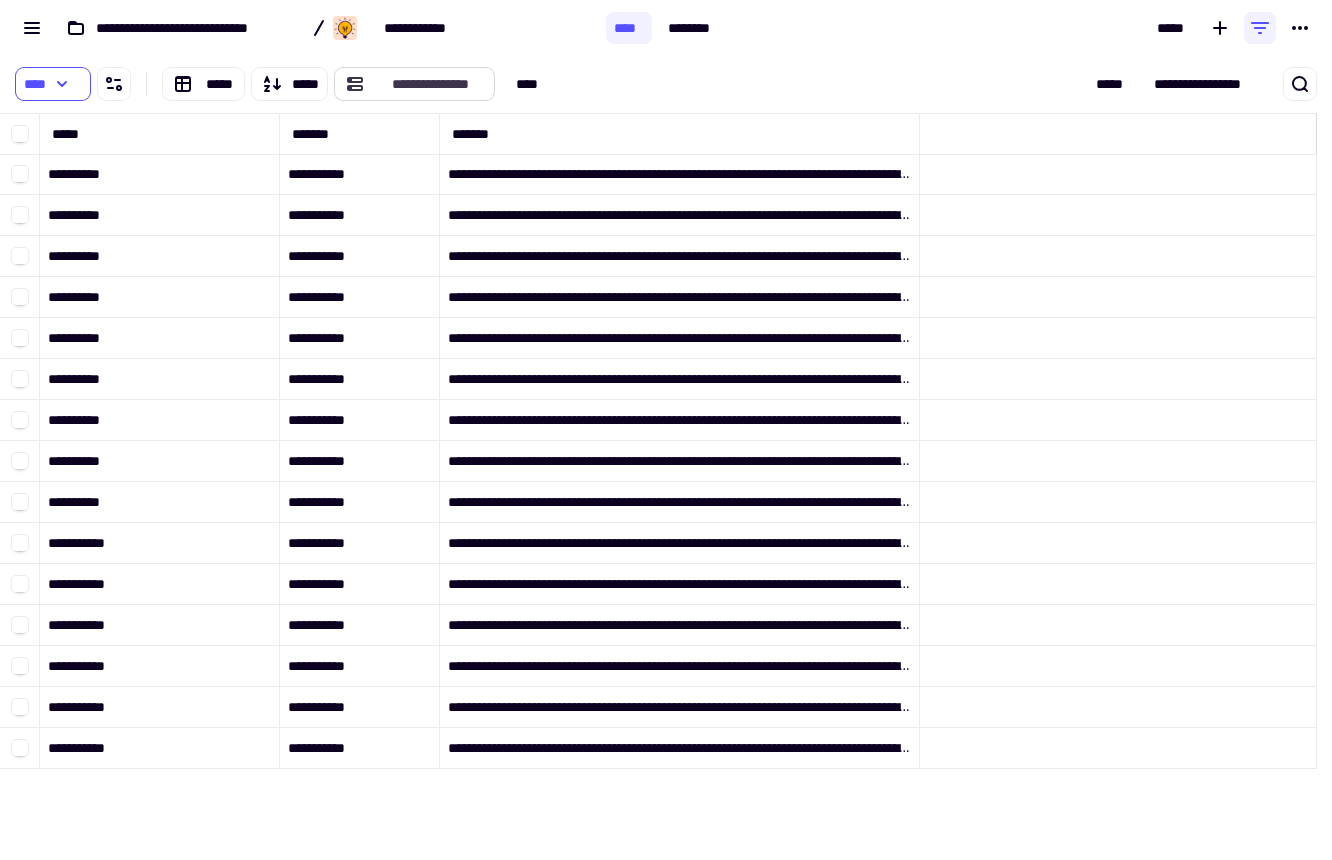 click 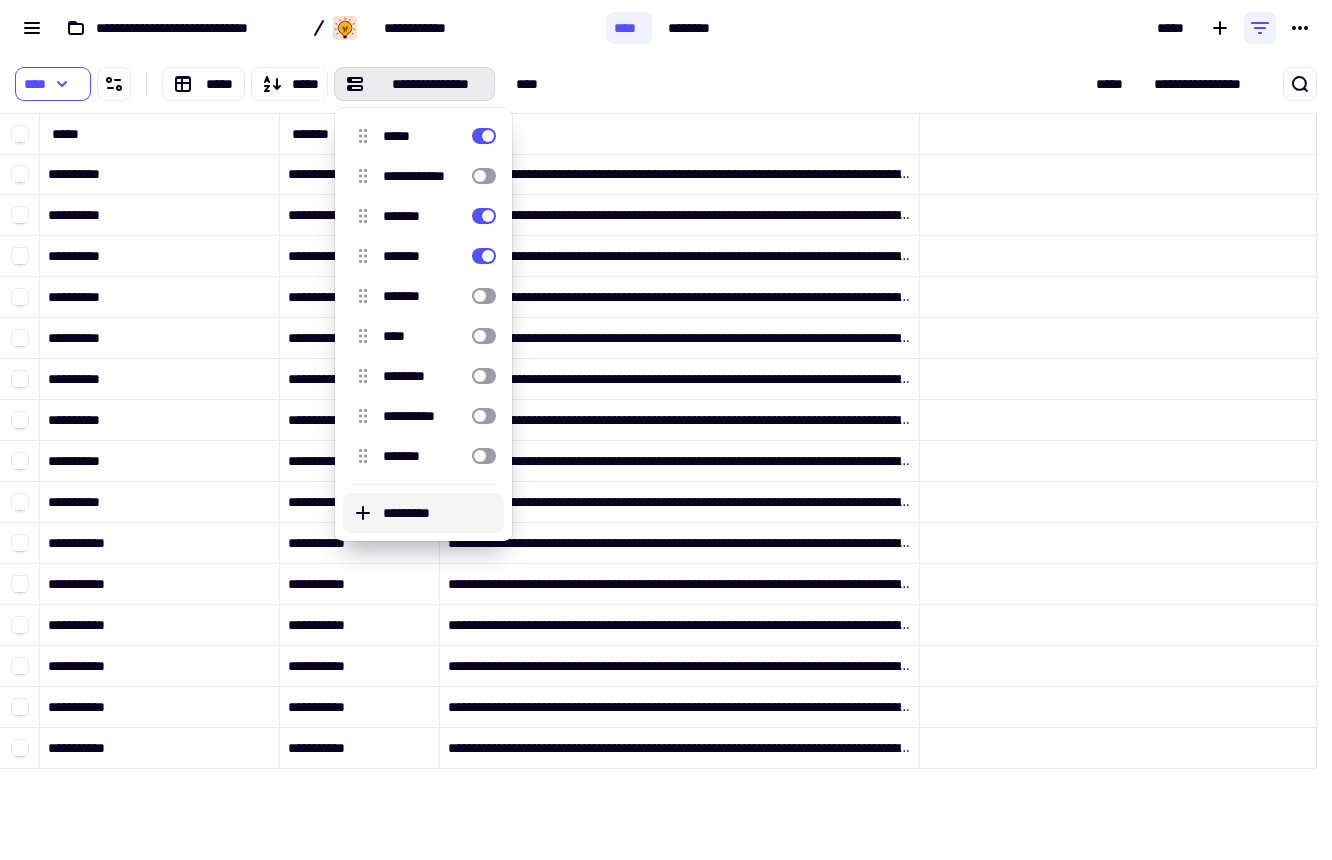 click on "*********" at bounding box center [439, 513] 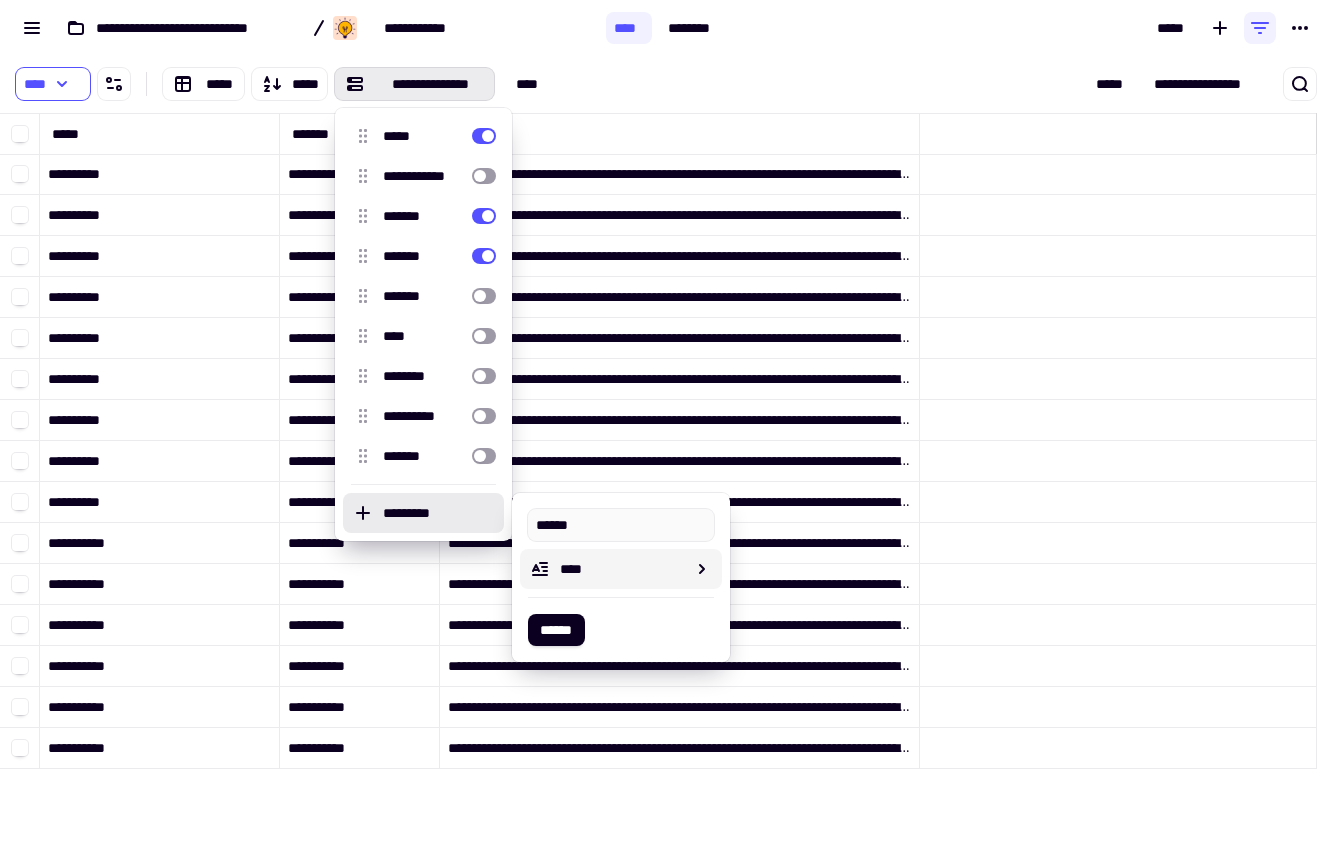 type on "******" 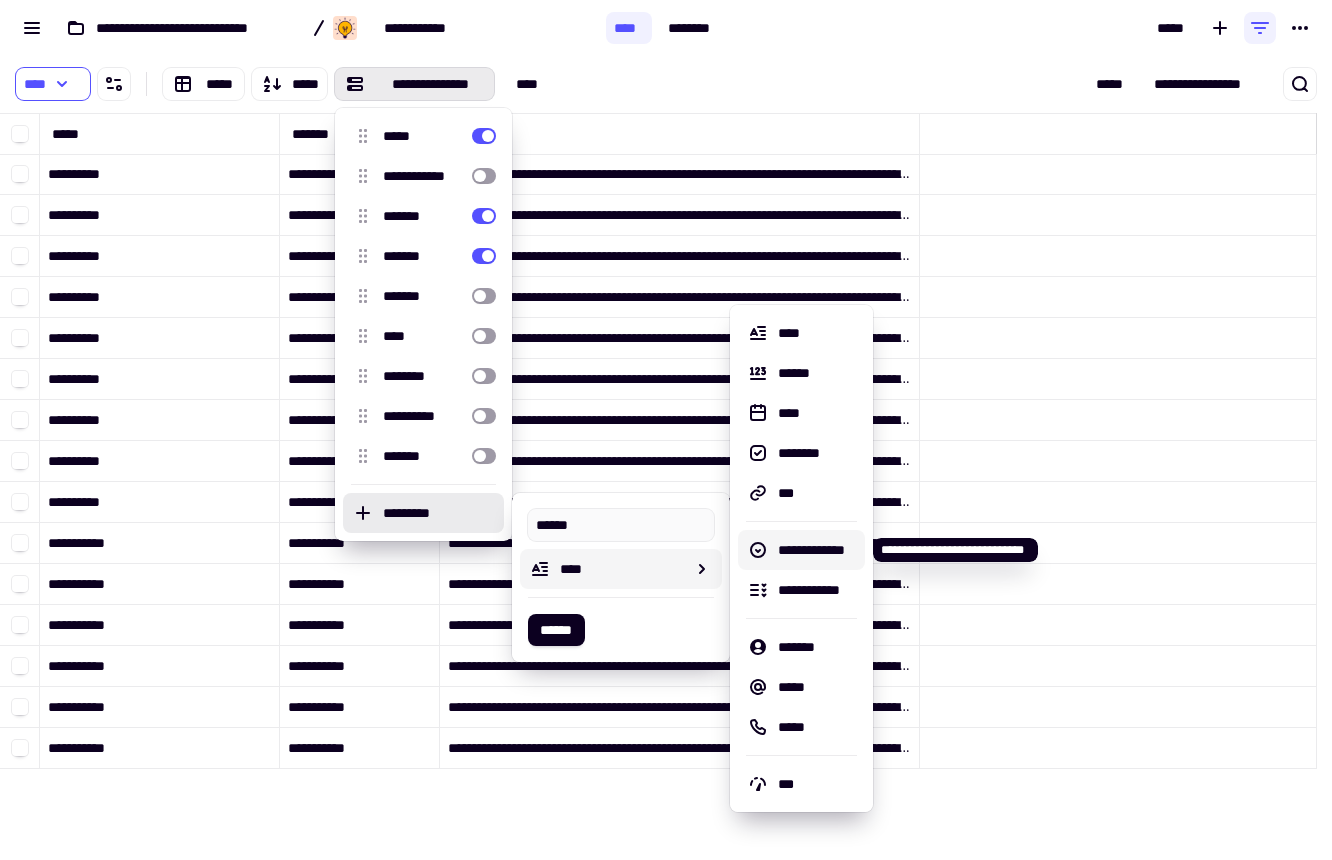click on "**********" at bounding box center (817, 550) 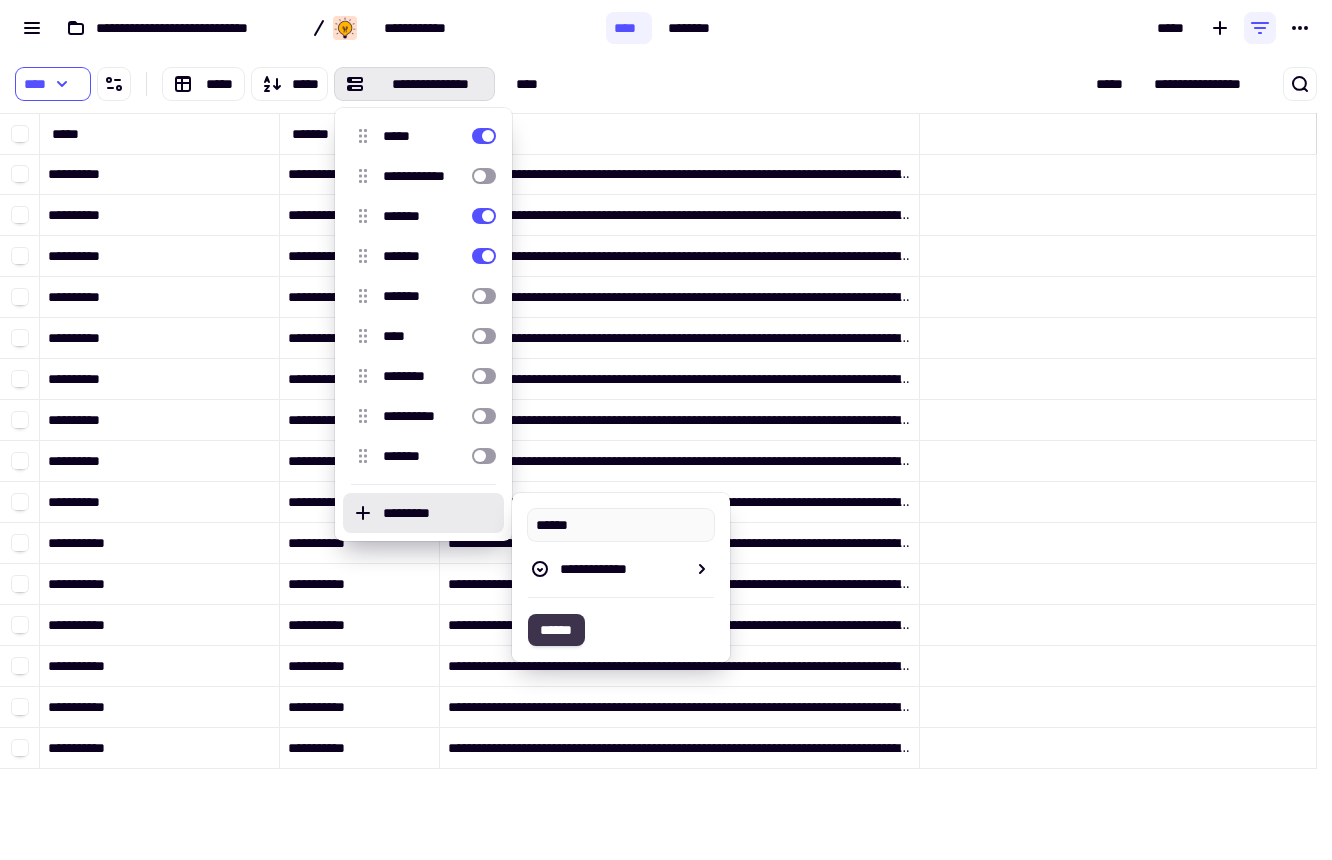 click on "******" 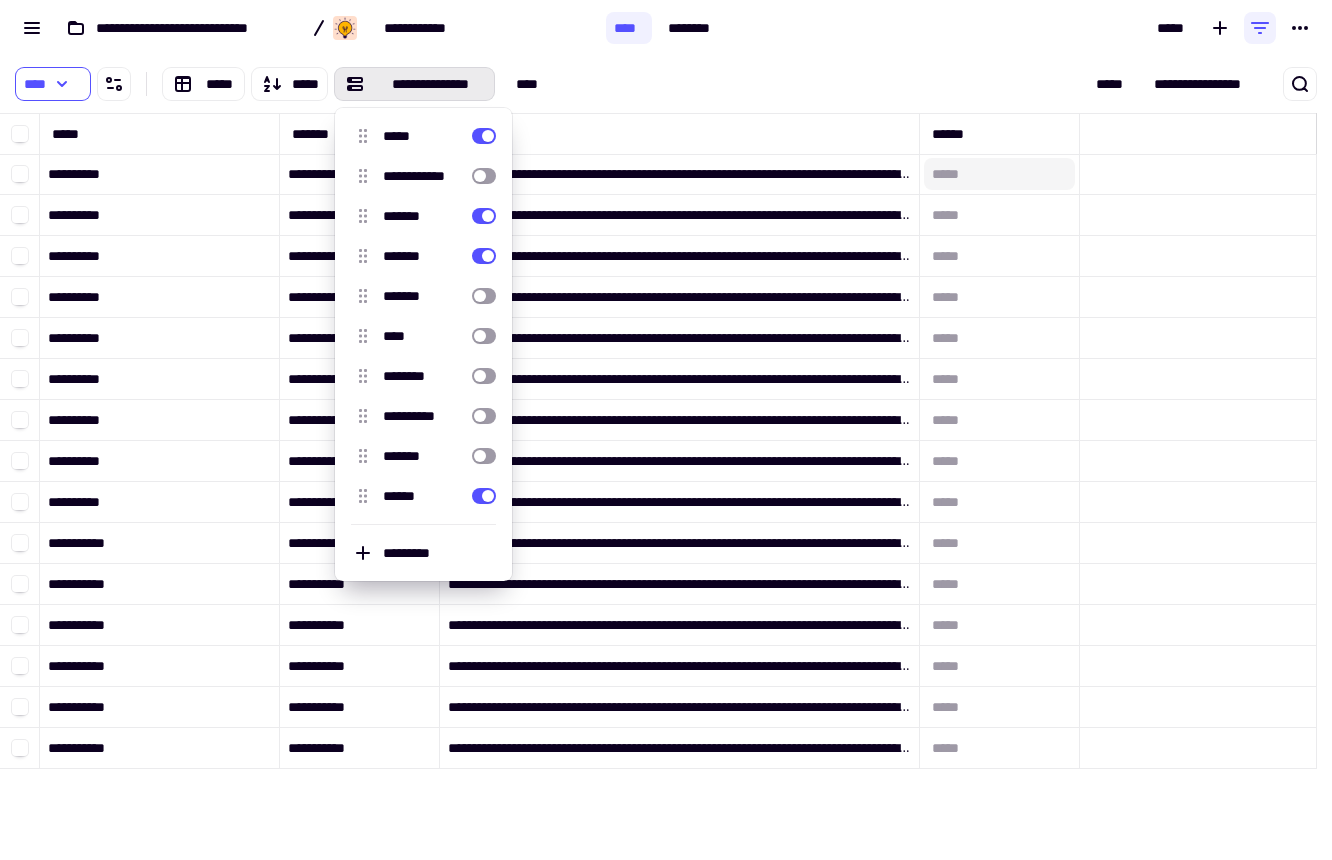 click 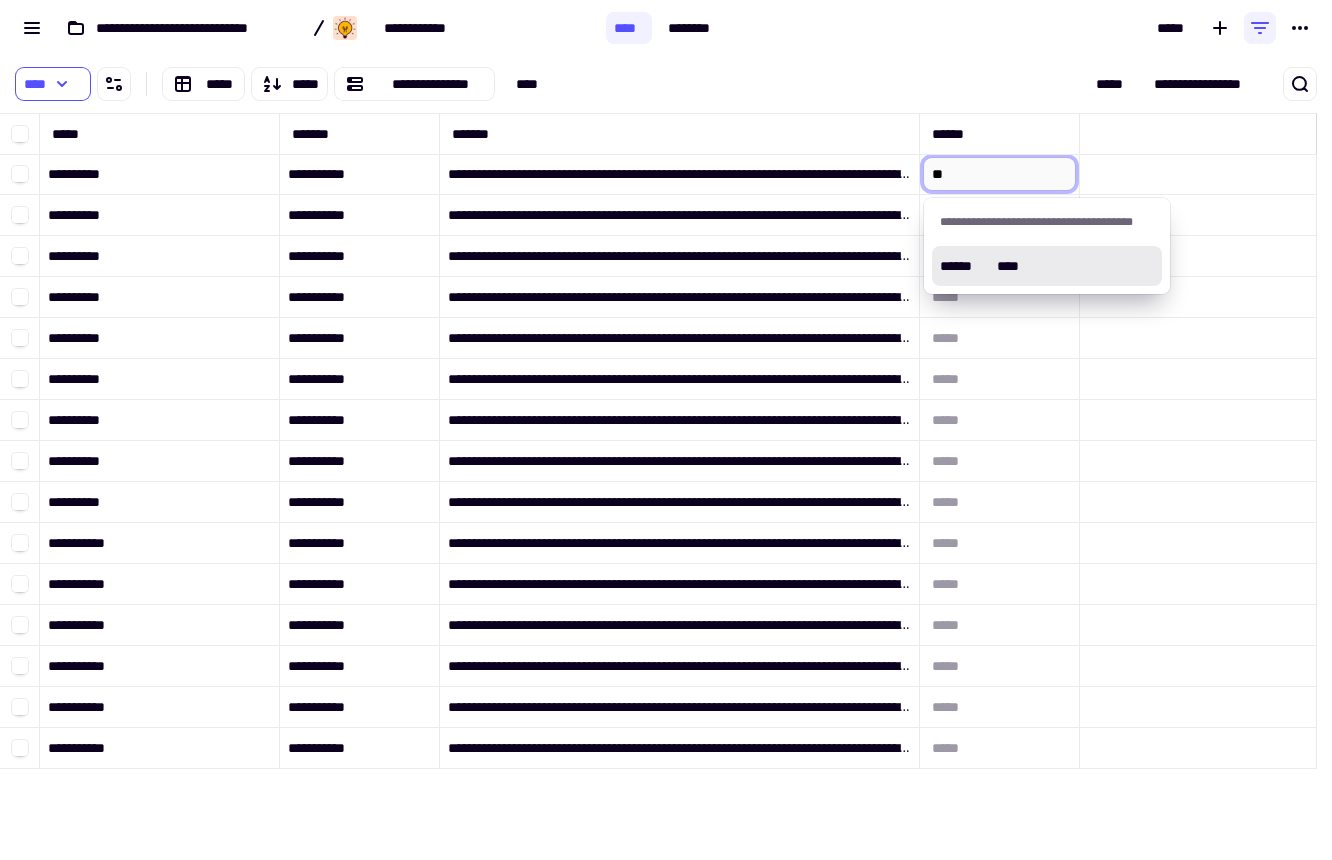 type on "*" 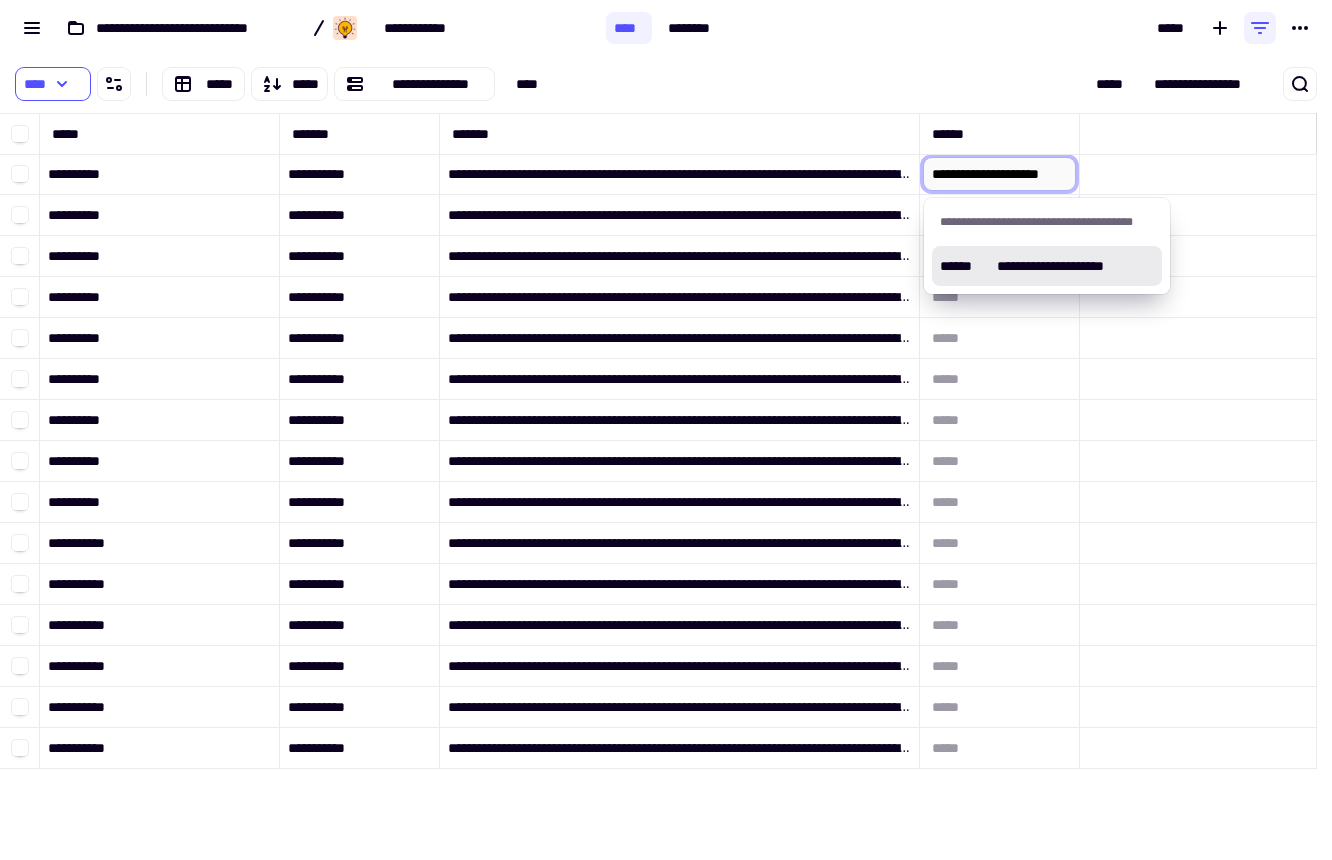 type on "**********" 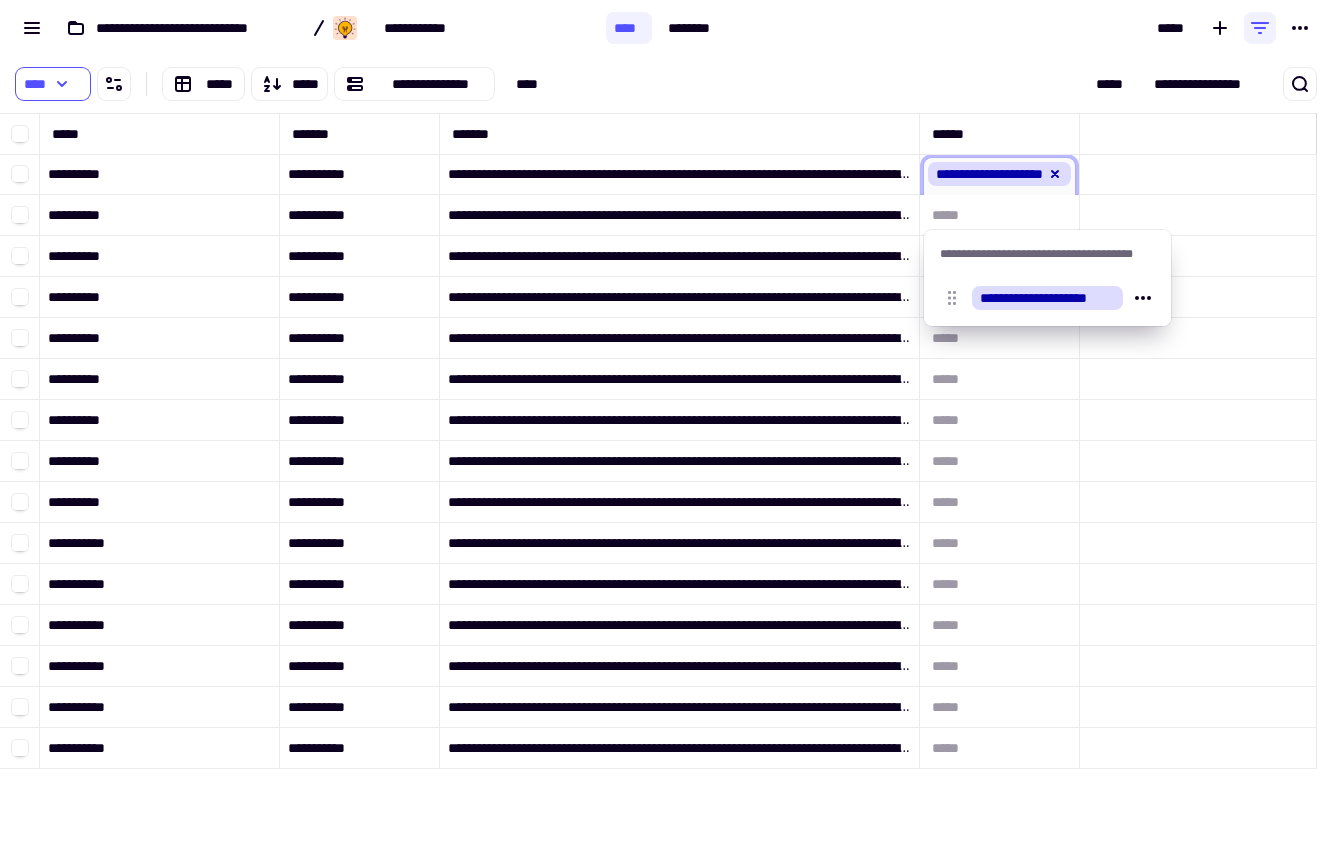 click on "**********" at bounding box center [1072, 84] 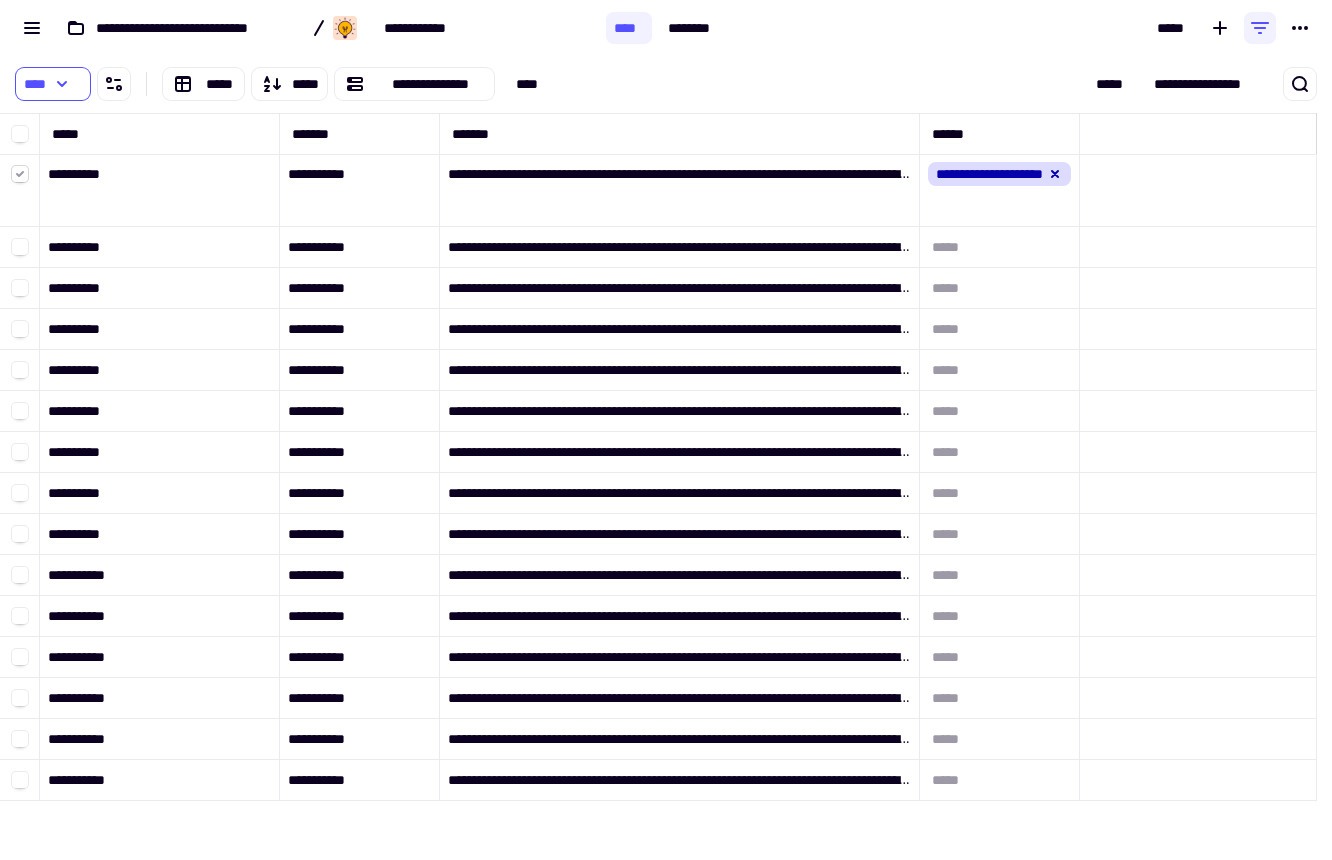 click 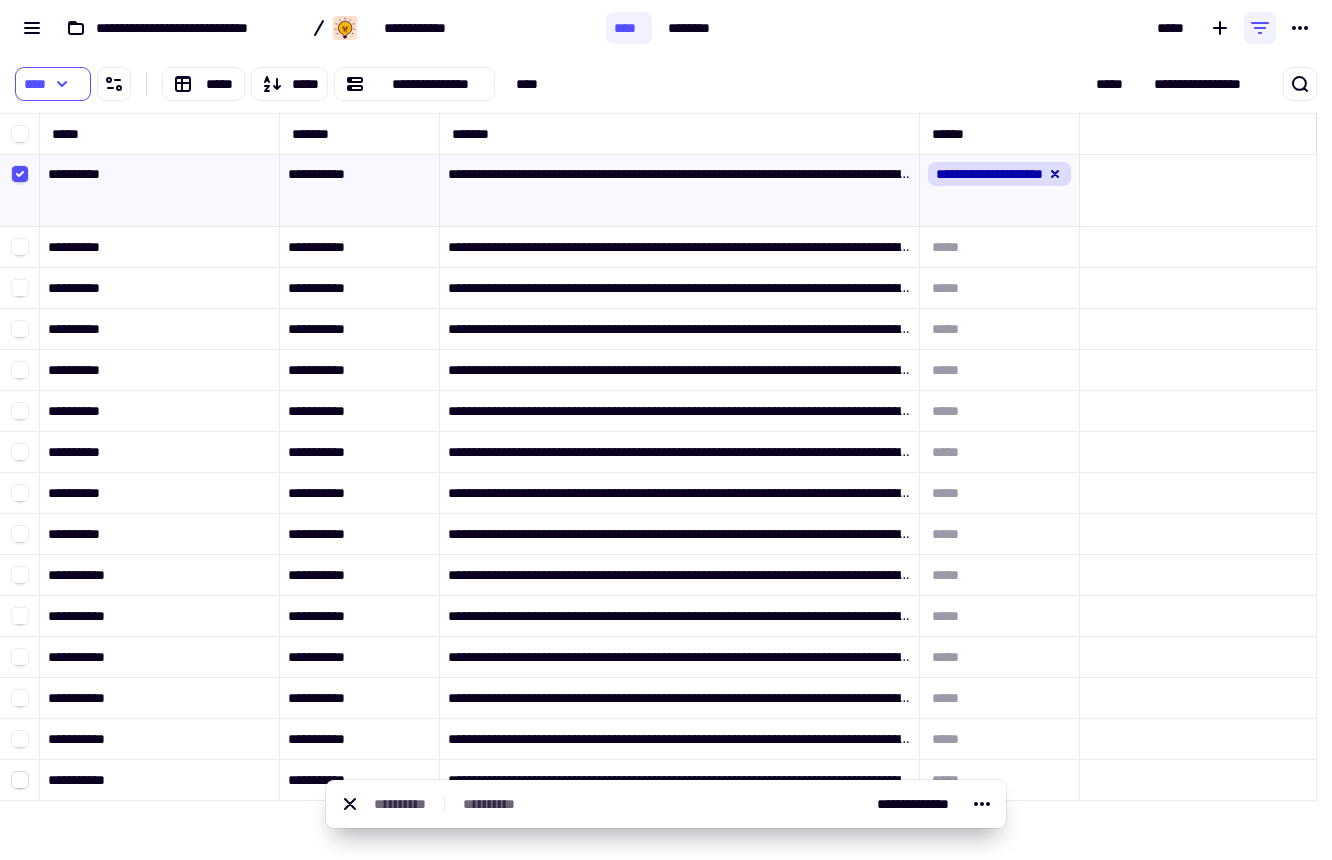 type 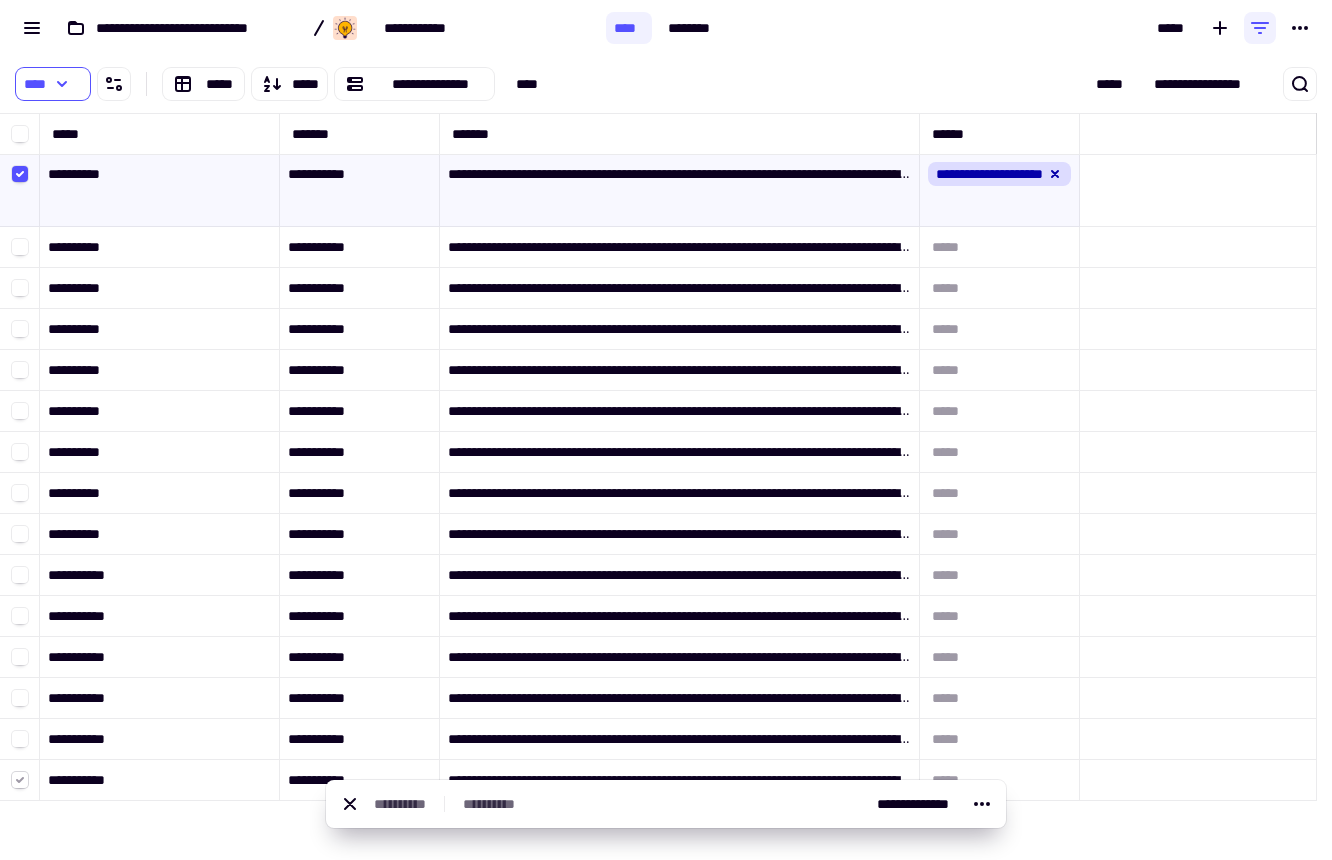 click 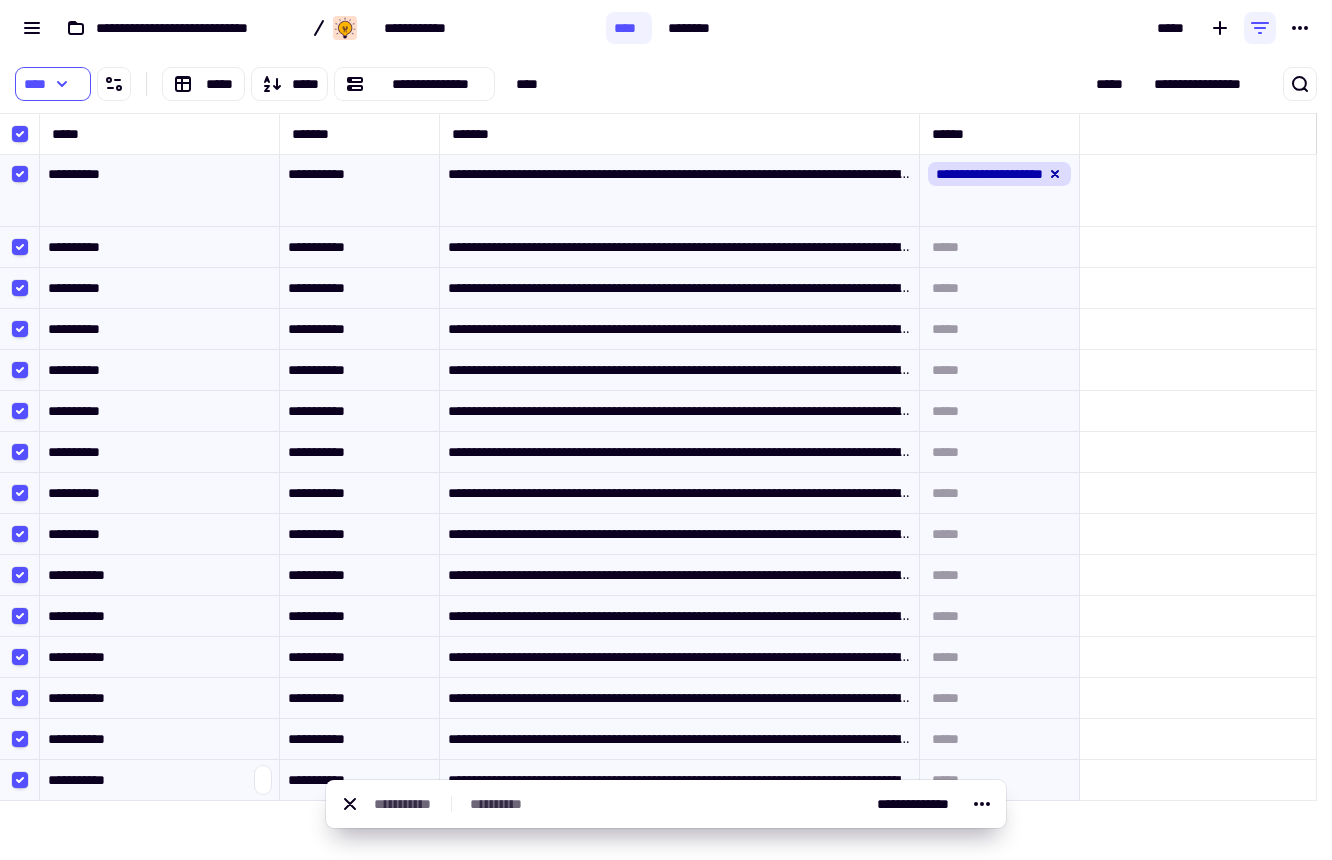 type 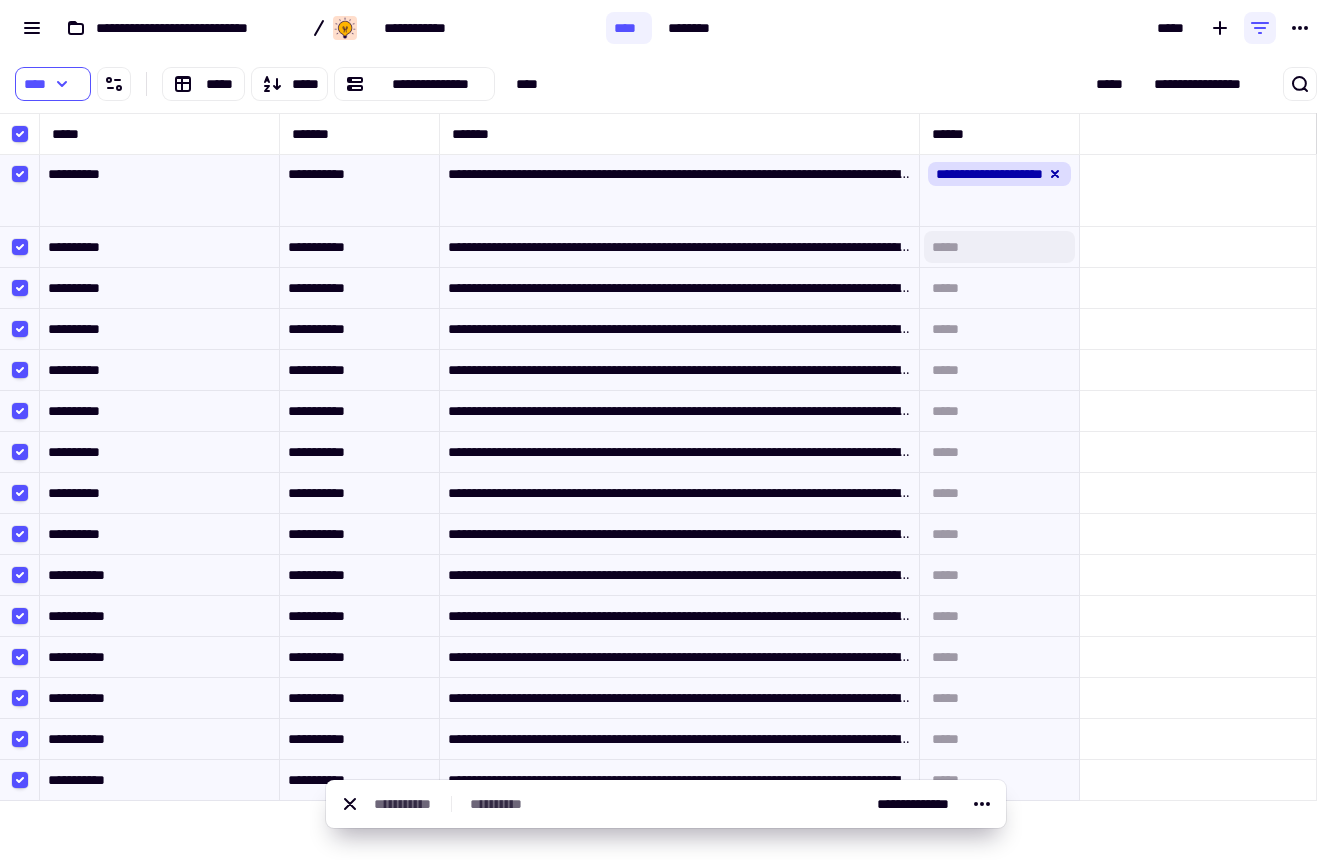 click 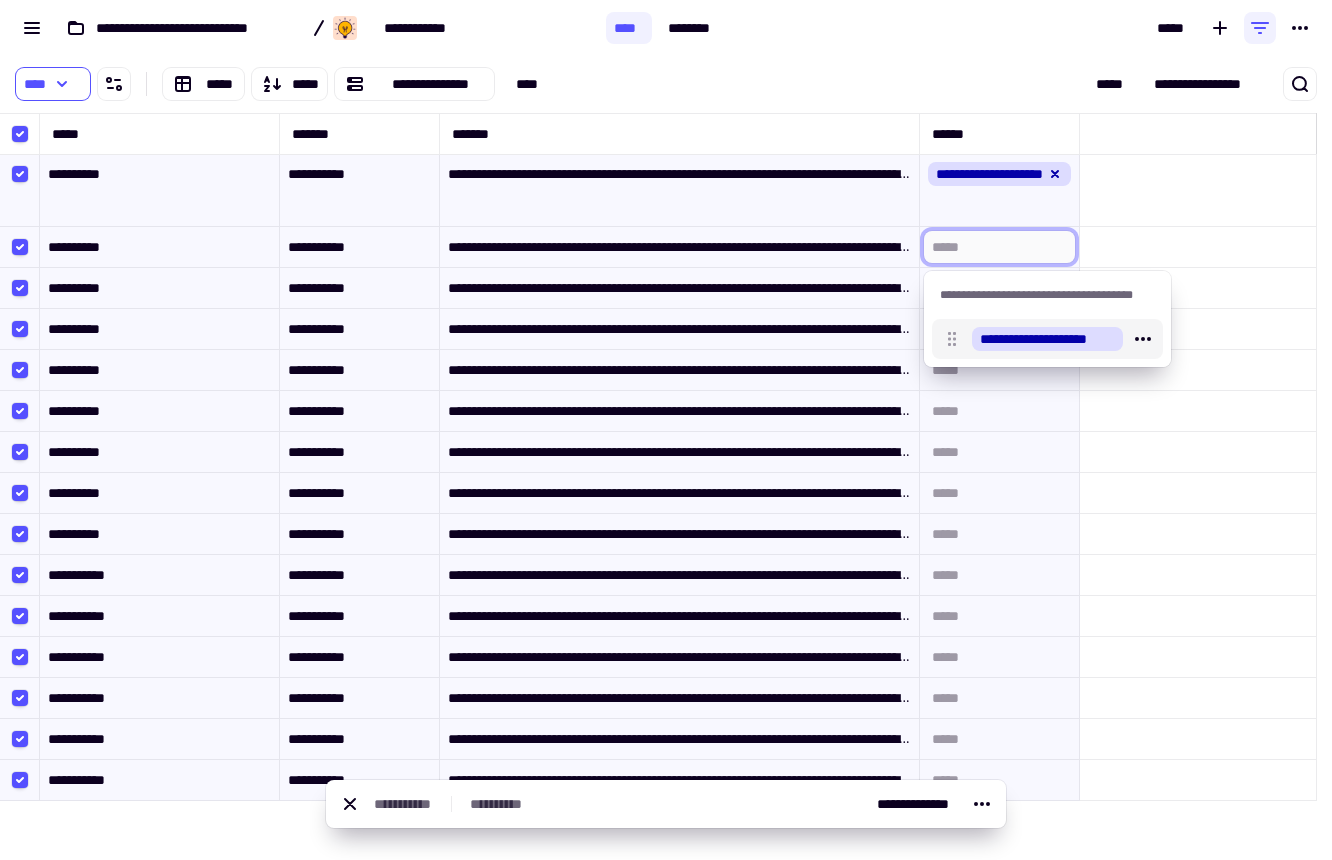 click on "**********" at bounding box center [1047, 339] 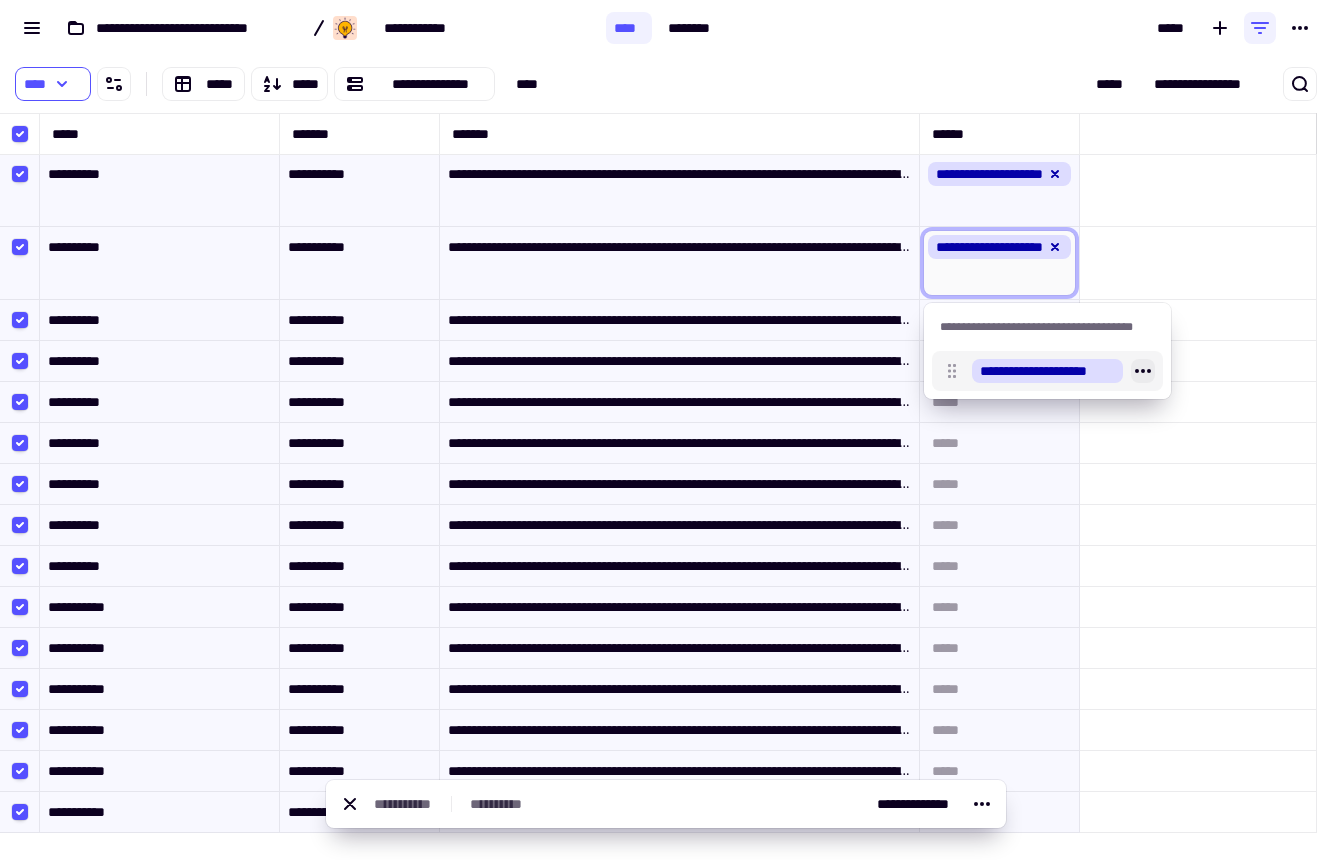 click 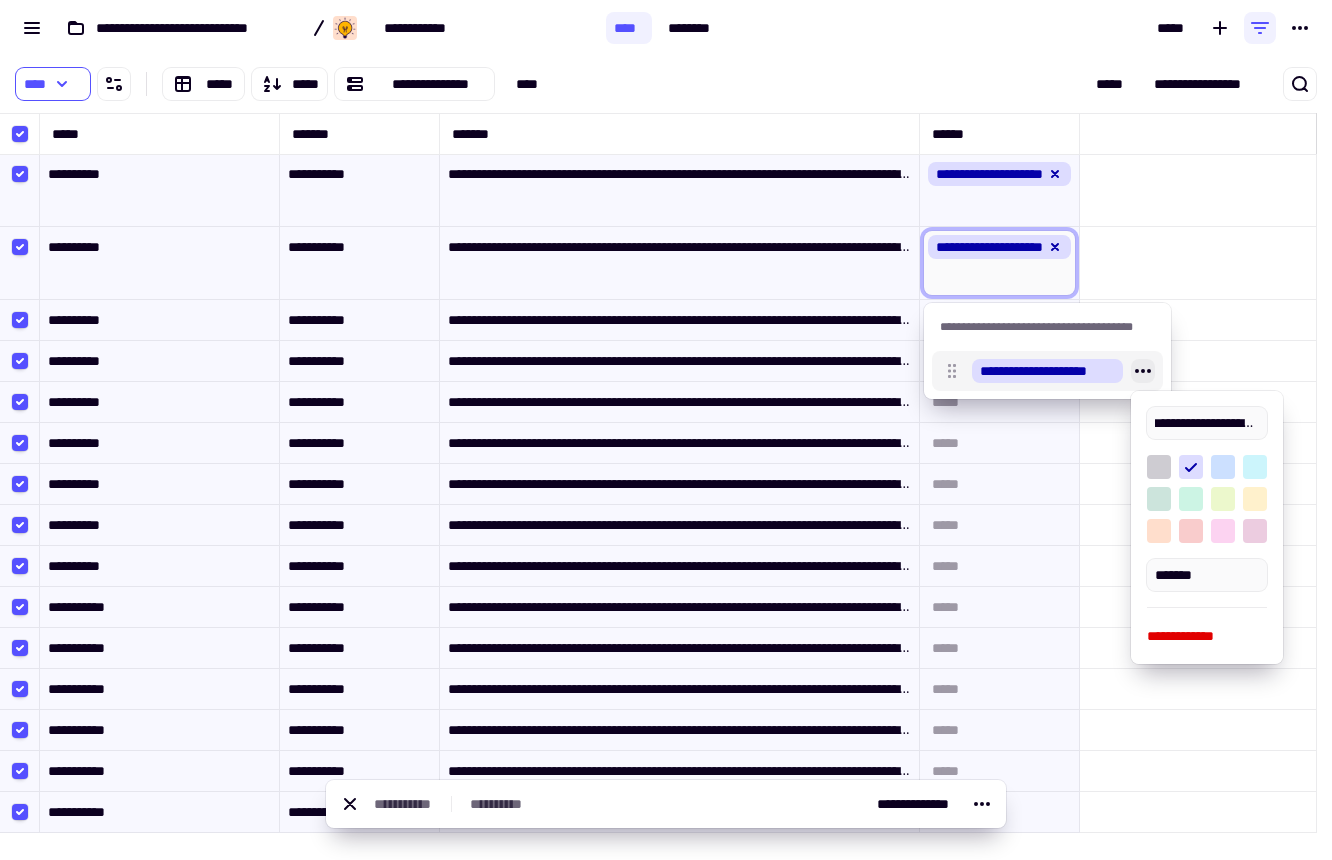 click 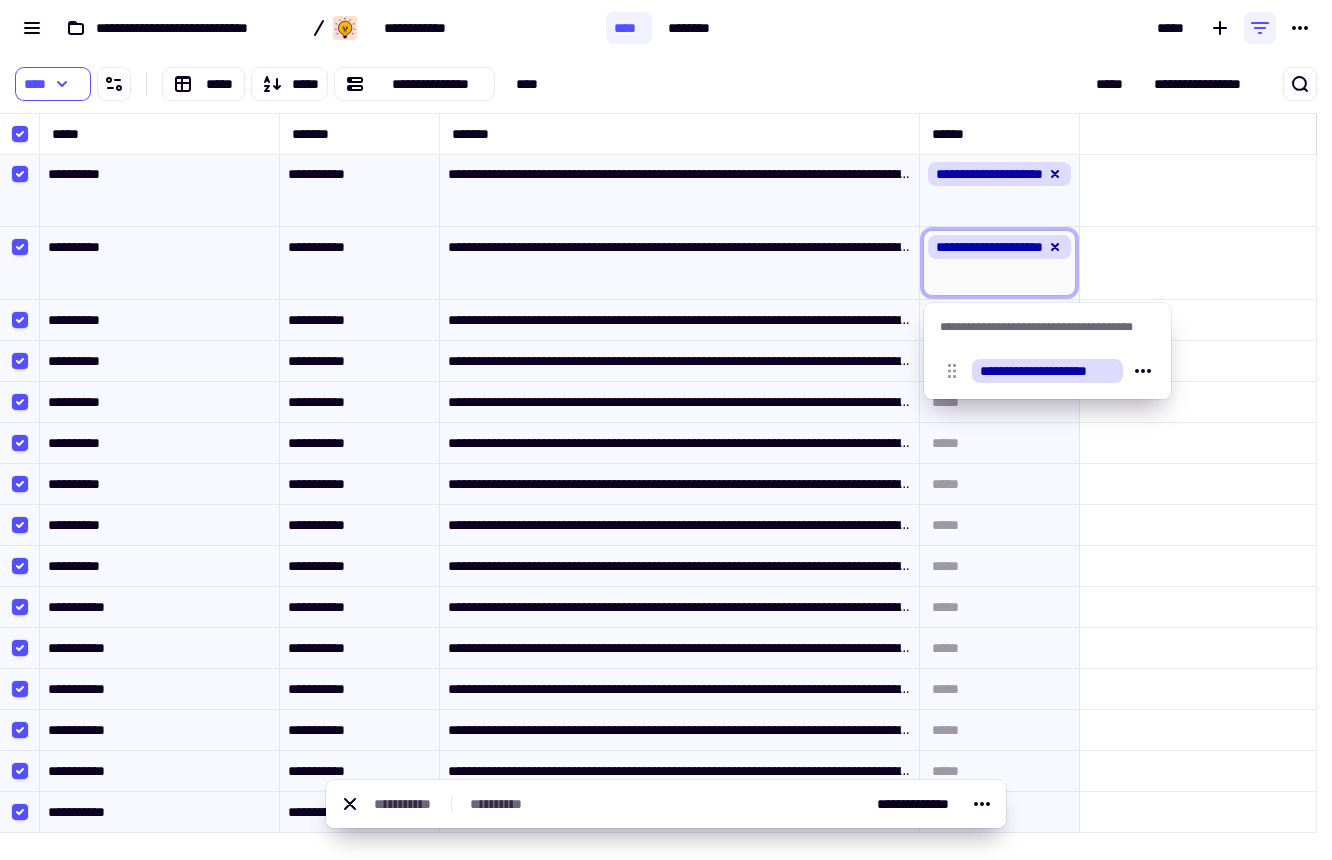 click on "*****" at bounding box center (1029, 28) 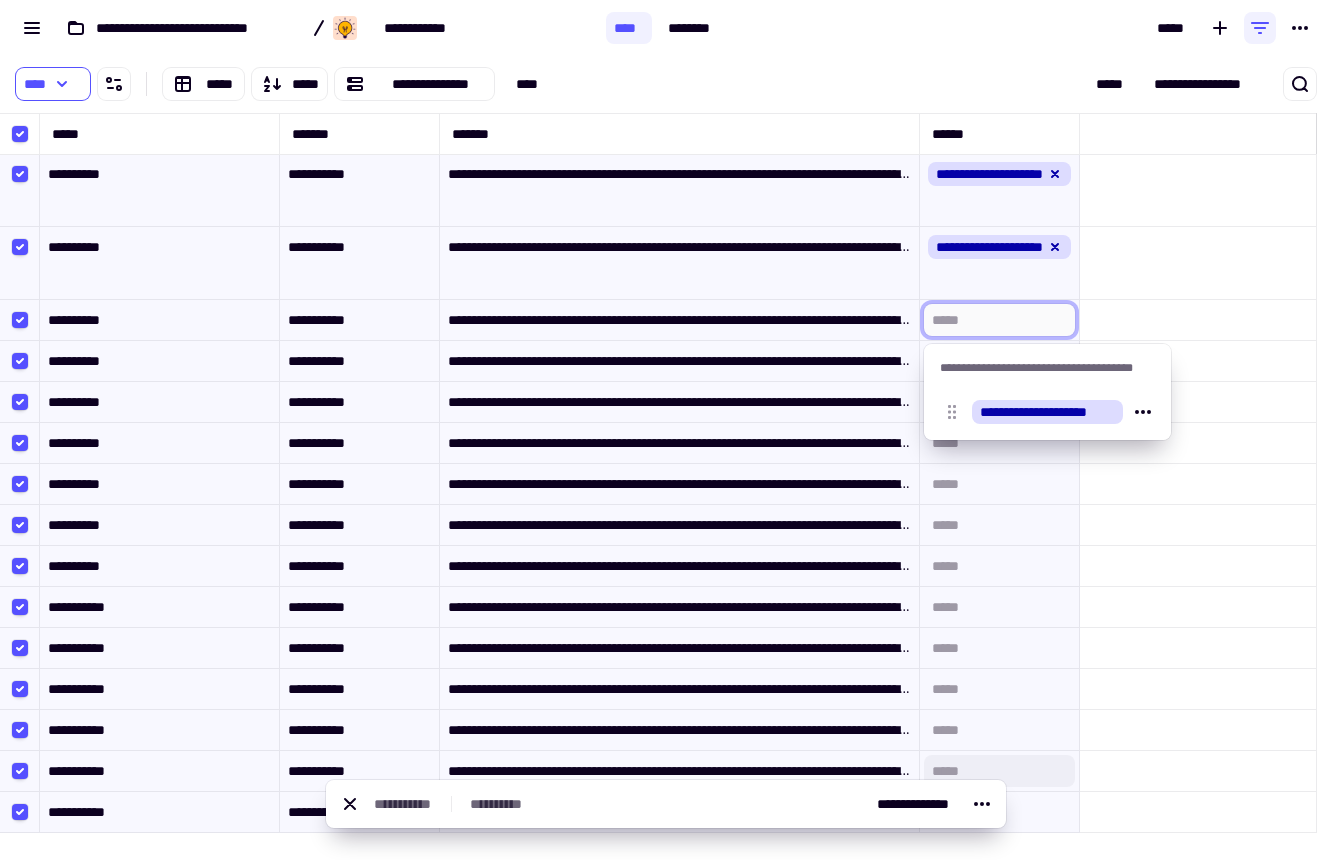 drag, startPoint x: 991, startPoint y: 317, endPoint x: 1032, endPoint y: 758, distance: 442.9018 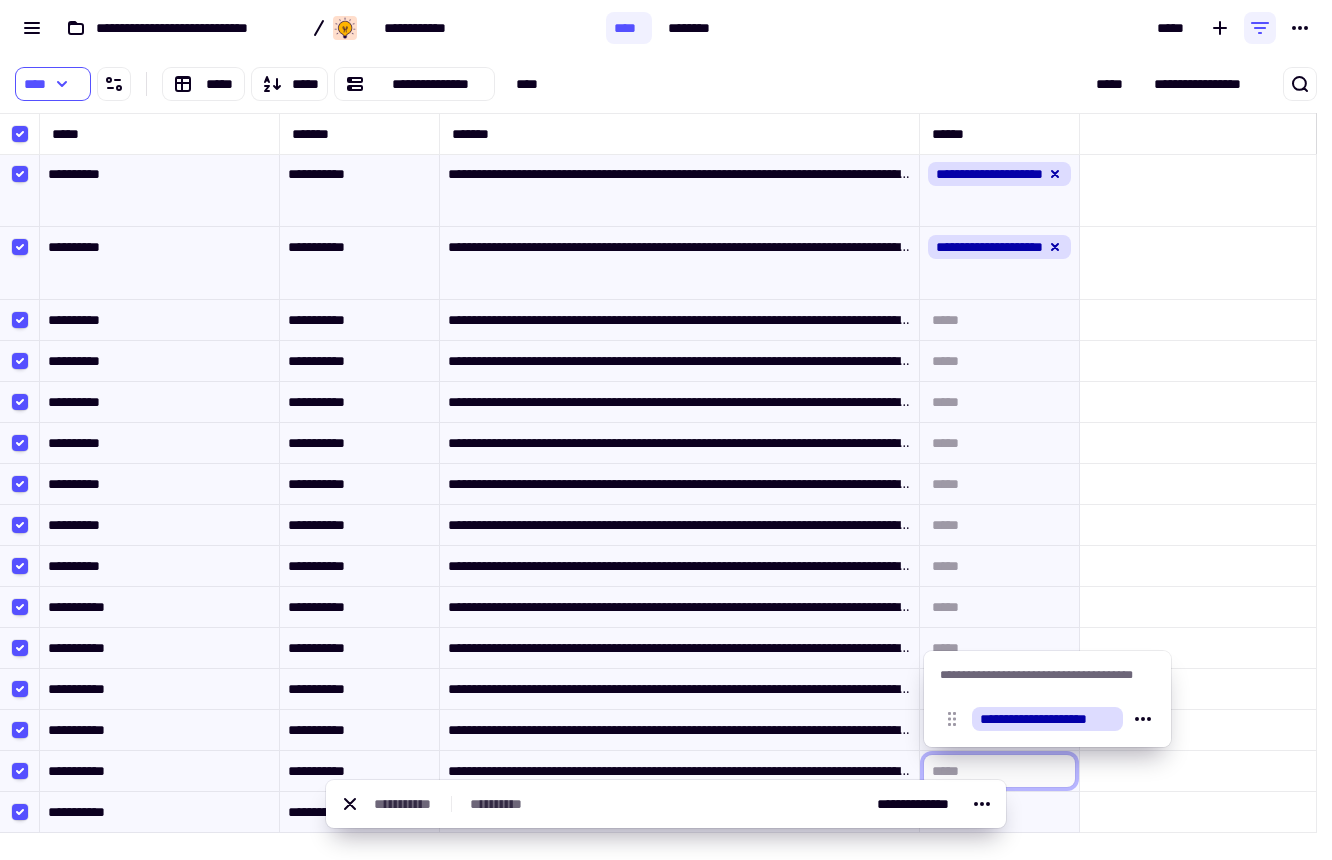 click on "**********" 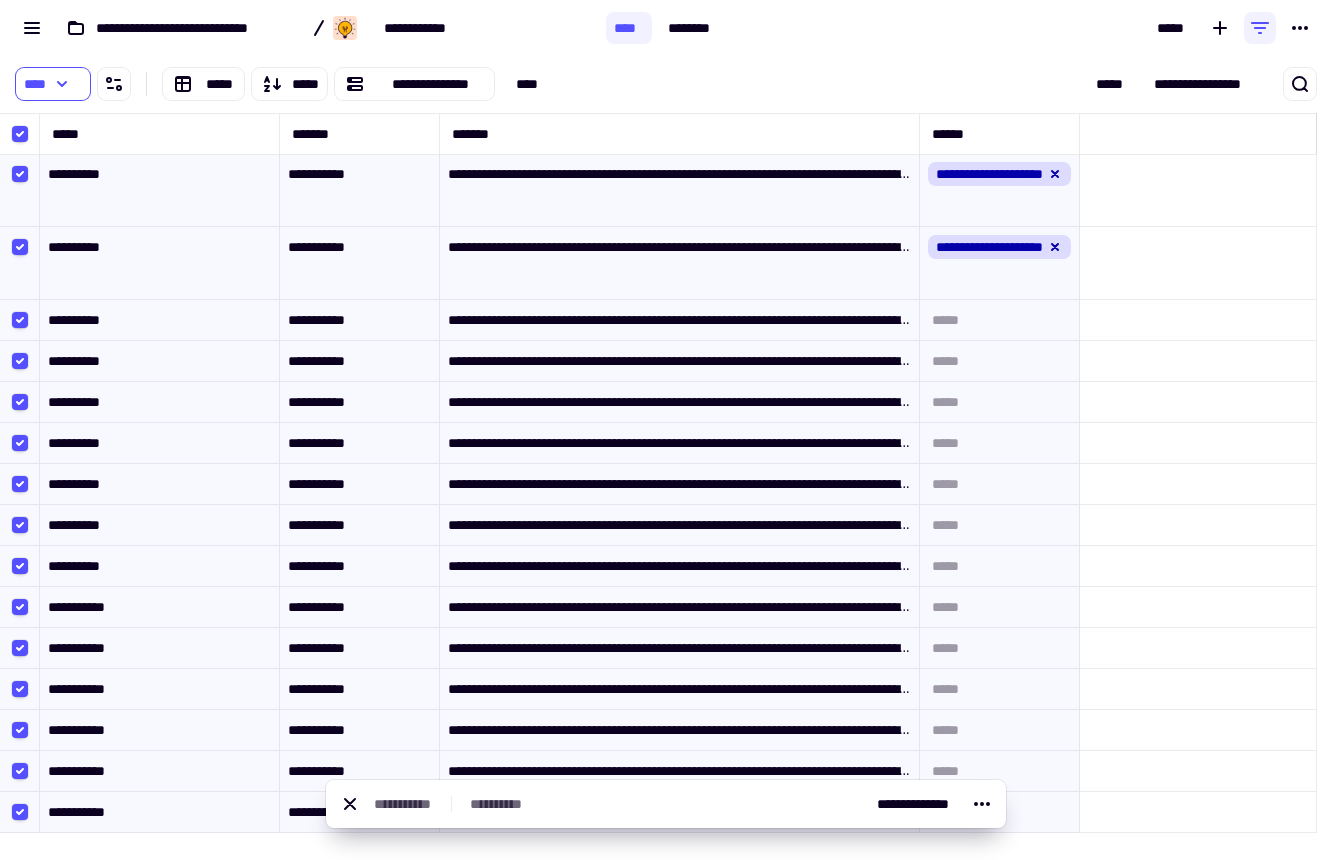 click 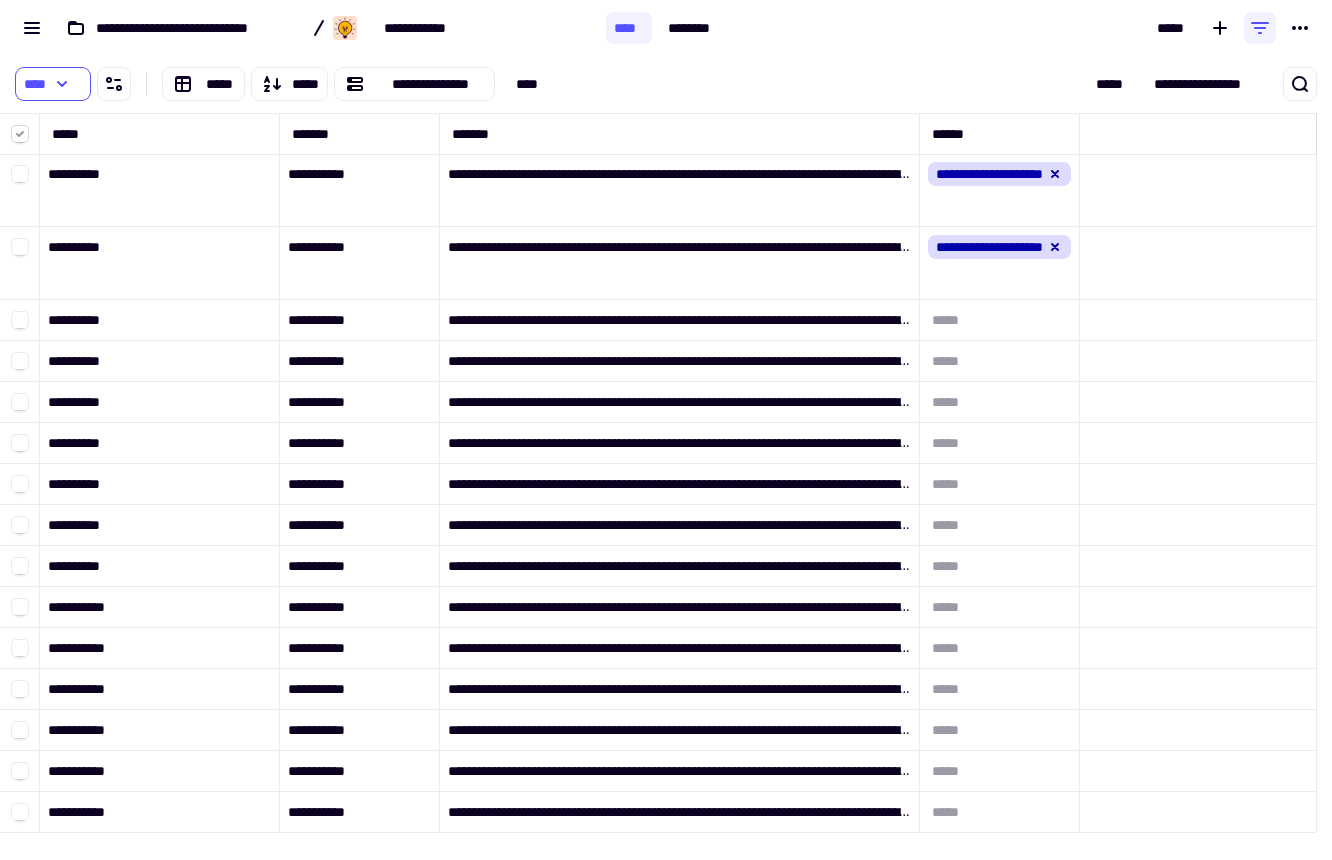 click 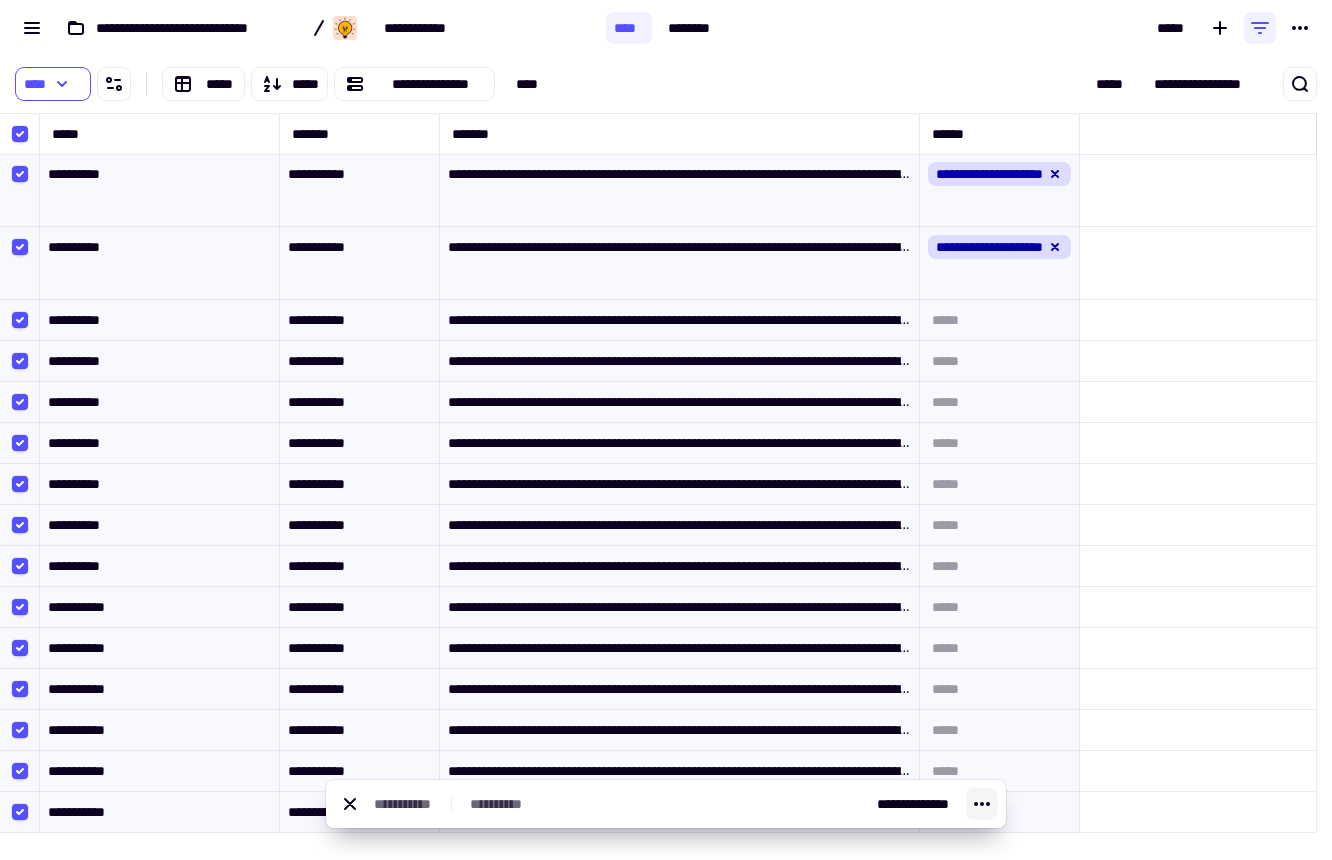 click 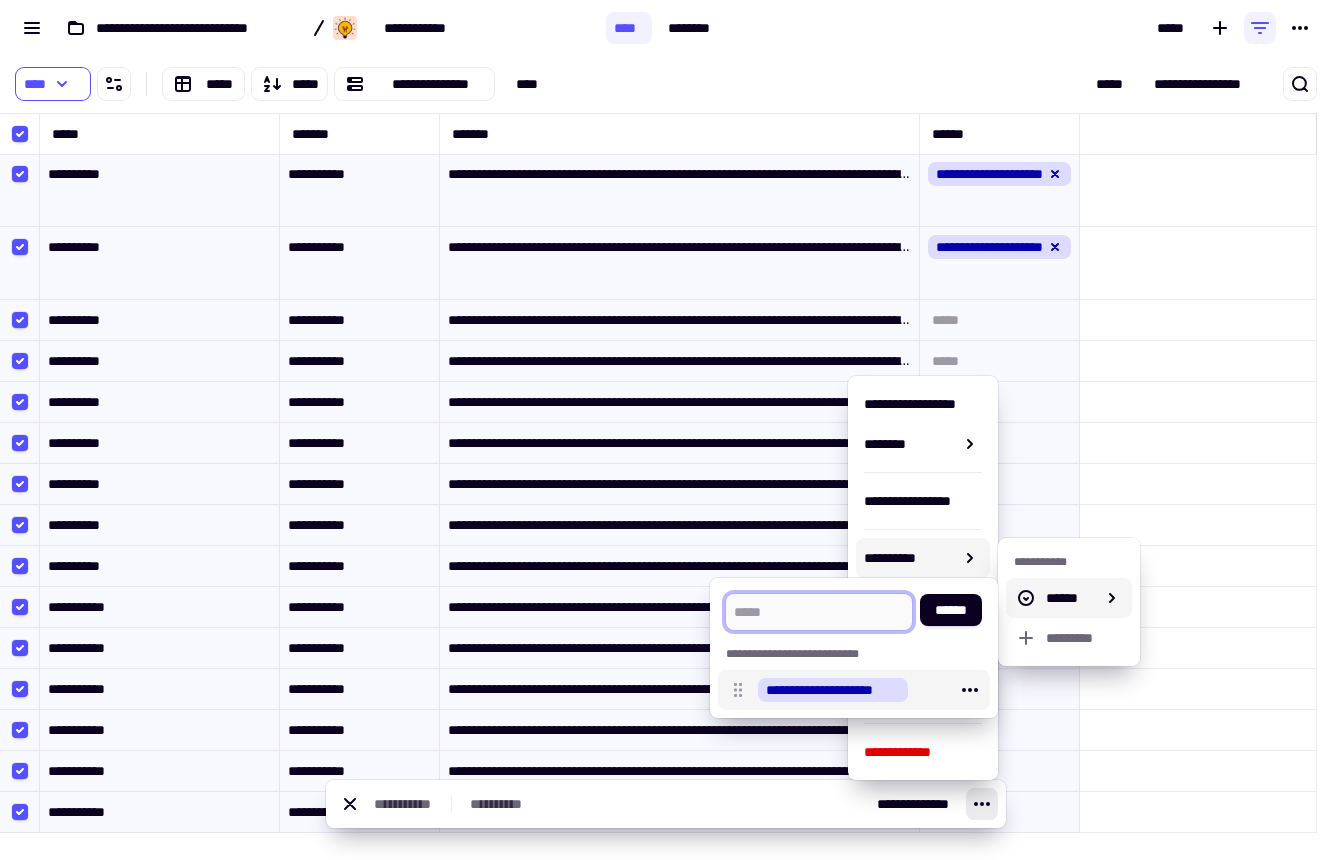 click on "**********" at bounding box center [833, 690] 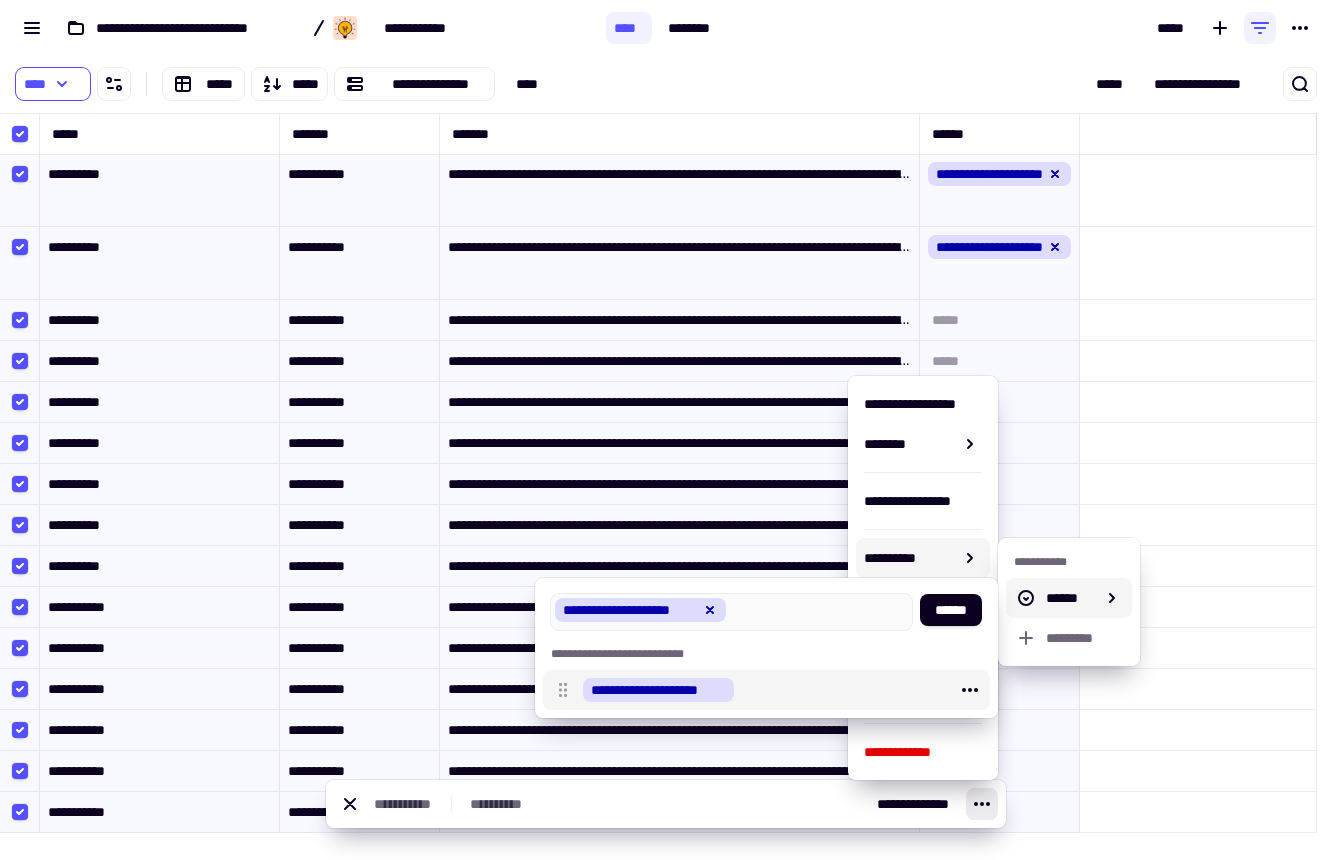 click on "**********" at bounding box center (658, 690) 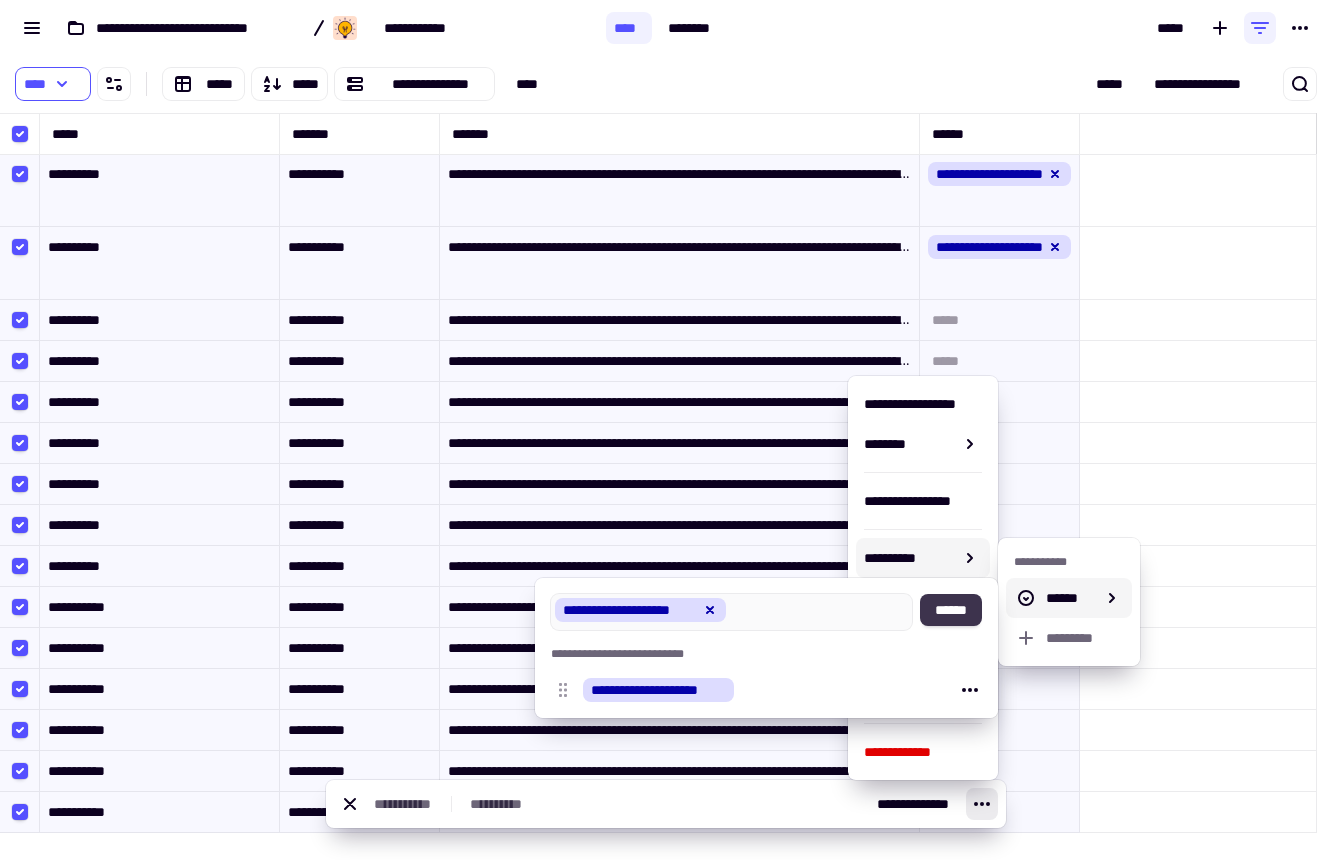 click on "******" 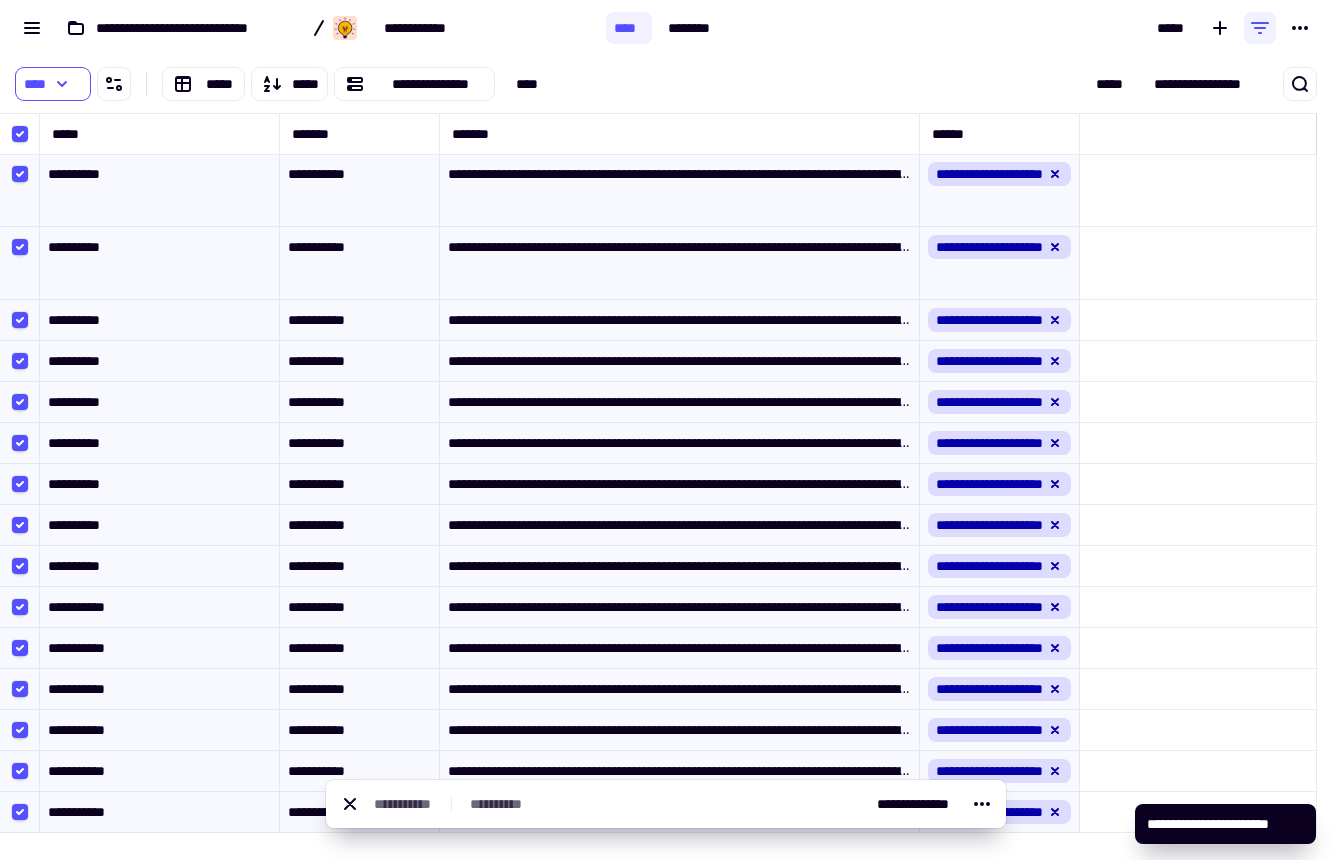click on "**********" at bounding box center [666, 84] 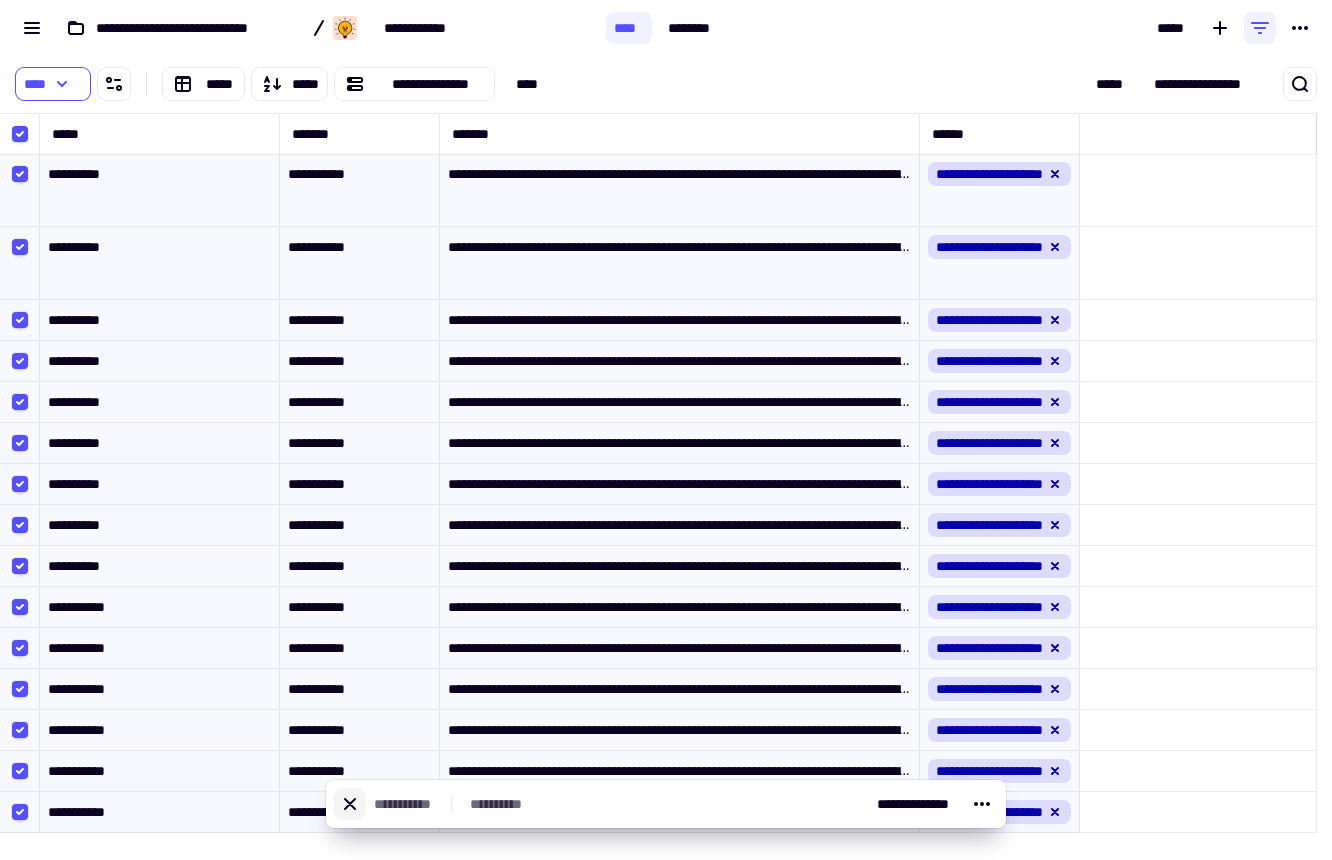 click 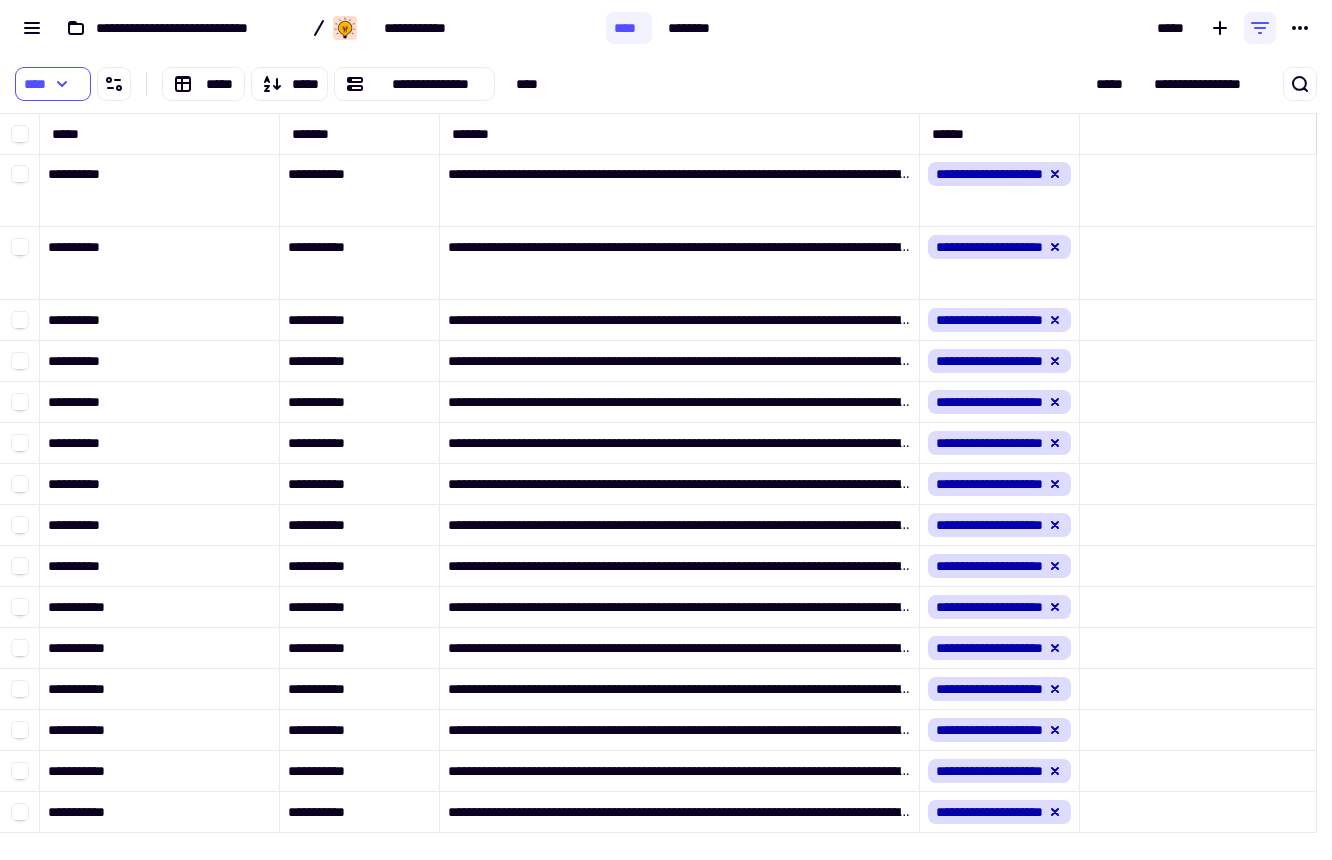 click on "*****" at bounding box center (1029, 28) 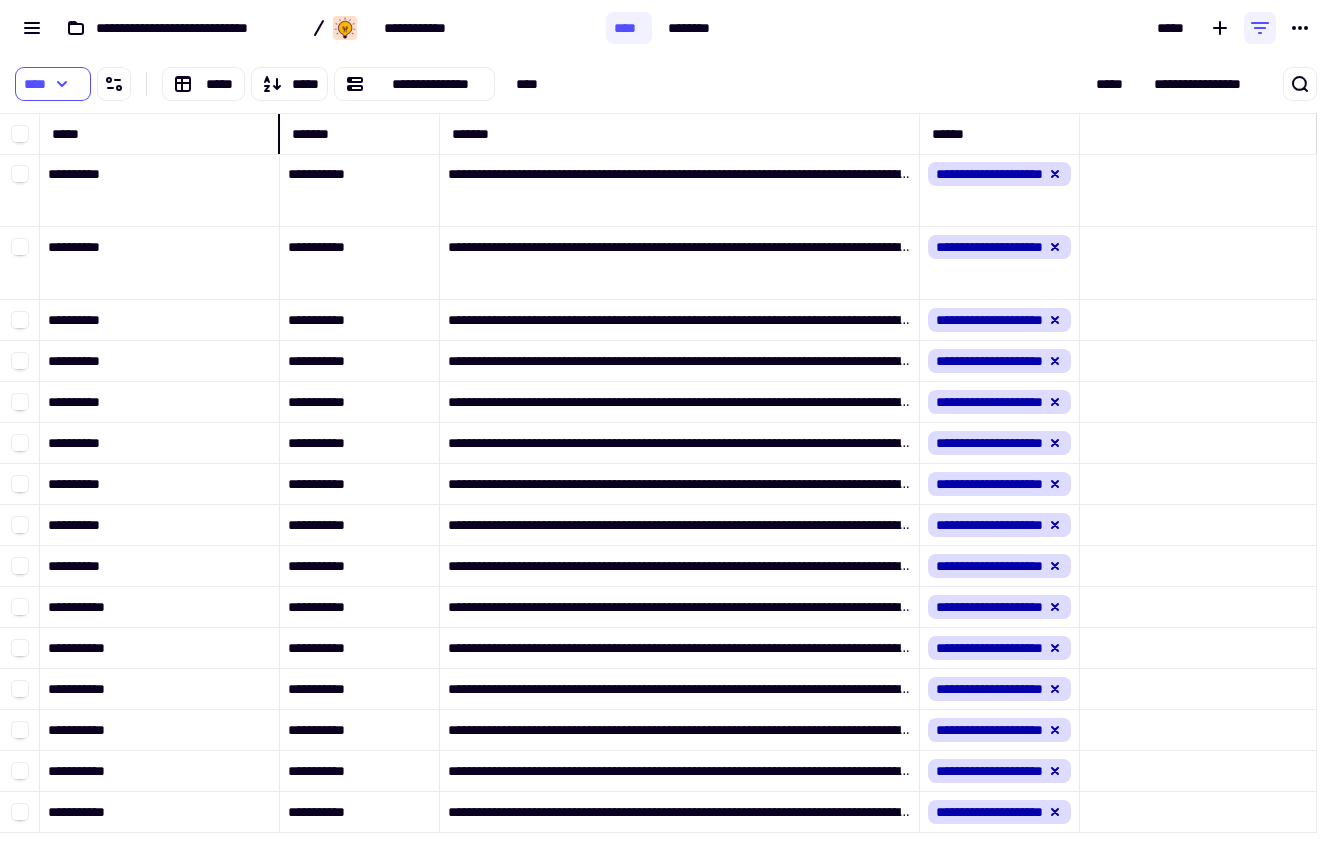 scroll, scrollTop: 16, scrollLeft: 16, axis: both 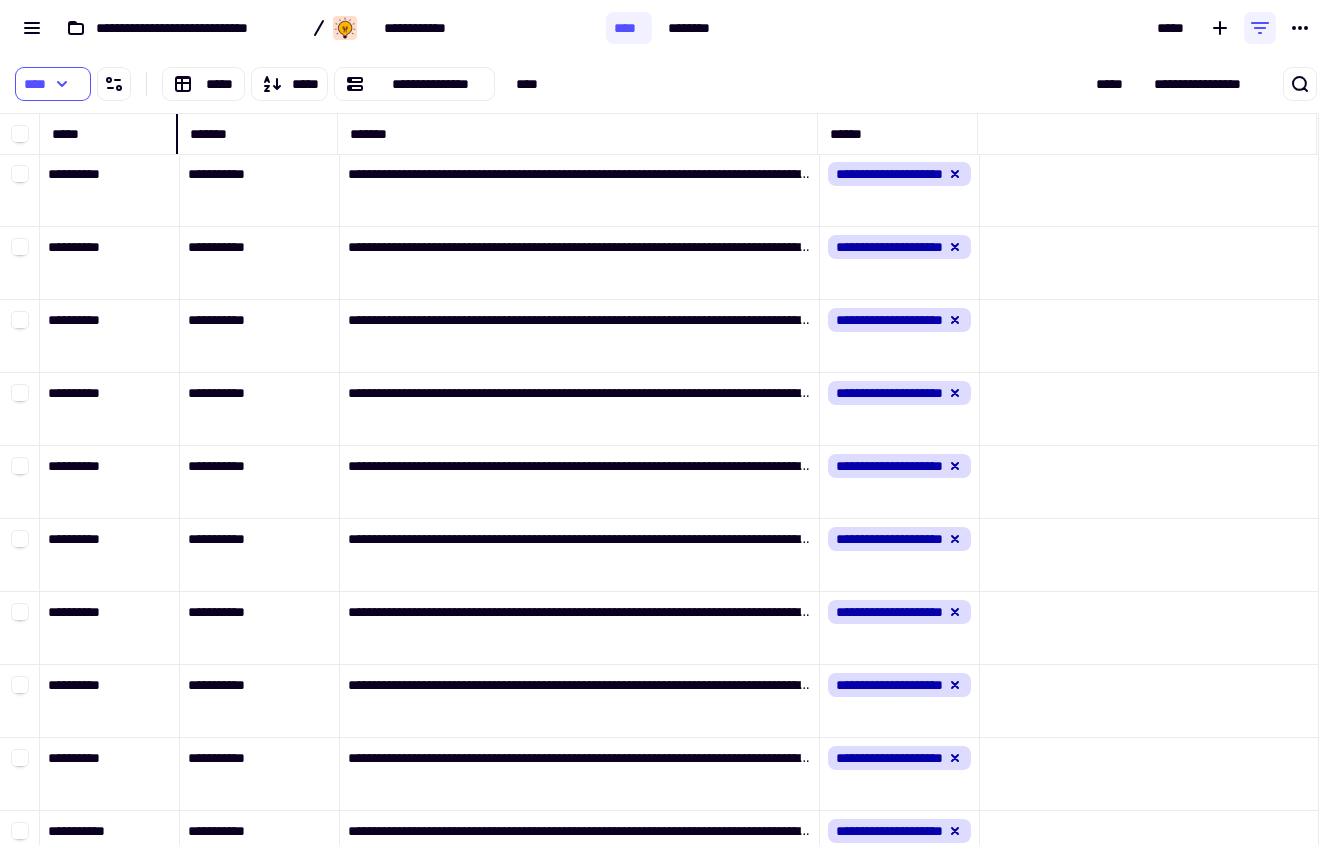 drag, startPoint x: 279, startPoint y: 137, endPoint x: 177, endPoint y: 138, distance: 102.0049 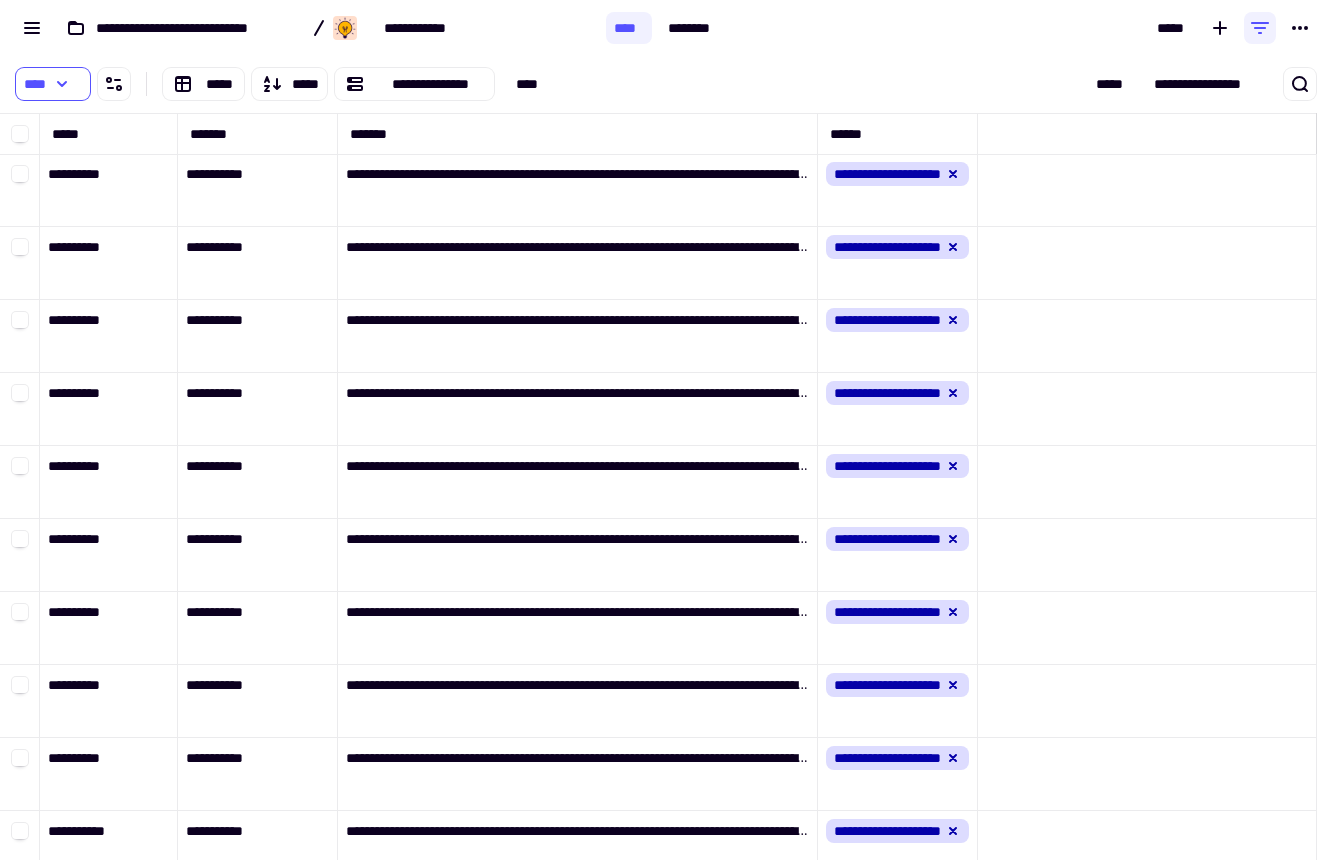 click on "**********" 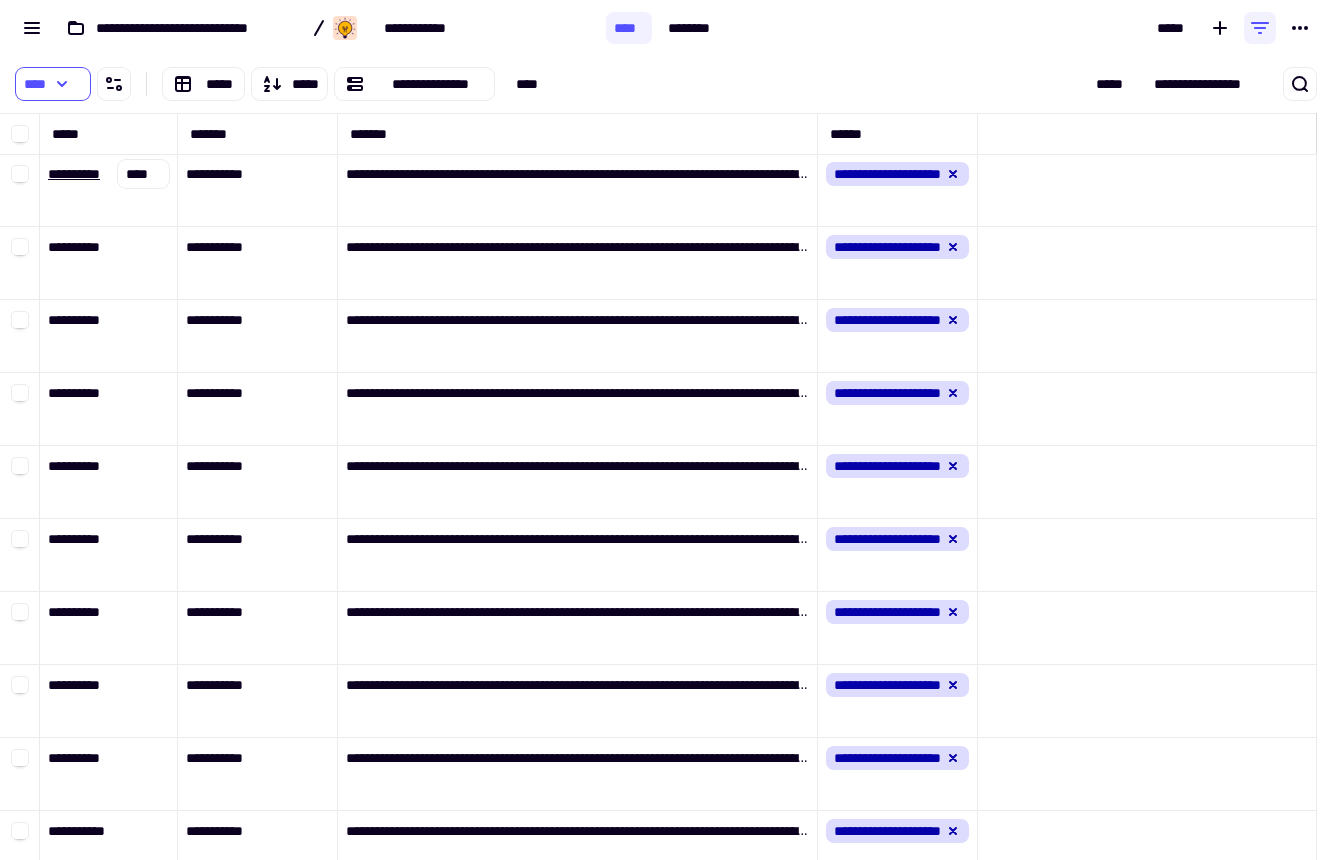 click on "**********" 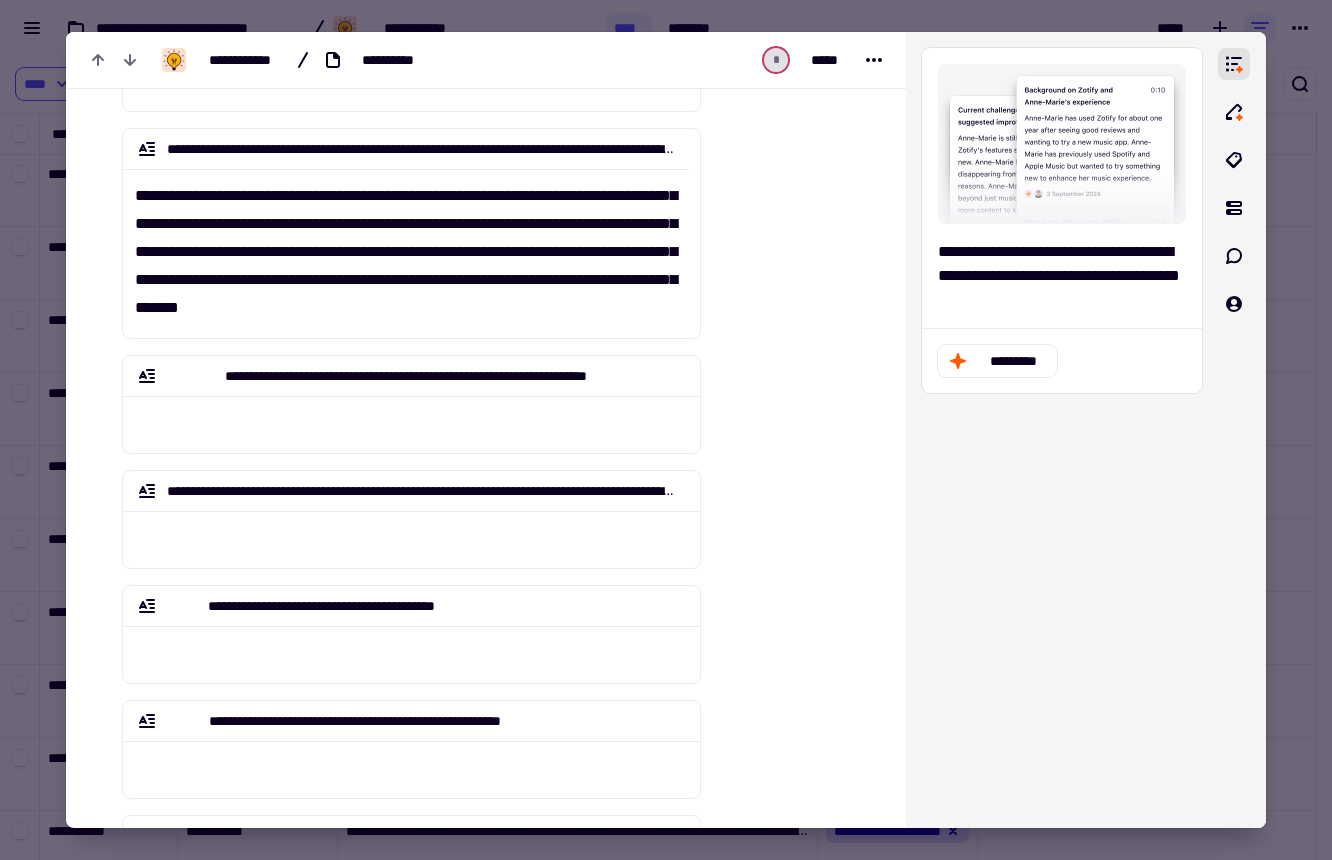 scroll, scrollTop: 740, scrollLeft: 0, axis: vertical 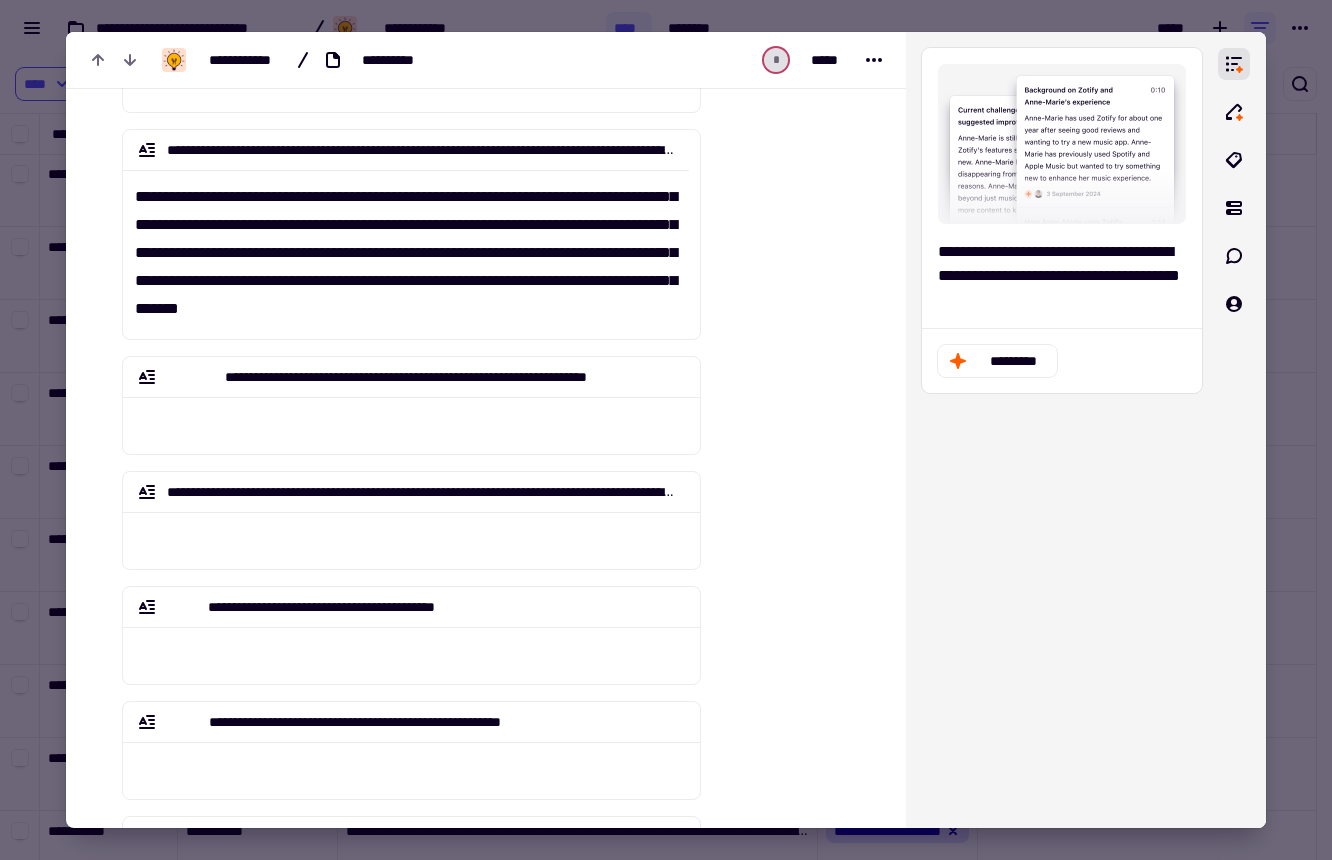 click at bounding box center (666, 430) 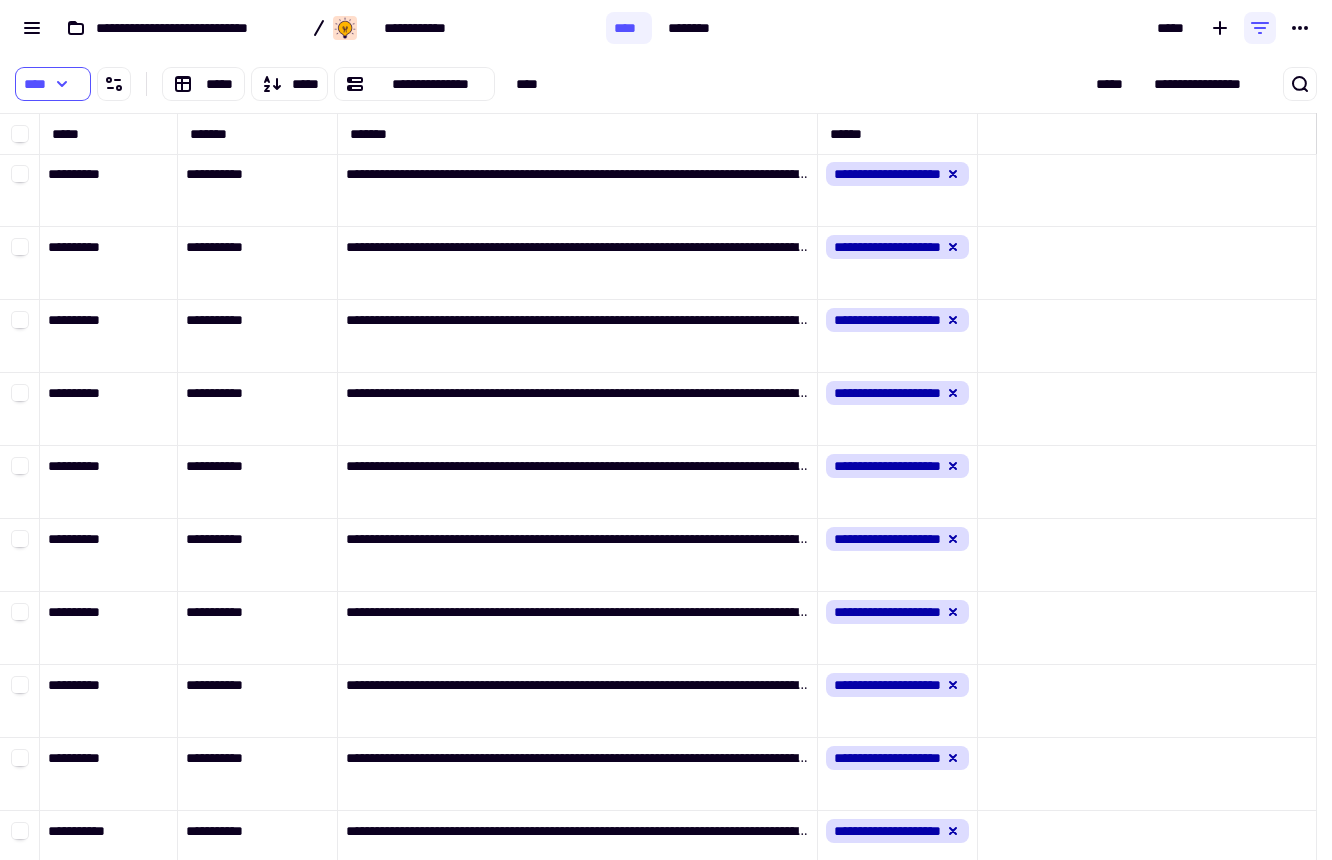 click on "**********" at bounding box center (1072, 84) 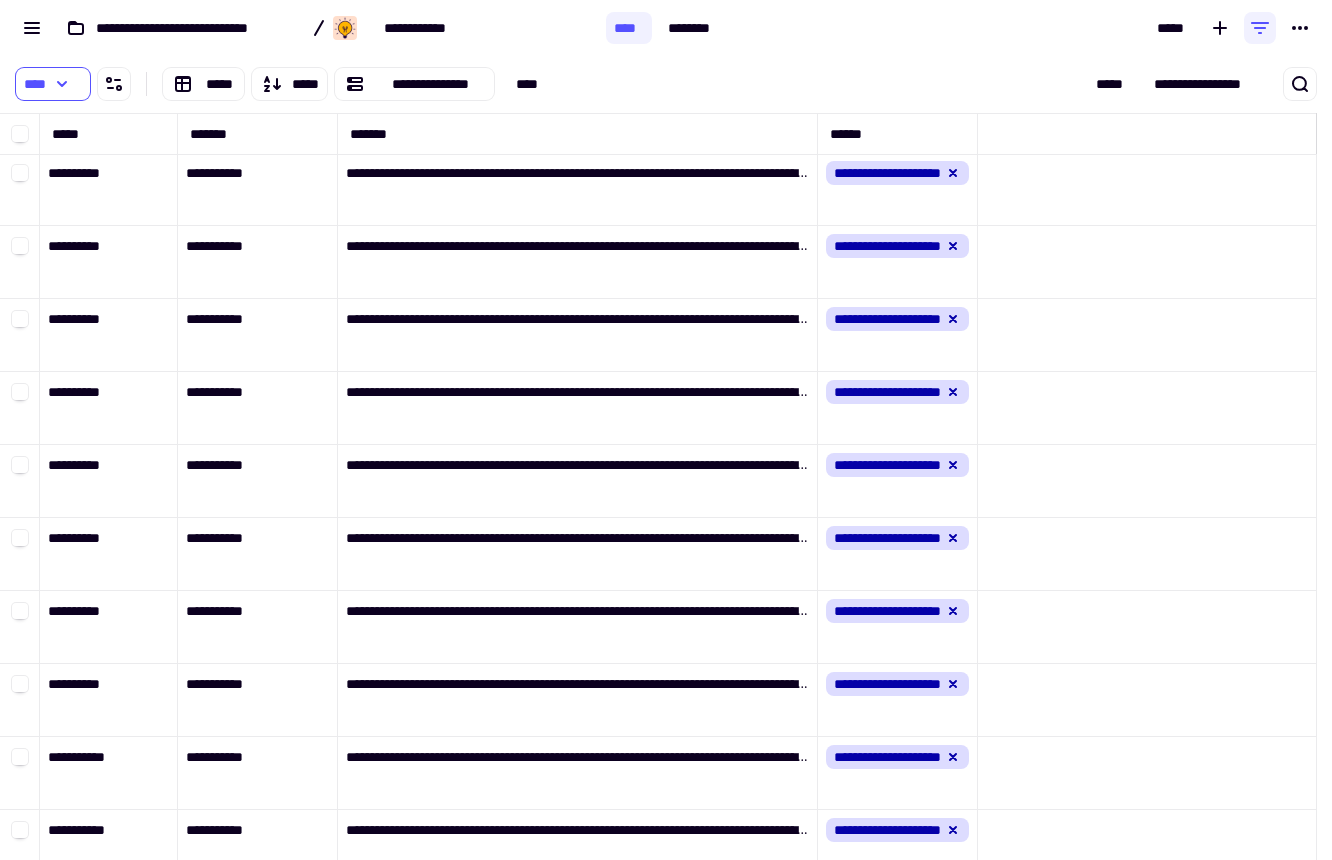 scroll, scrollTop: 0, scrollLeft: 0, axis: both 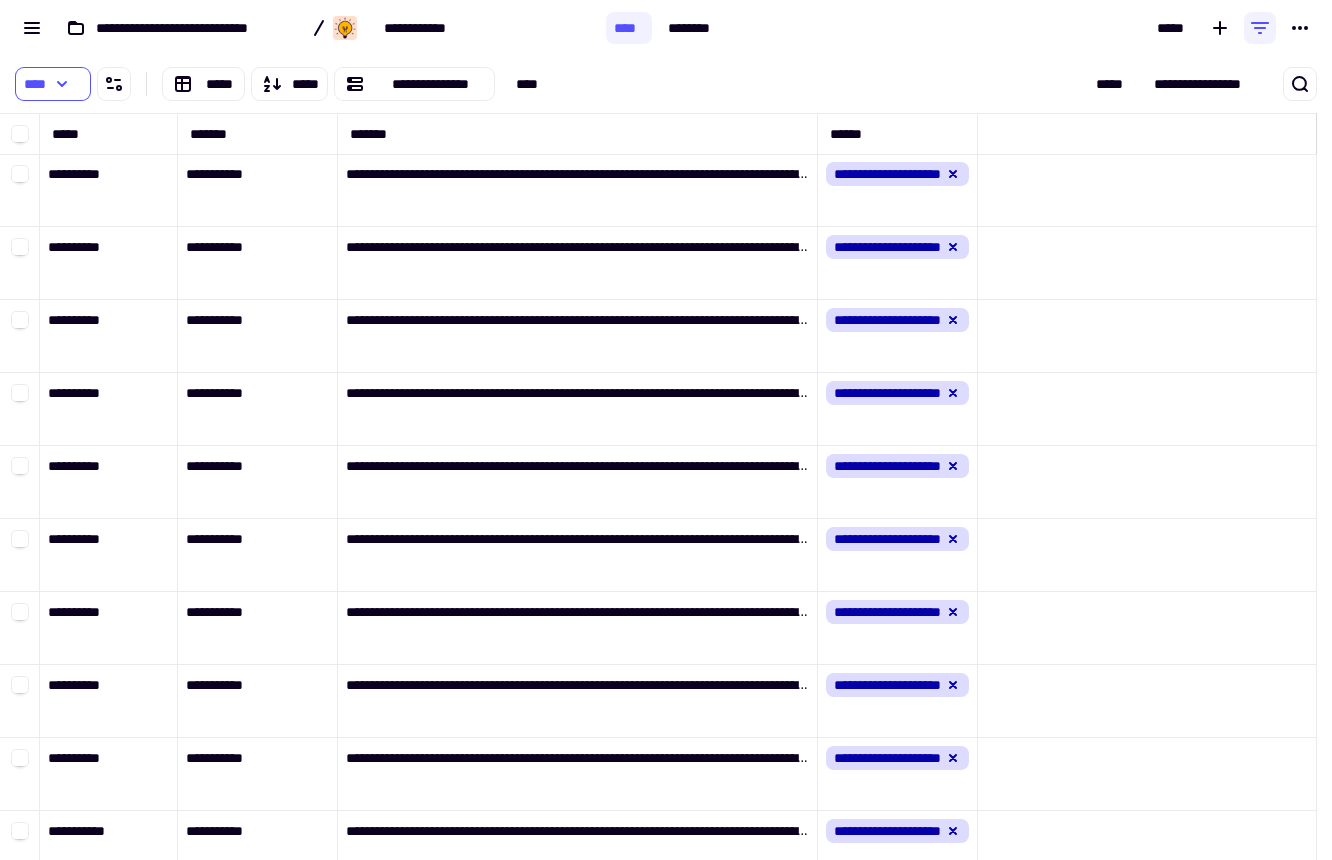 click on "*****" at bounding box center [1029, 28] 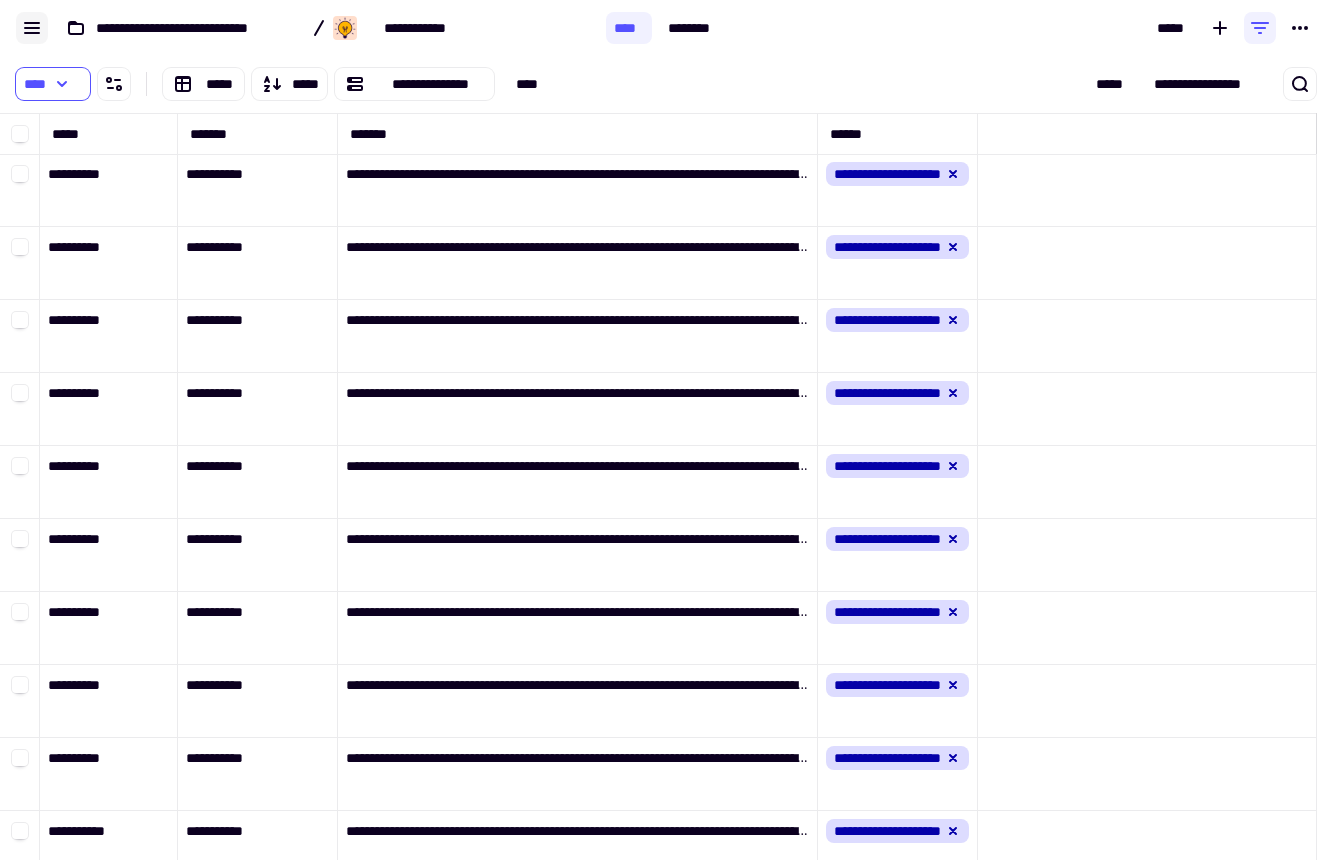 click 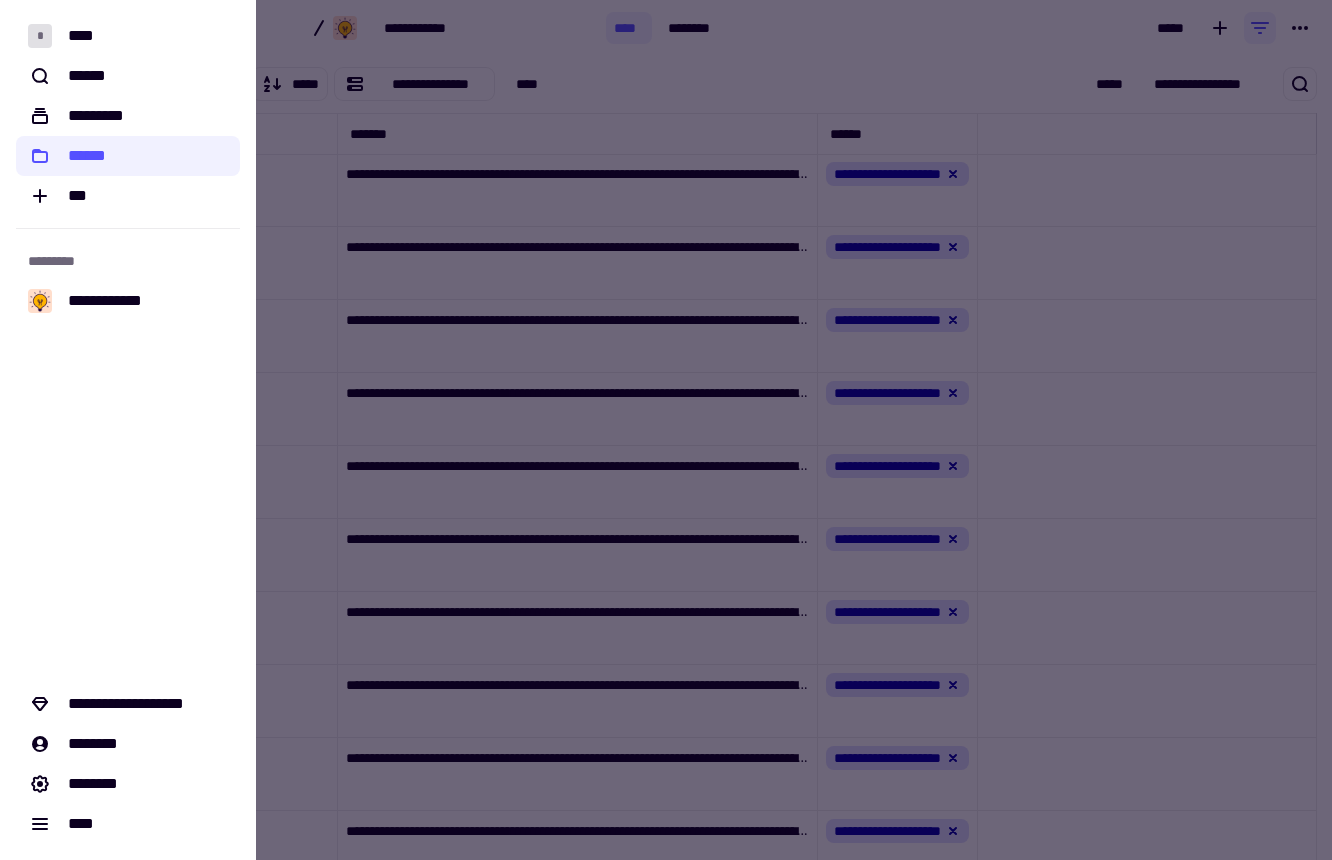 click on "**********" 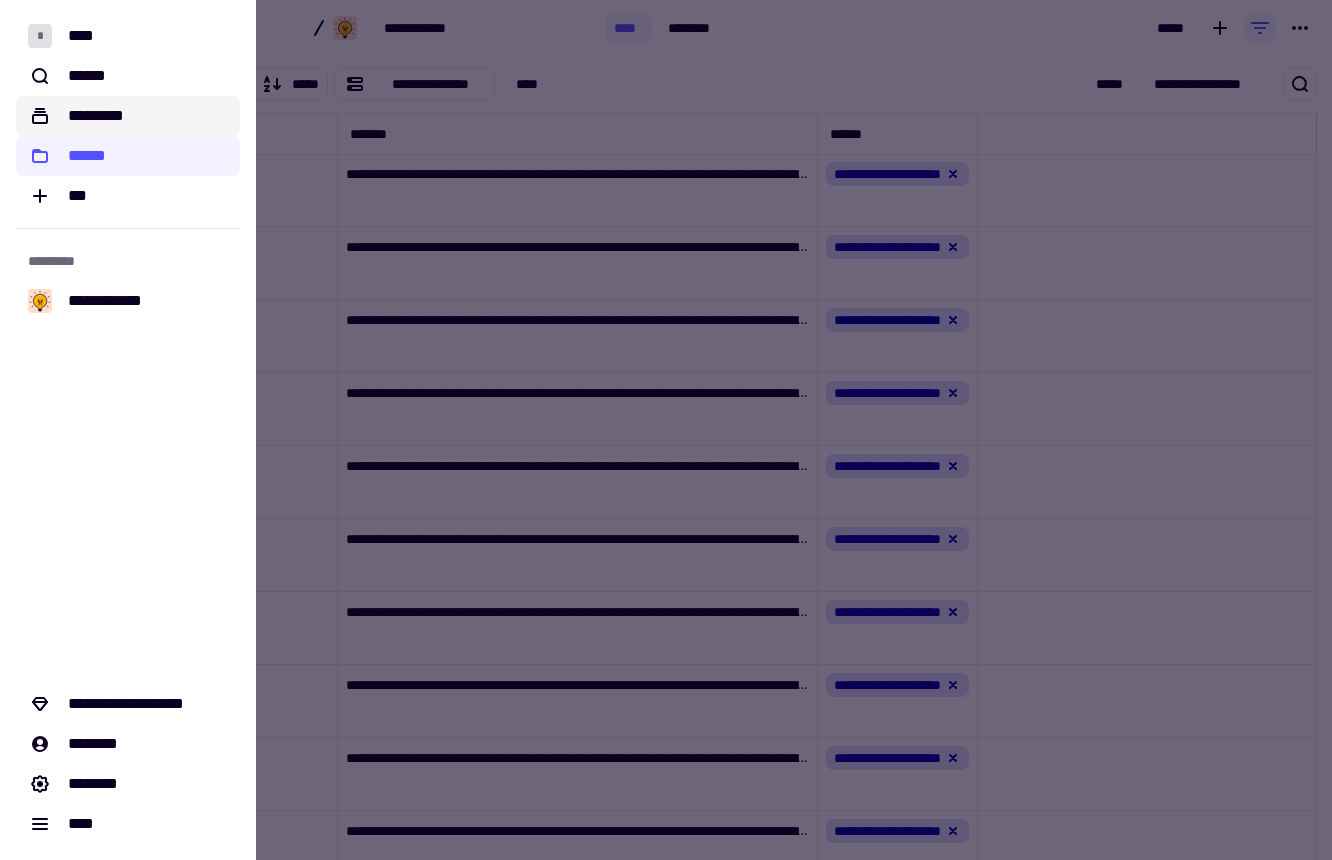 click on "*********" 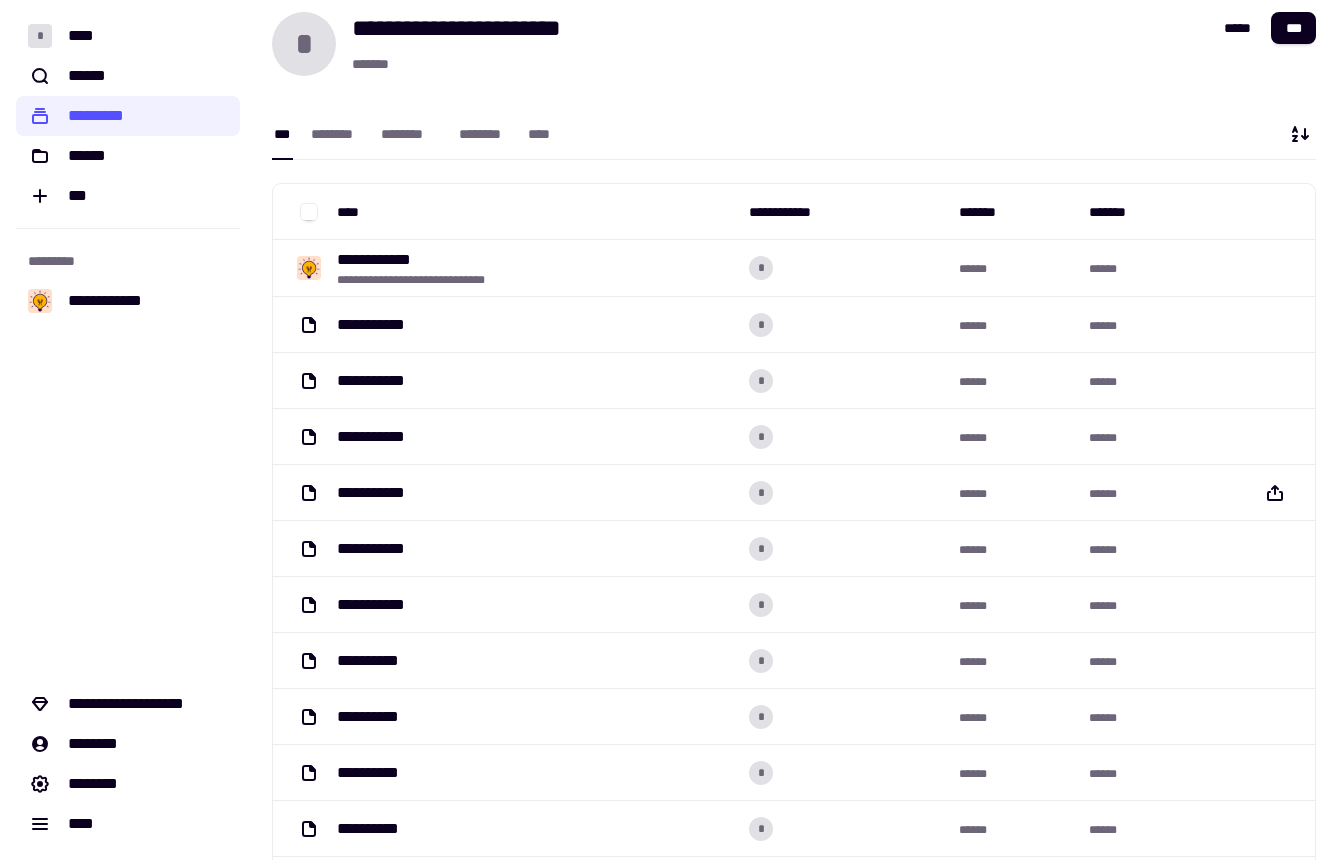 scroll, scrollTop: 0, scrollLeft: 0, axis: both 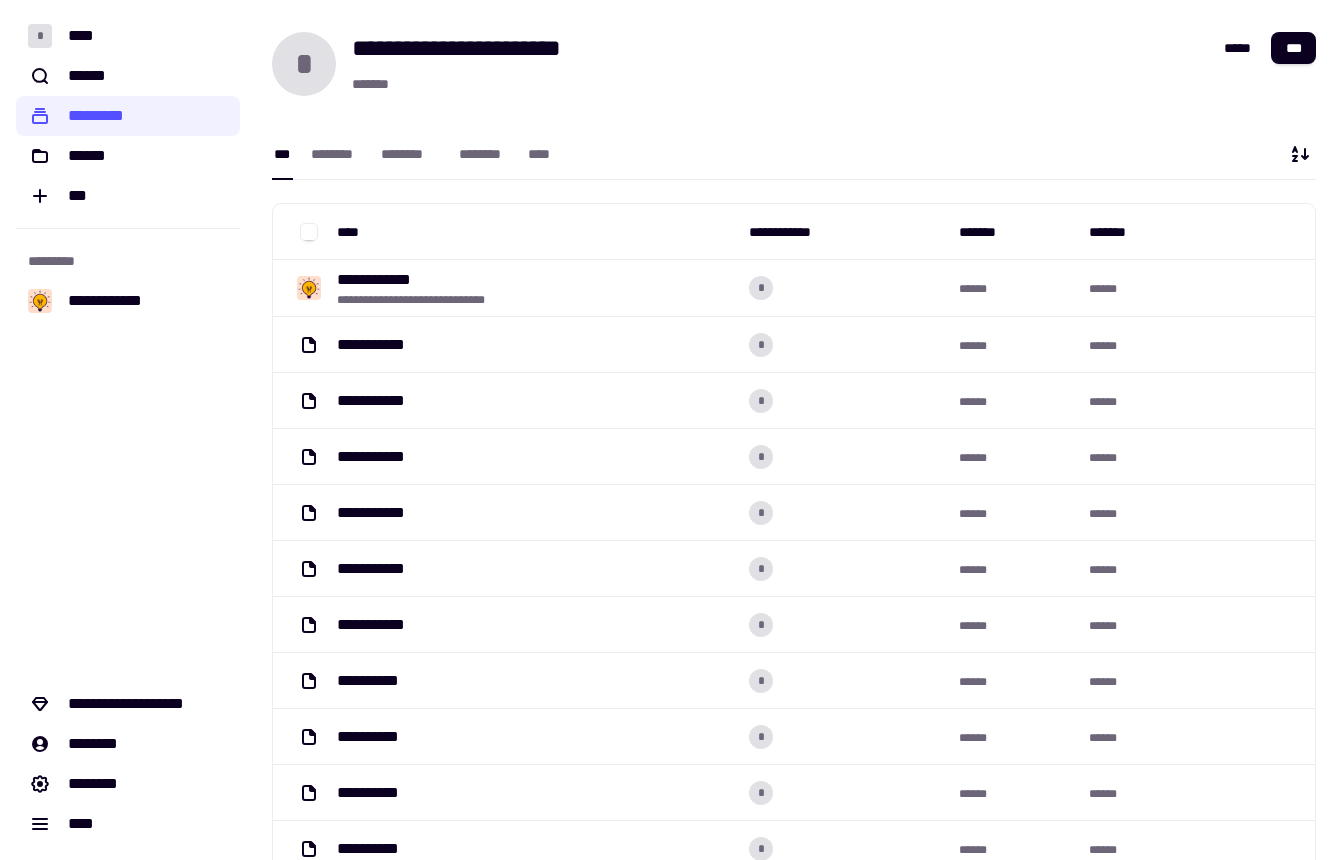 click on "*** ******** ******** ******** ****" at bounding box center [794, 138] 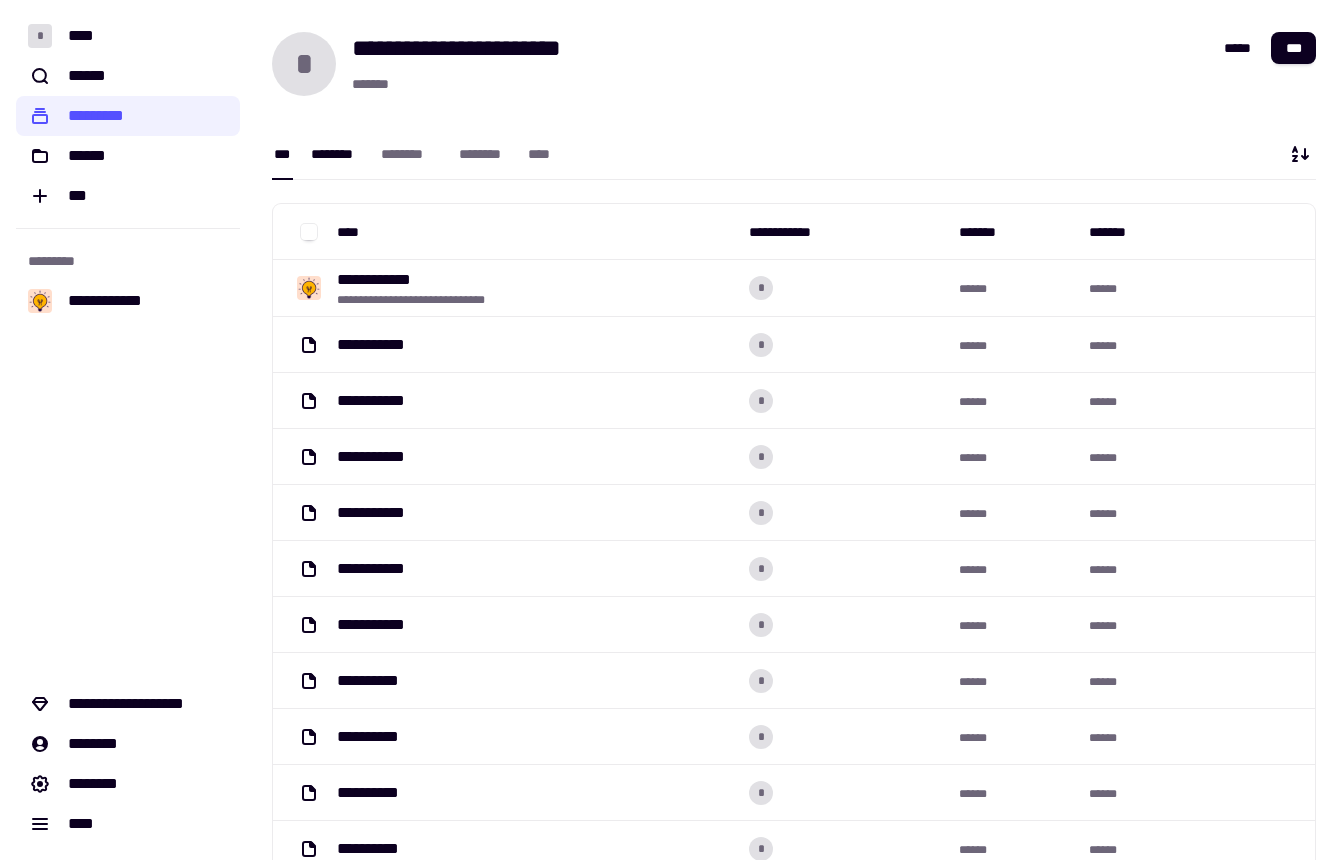 click on "********" at bounding box center (336, 154) 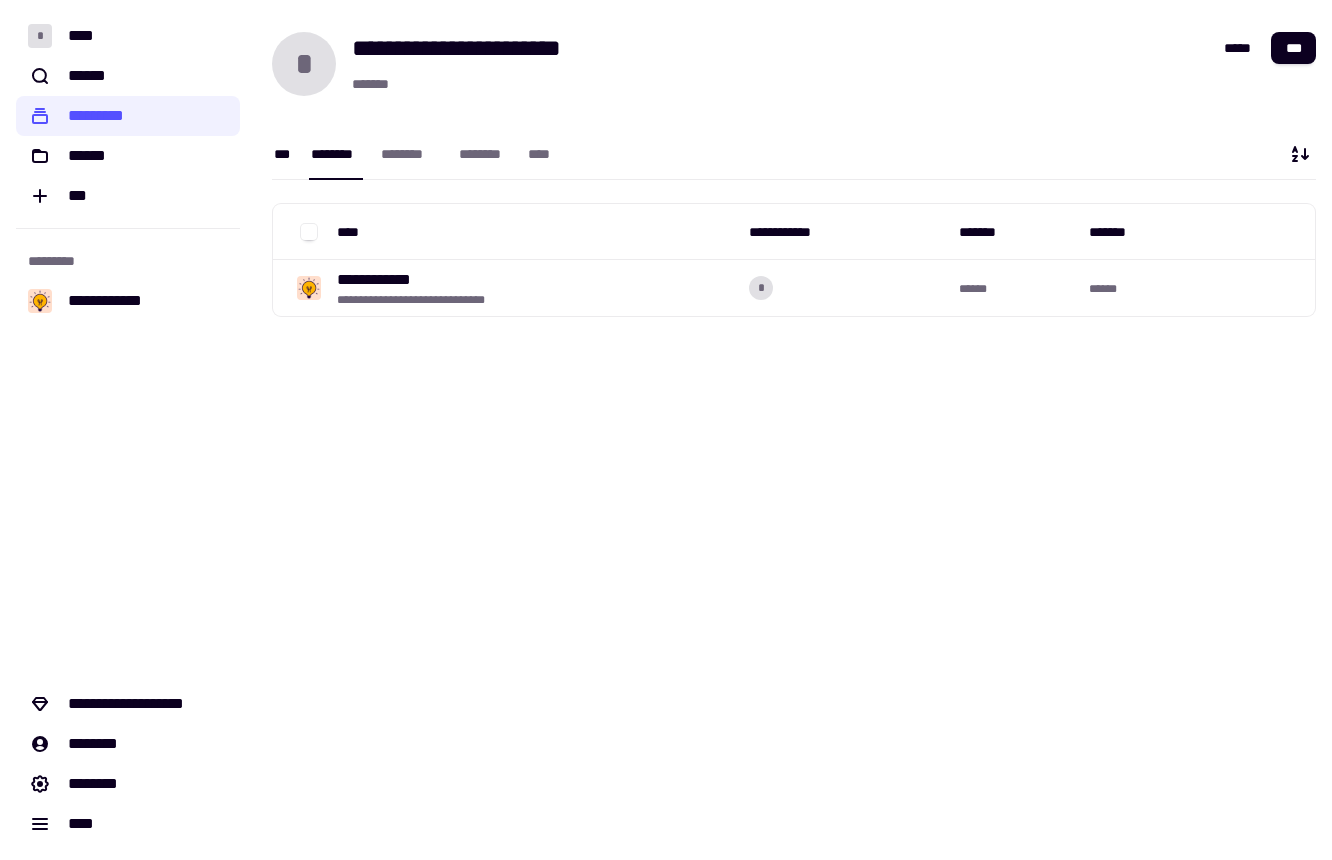 click on "***" at bounding box center (282, 154) 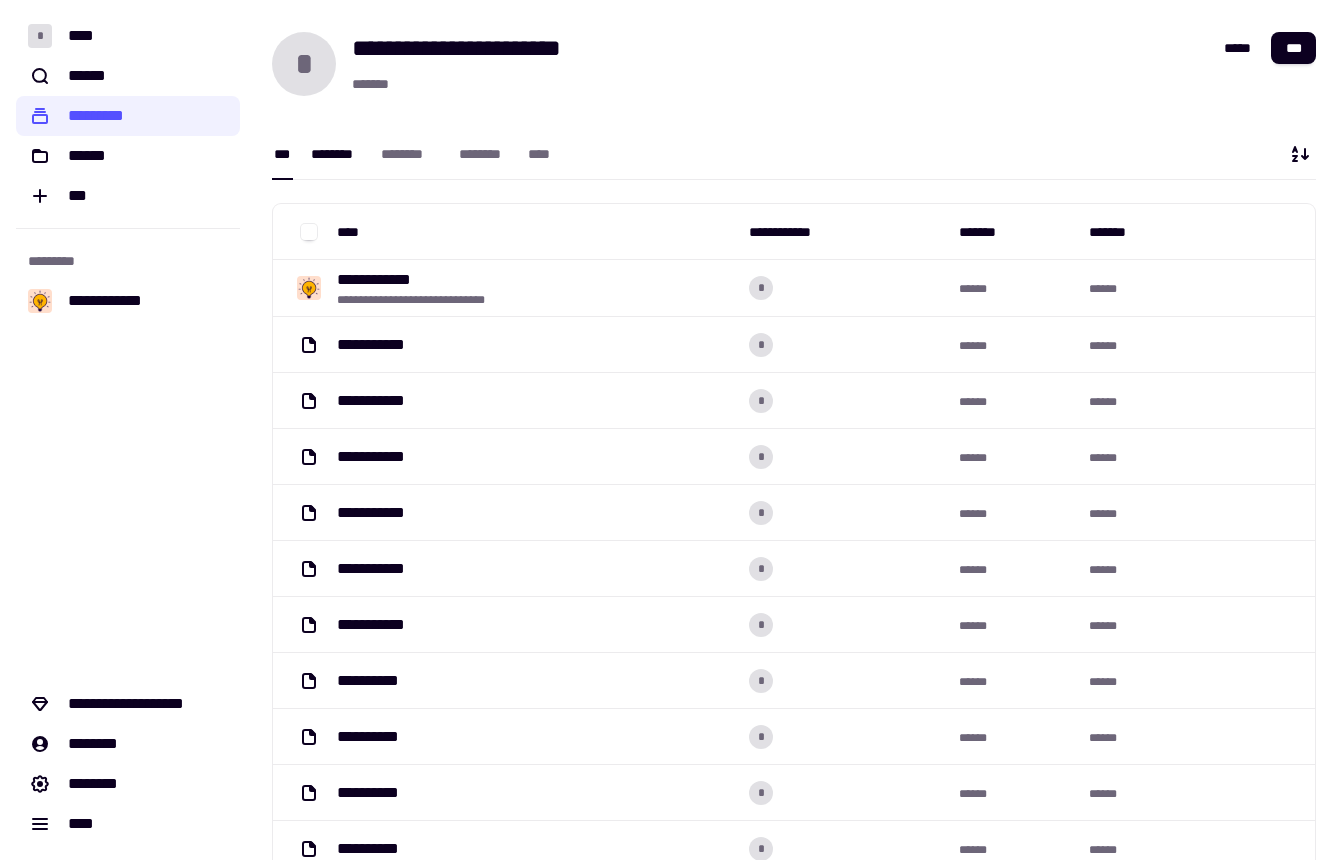 click on "********" at bounding box center [336, 154] 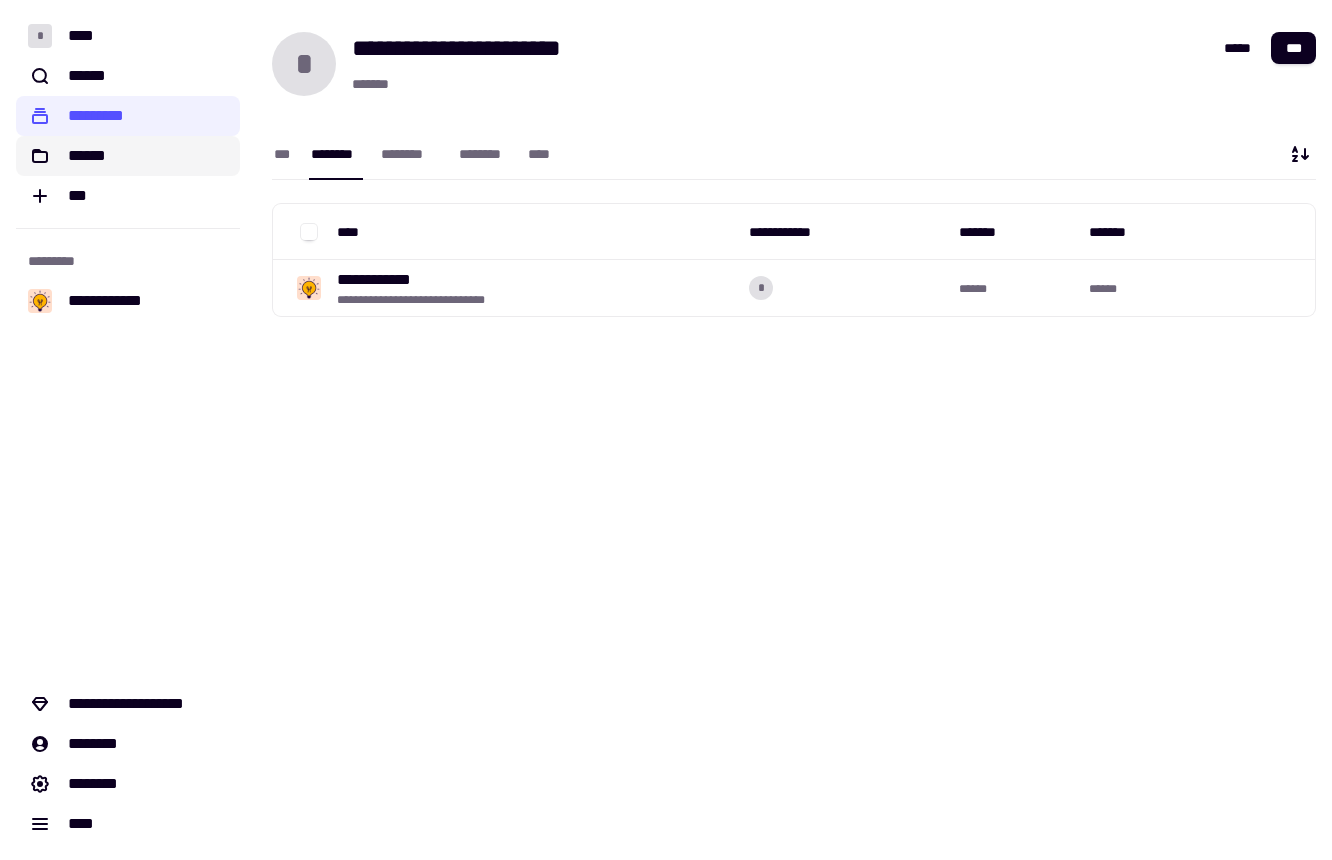 click on "******" 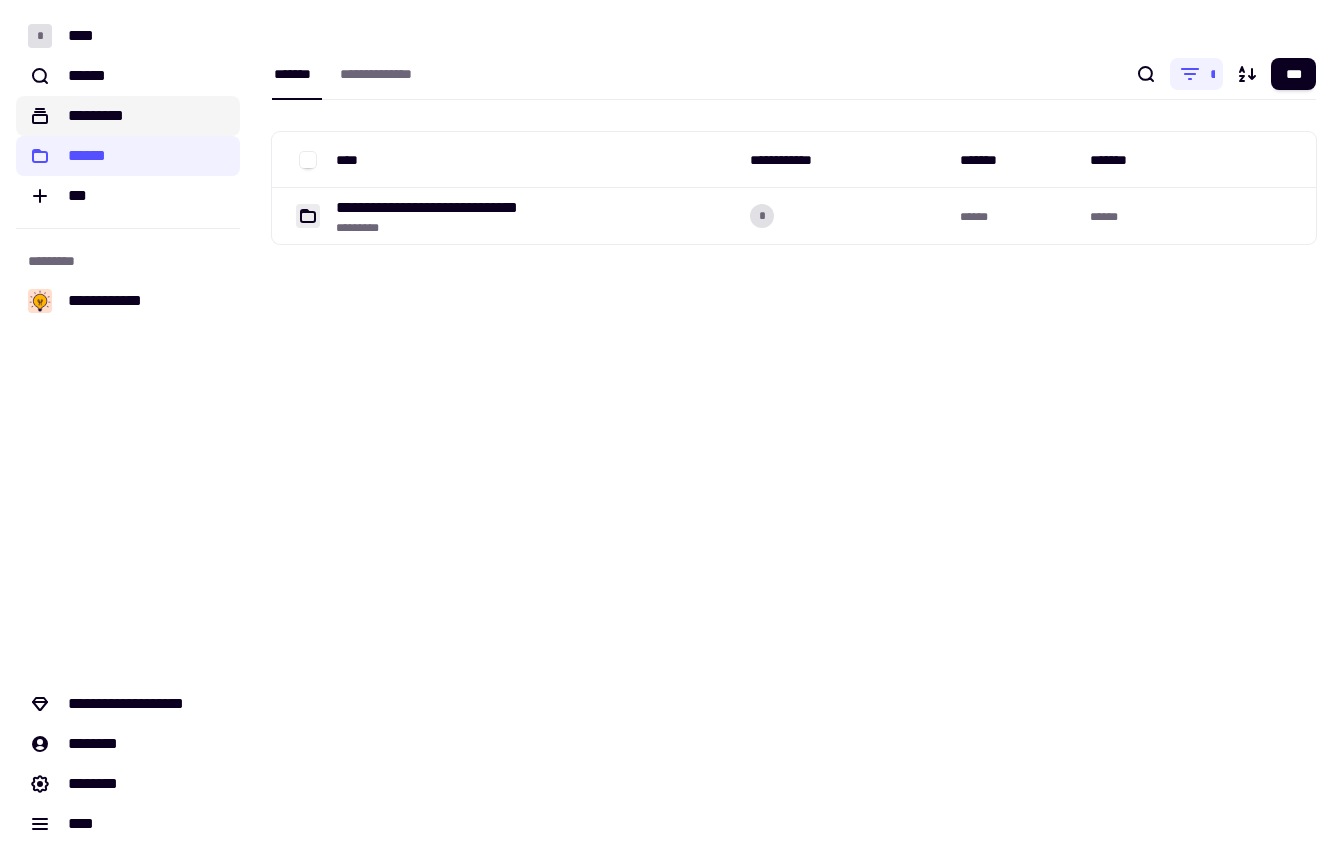 click on "*********" 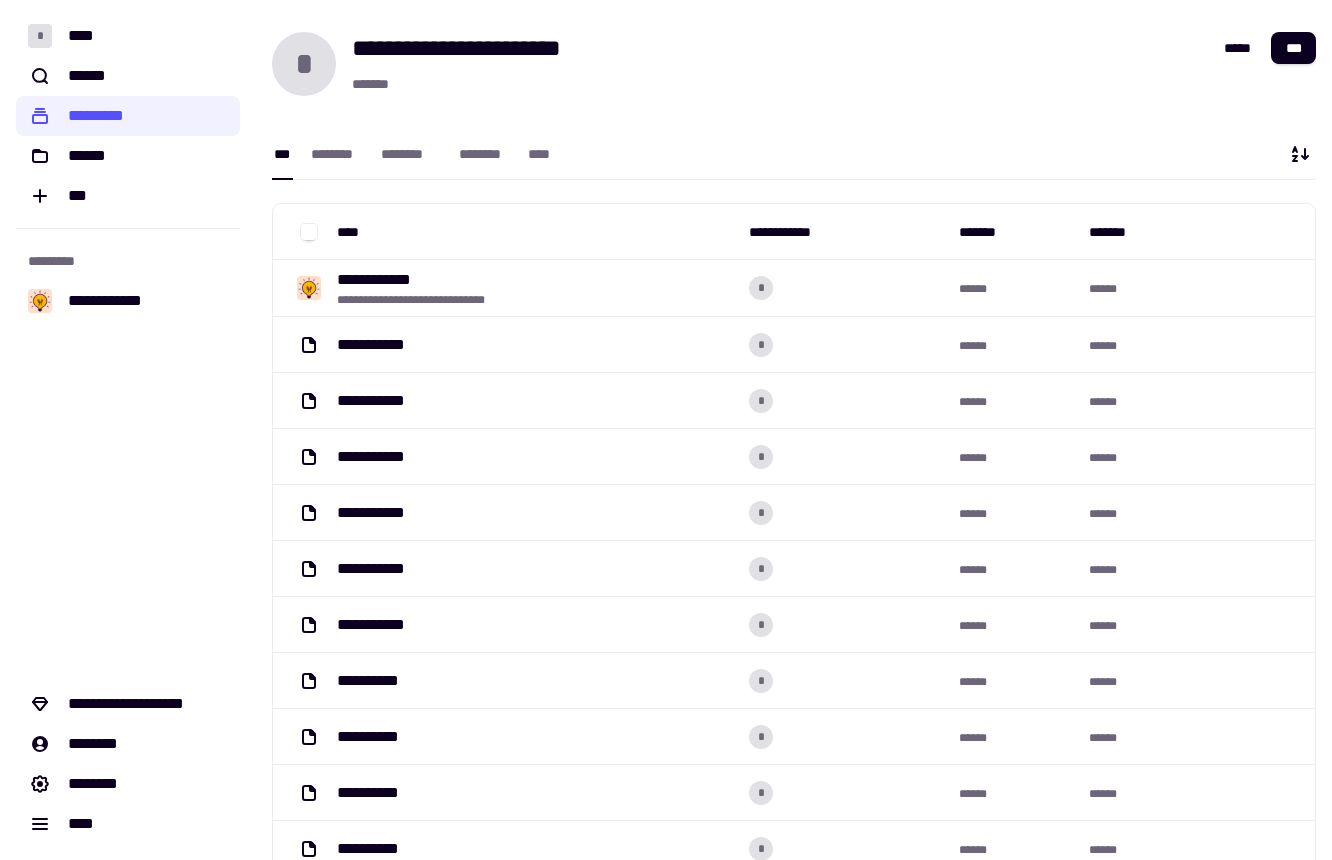 click on "**********" 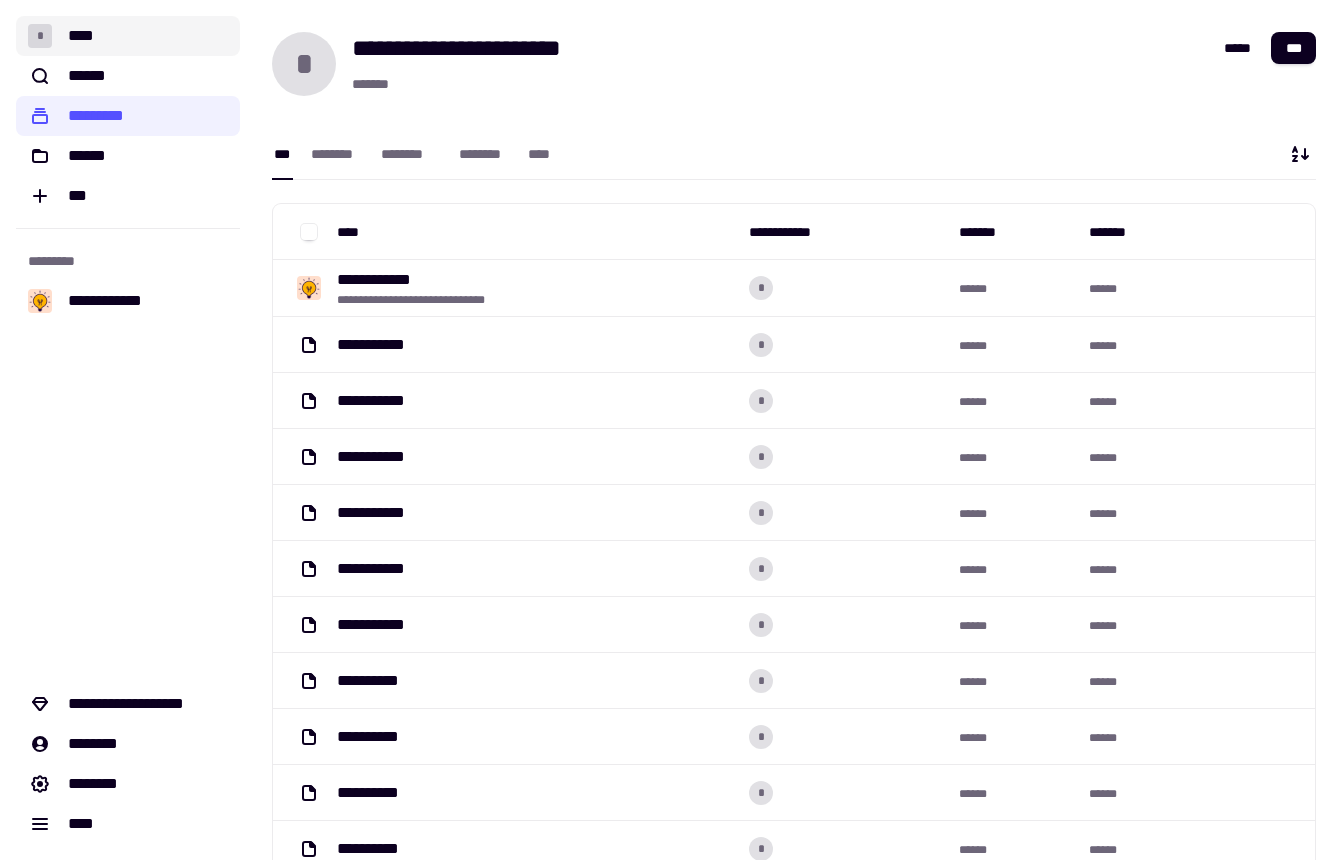 click on "* ****" 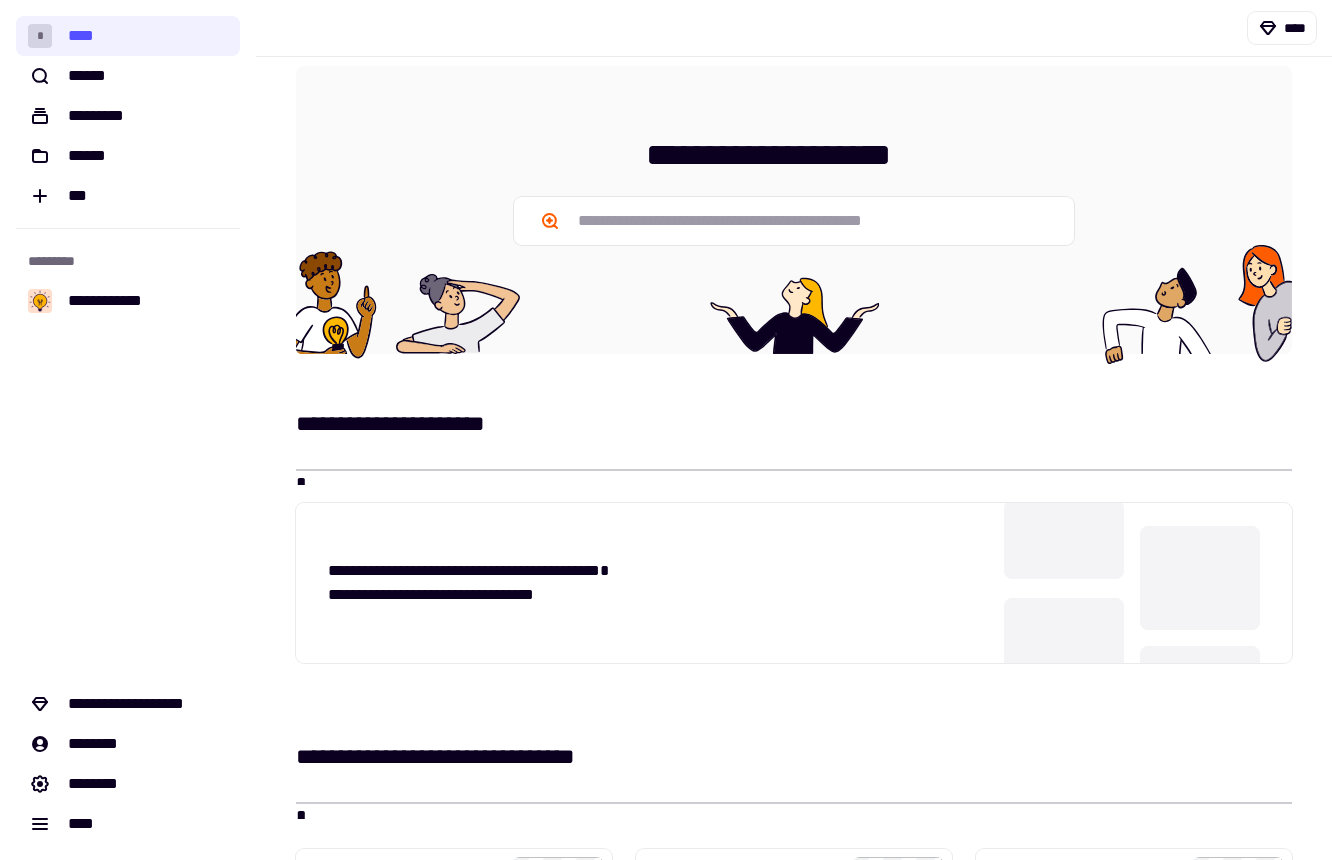 scroll, scrollTop: 0, scrollLeft: 0, axis: both 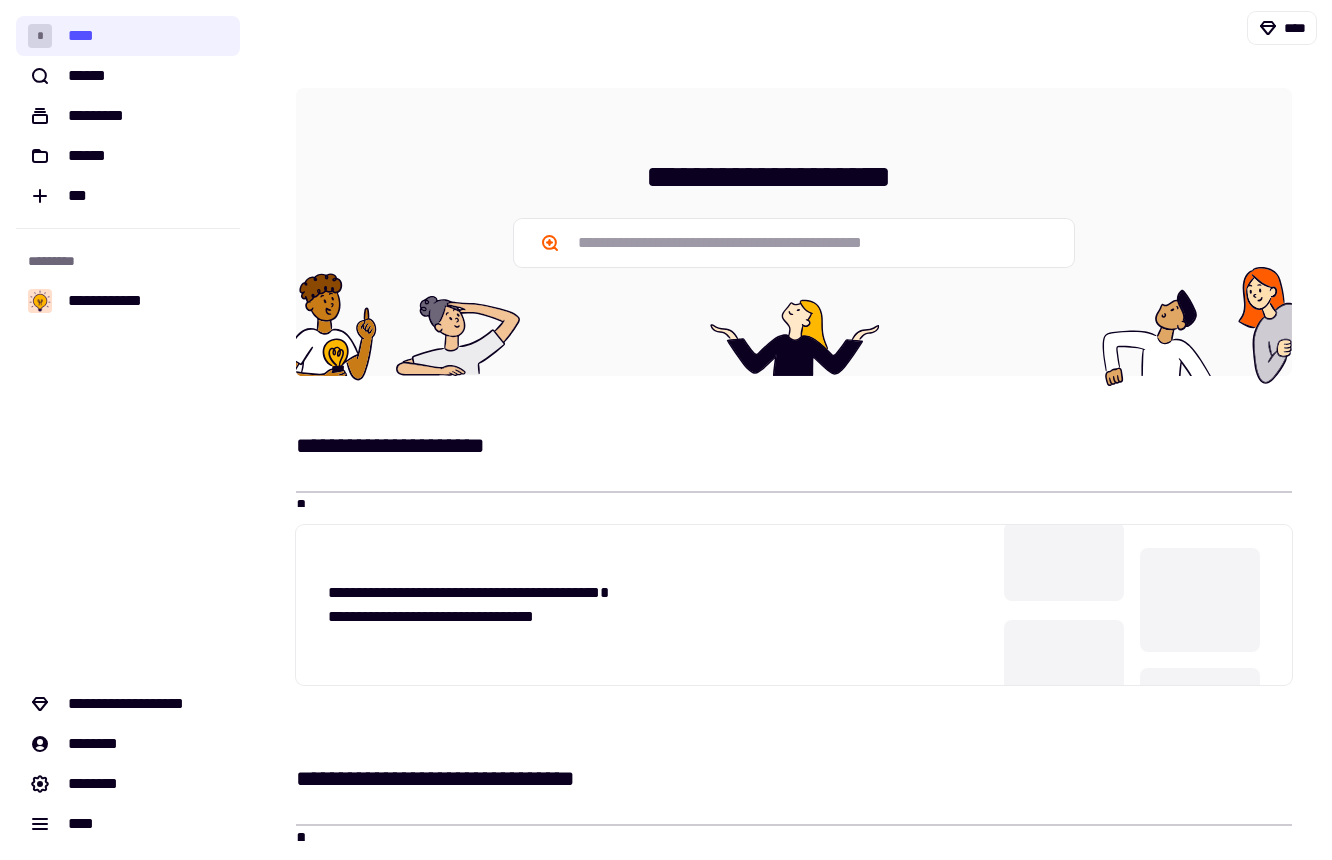 click on "**********" at bounding box center [782, 742] 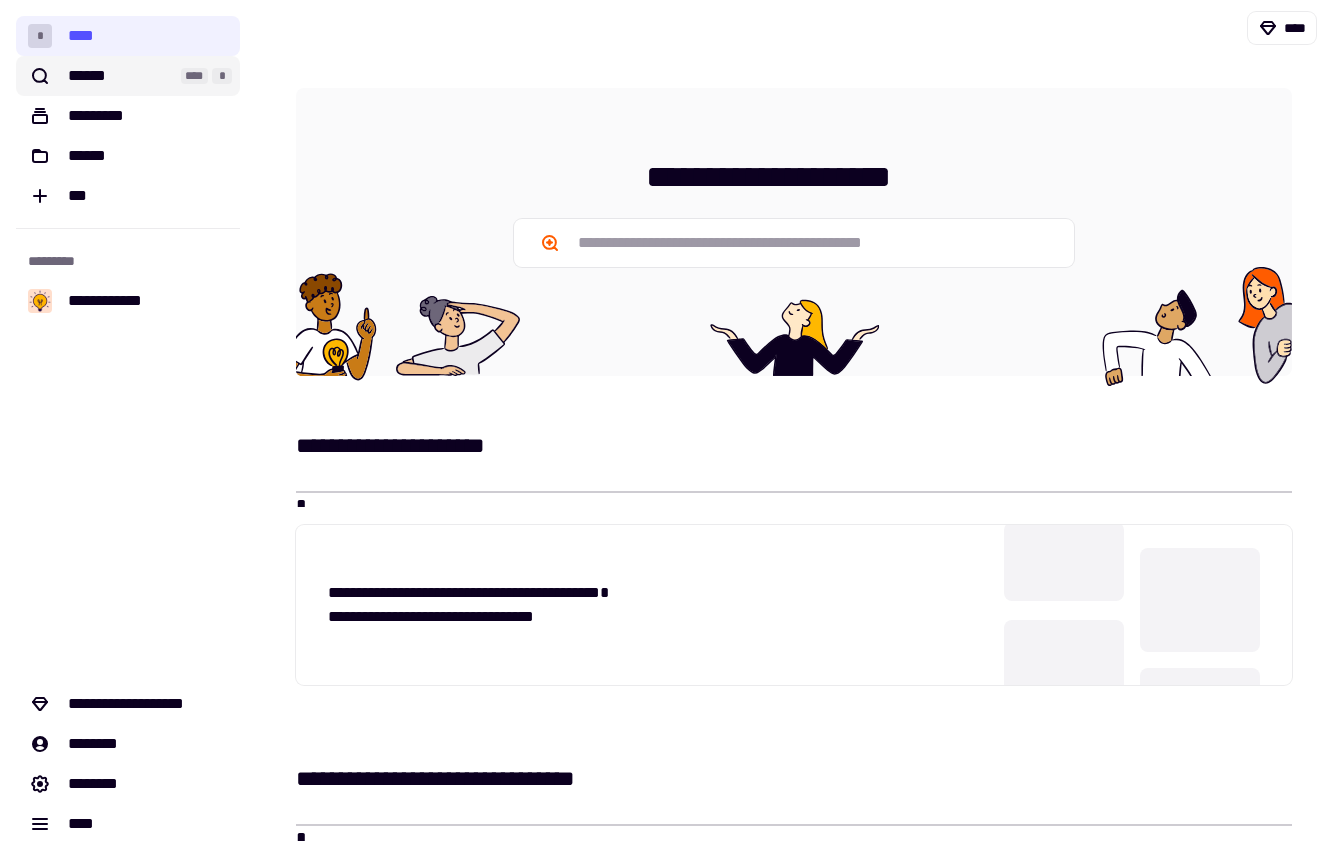 click on "******" 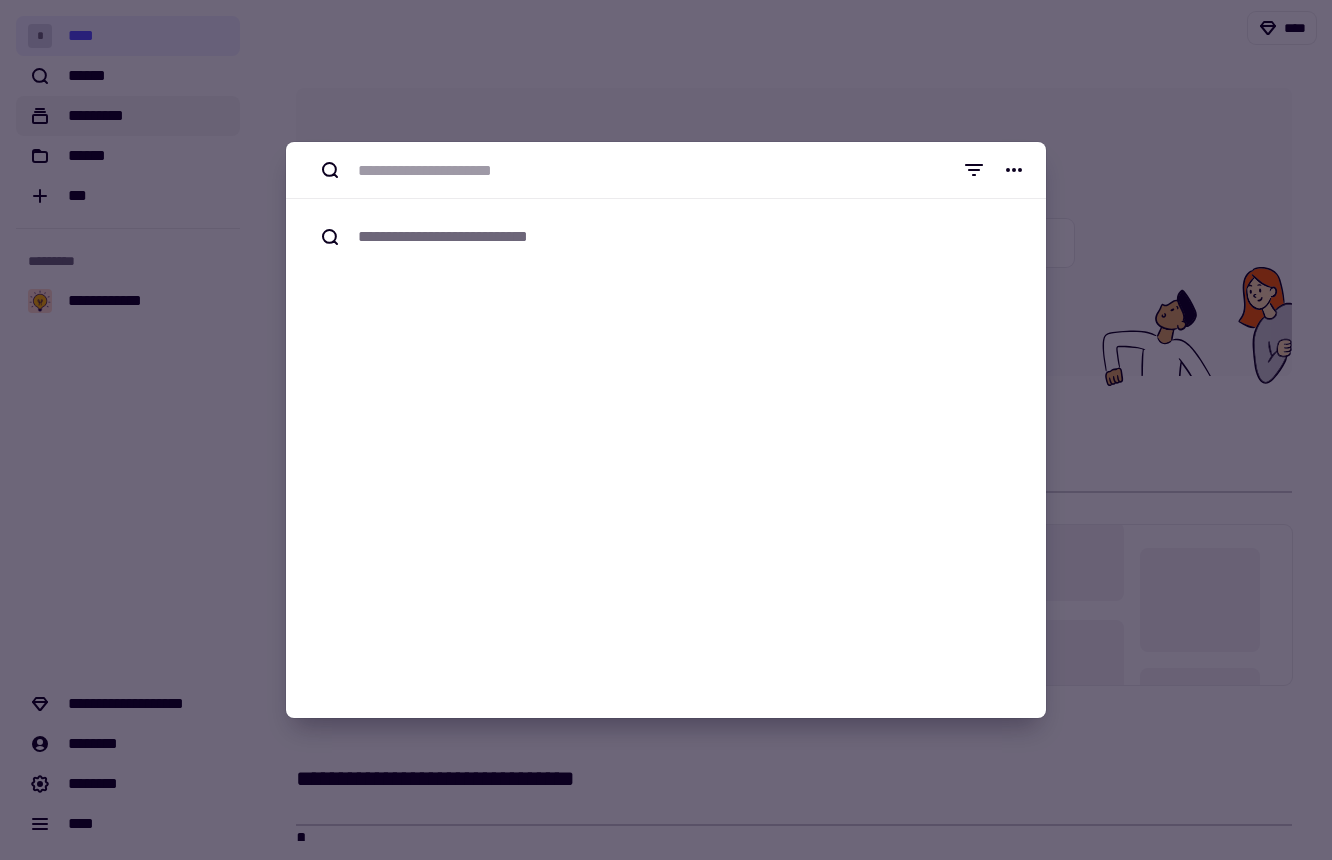 click at bounding box center [666, 430] 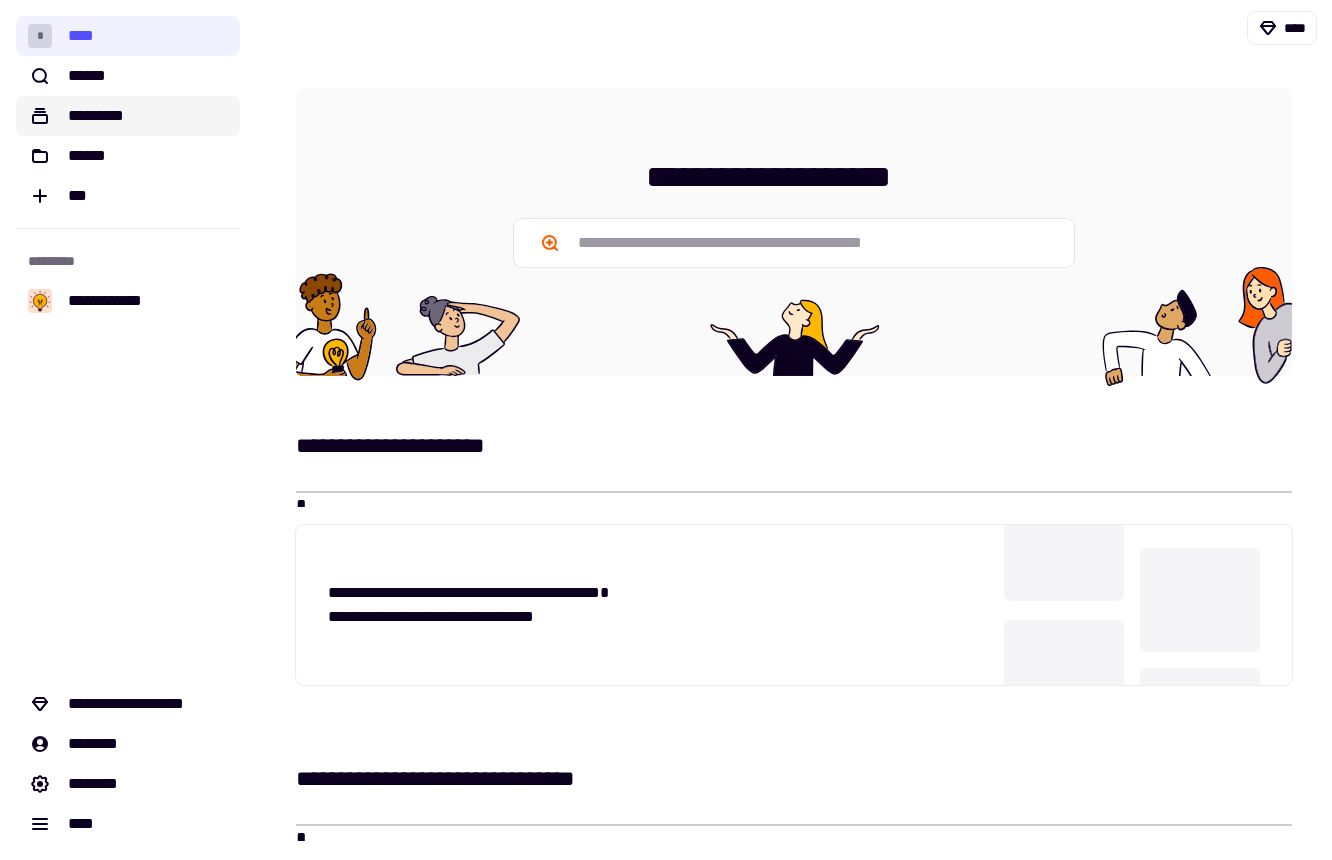 click on "*********" 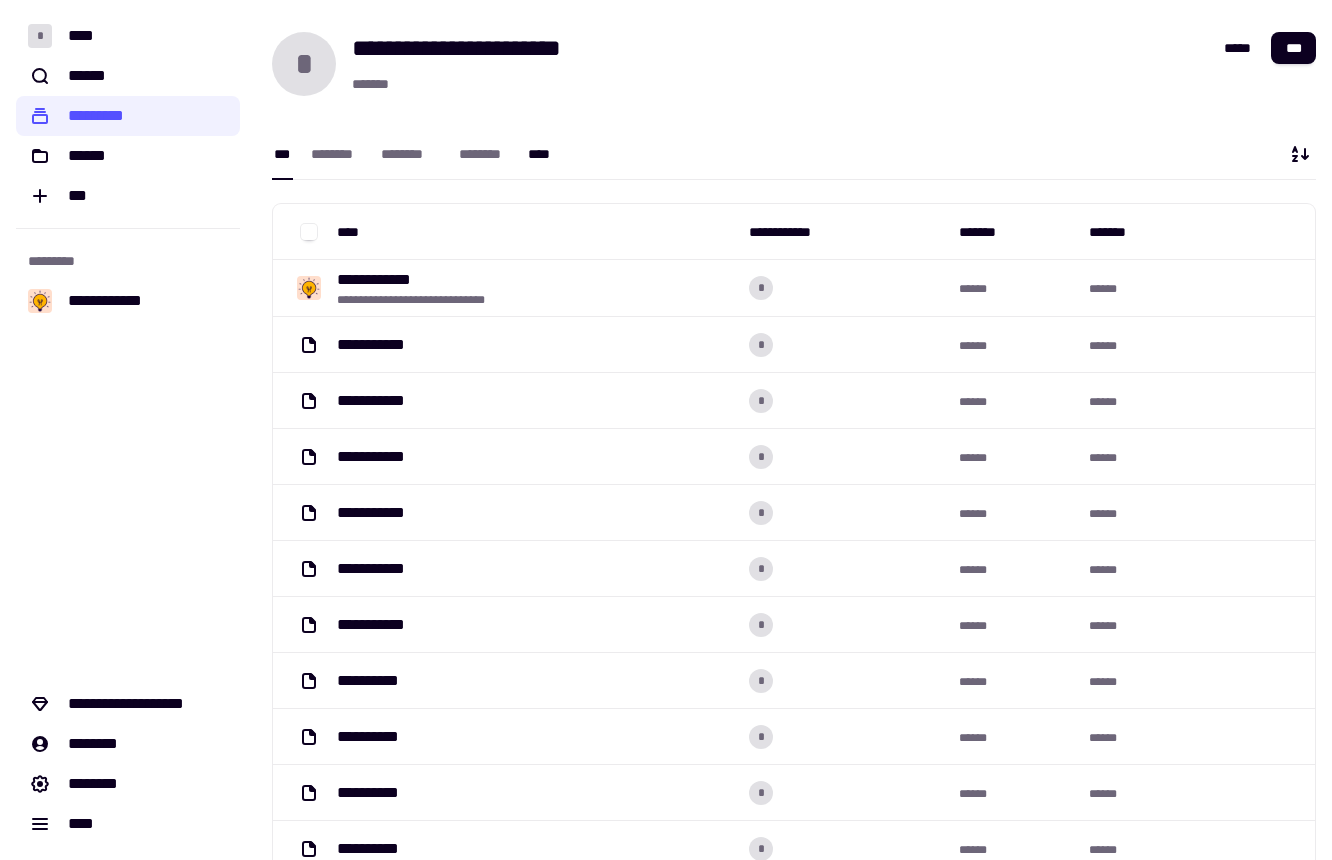 click on "****" at bounding box center [543, 154] 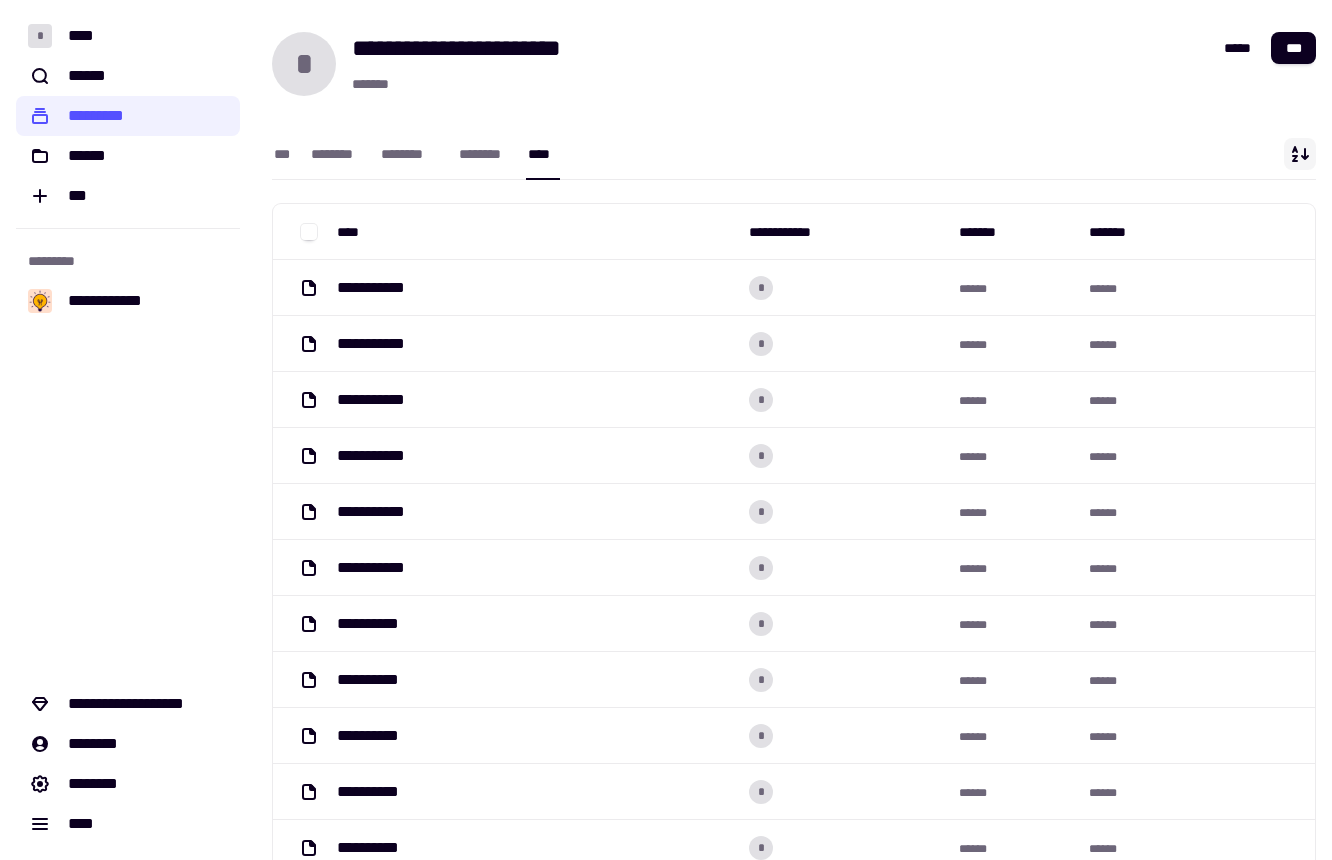 click 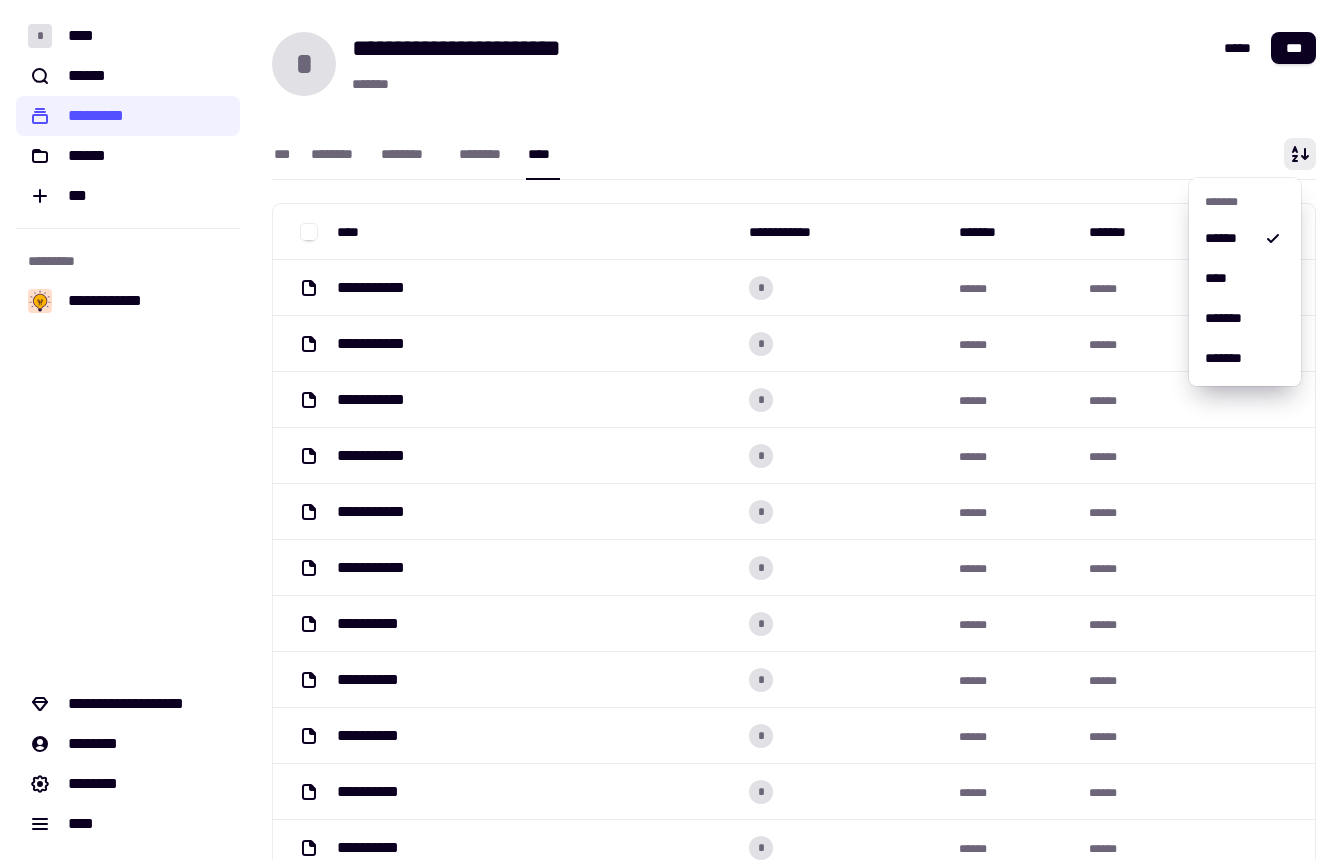 click on "*** ******** ******** ******** ****" at bounding box center [794, 138] 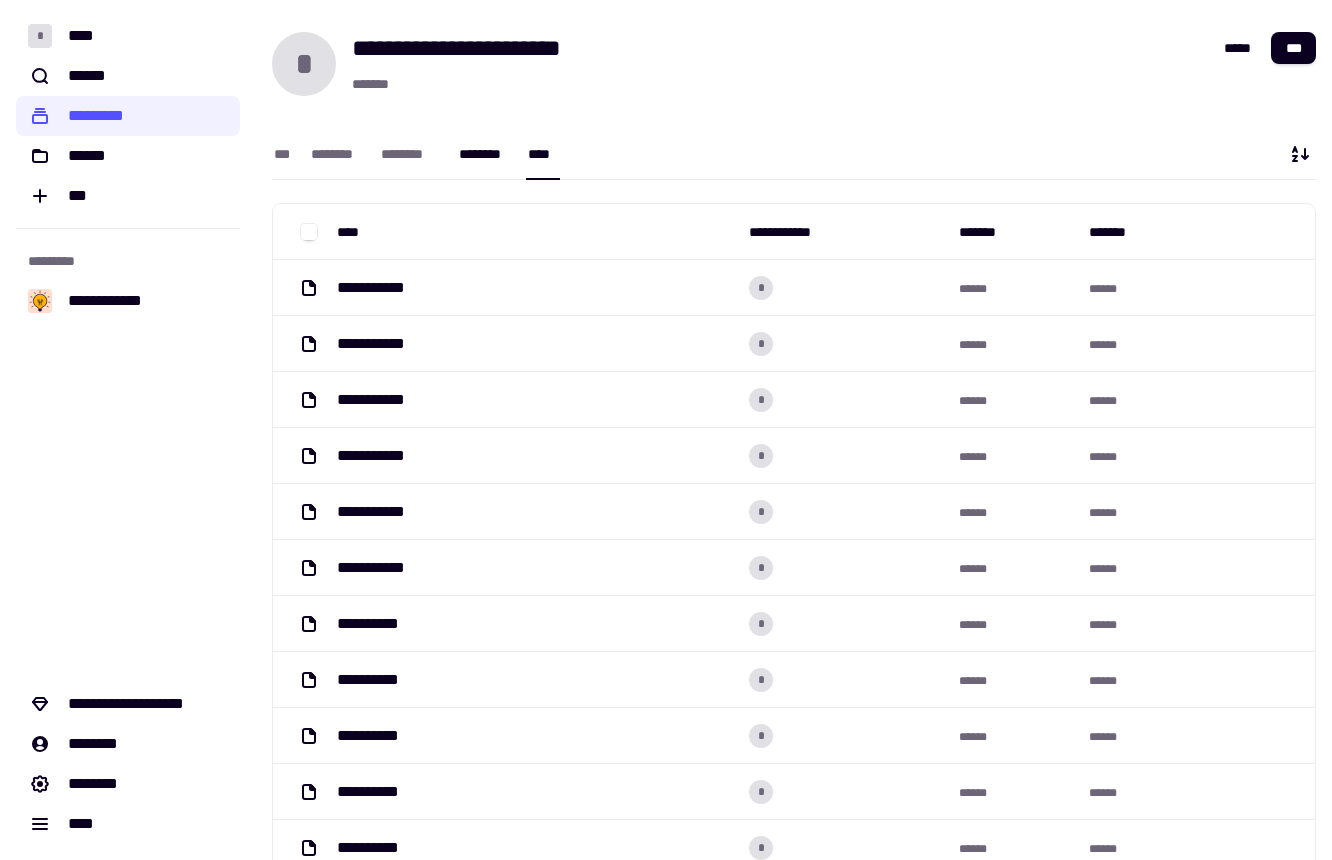 click on "********" at bounding box center [484, 153] 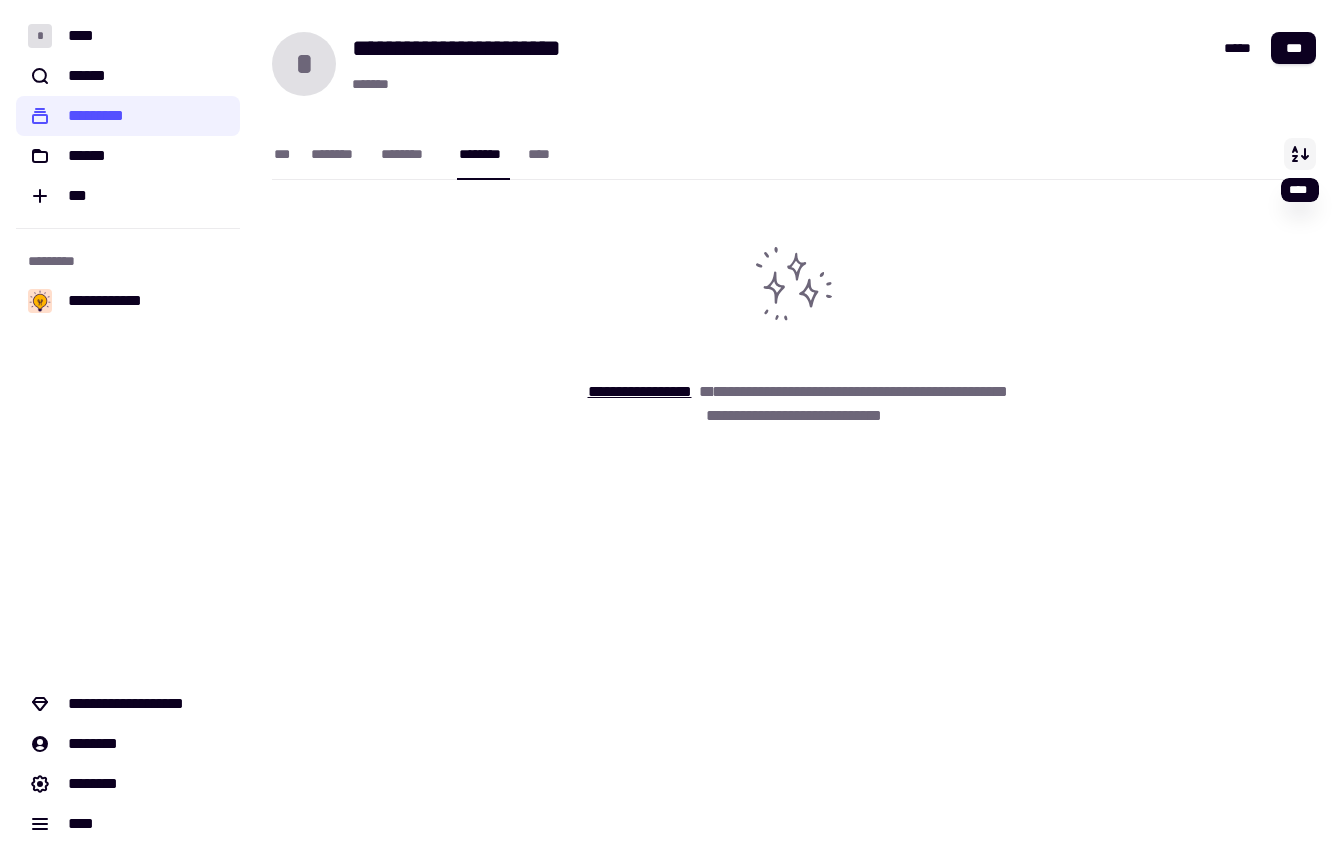 click 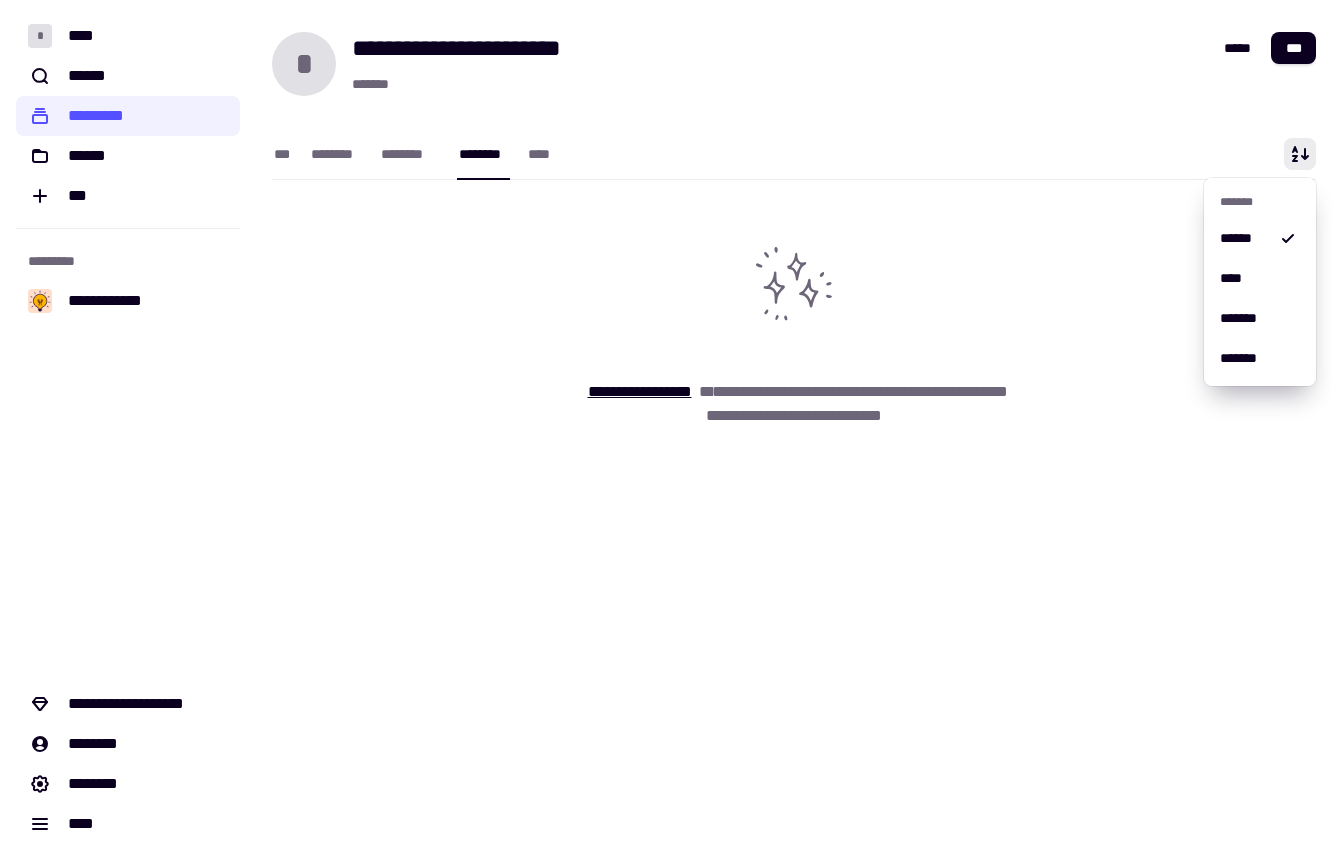 click on "*** ******** ******** ******** ****" at bounding box center [794, 138] 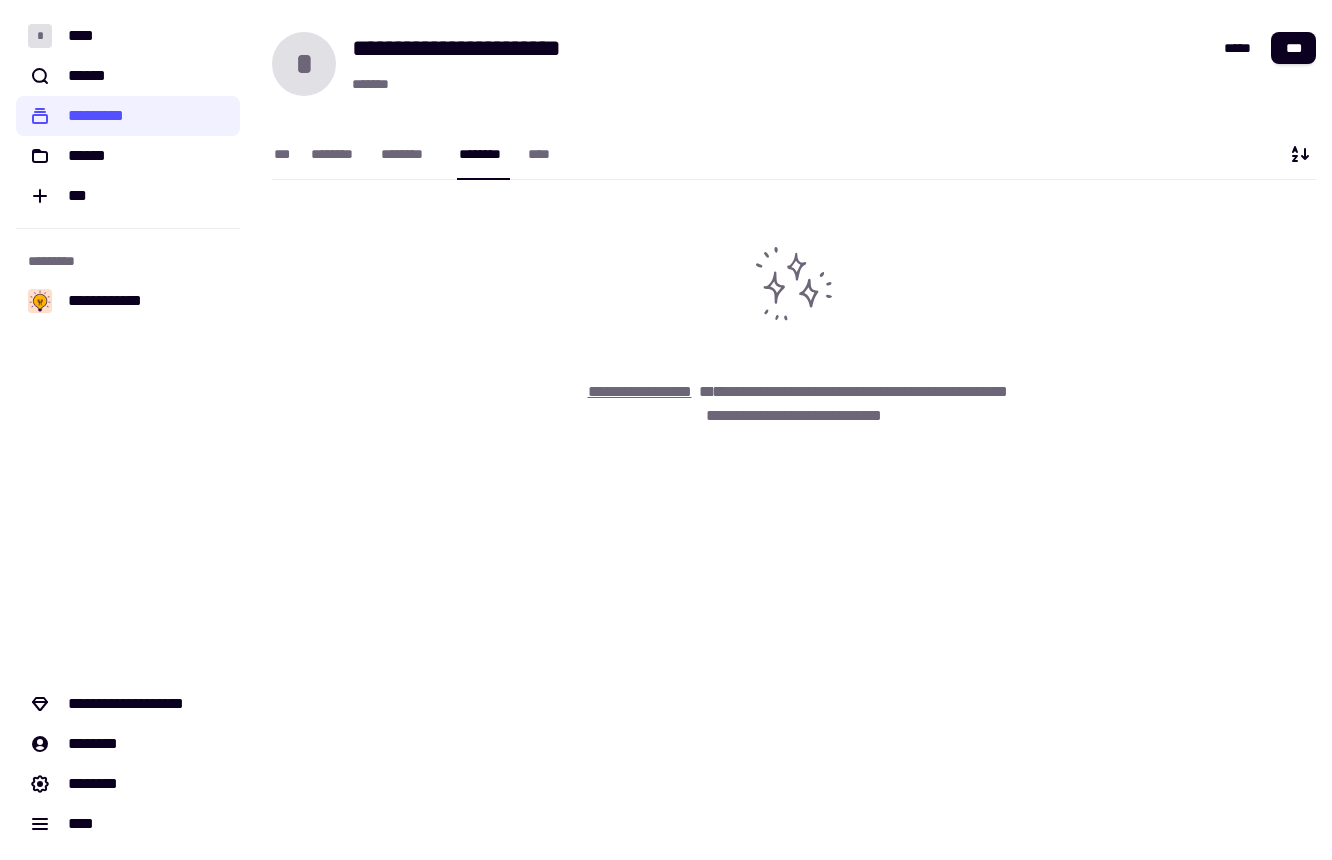 click on "**********" 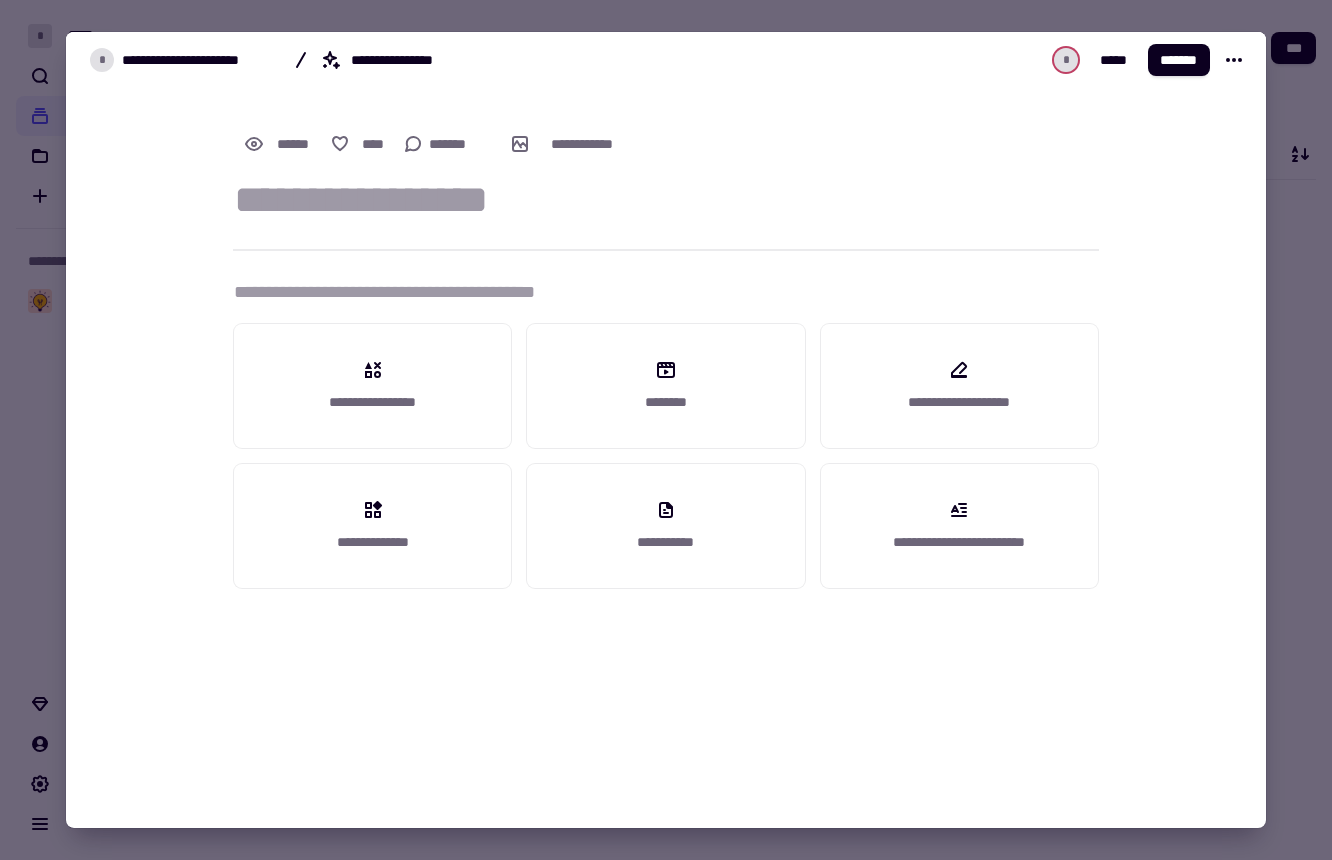 click on "**********" at bounding box center (666, 430) 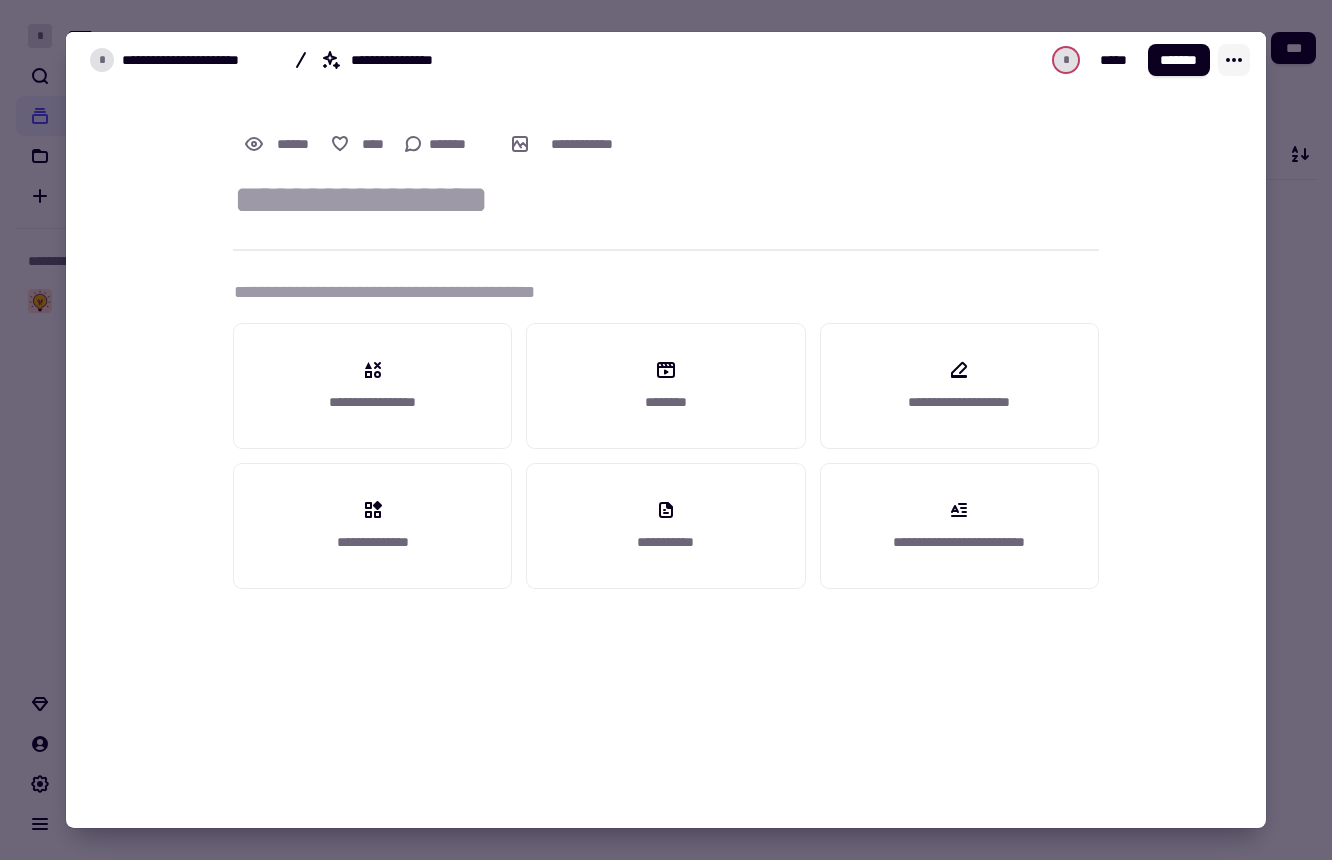 click 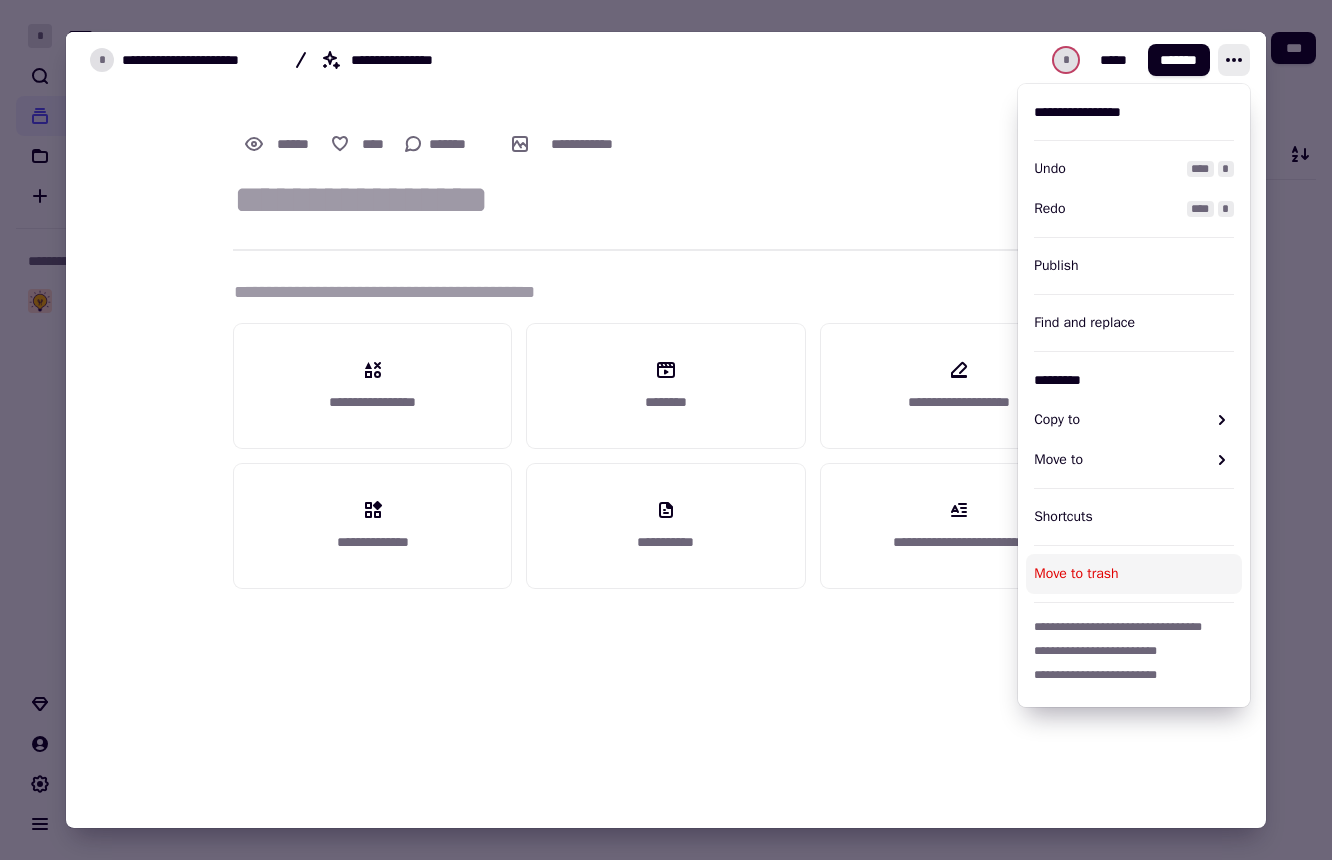click on "Move to trash" at bounding box center [1134, 574] 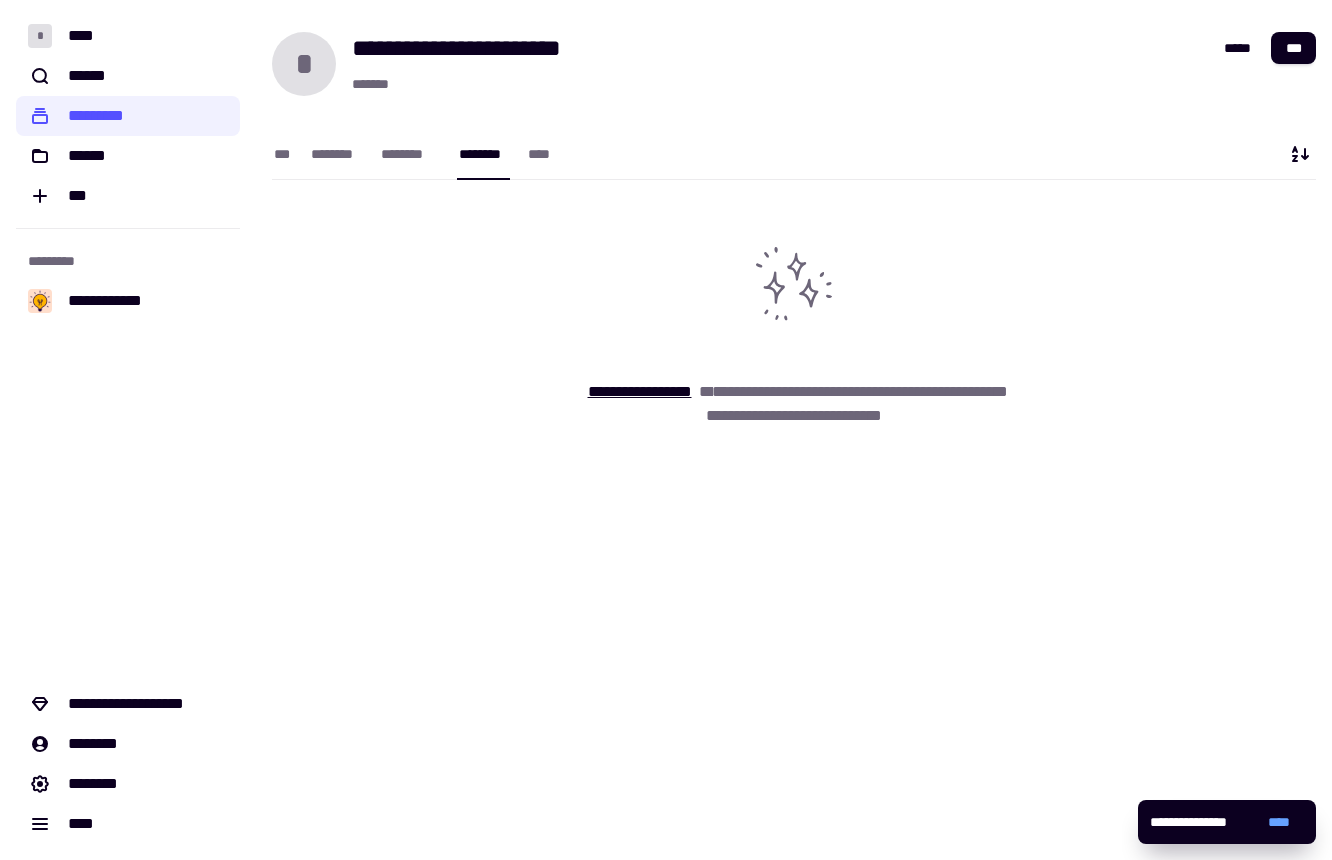 click on "**********" 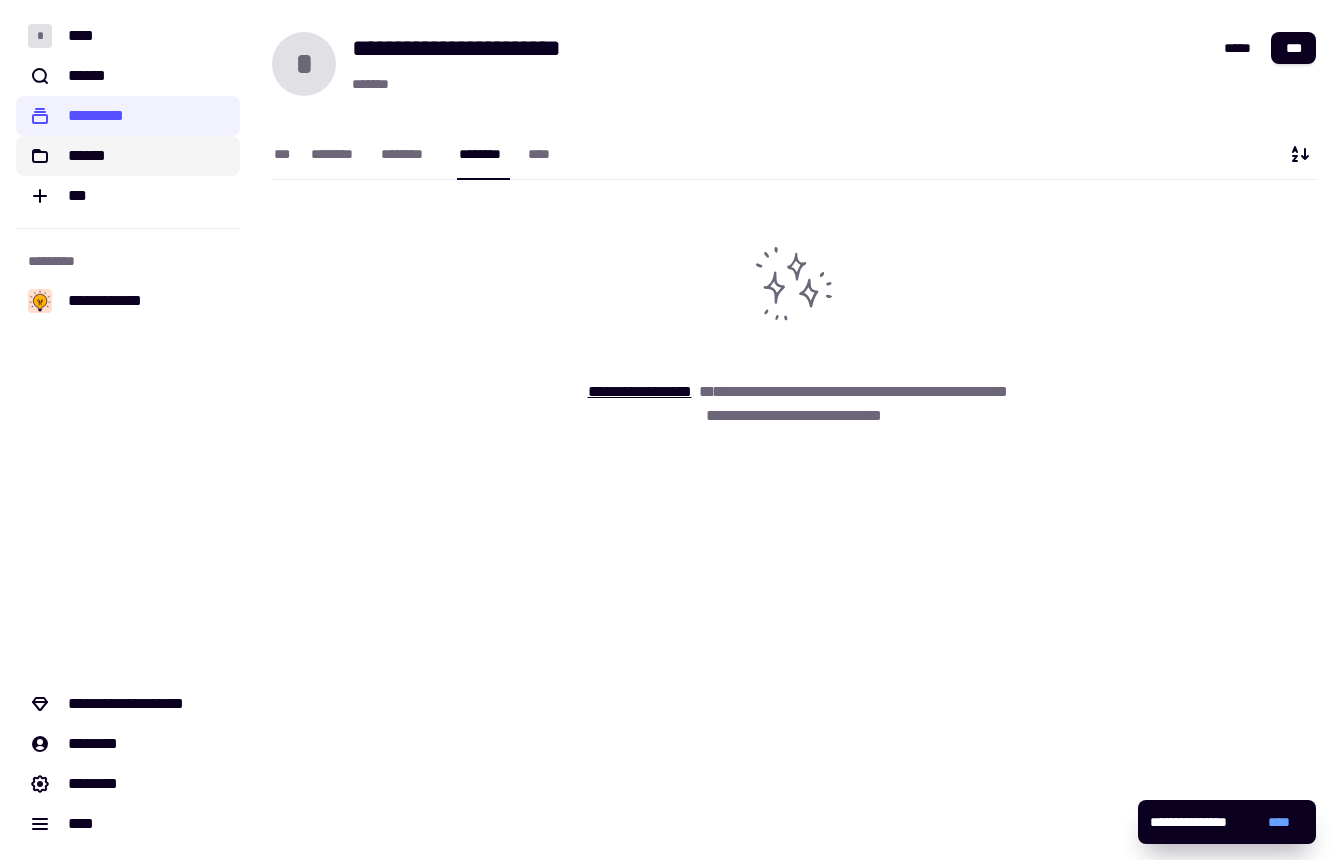 click on "******" 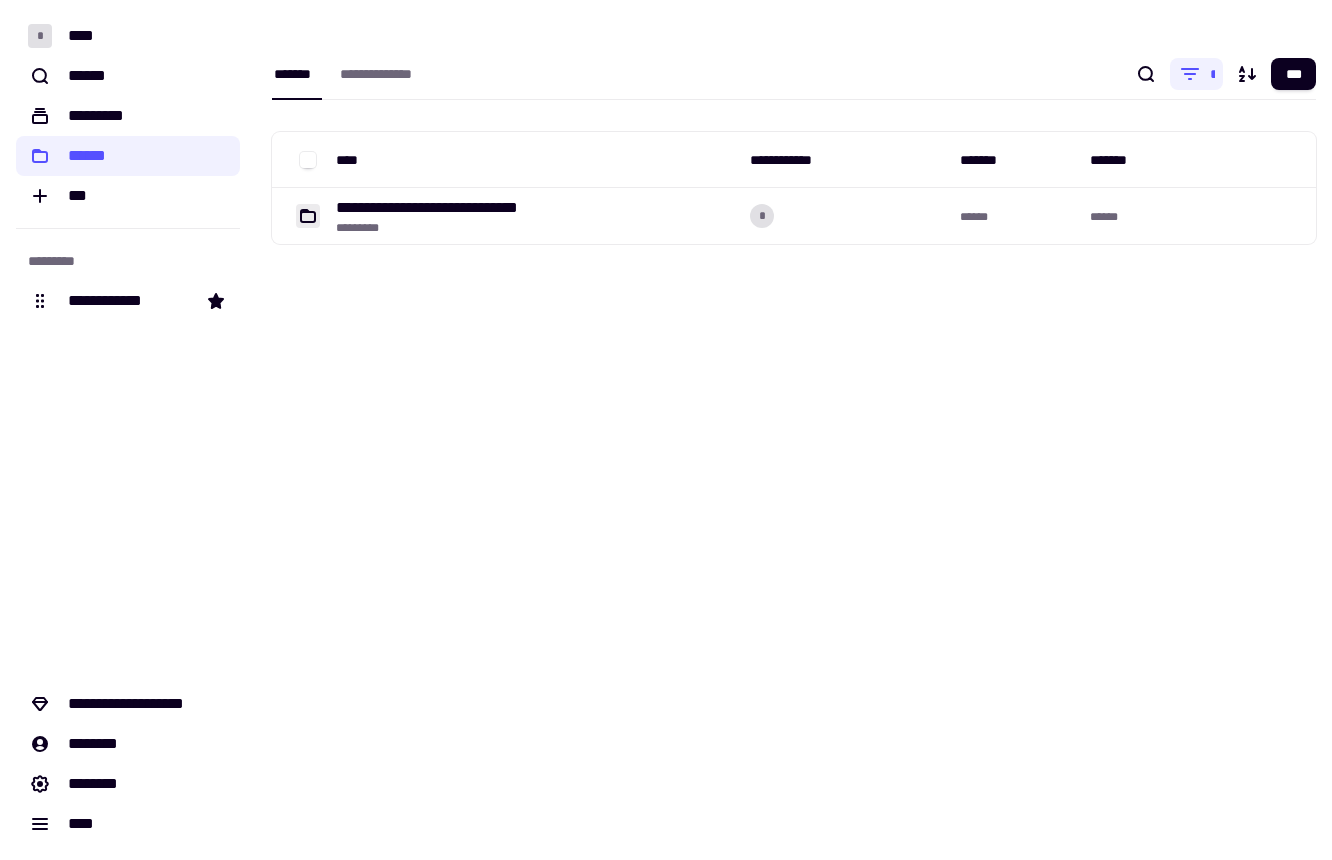 click on "**********" 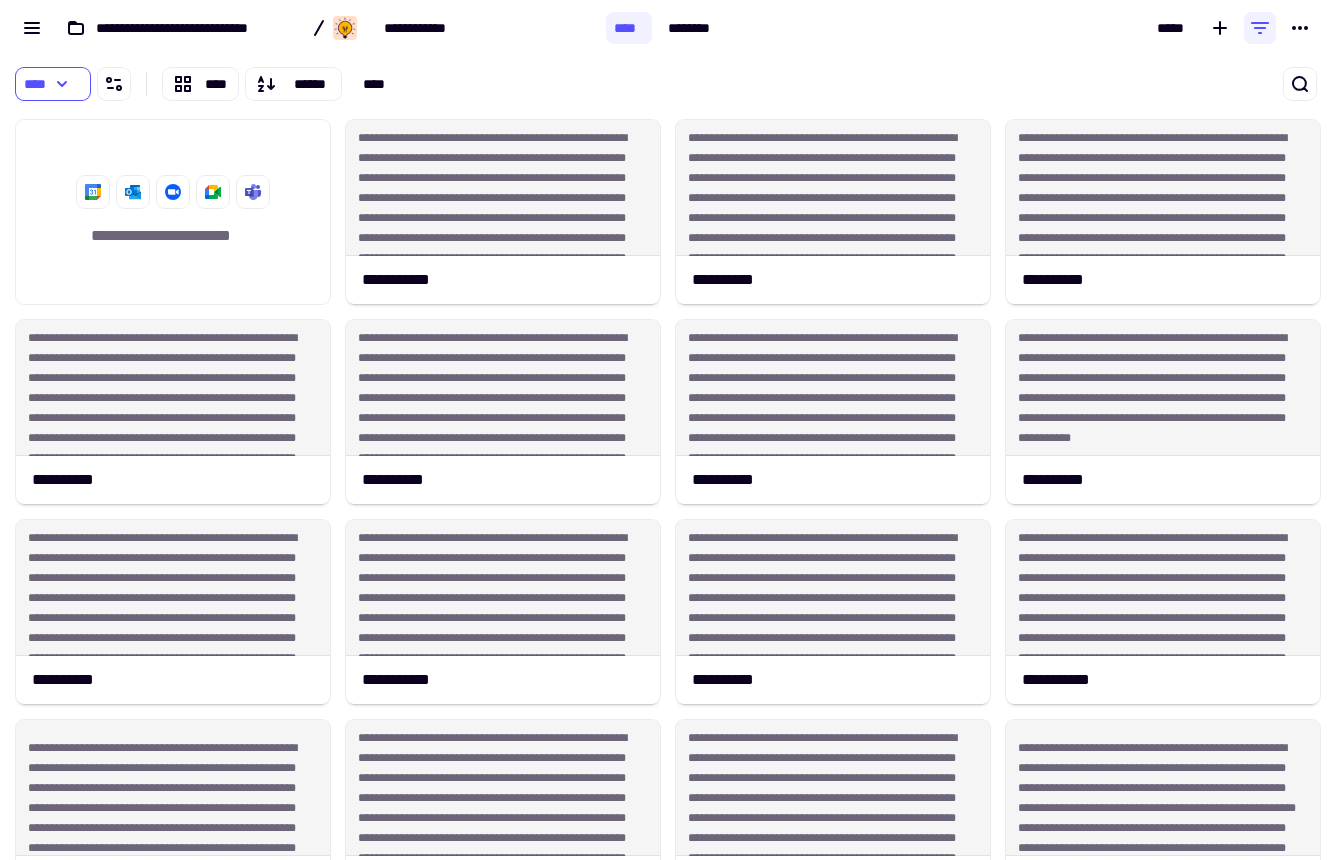 scroll, scrollTop: 16, scrollLeft: 16, axis: both 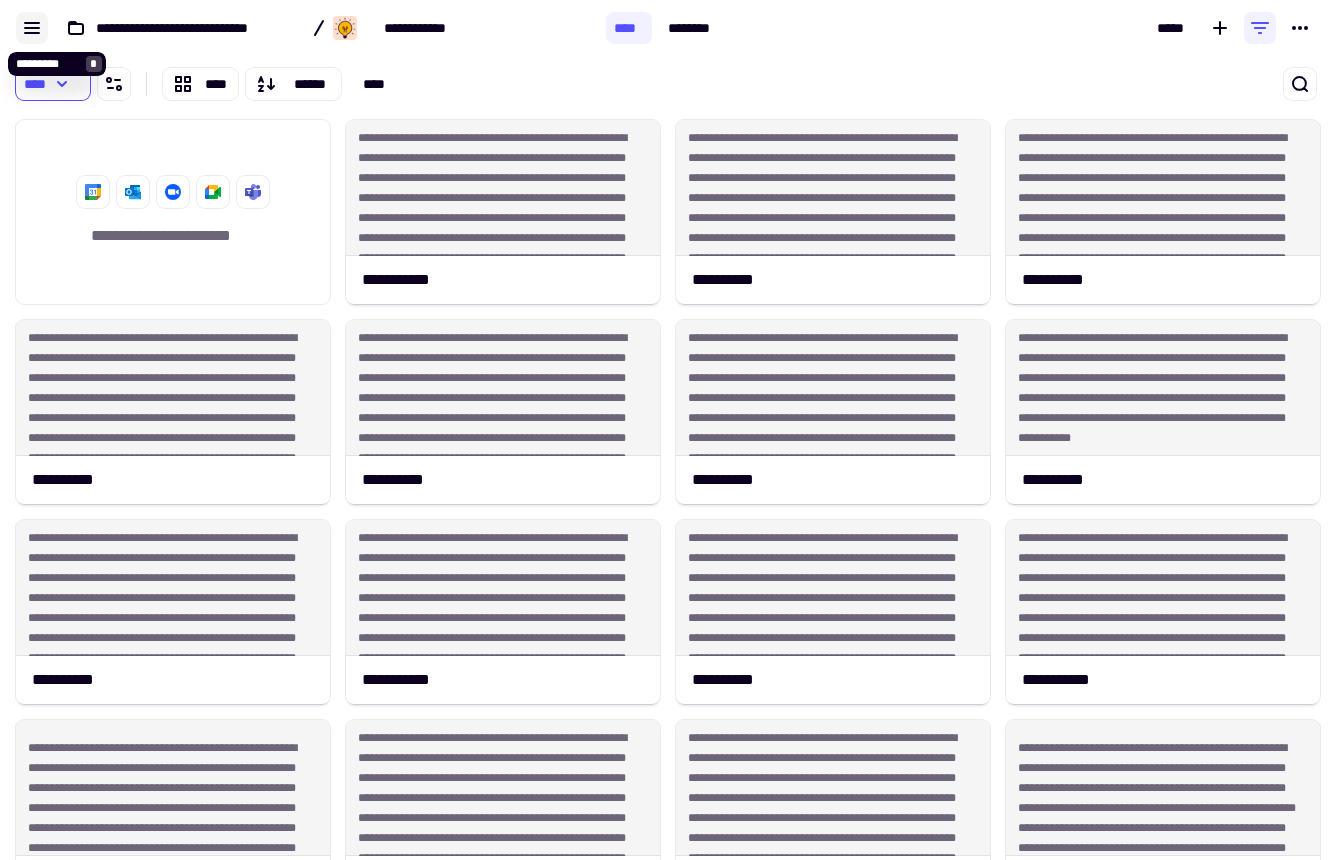 click 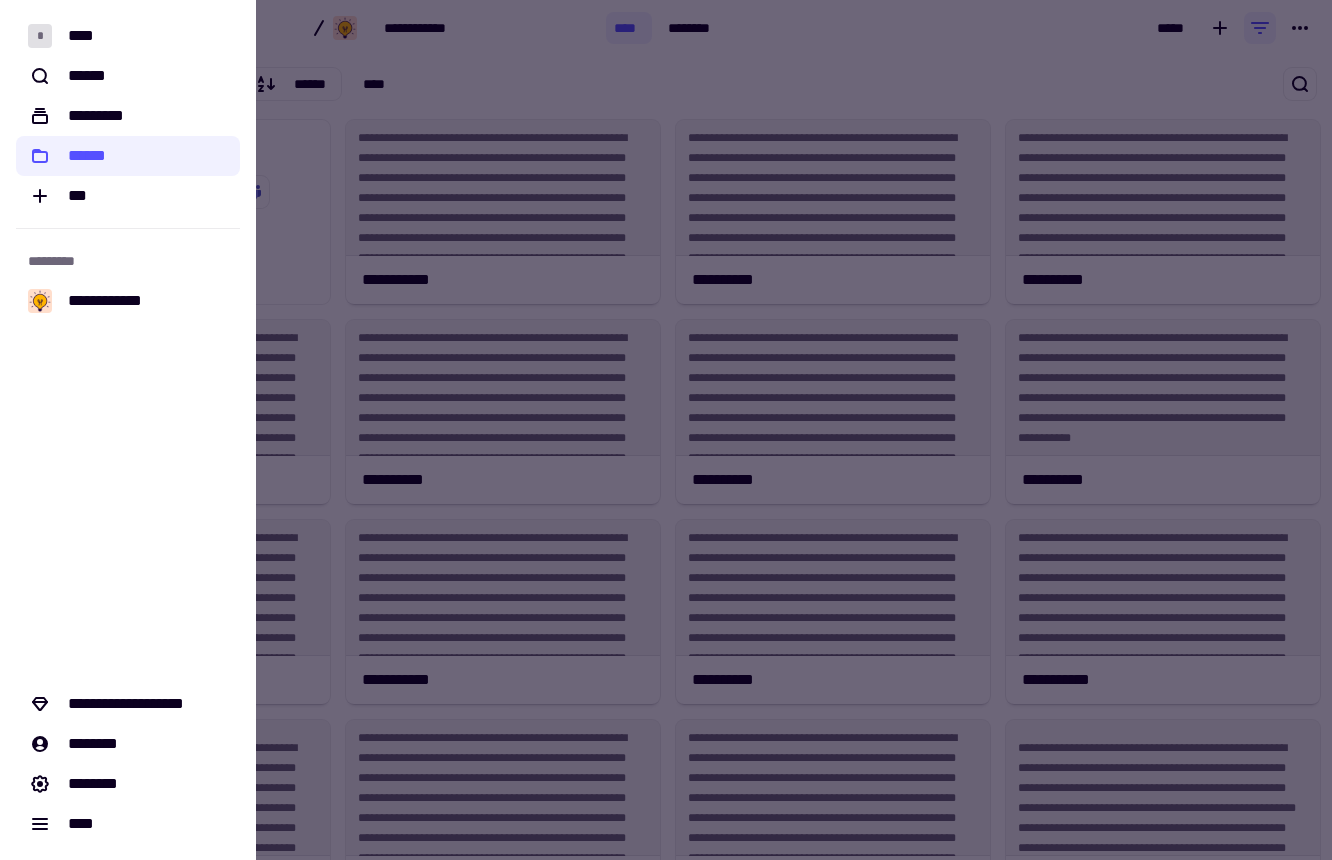 click at bounding box center [666, 430] 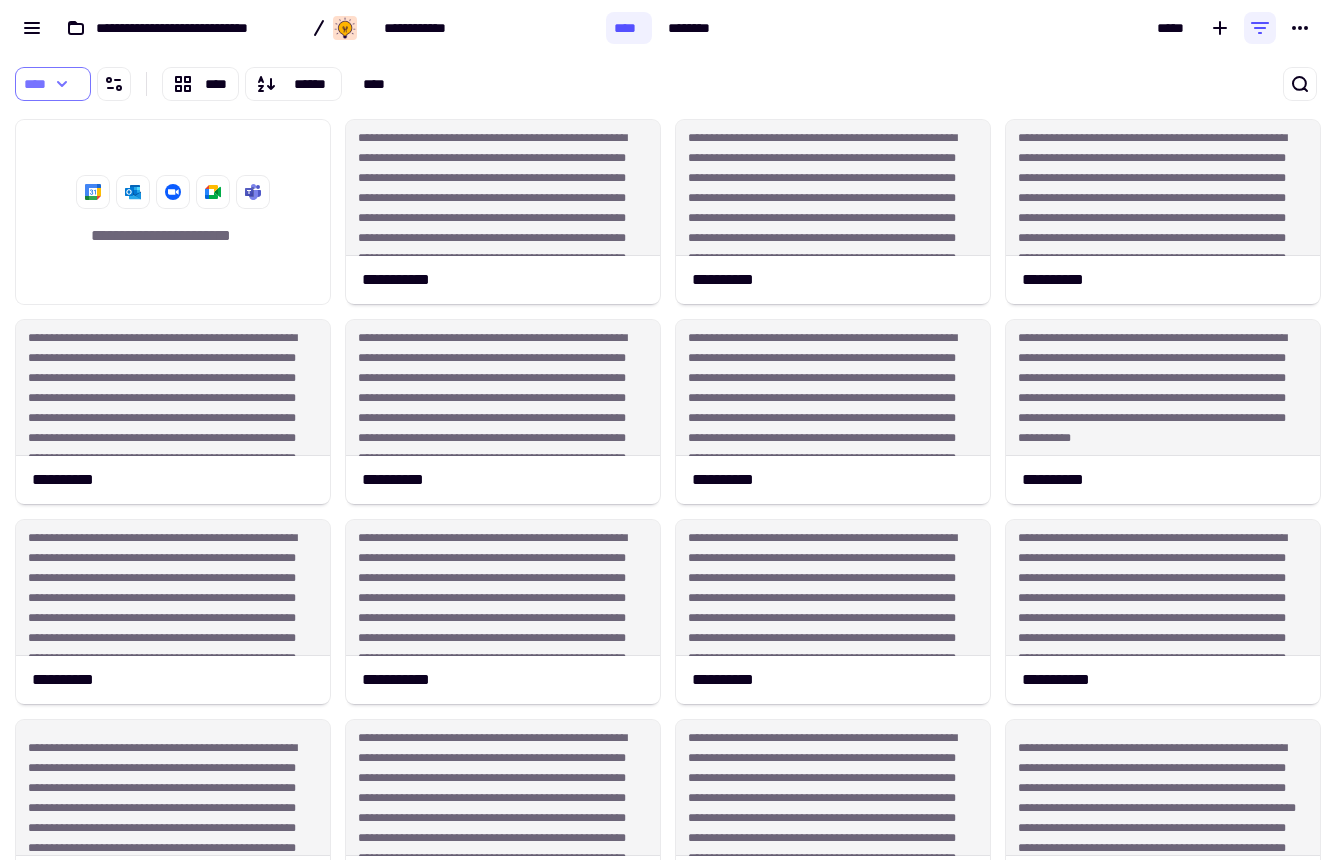 click 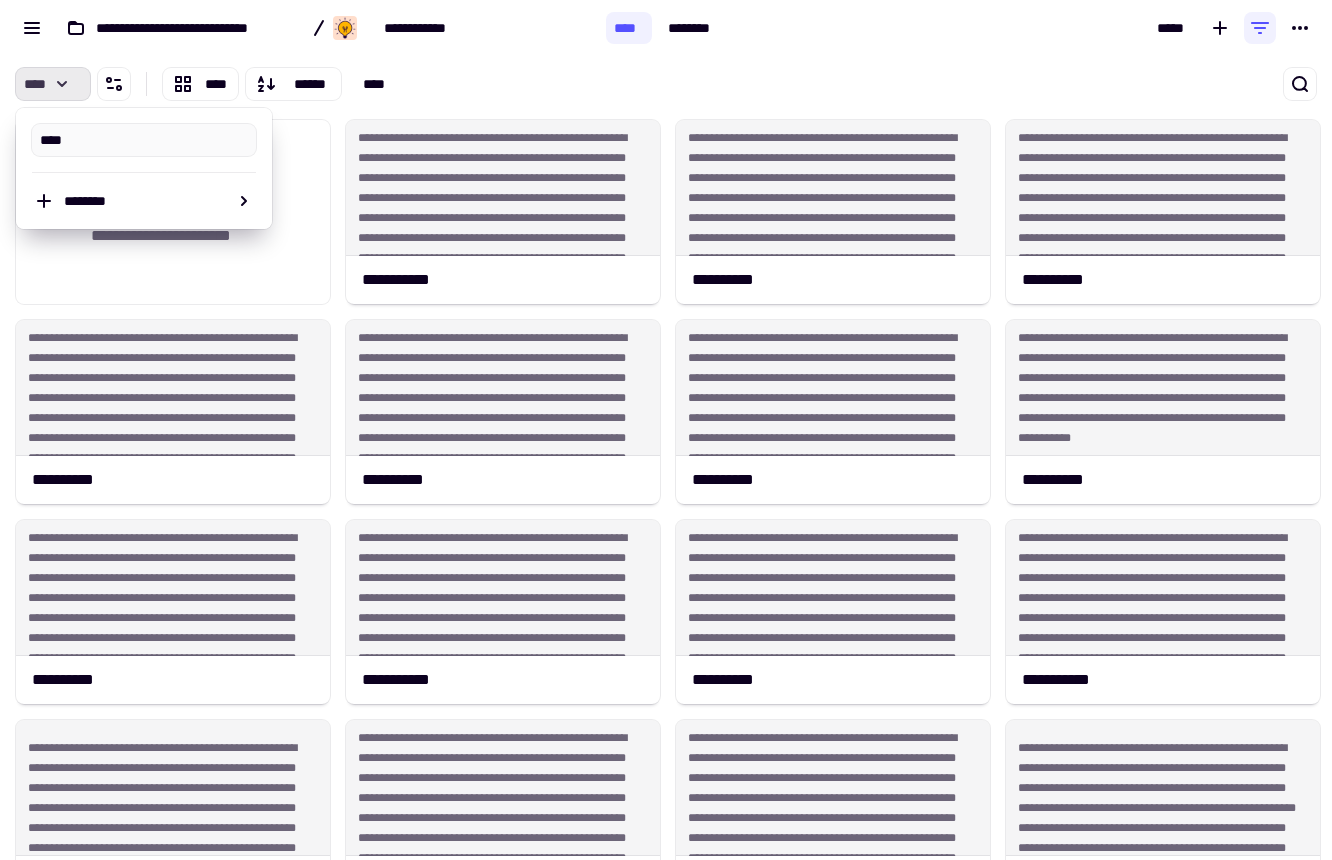 click 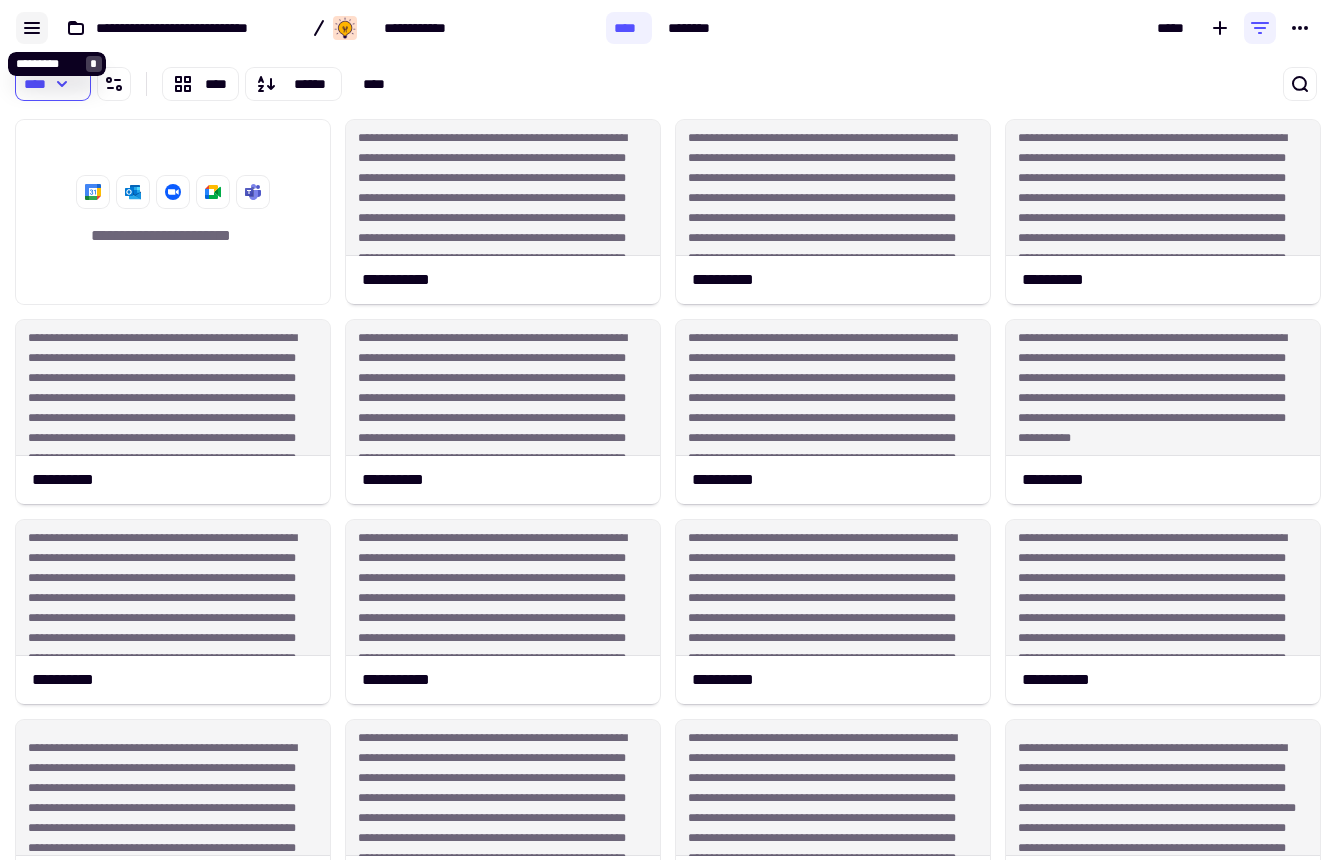 click 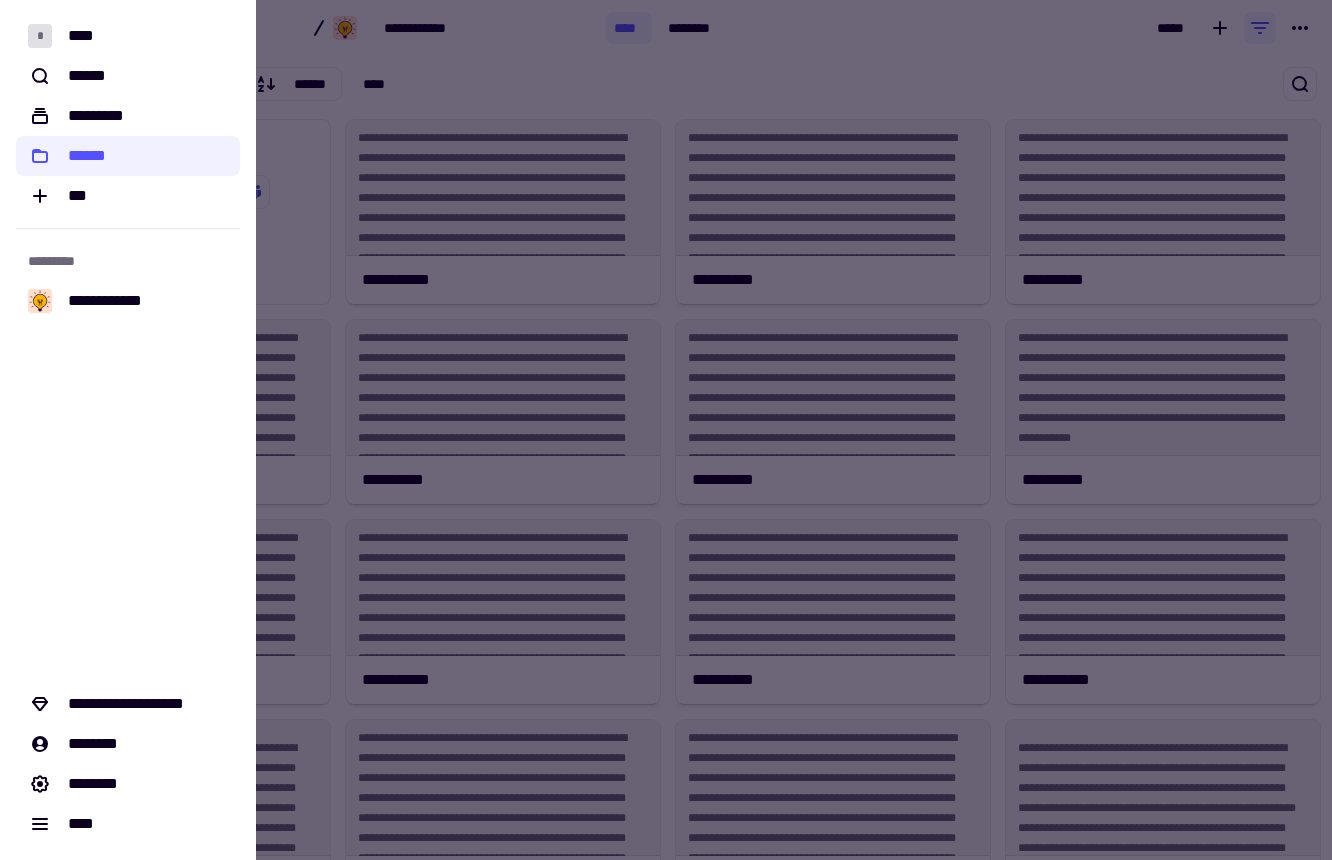 click at bounding box center [666, 430] 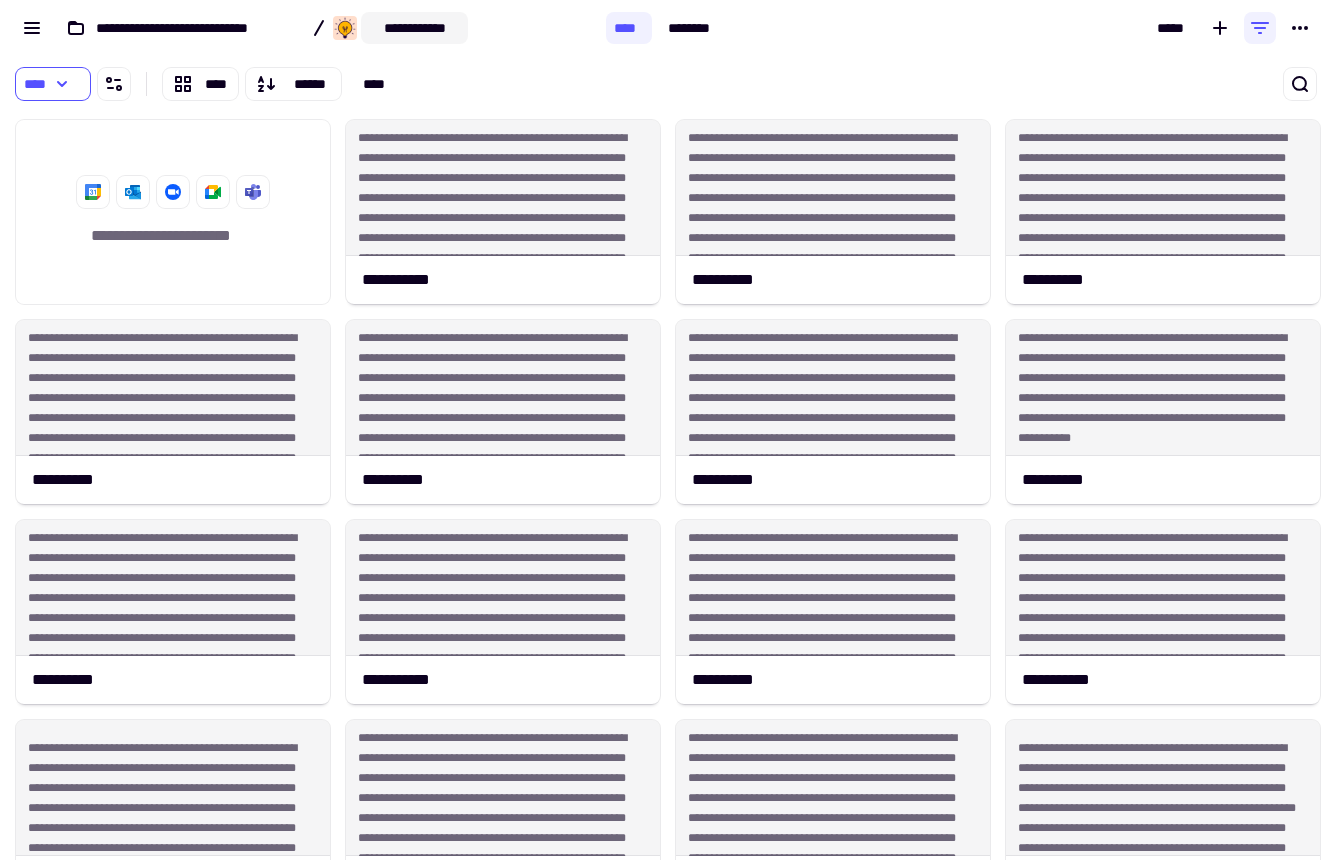 click on "**********" 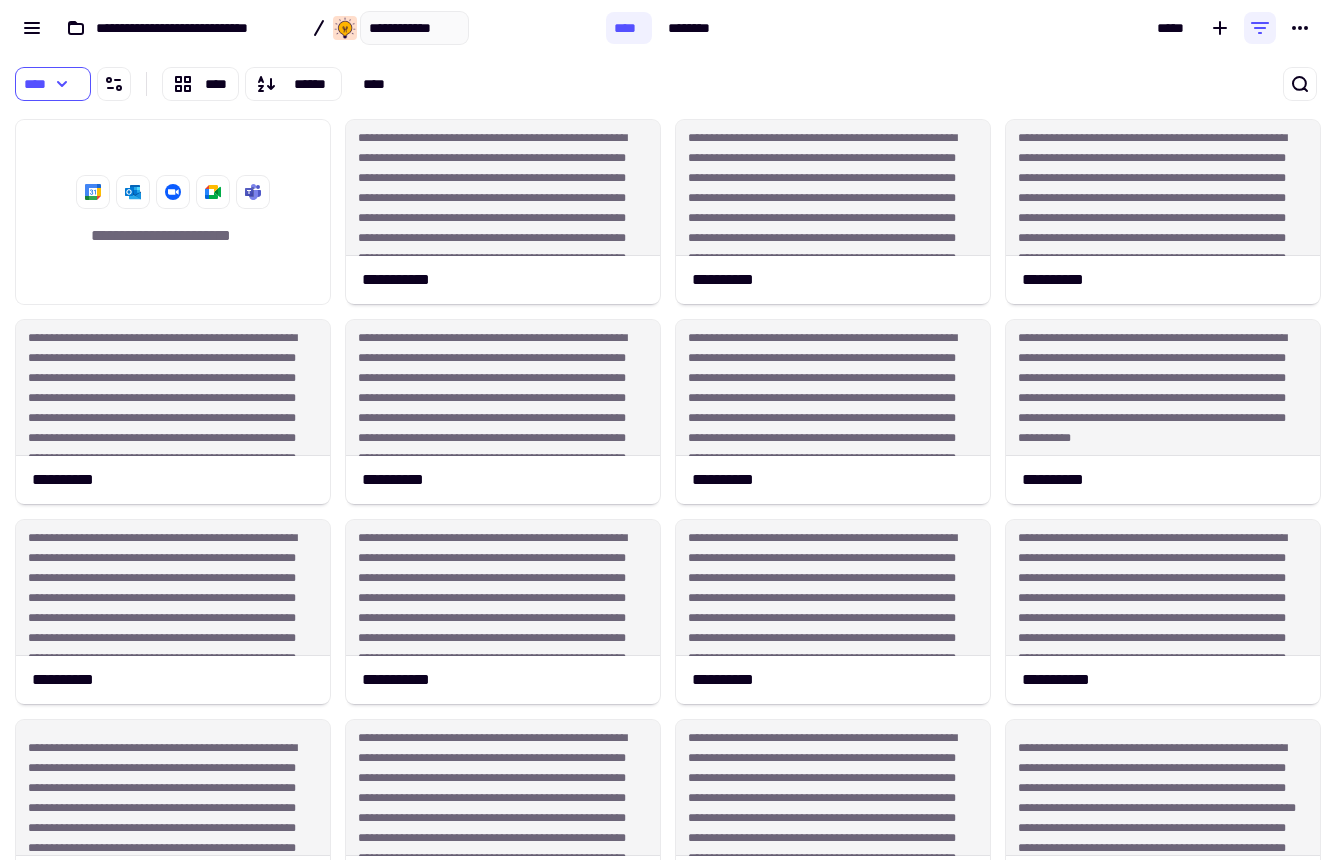 click on "**** **** ****** ****" at bounding box center [425, 84] 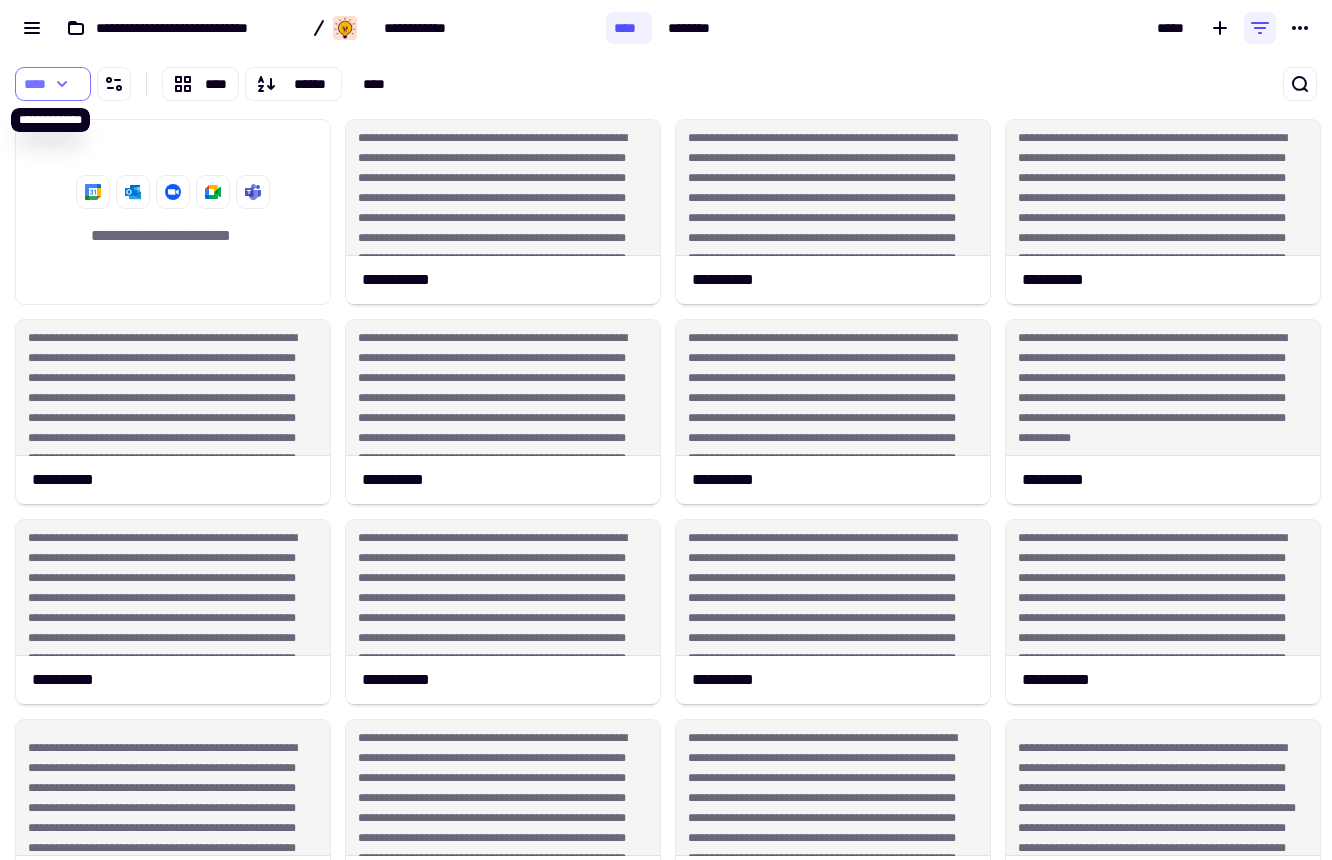 click 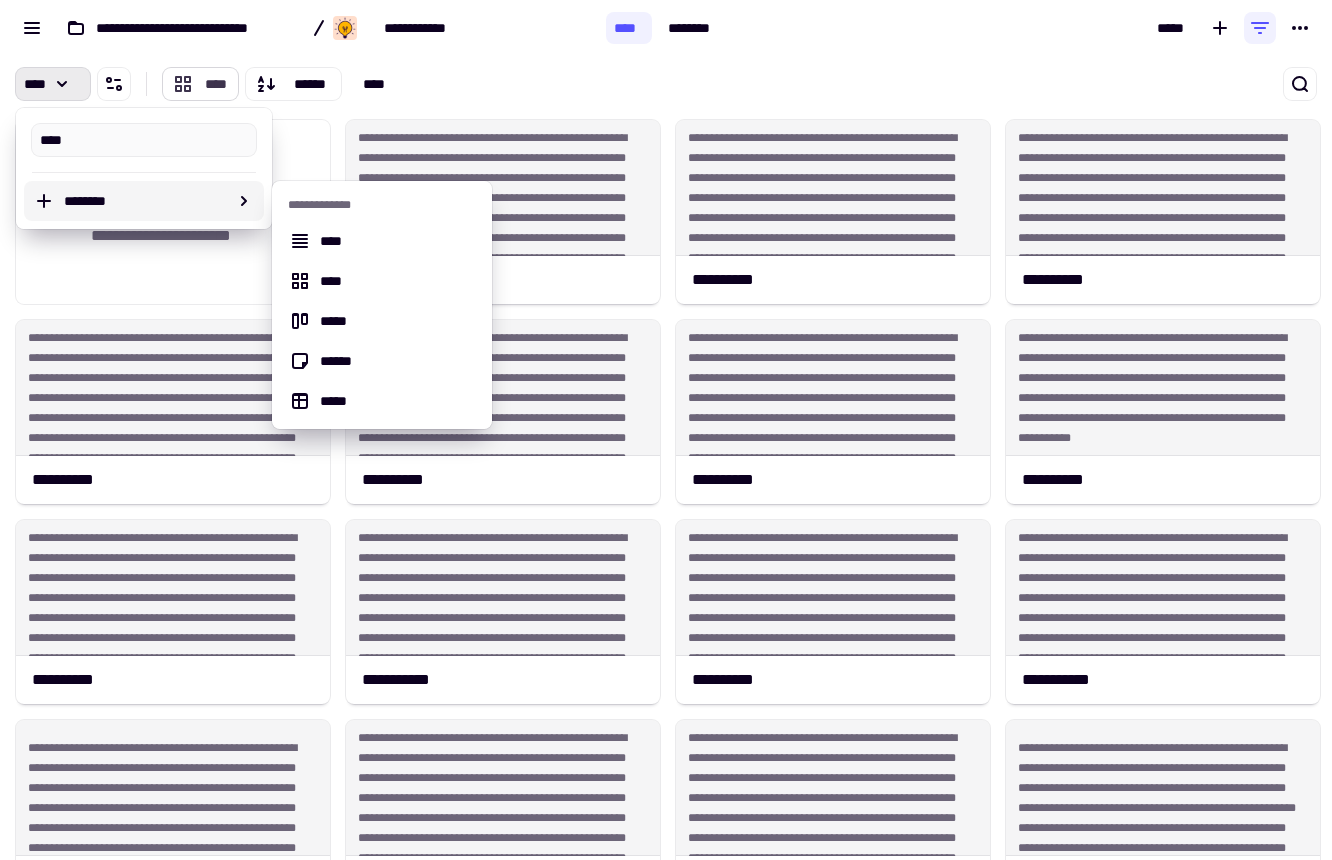 click on "****" 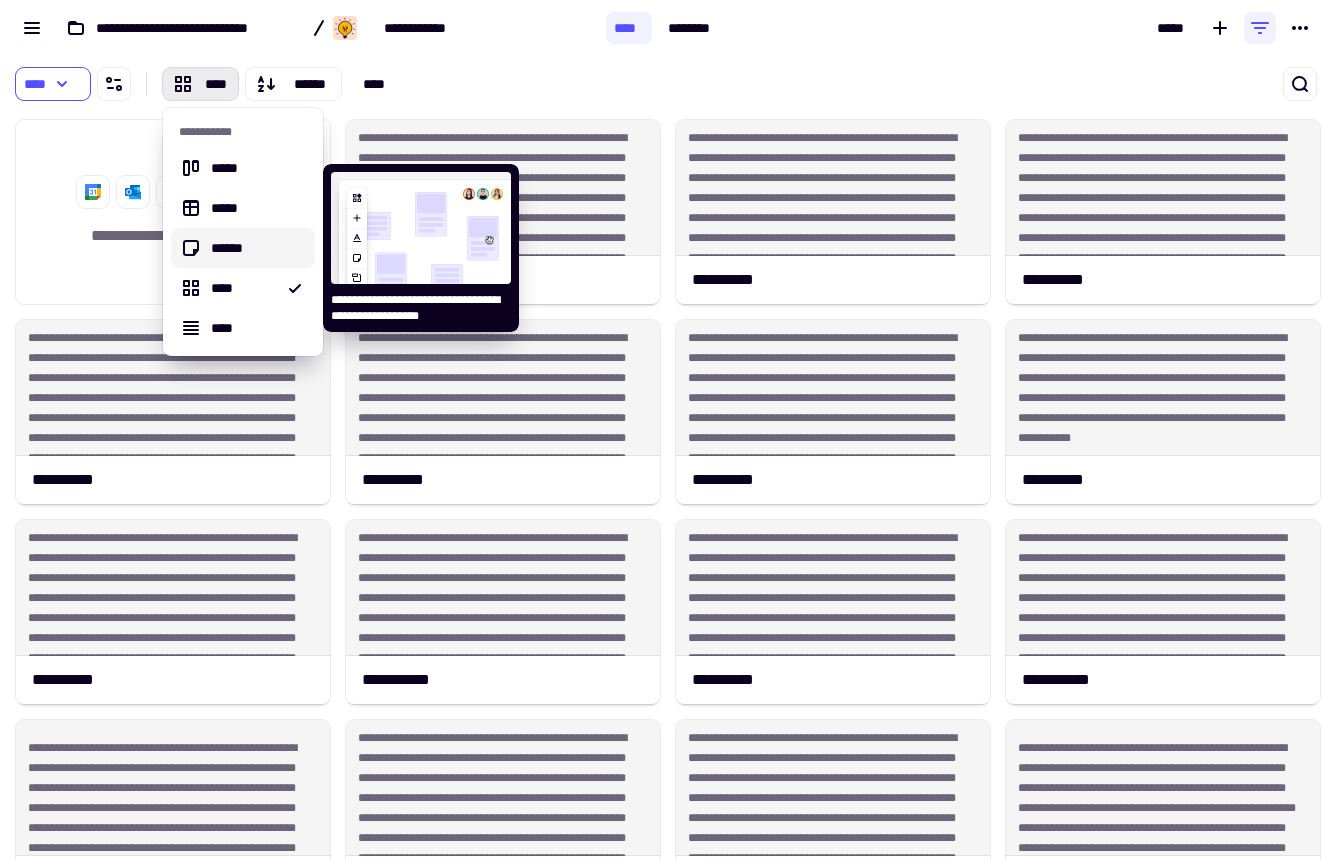 click on "******" at bounding box center [255, 248] 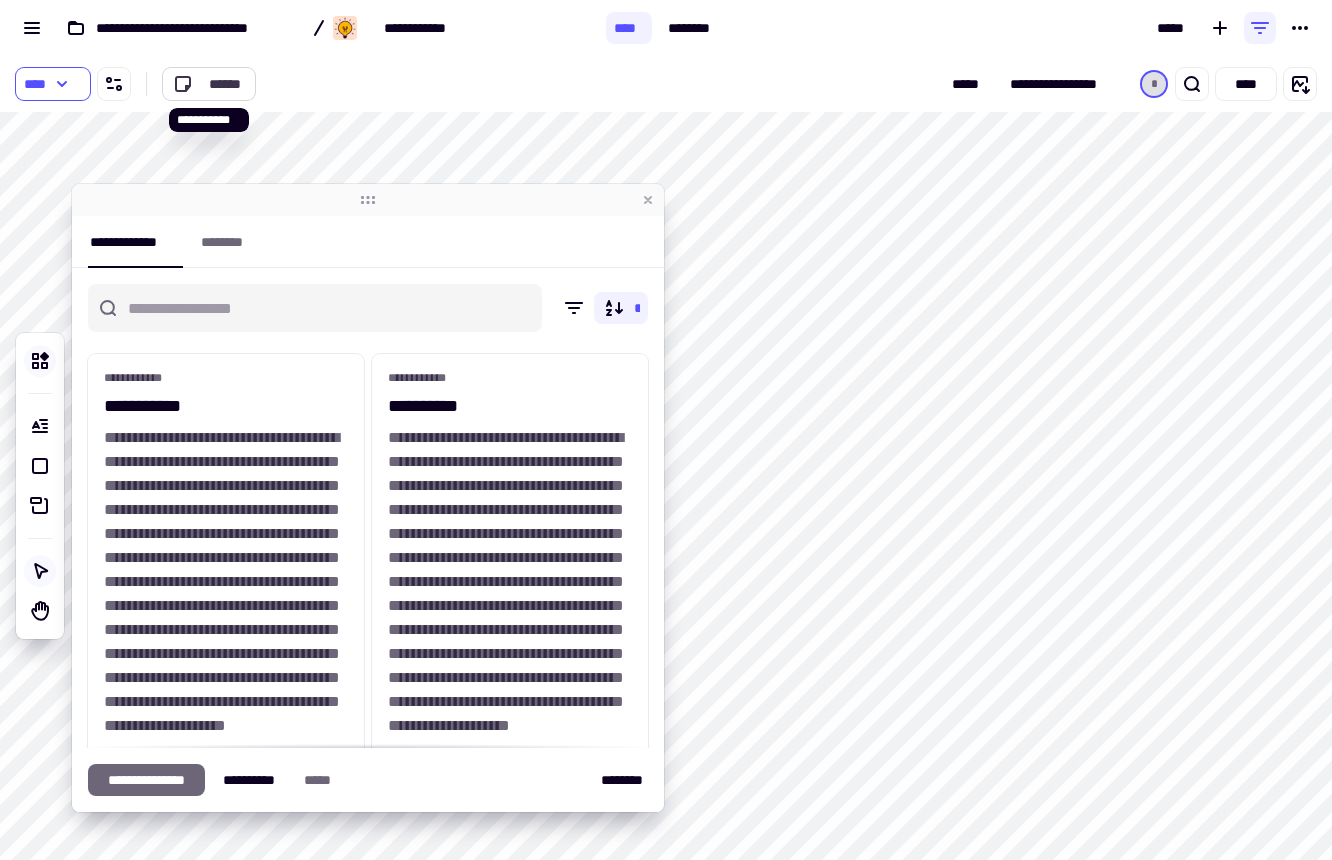 click on "******" 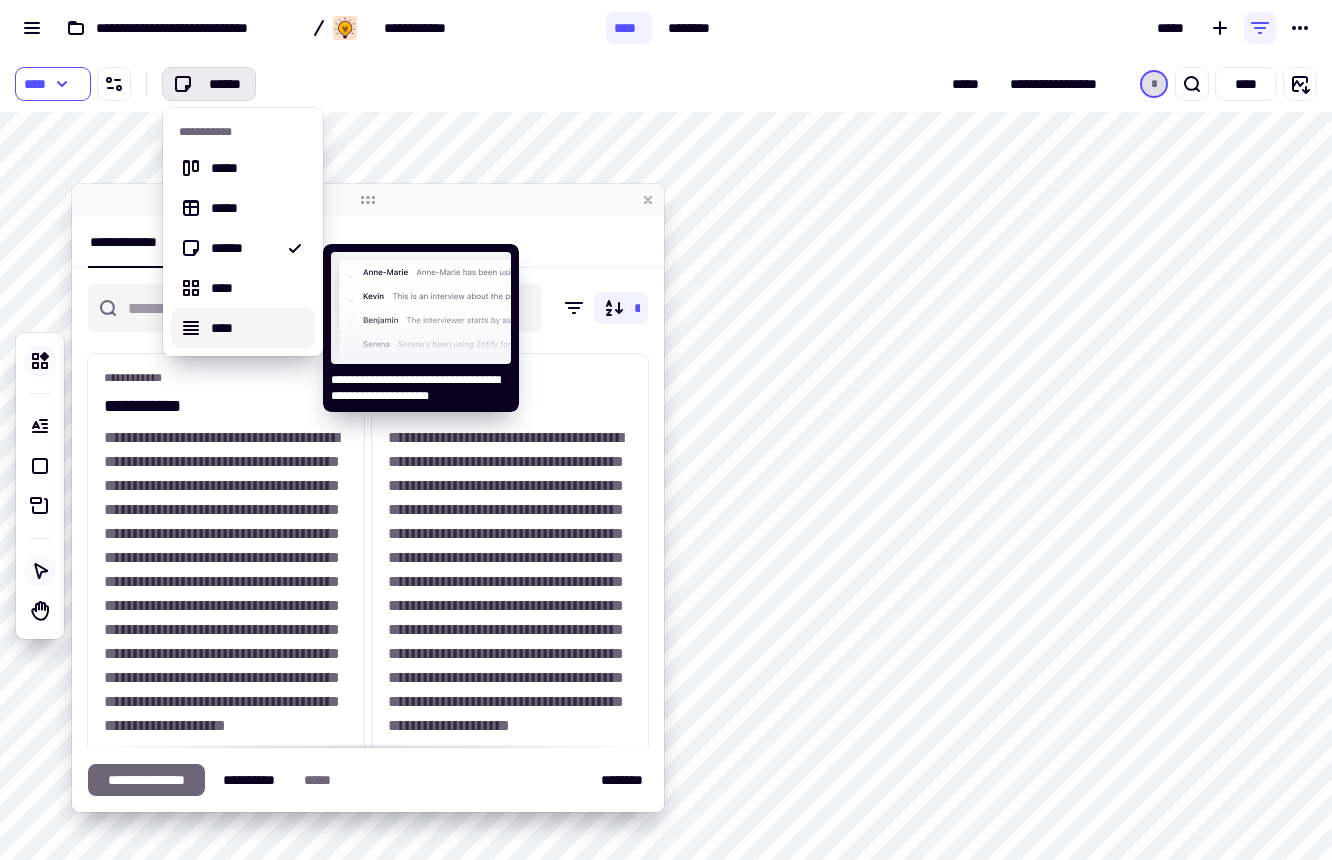 click on "****" at bounding box center [255, 328] 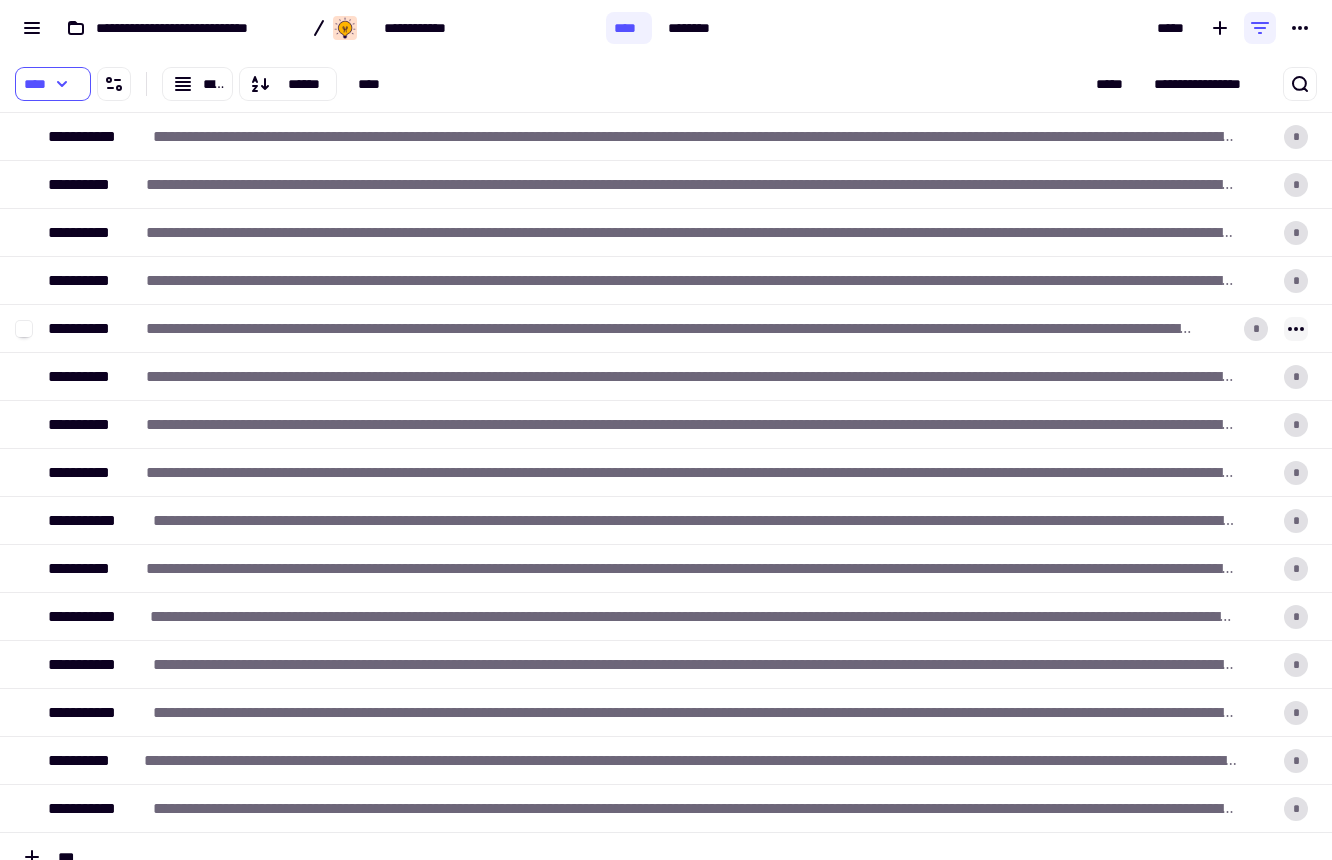 scroll, scrollTop: 16, scrollLeft: 16, axis: both 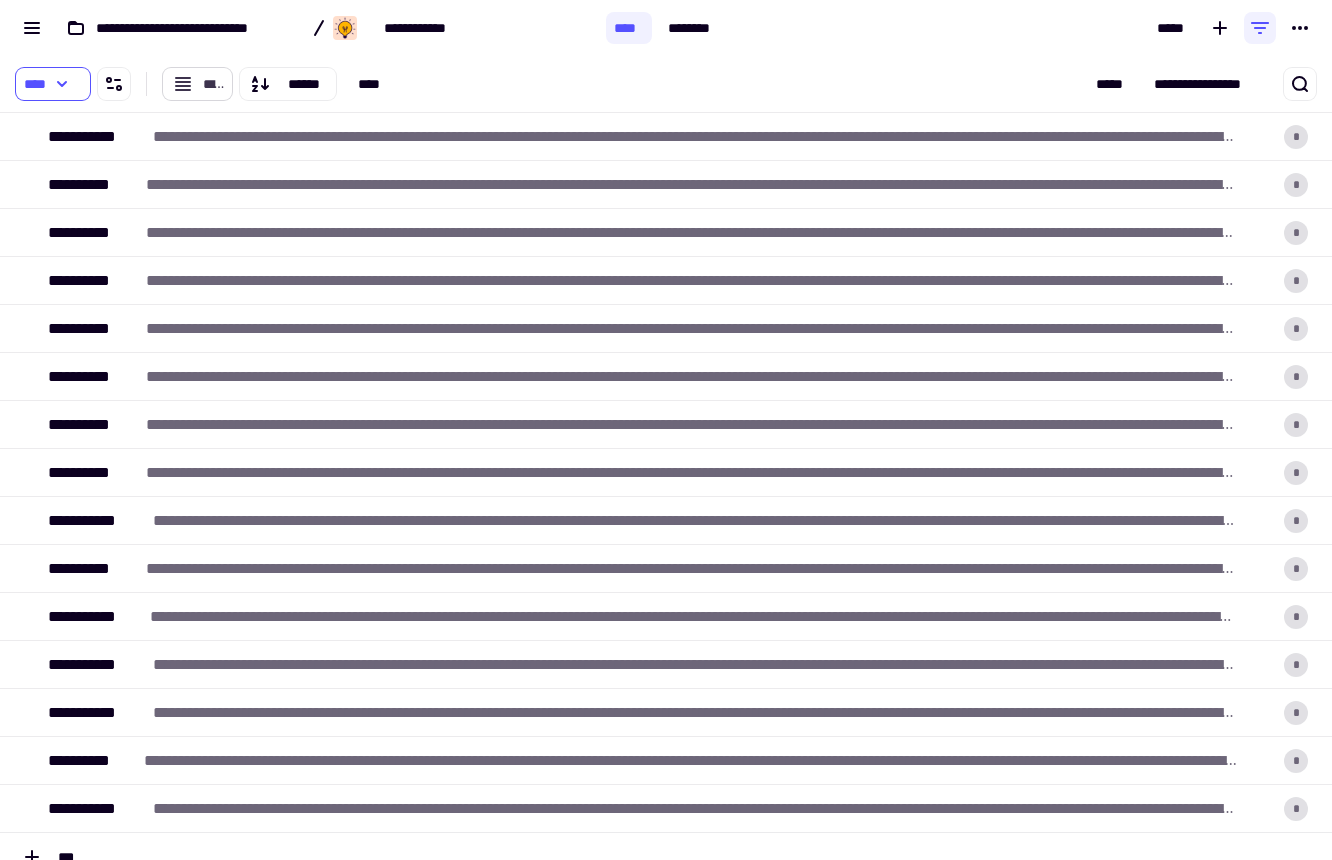 click 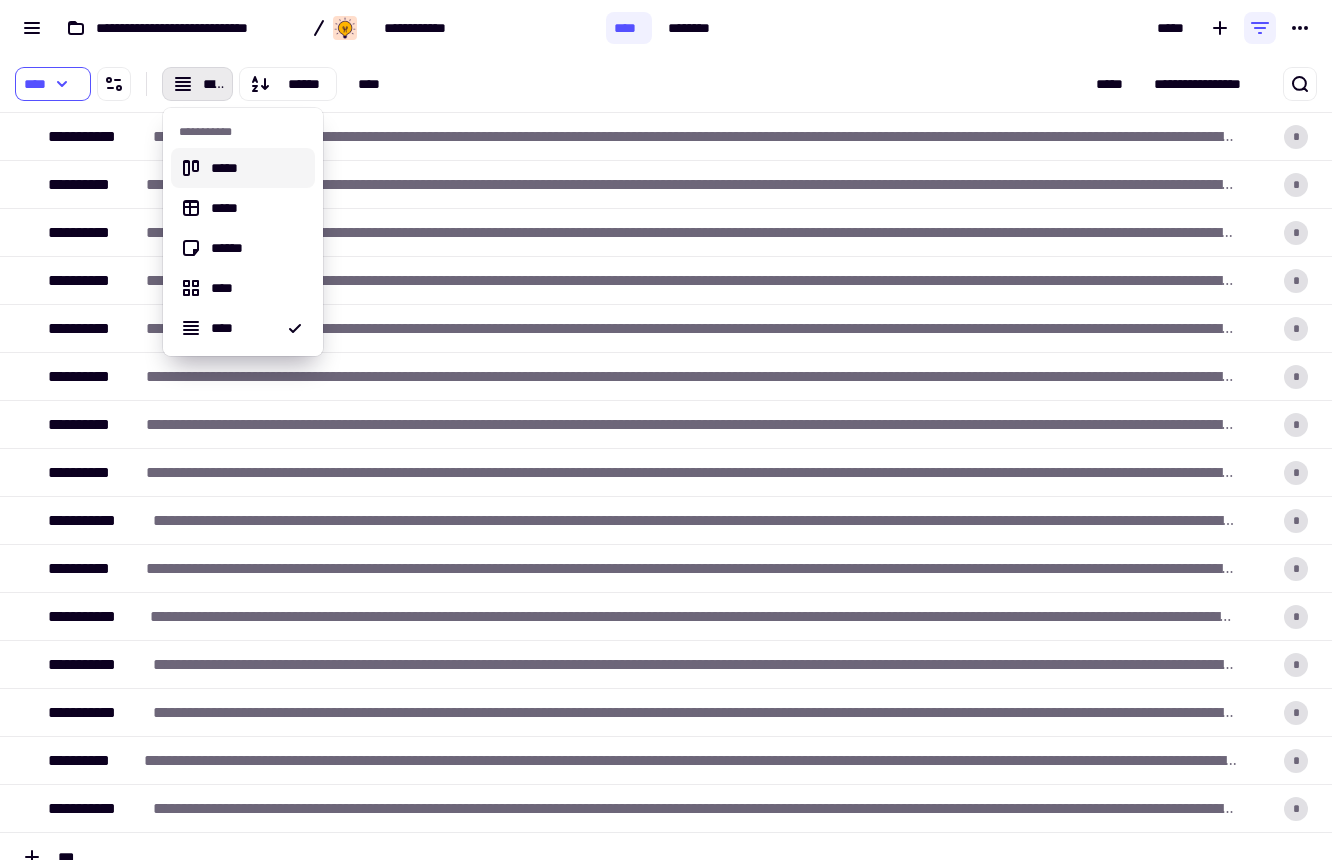 click on "*****" at bounding box center (255, 168) 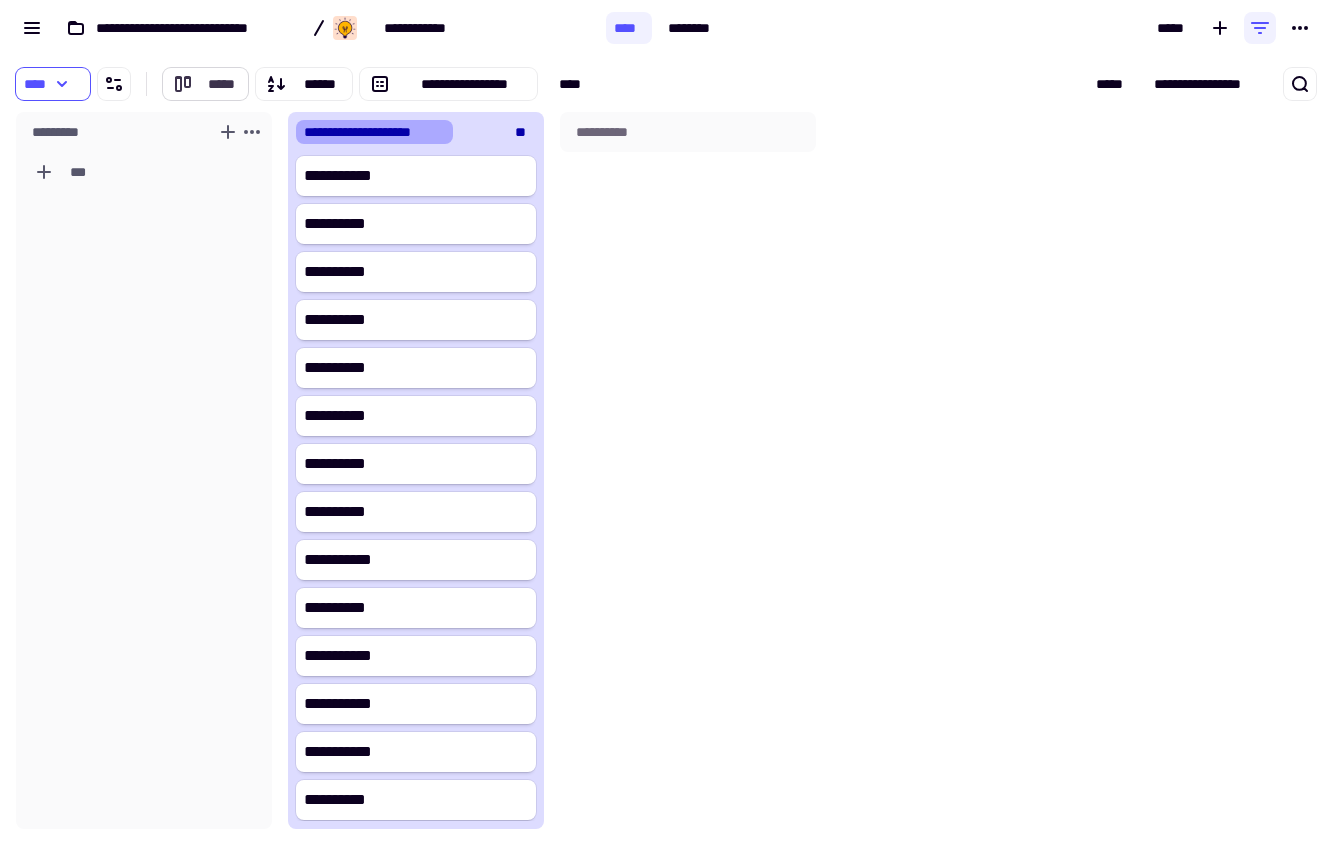 scroll, scrollTop: 16, scrollLeft: 16, axis: both 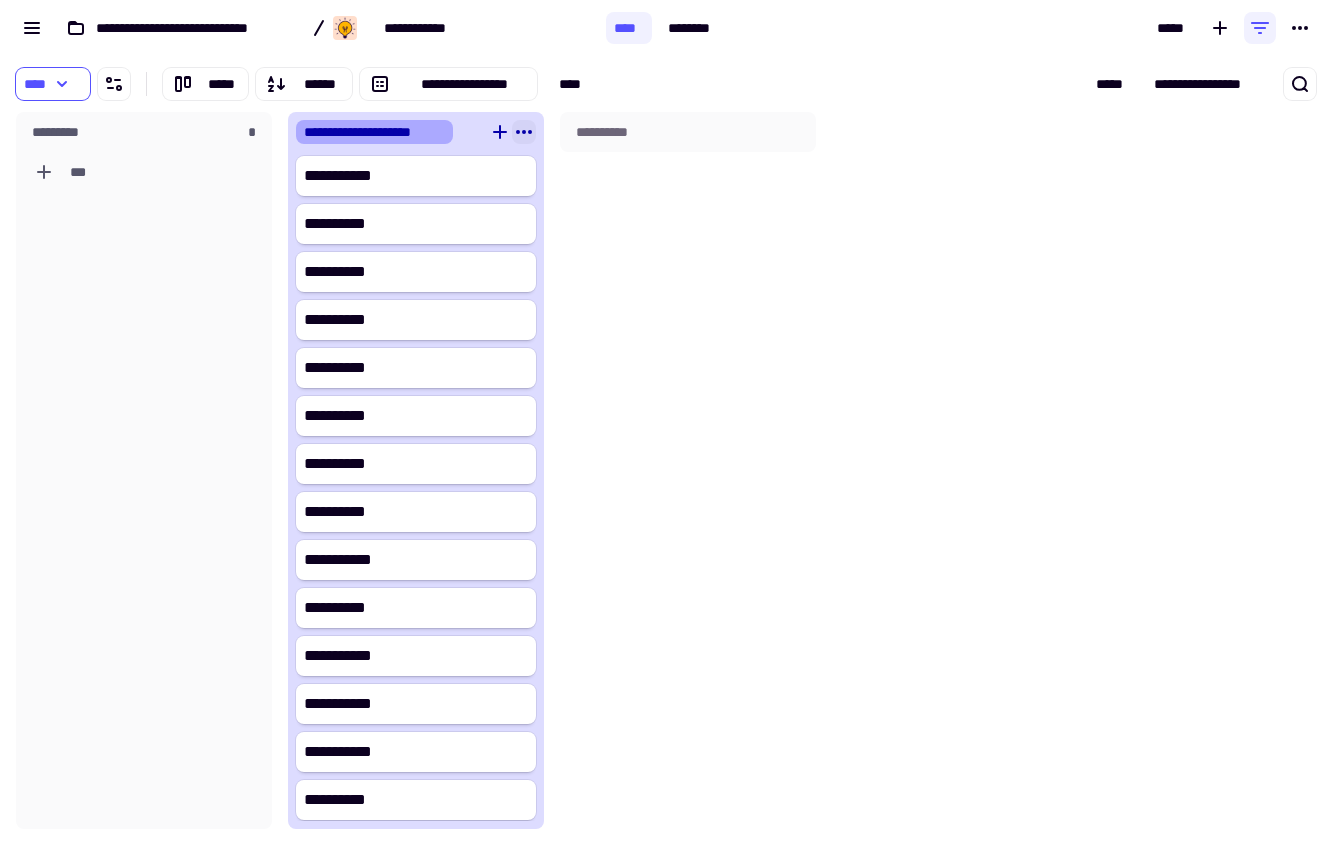 click 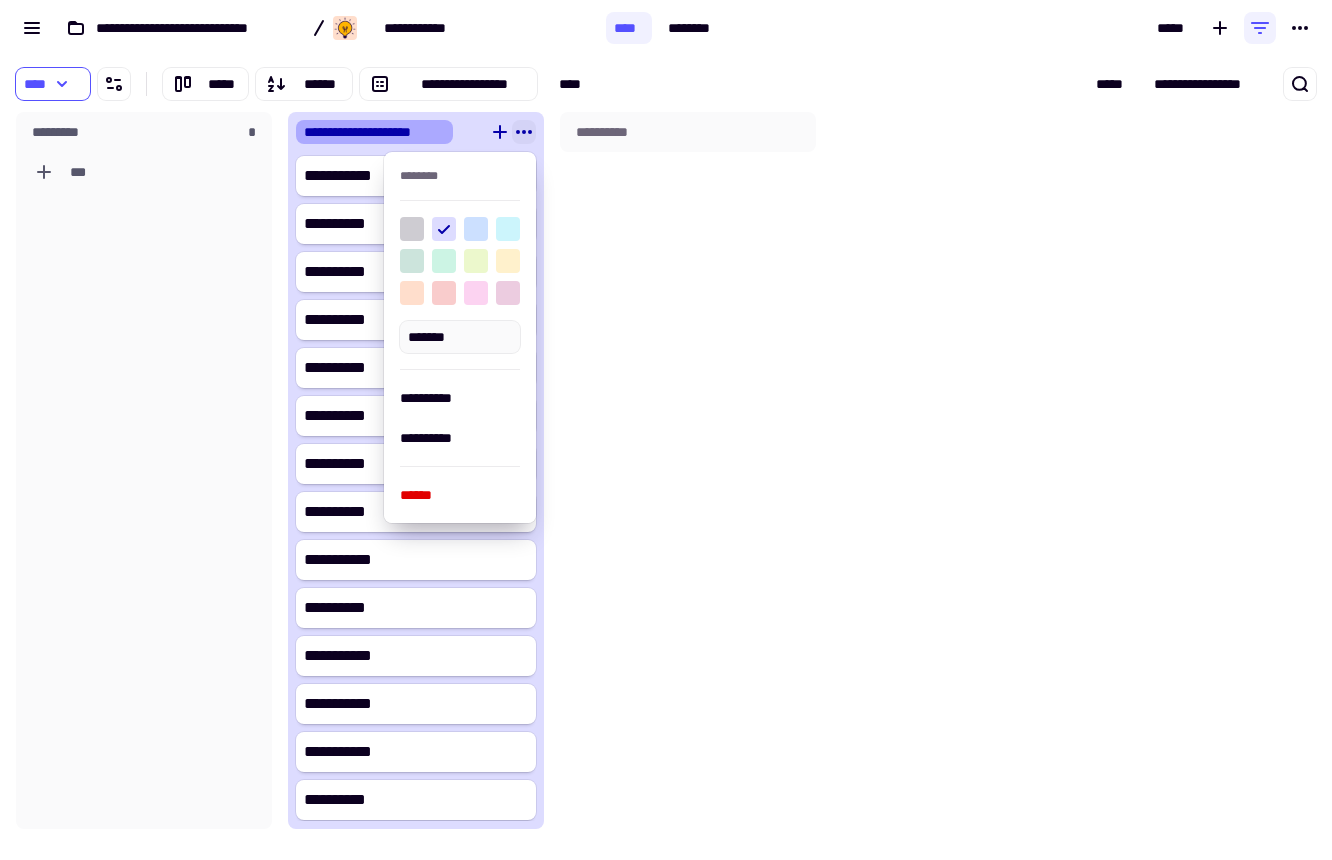 click 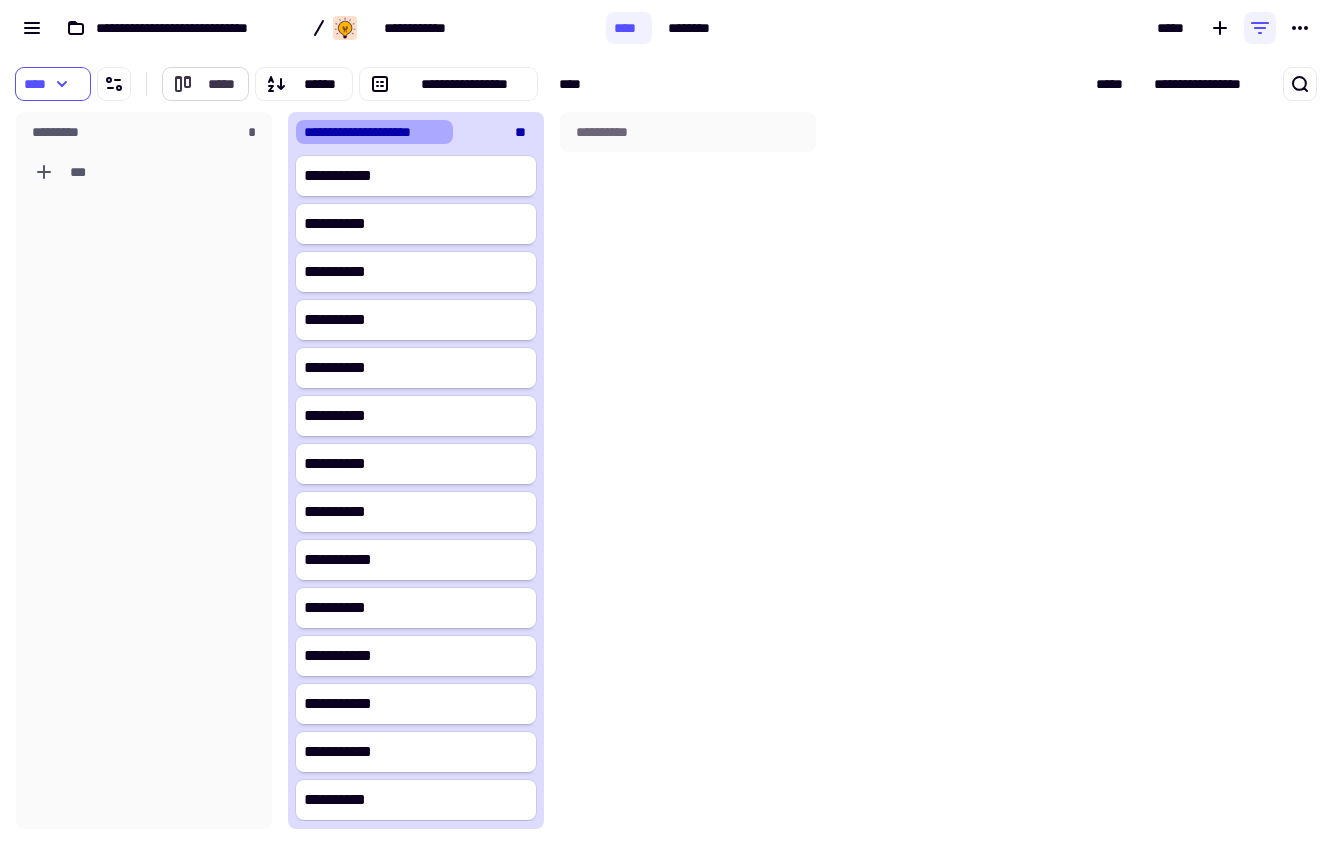 click on "*****" 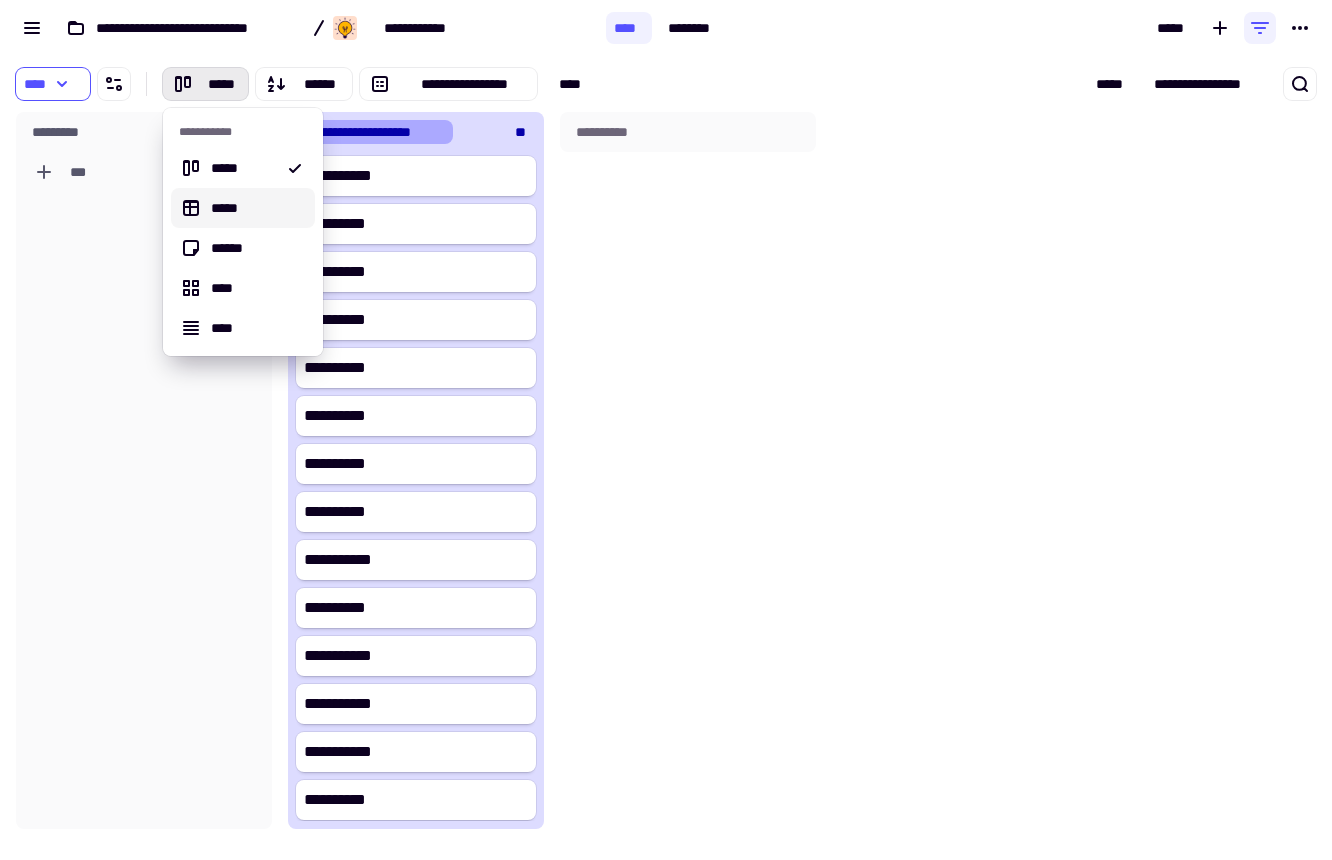 click on "*****" at bounding box center (255, 208) 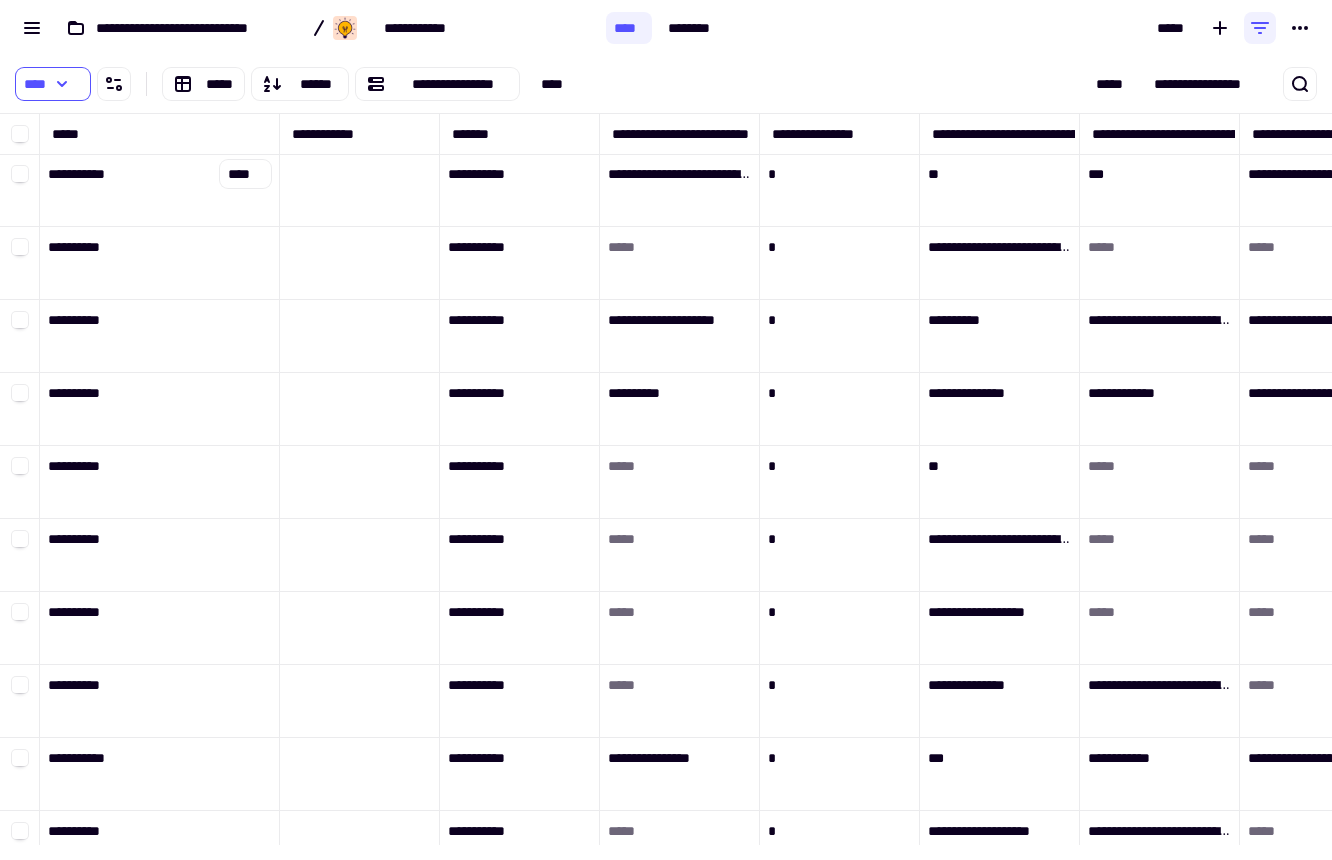 scroll, scrollTop: 16, scrollLeft: 16, axis: both 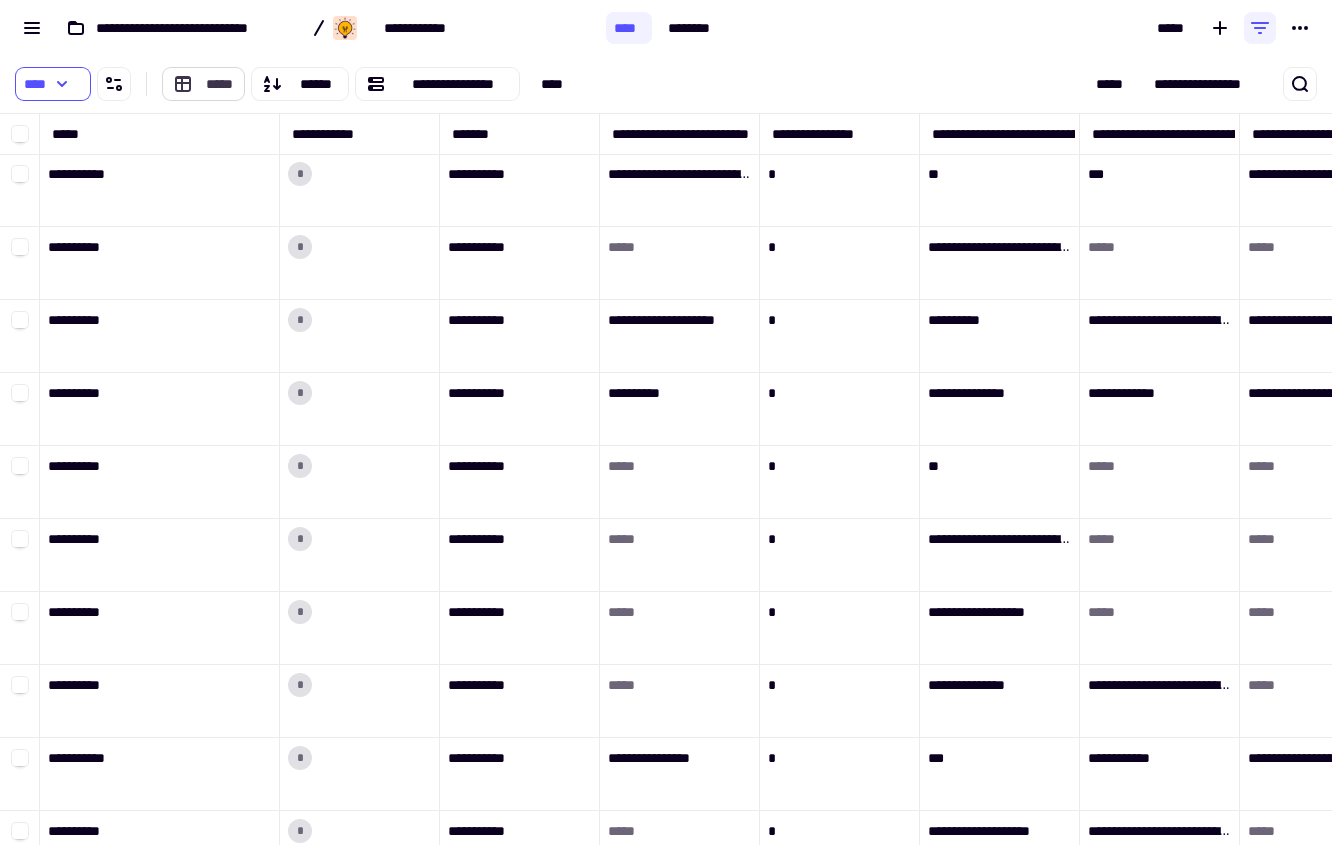 click on "*****" 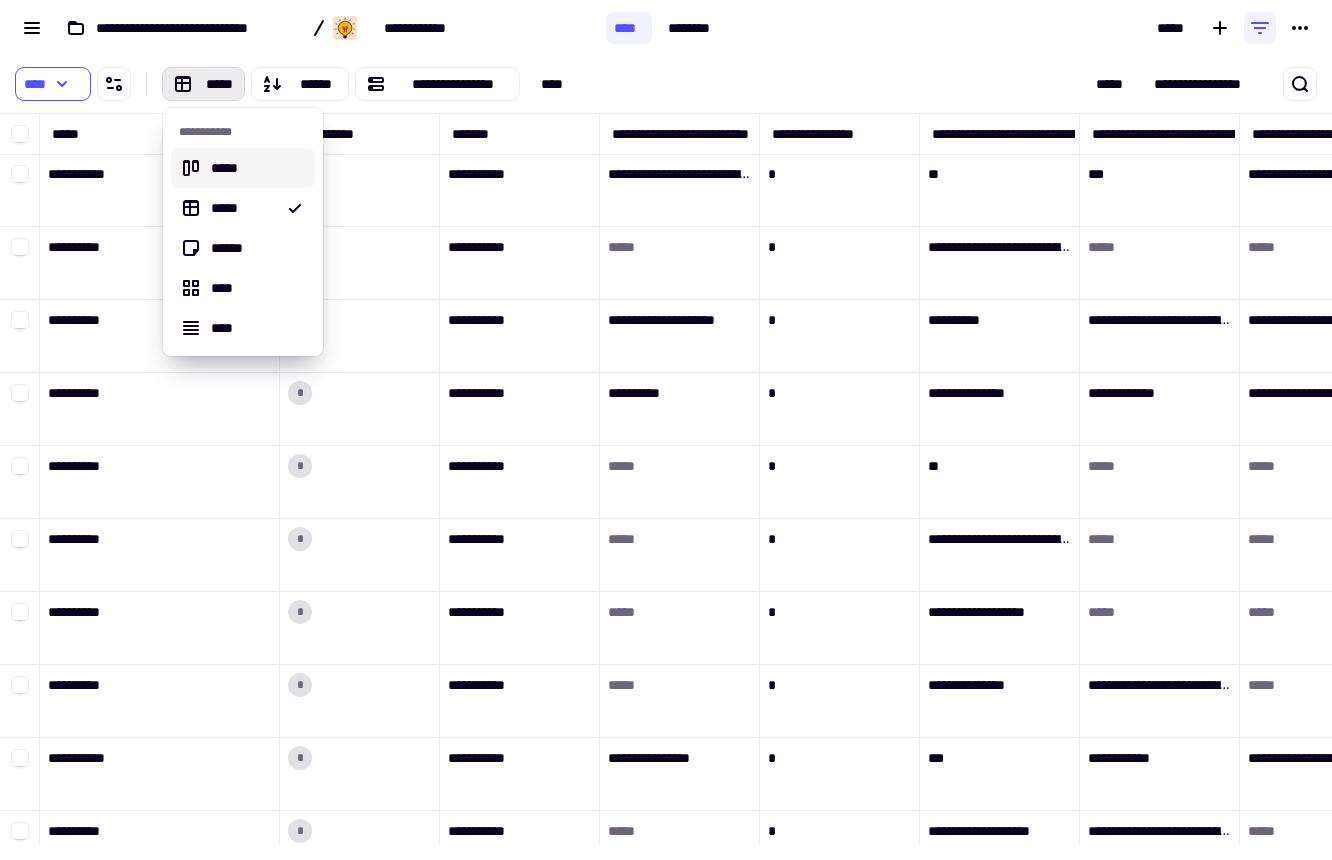 click on "**********" at bounding box center [420, 84] 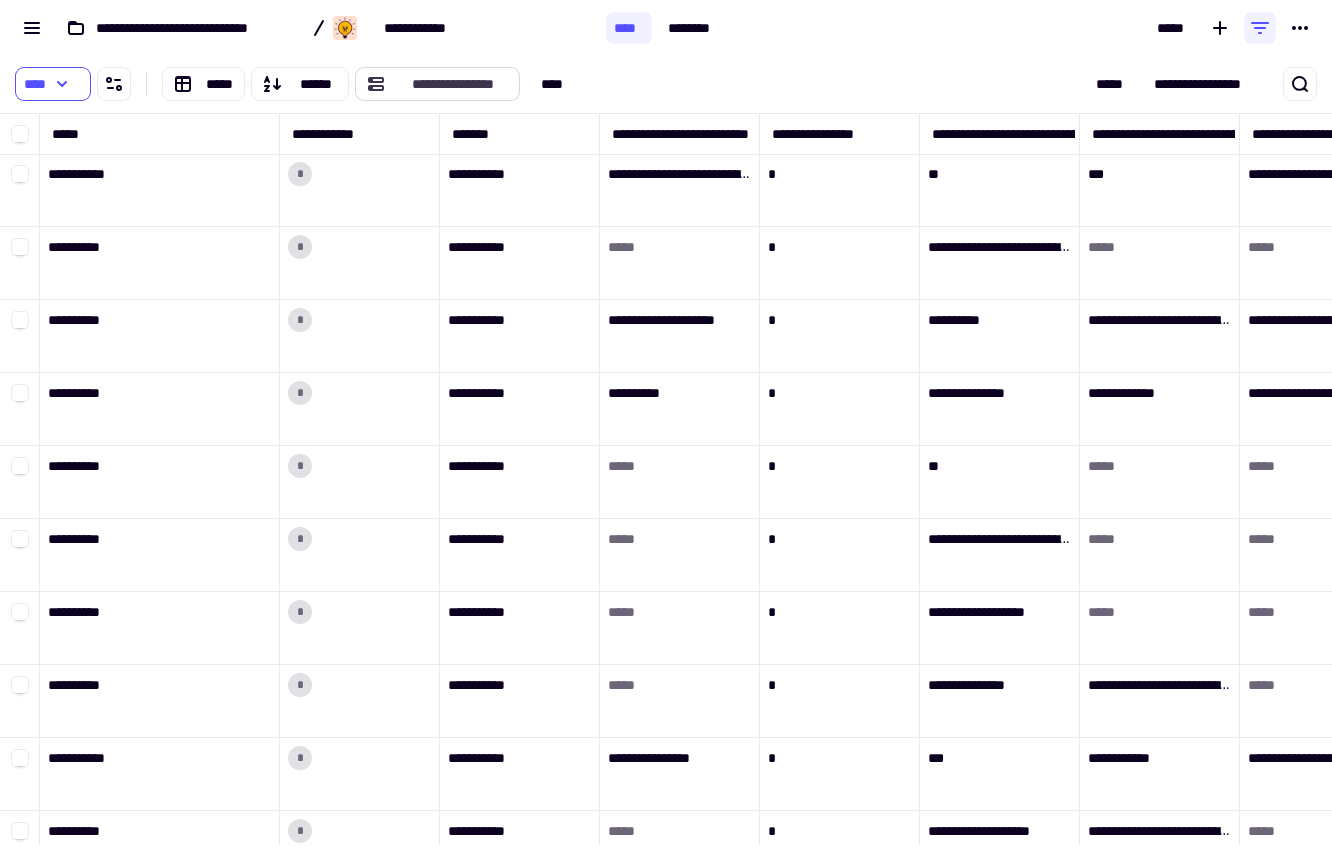 click on "**********" 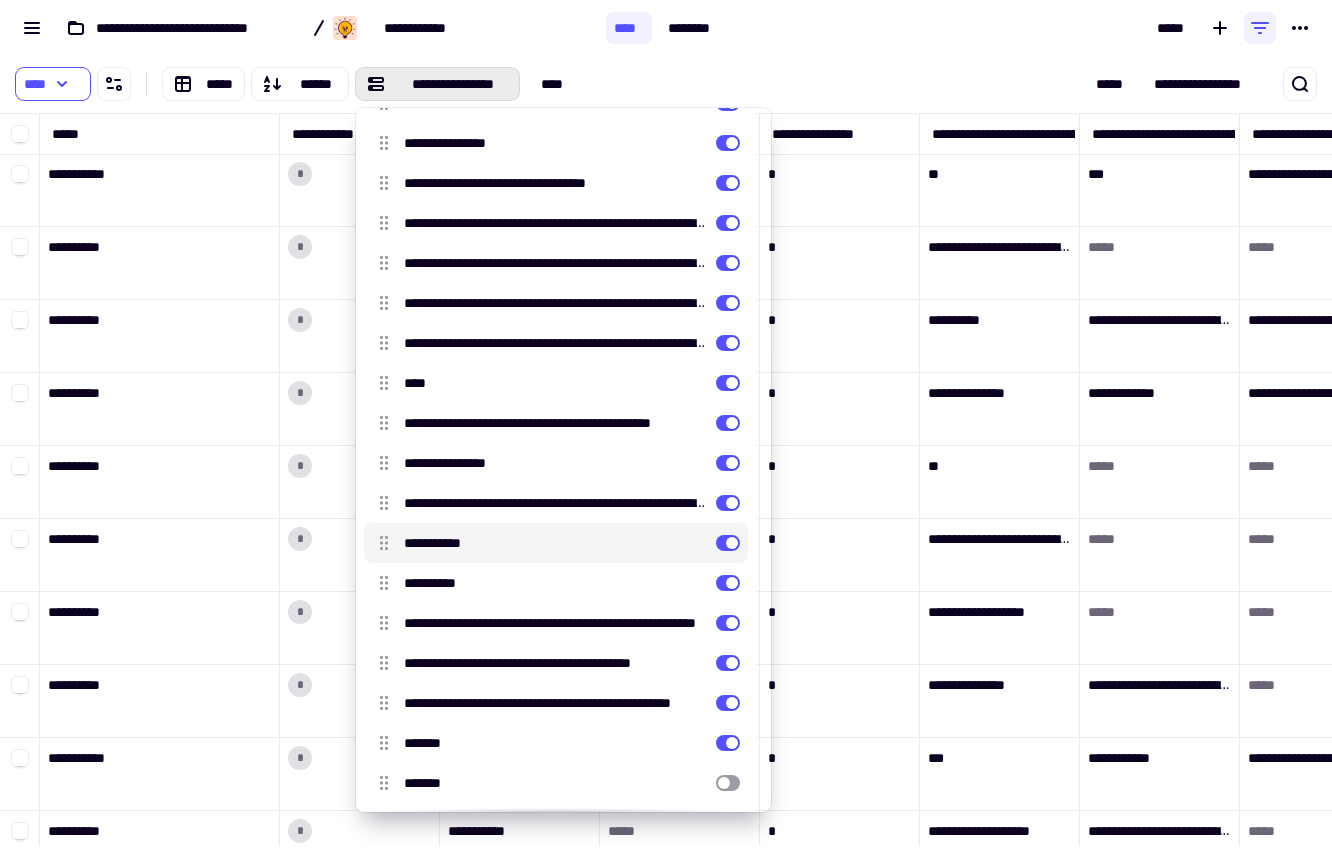 scroll, scrollTop: 409, scrollLeft: 0, axis: vertical 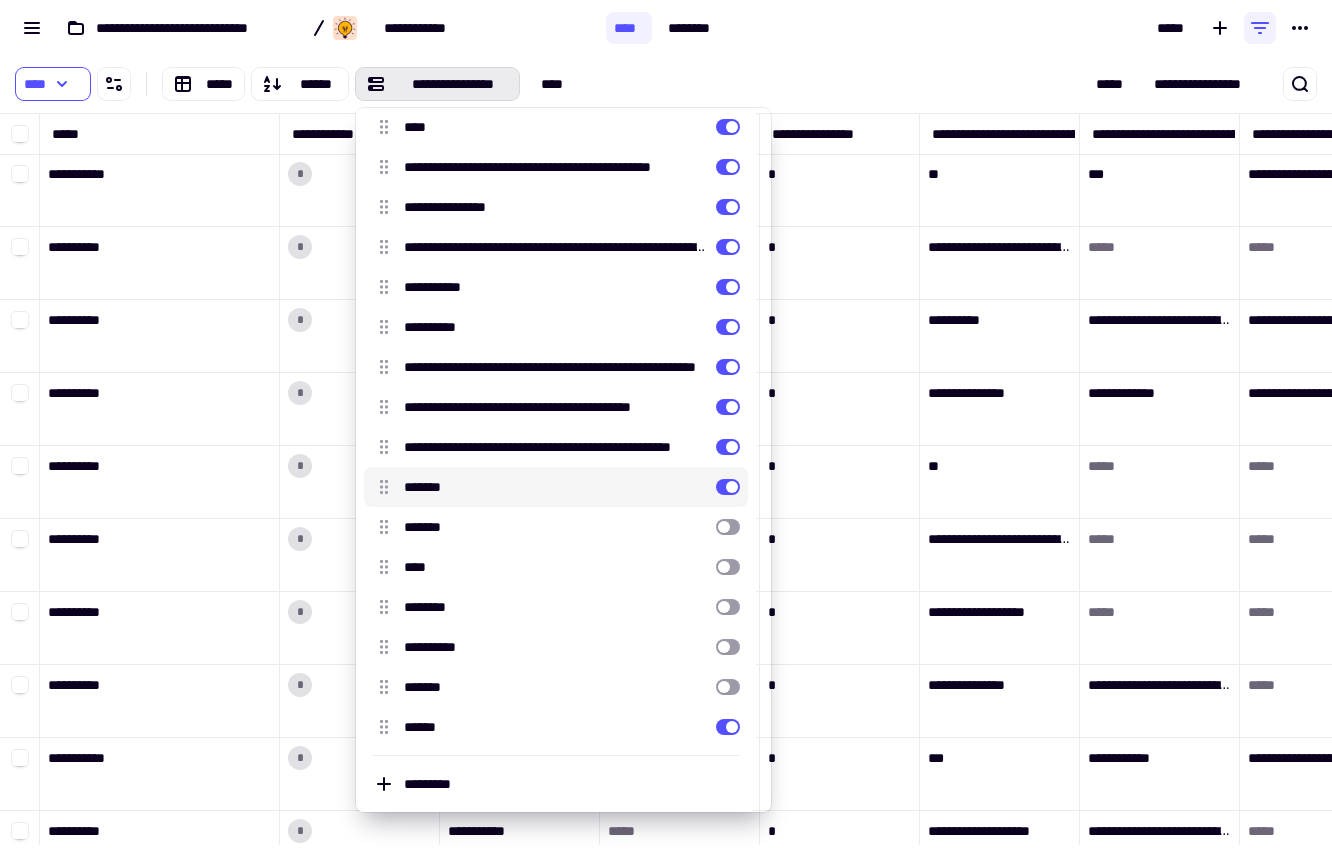 click at bounding box center (728, 487) 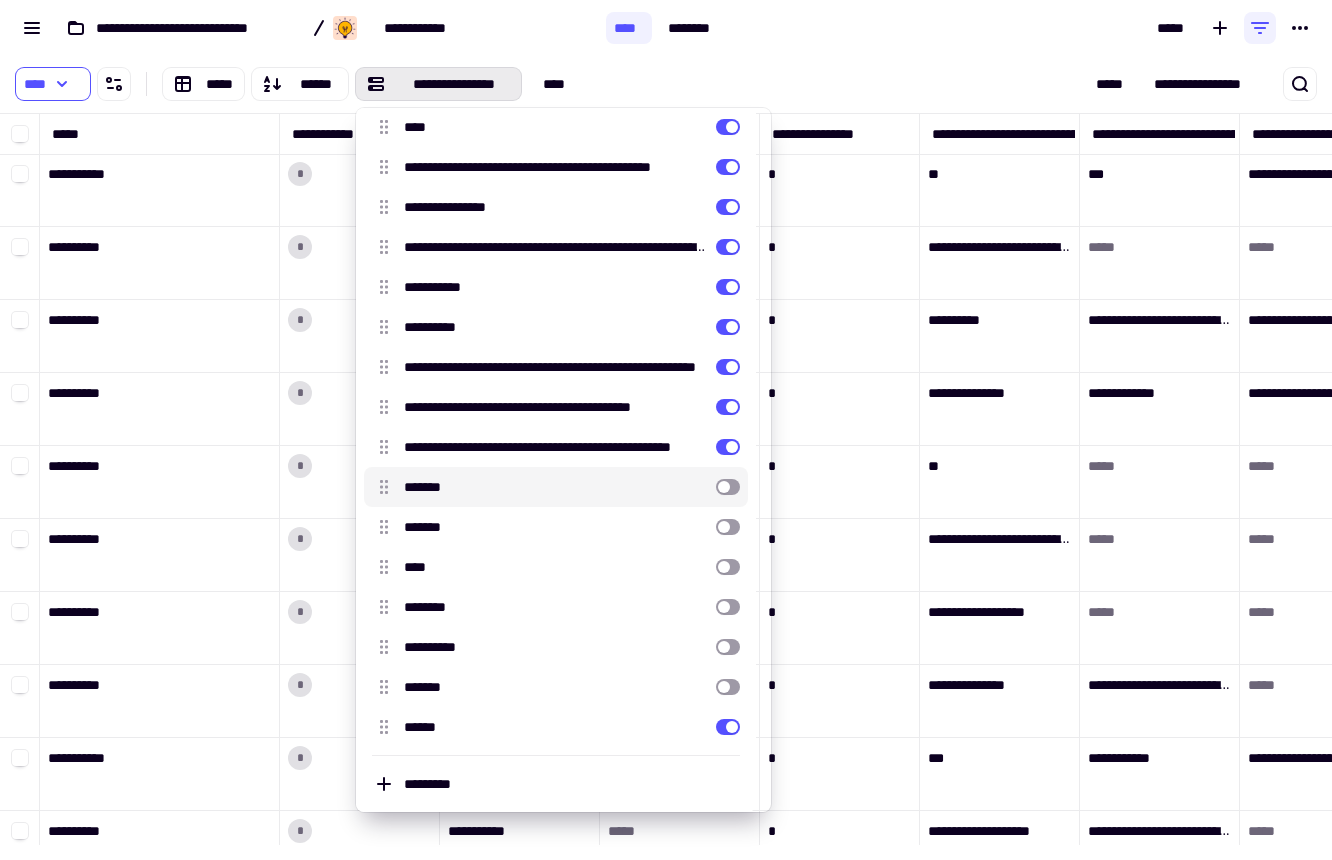 scroll, scrollTop: 676, scrollLeft: 3369, axis: both 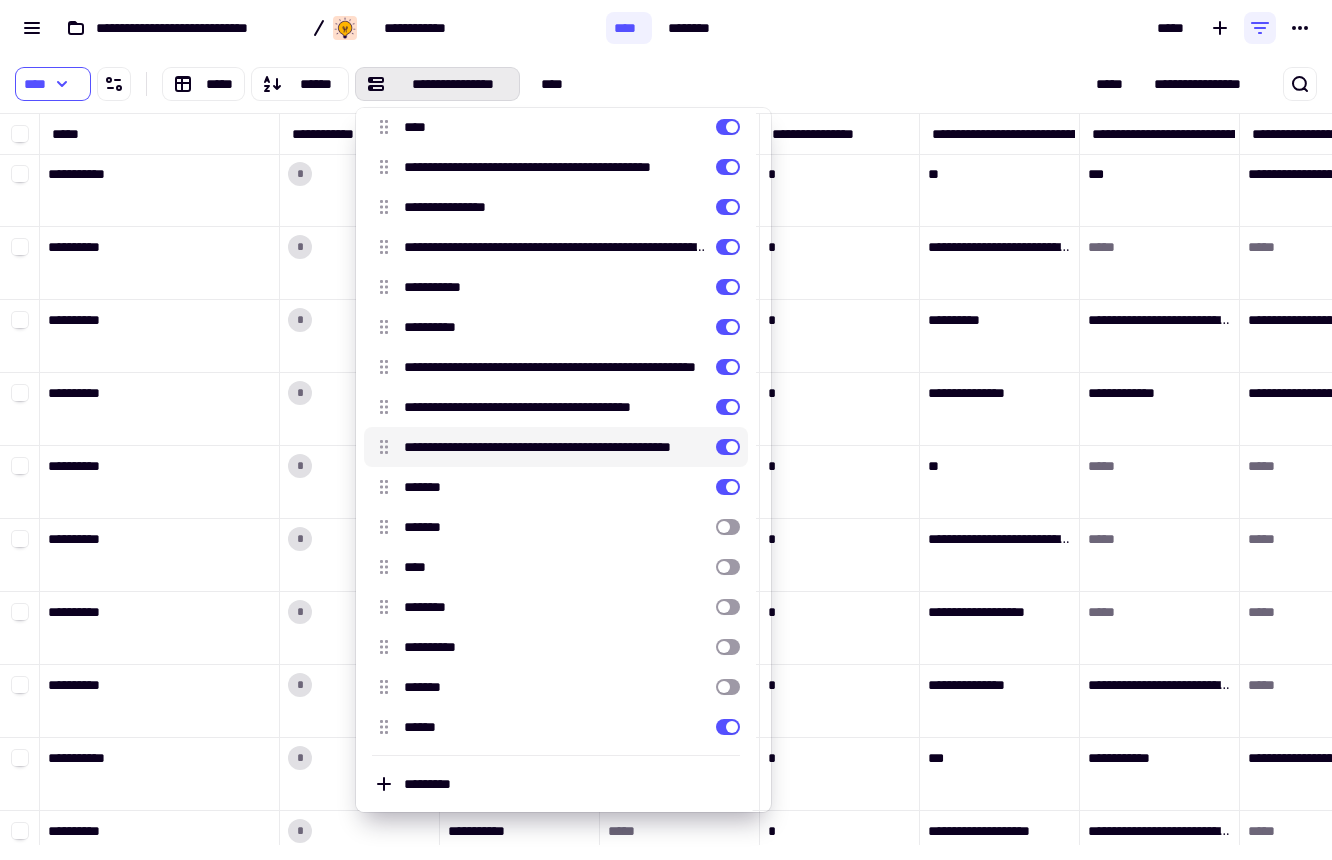 click at bounding box center (728, 447) 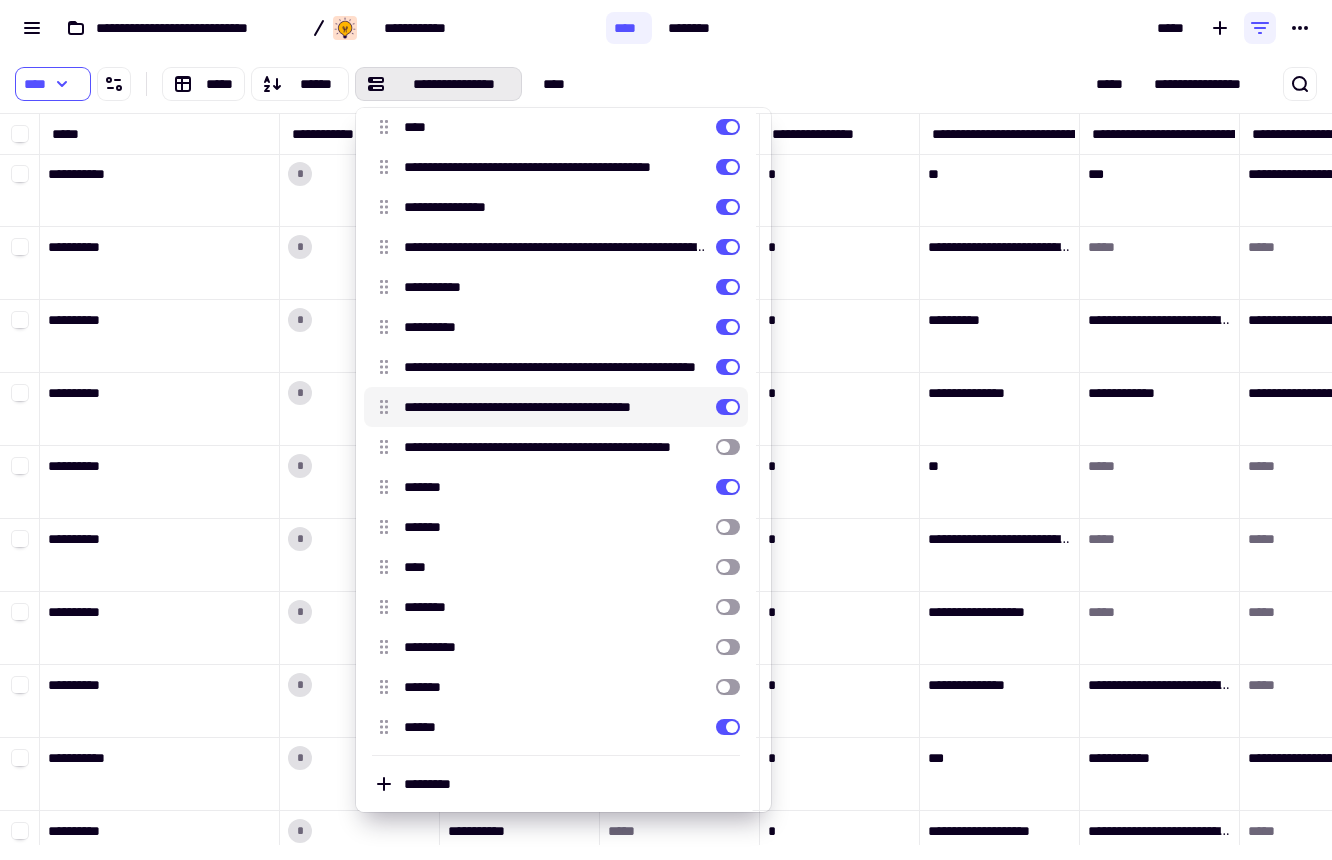 click at bounding box center (728, 407) 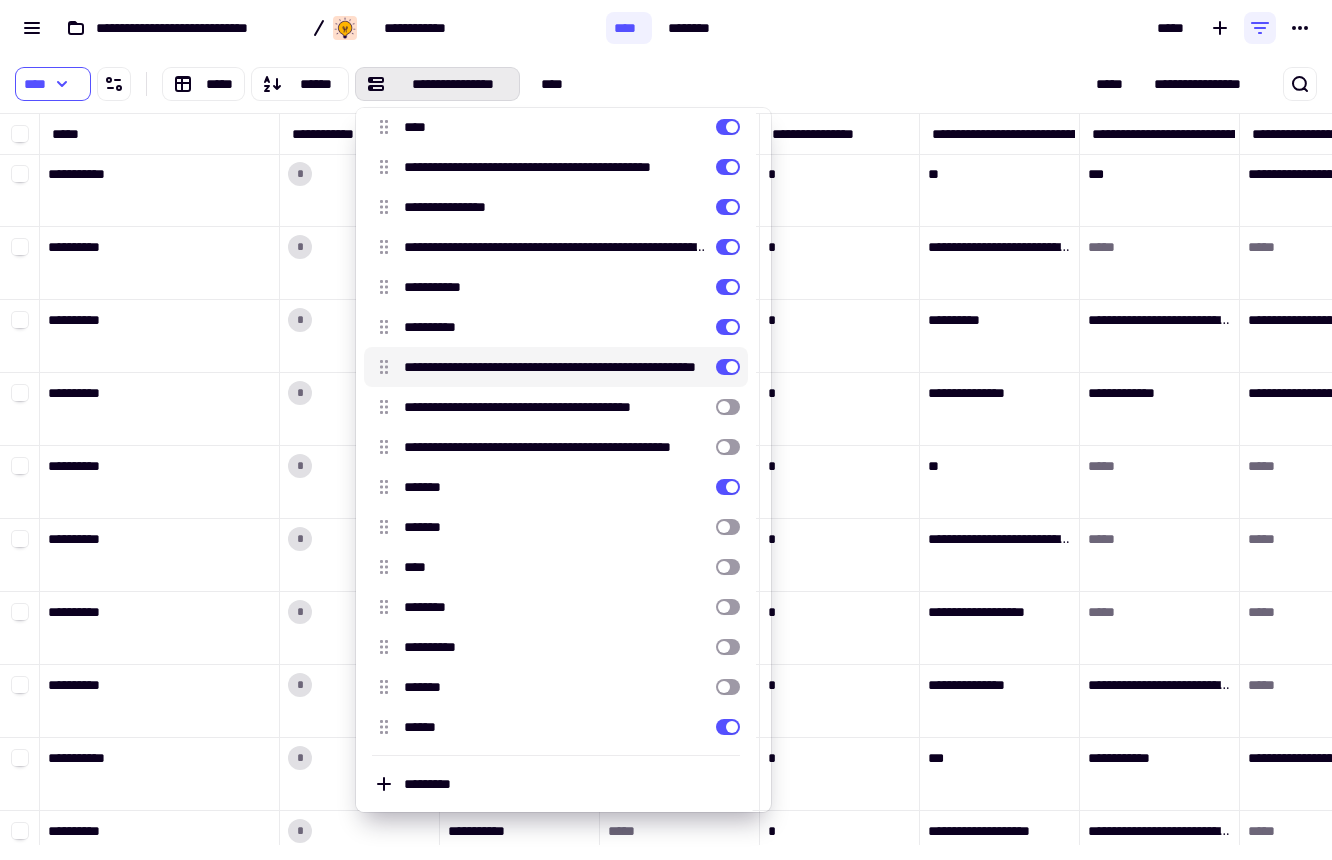 click at bounding box center (728, 367) 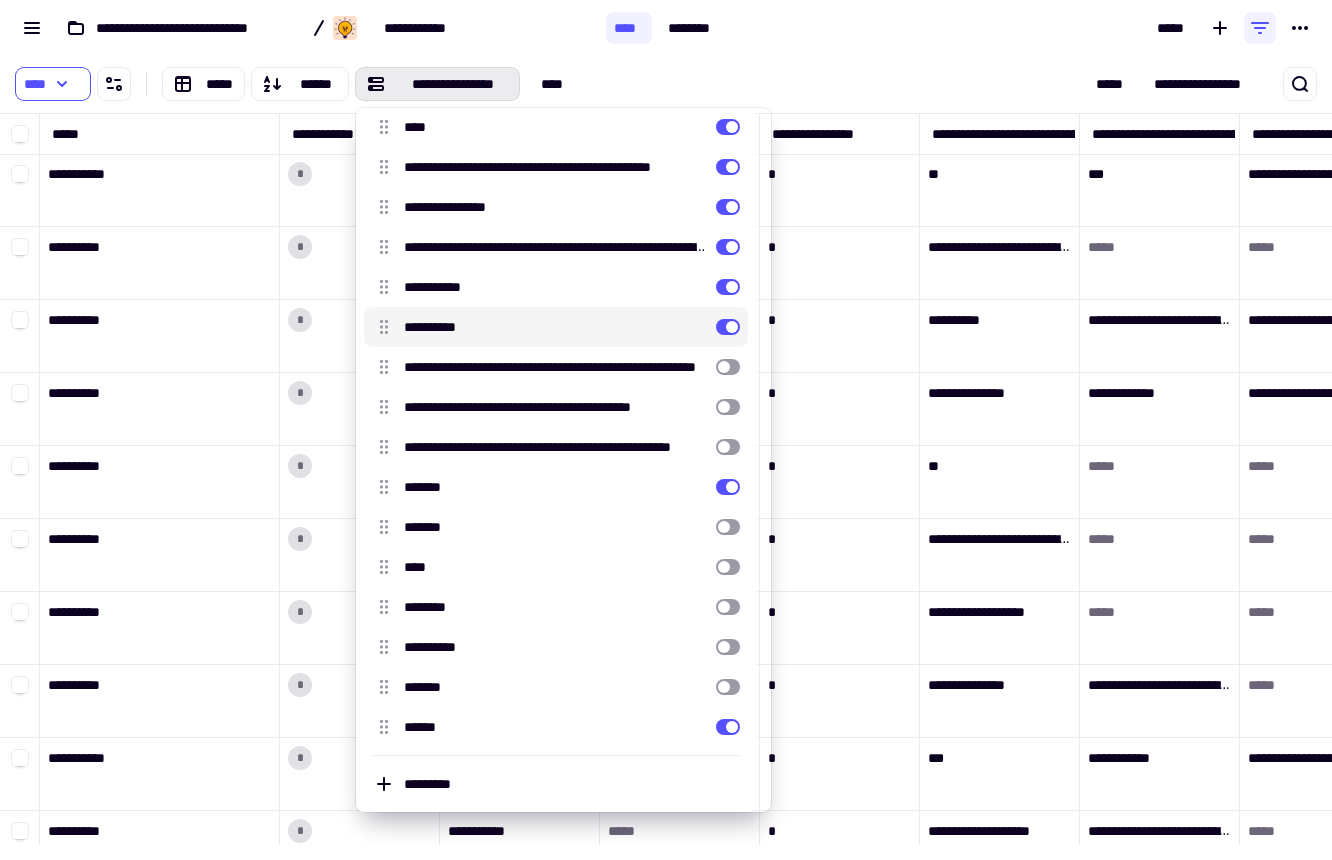 click at bounding box center (728, 327) 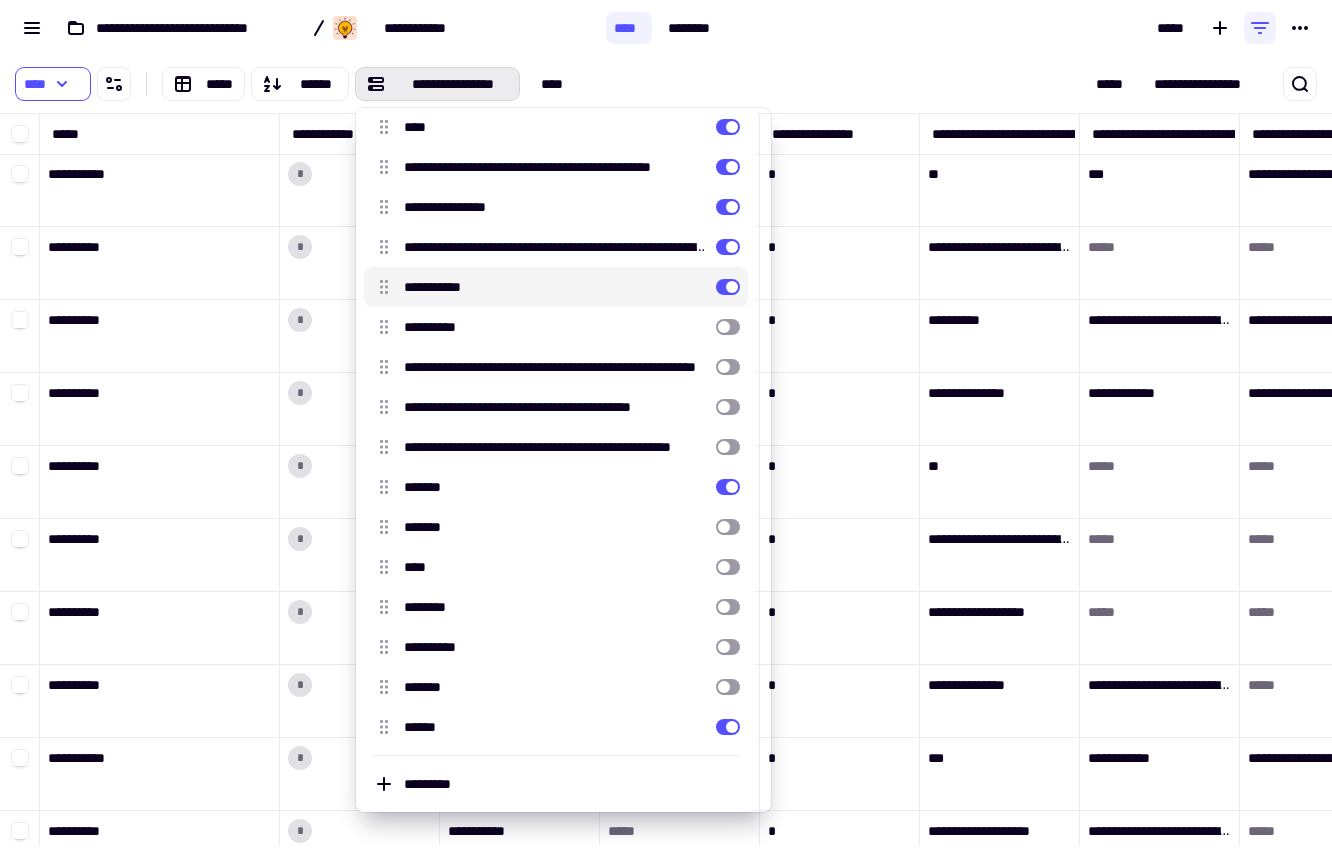click at bounding box center (728, 287) 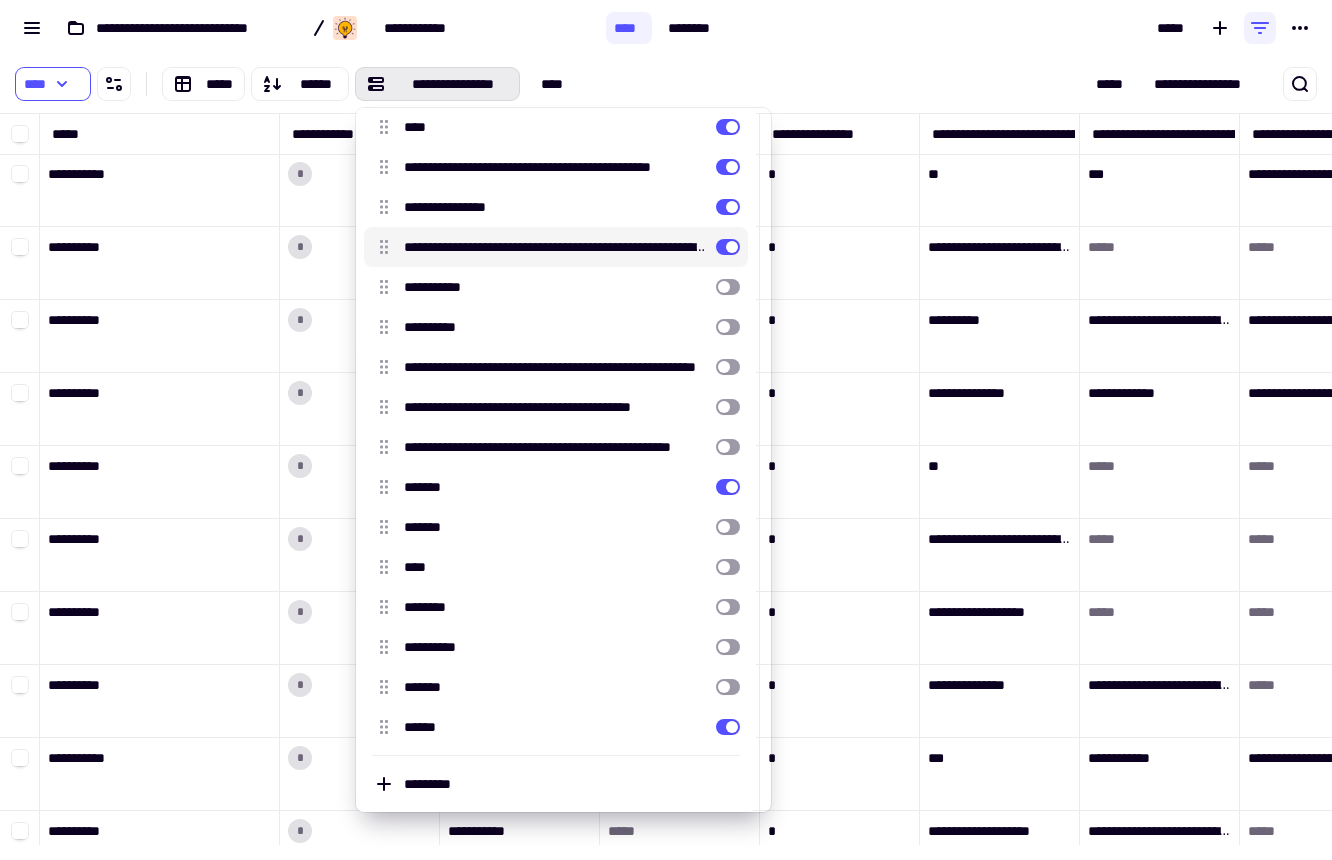 click on "**********" at bounding box center (556, 247) 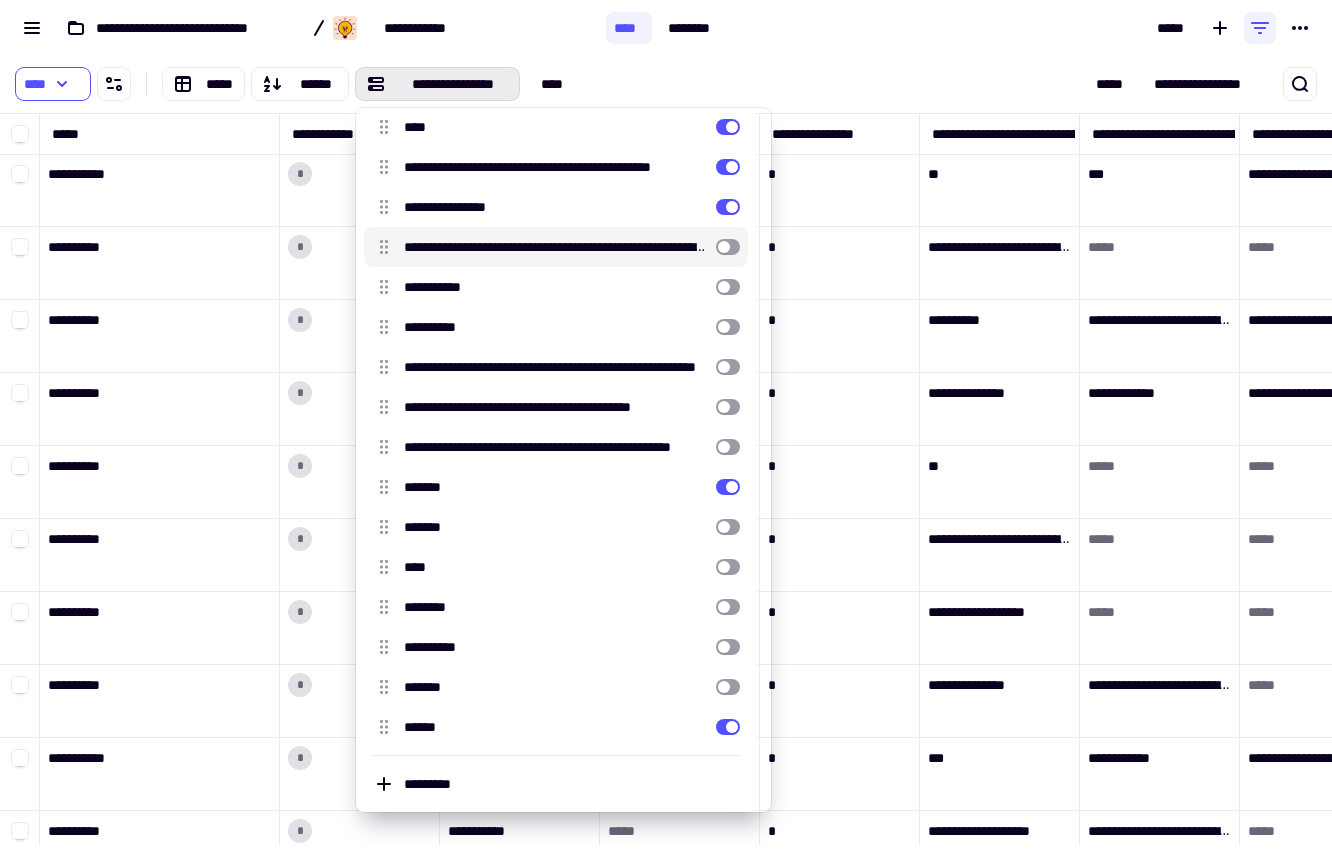scroll, scrollTop: 676, scrollLeft: 2889, axis: both 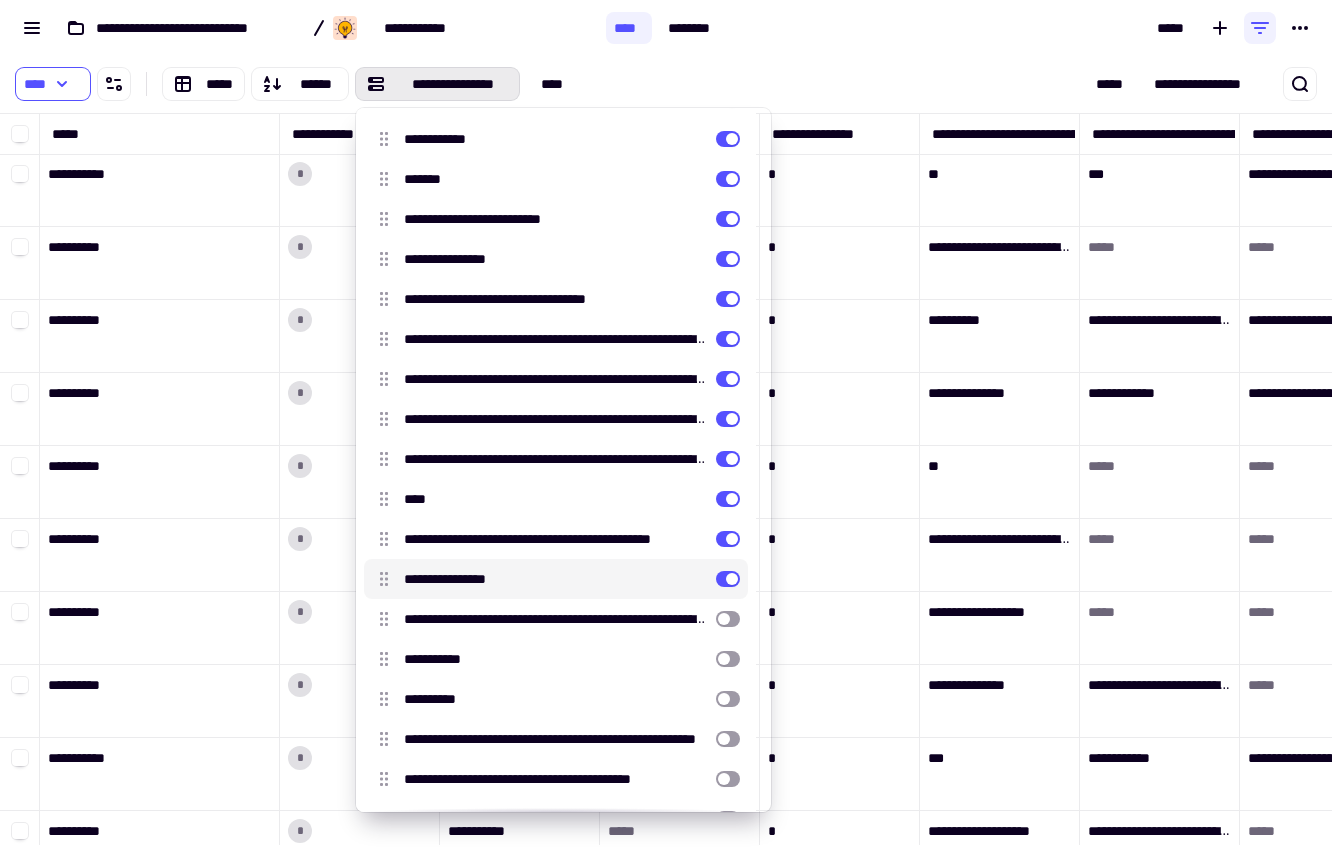 click at bounding box center [728, 579] 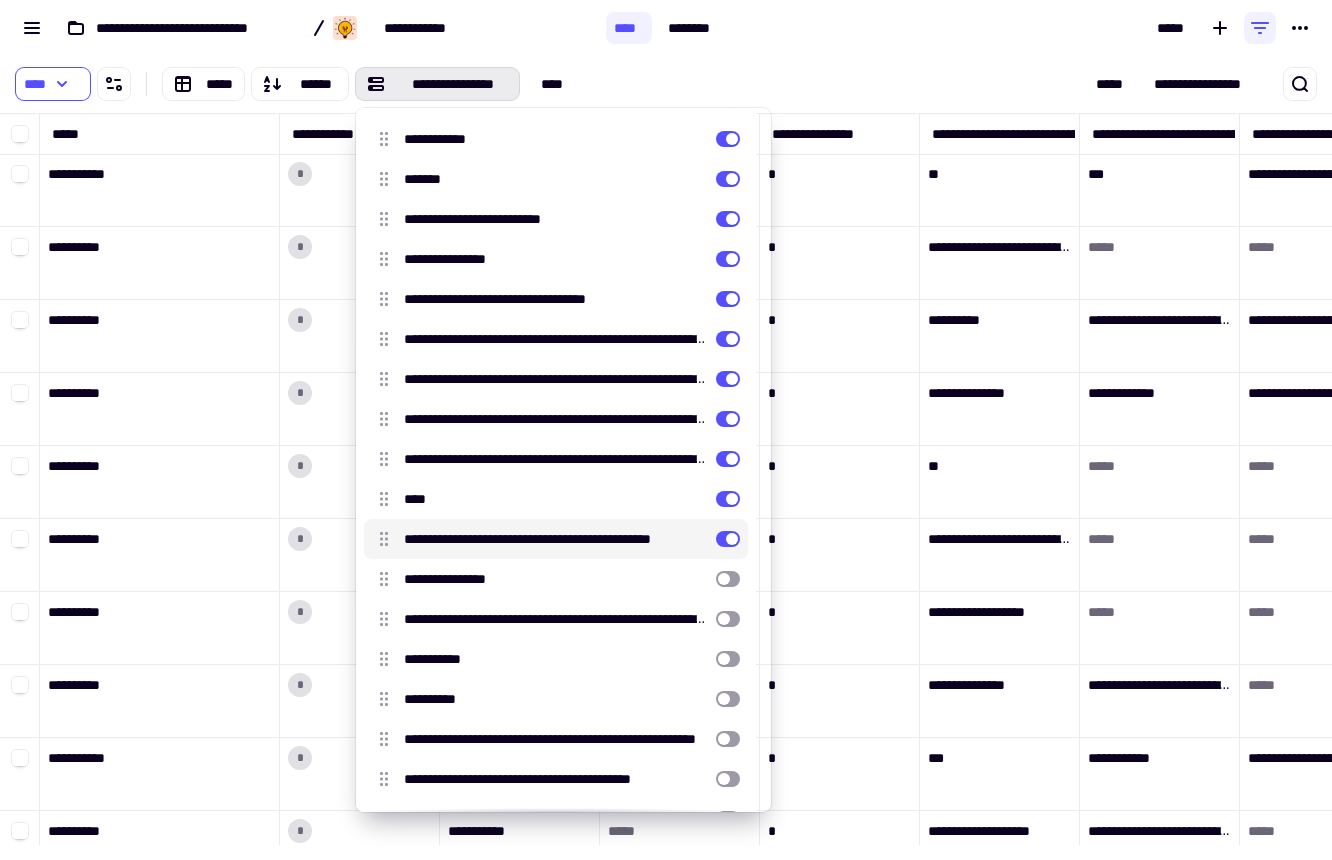 scroll, scrollTop: 676, scrollLeft: 2729, axis: both 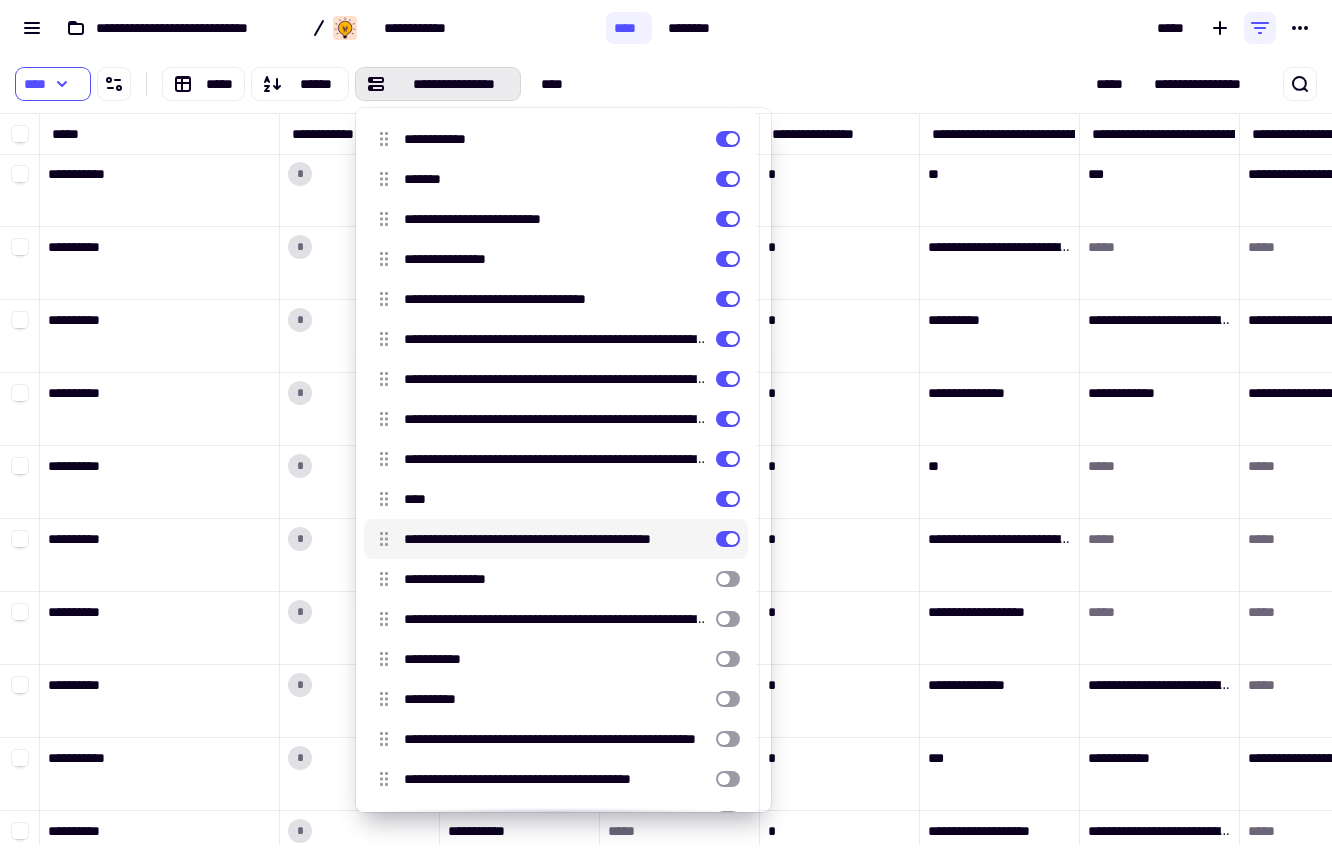 click on "**********" at bounding box center (556, 539) 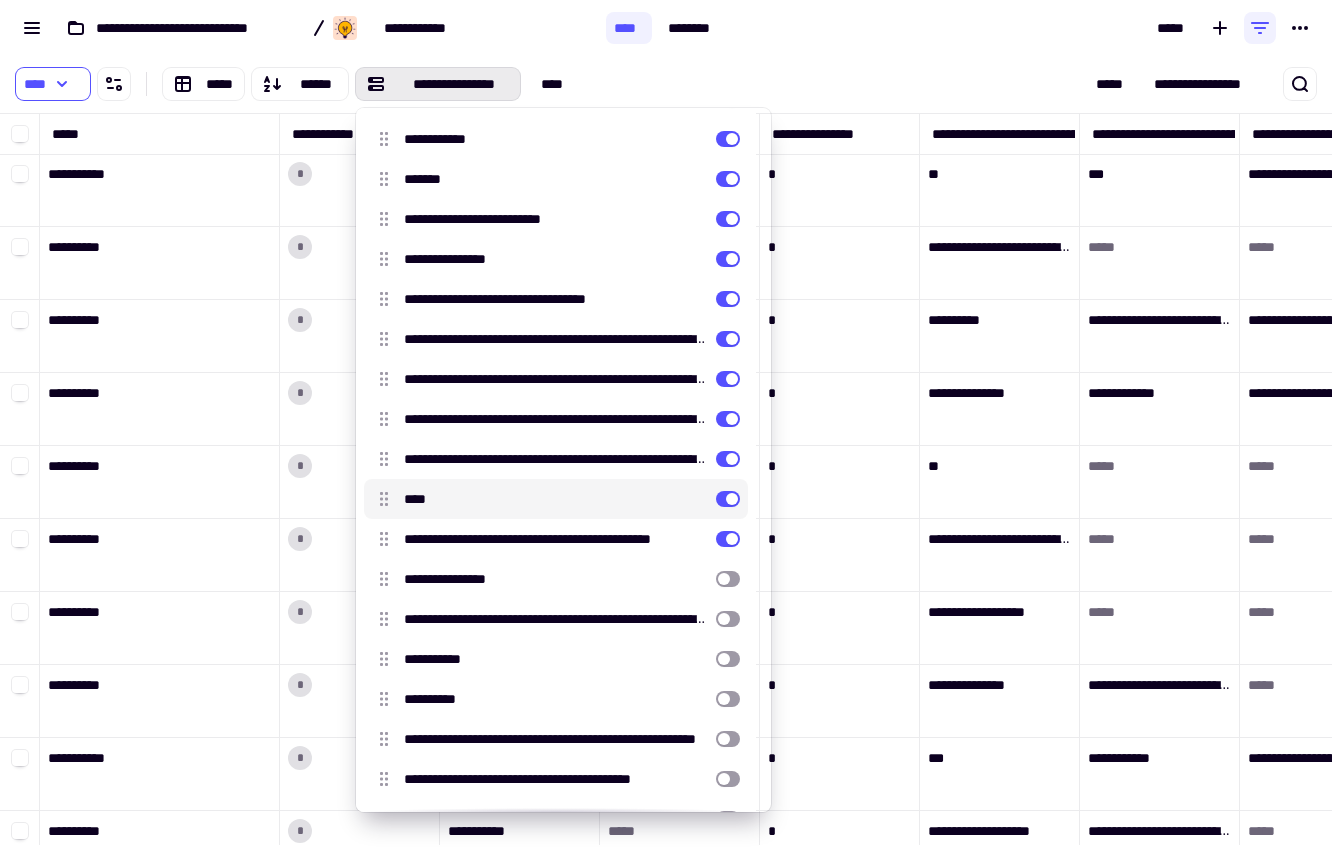 click on "****" at bounding box center (556, 499) 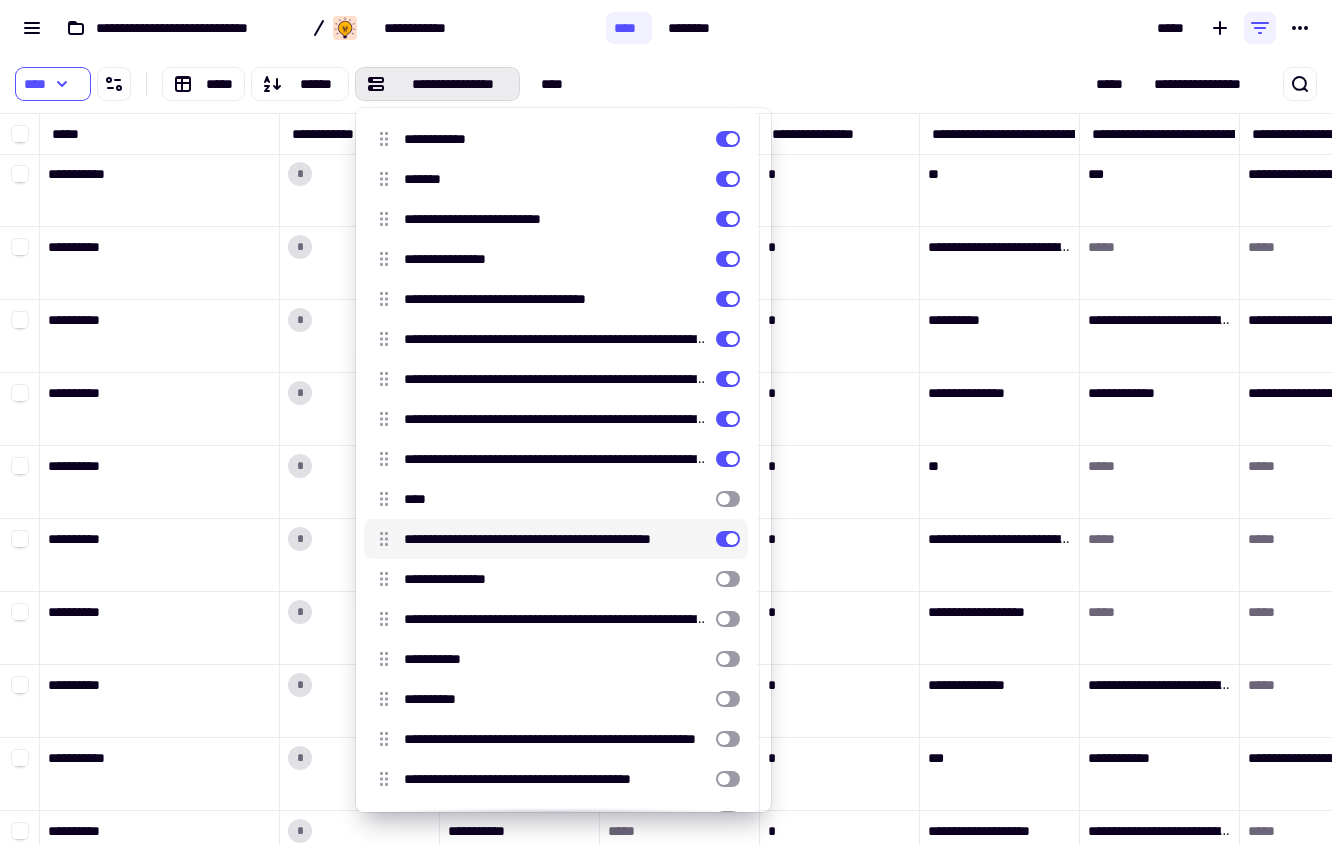 click at bounding box center (728, 539) 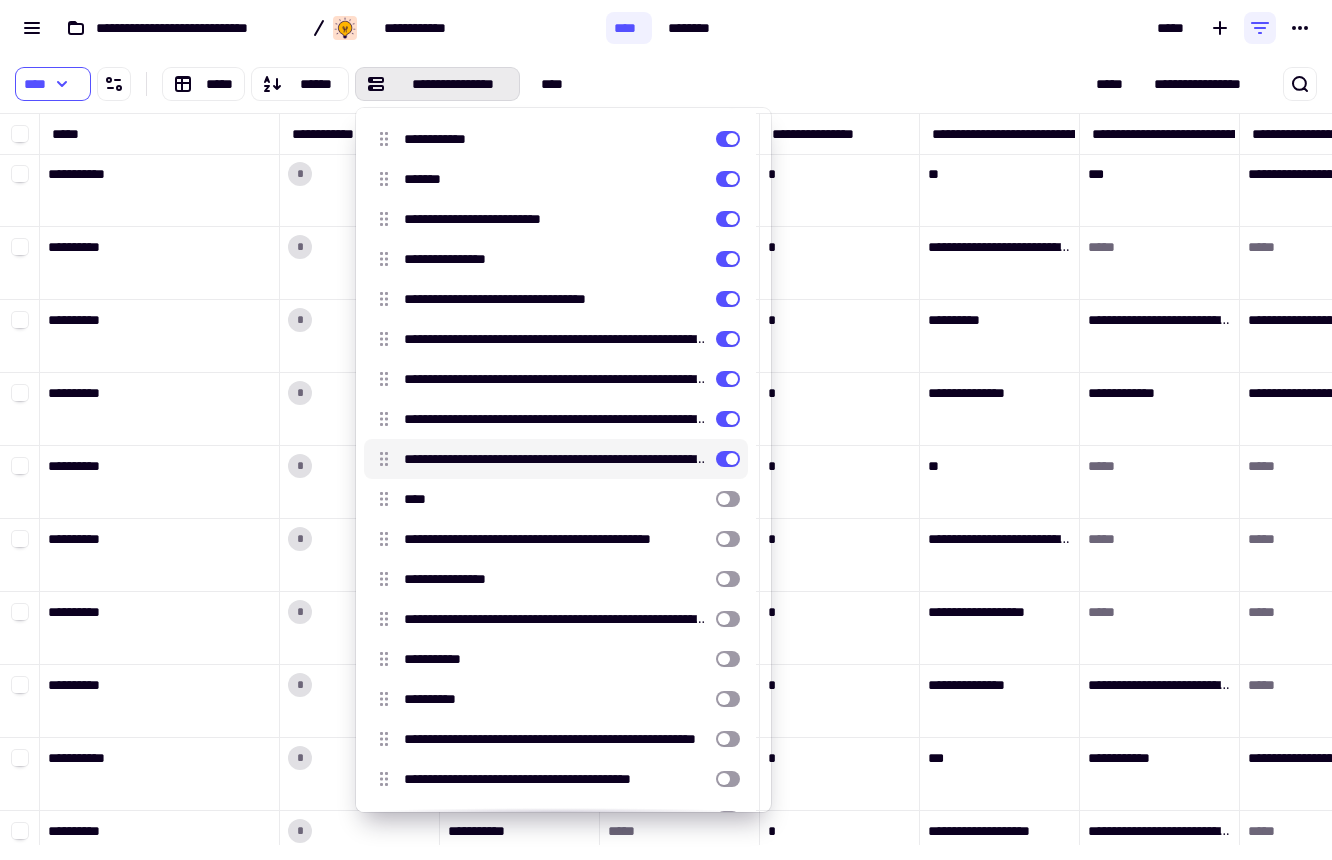 click at bounding box center (728, 459) 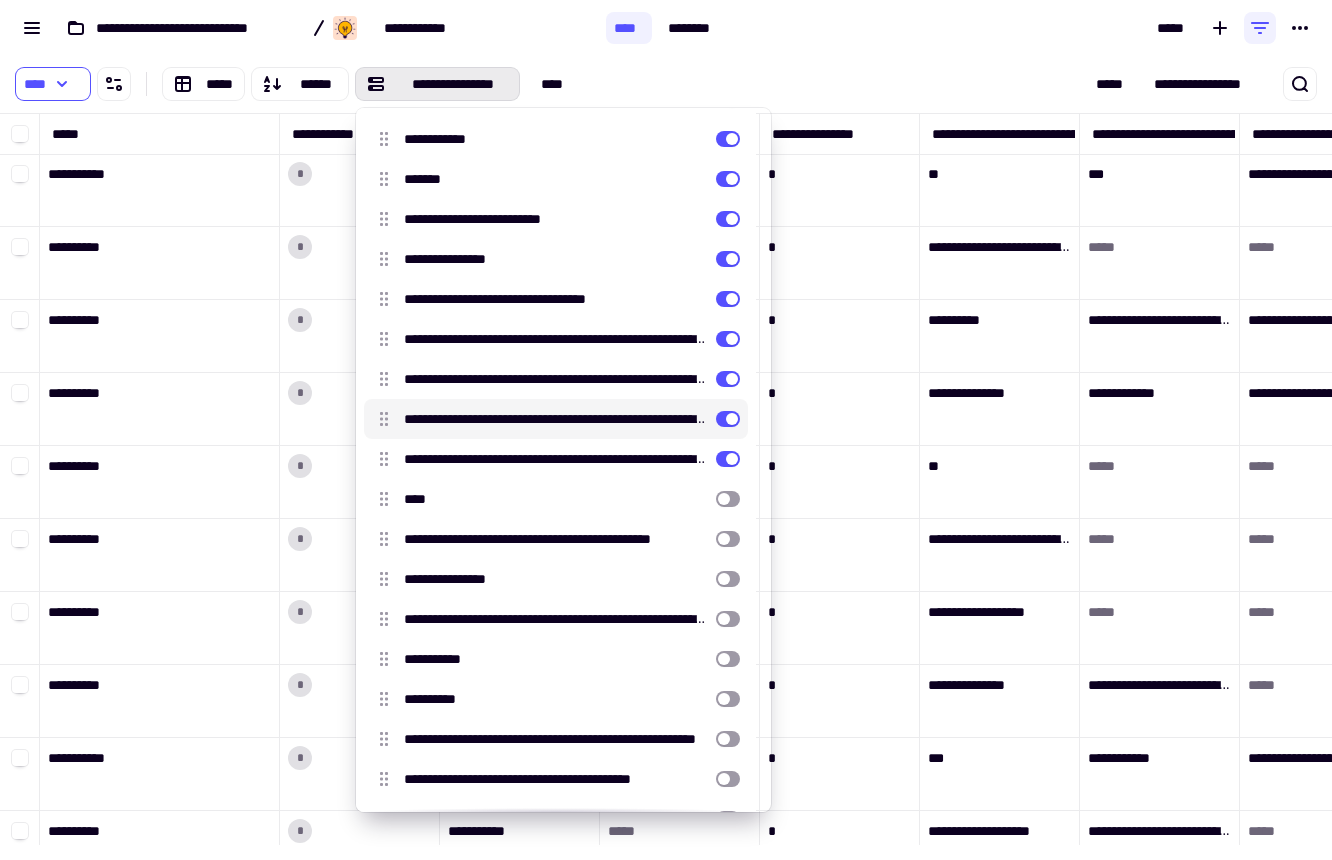 scroll, scrollTop: 676, scrollLeft: 2249, axis: both 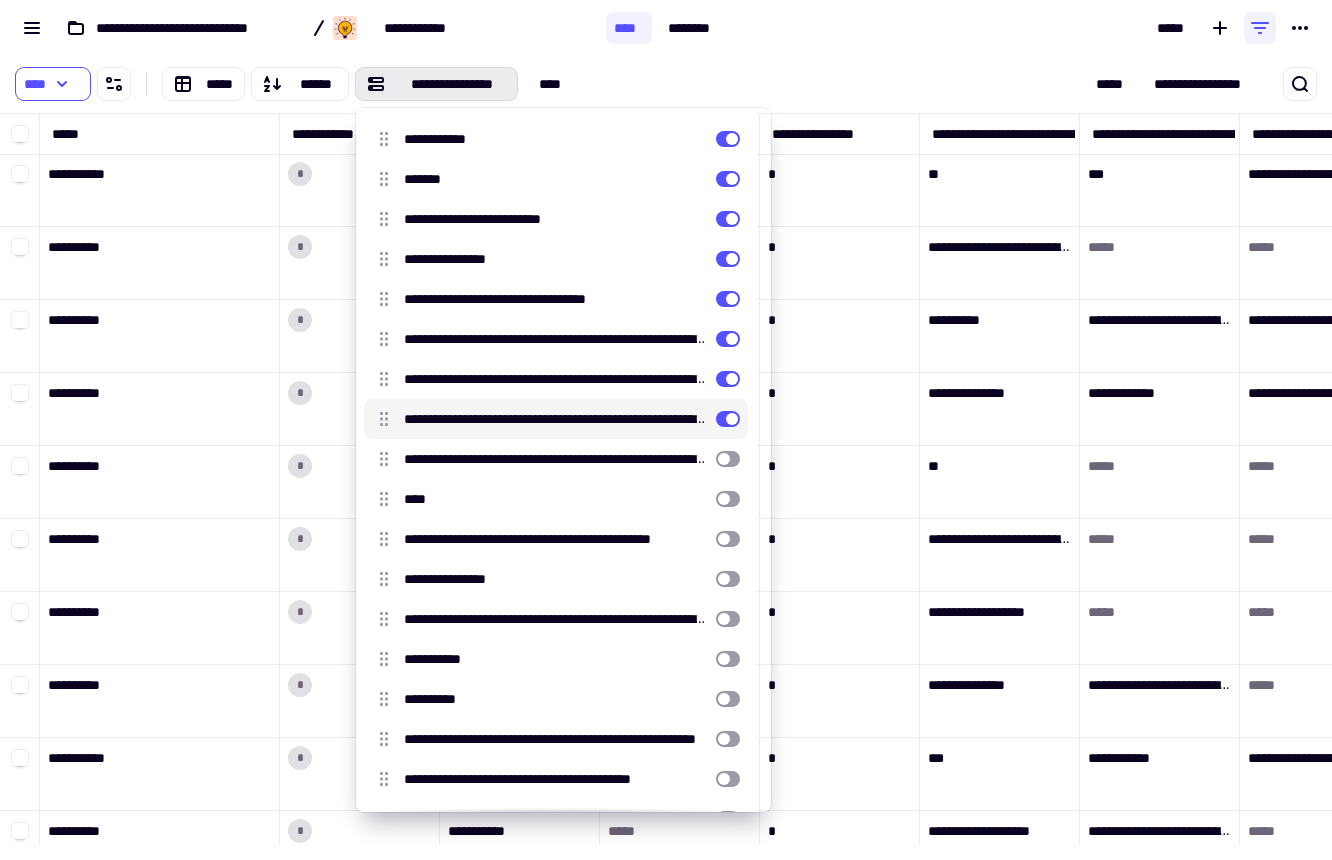 click on "**********" at bounding box center (556, 419) 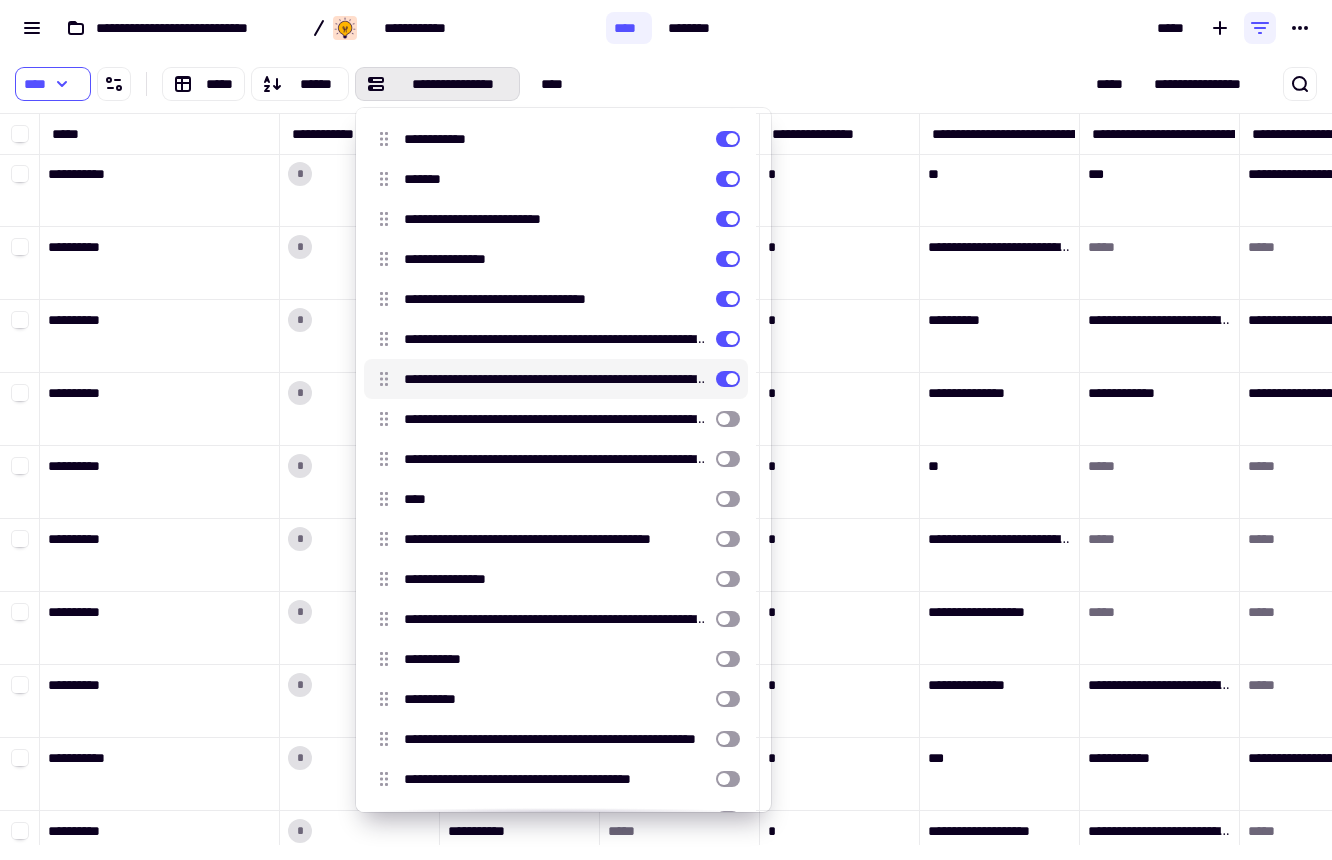 click at bounding box center [728, 379] 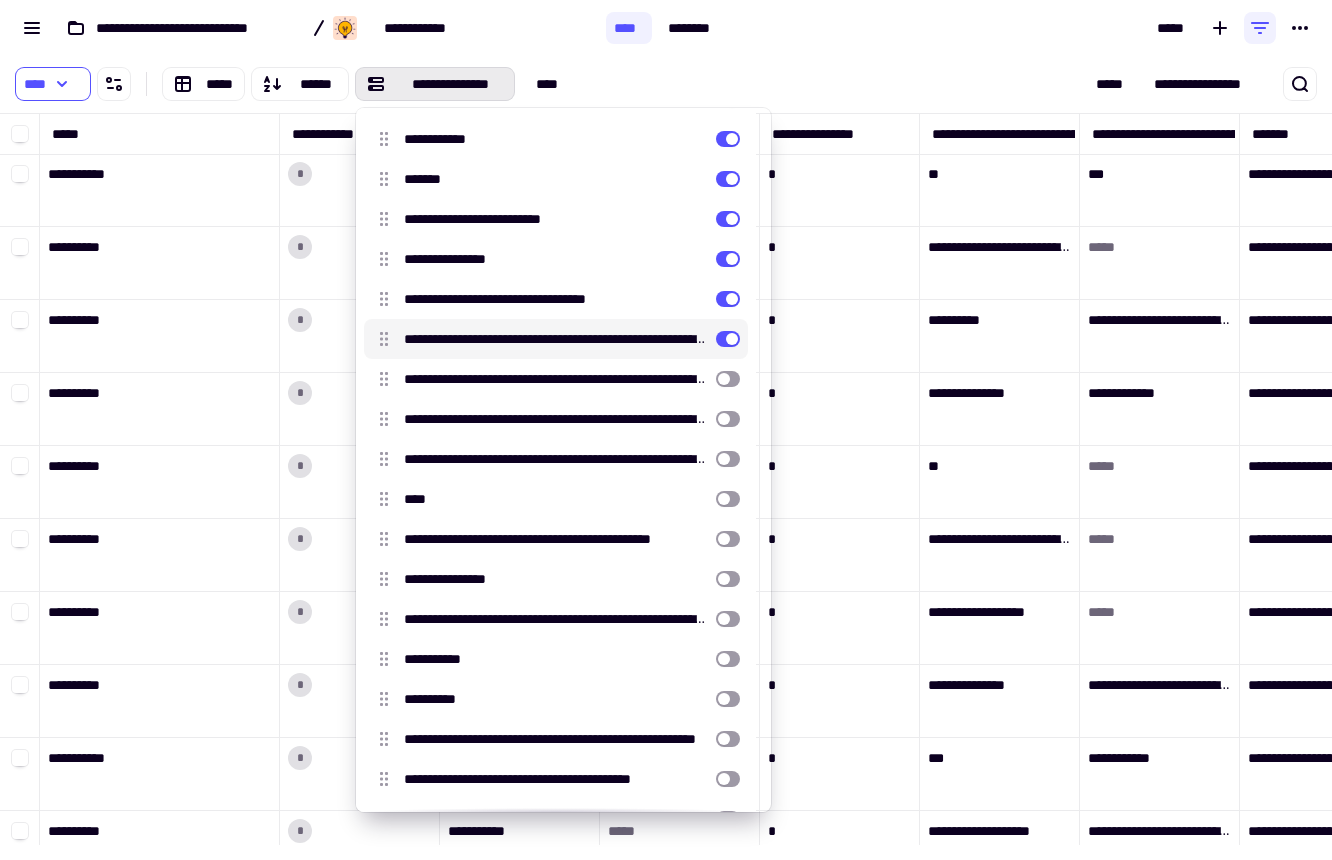 click at bounding box center [728, 339] 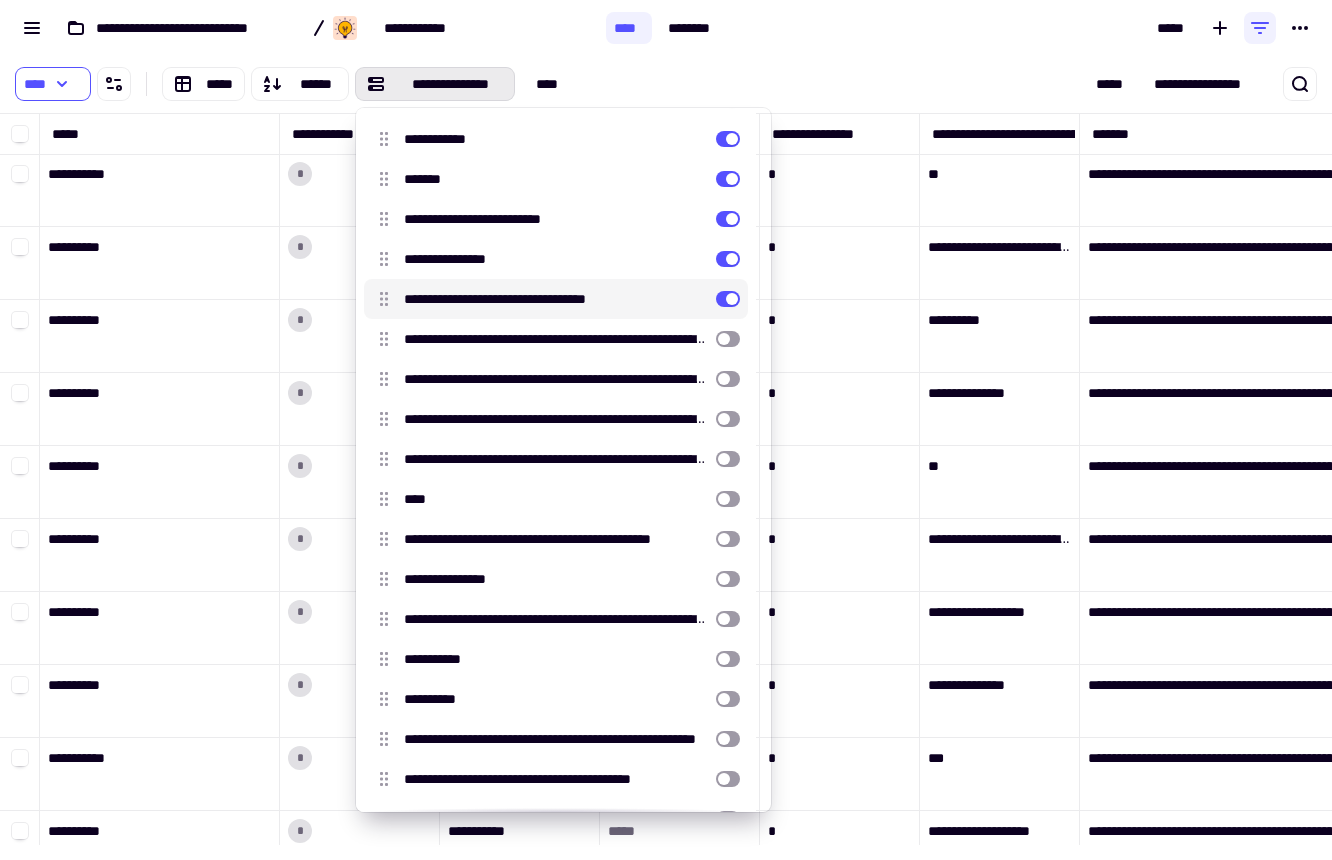 click at bounding box center [728, 299] 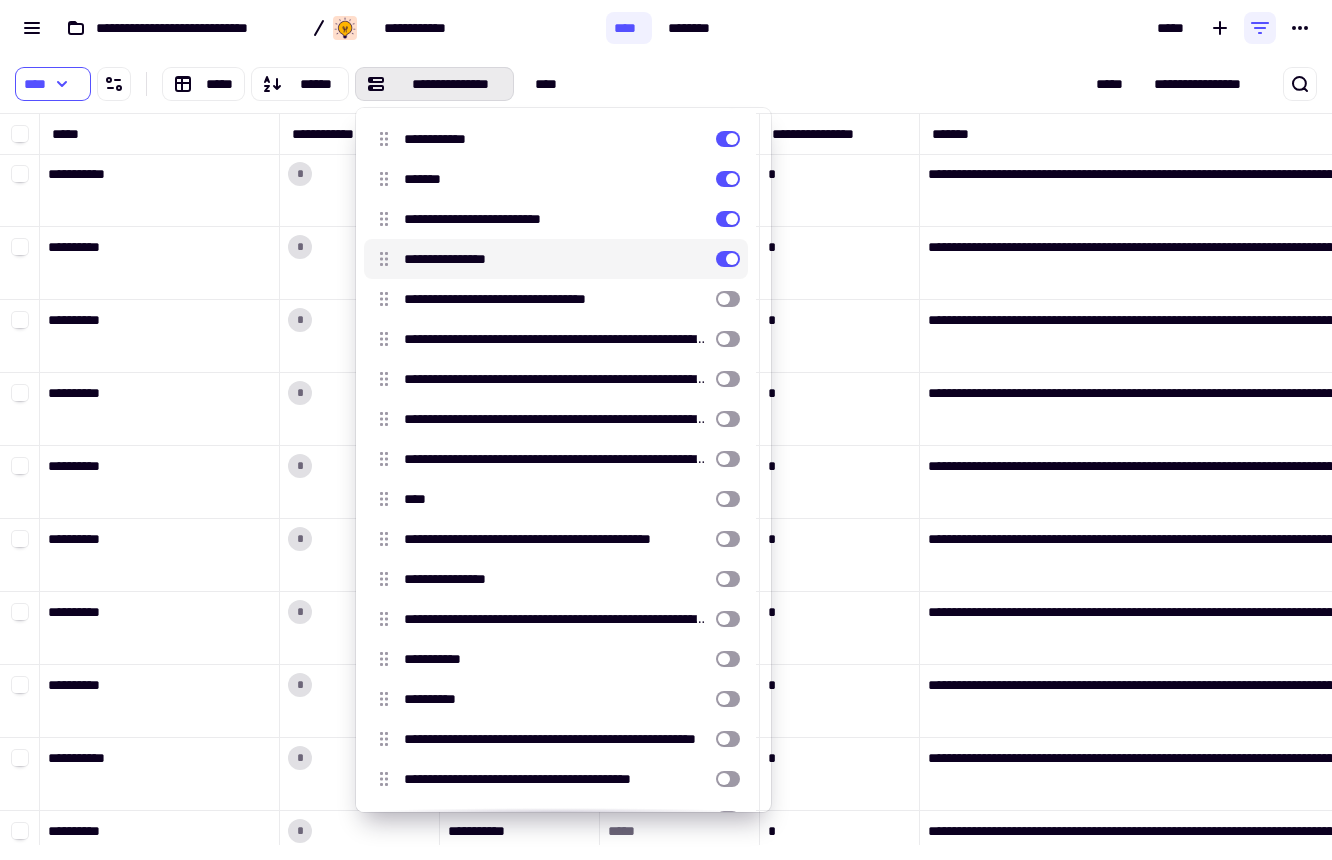 click at bounding box center [728, 259] 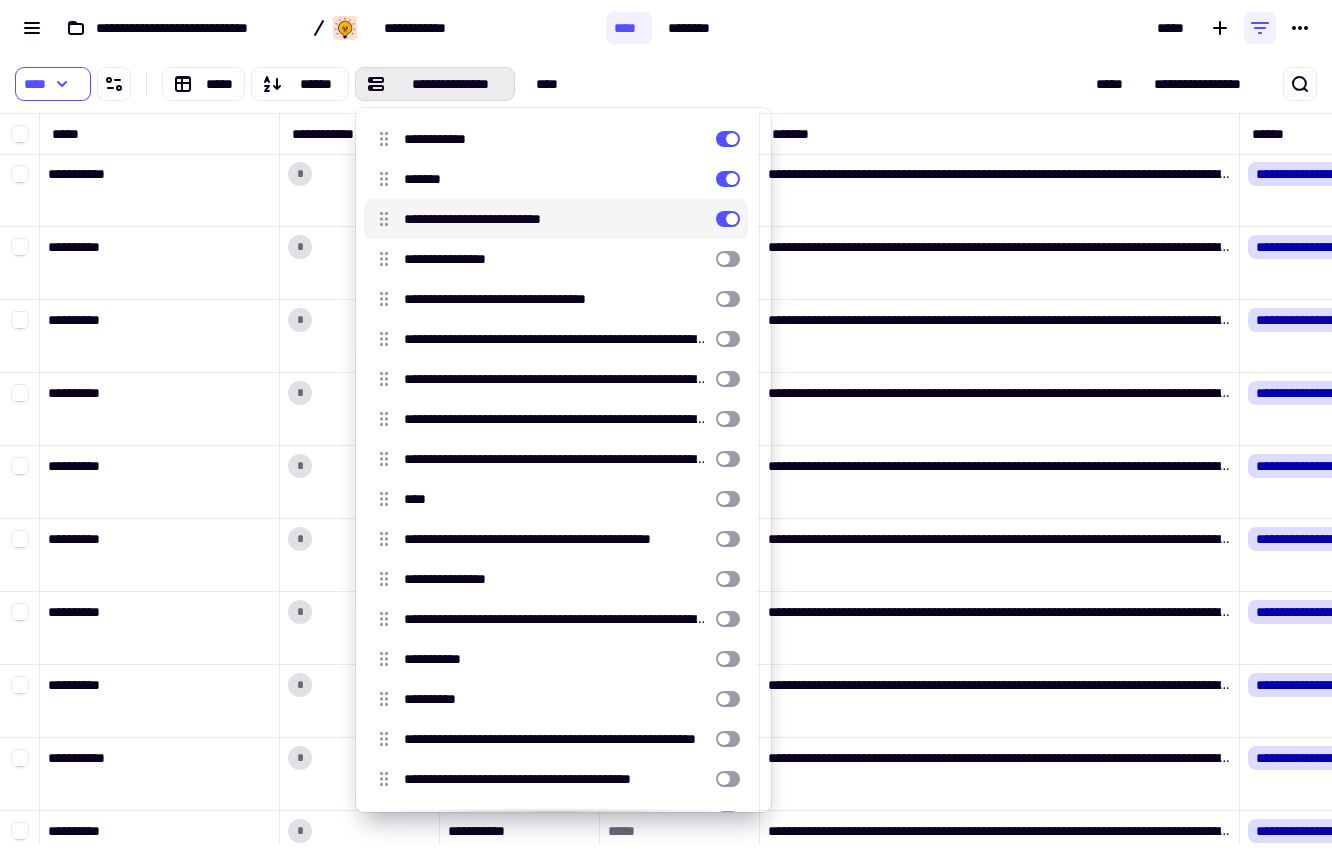click on "**********" at bounding box center (556, 219) 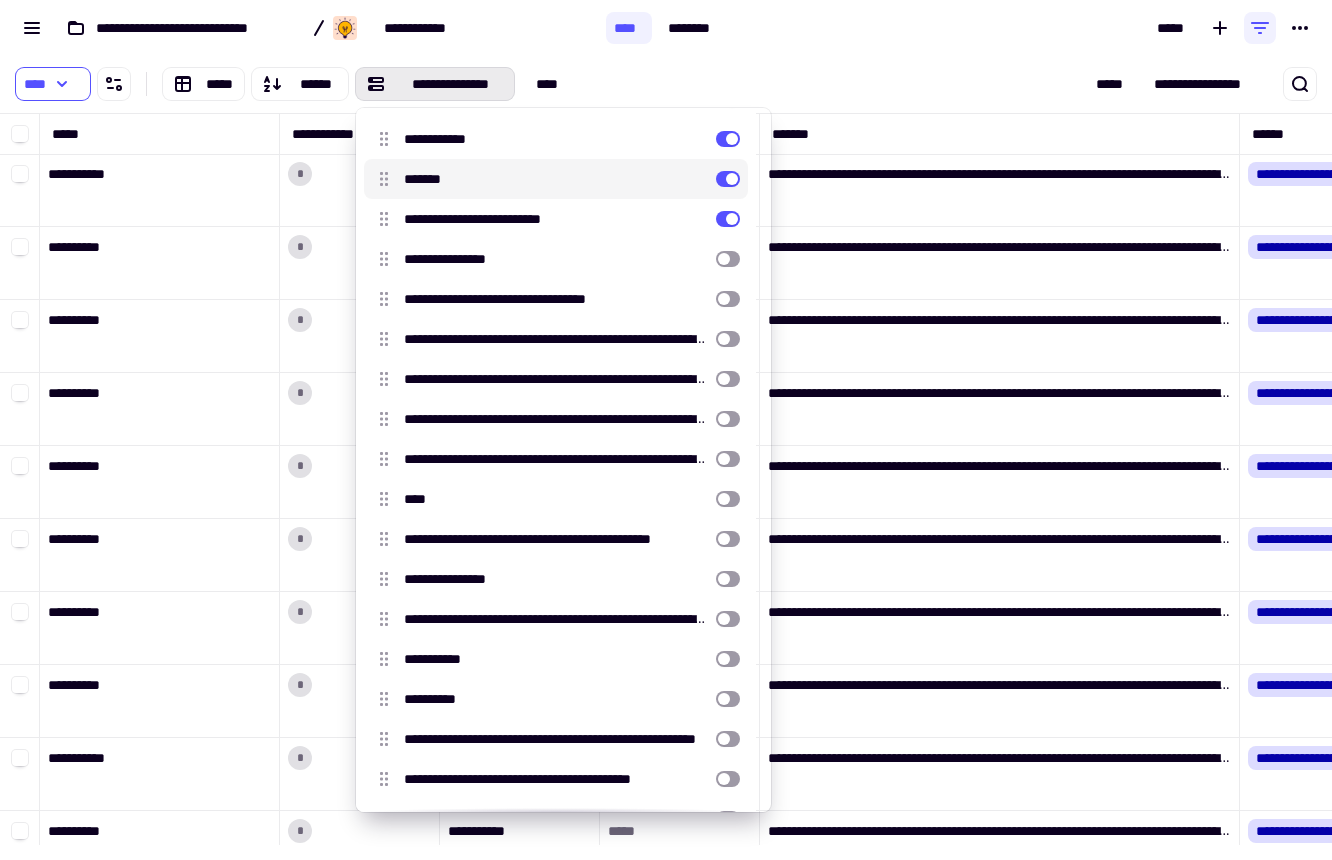 scroll, scrollTop: 16, scrollLeft: 16, axis: both 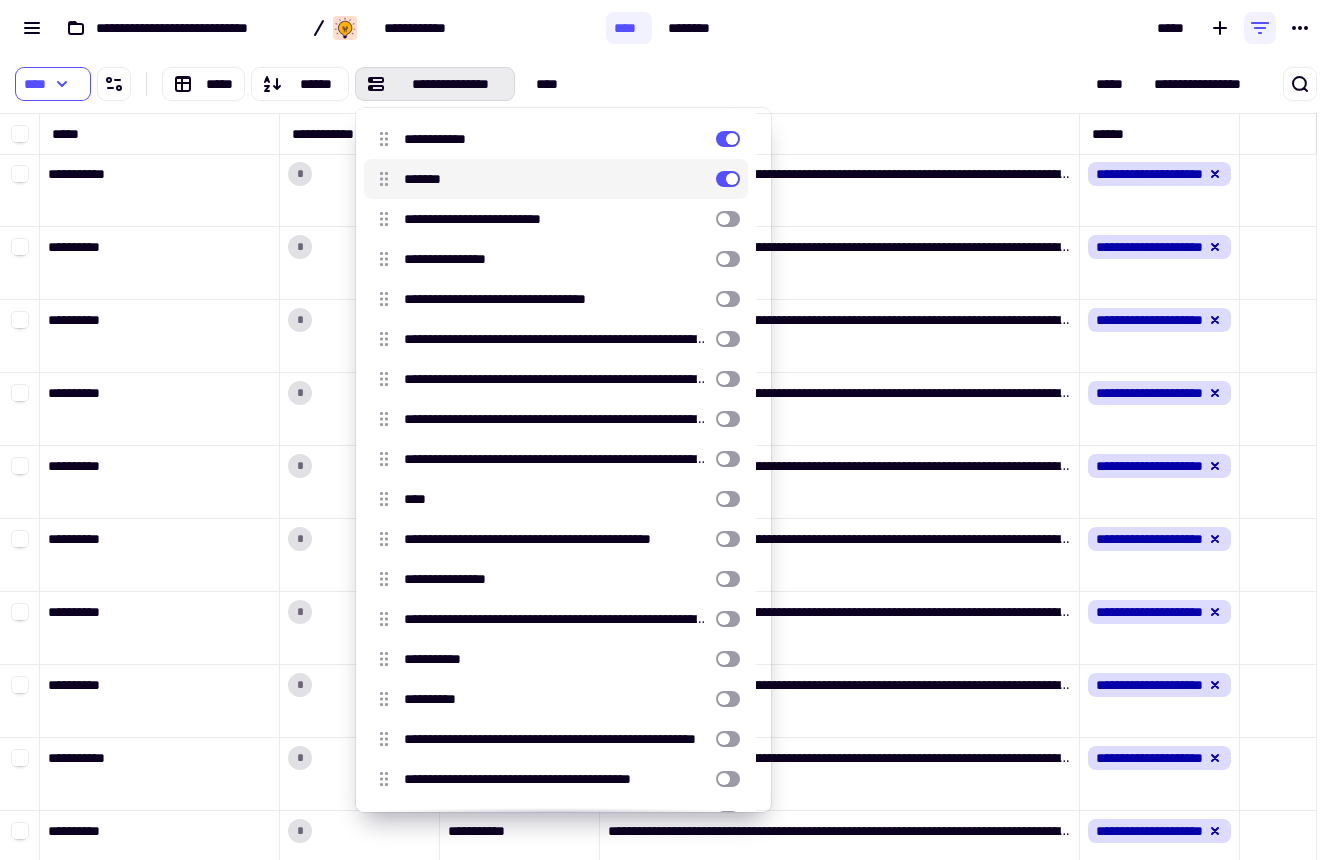 click at bounding box center [728, 179] 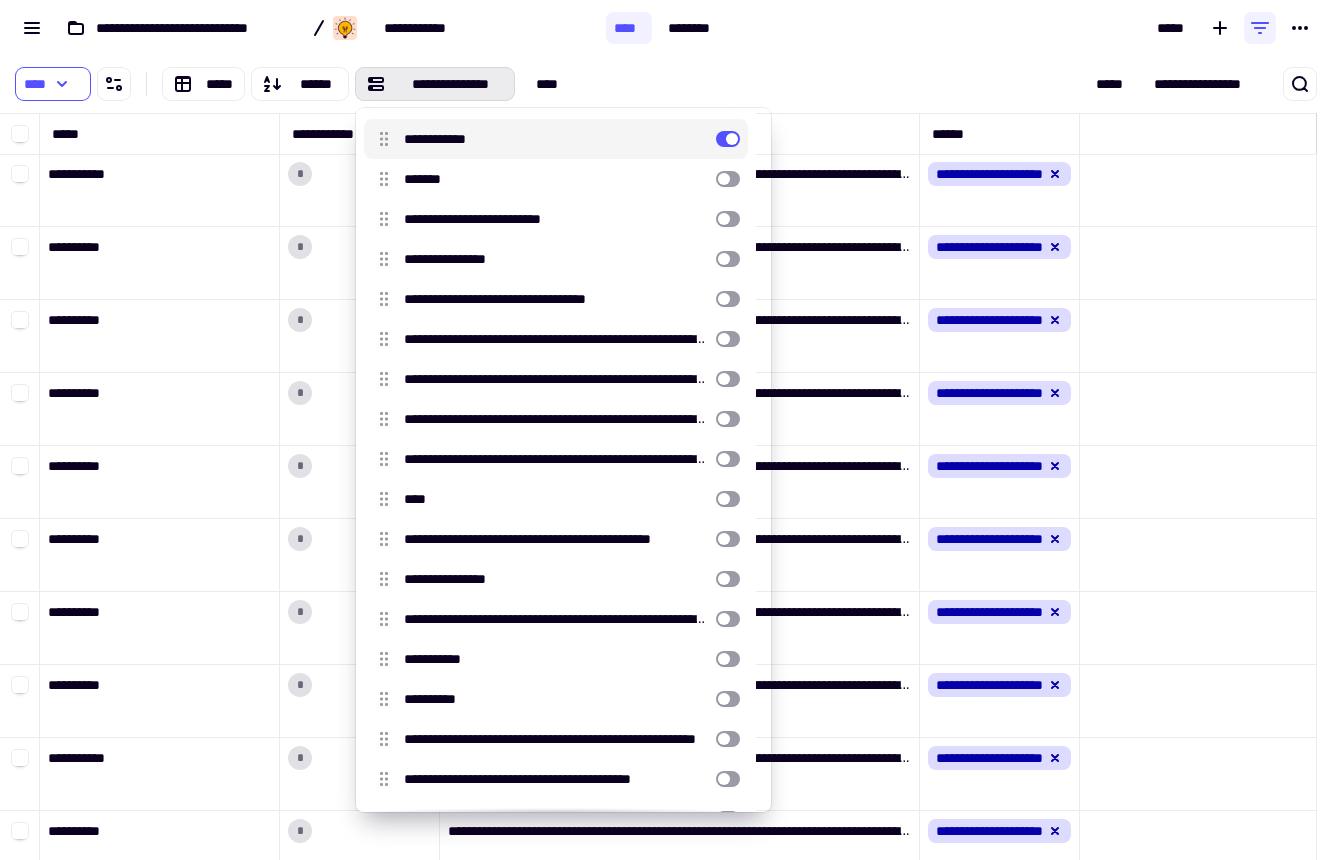 click at bounding box center (728, 139) 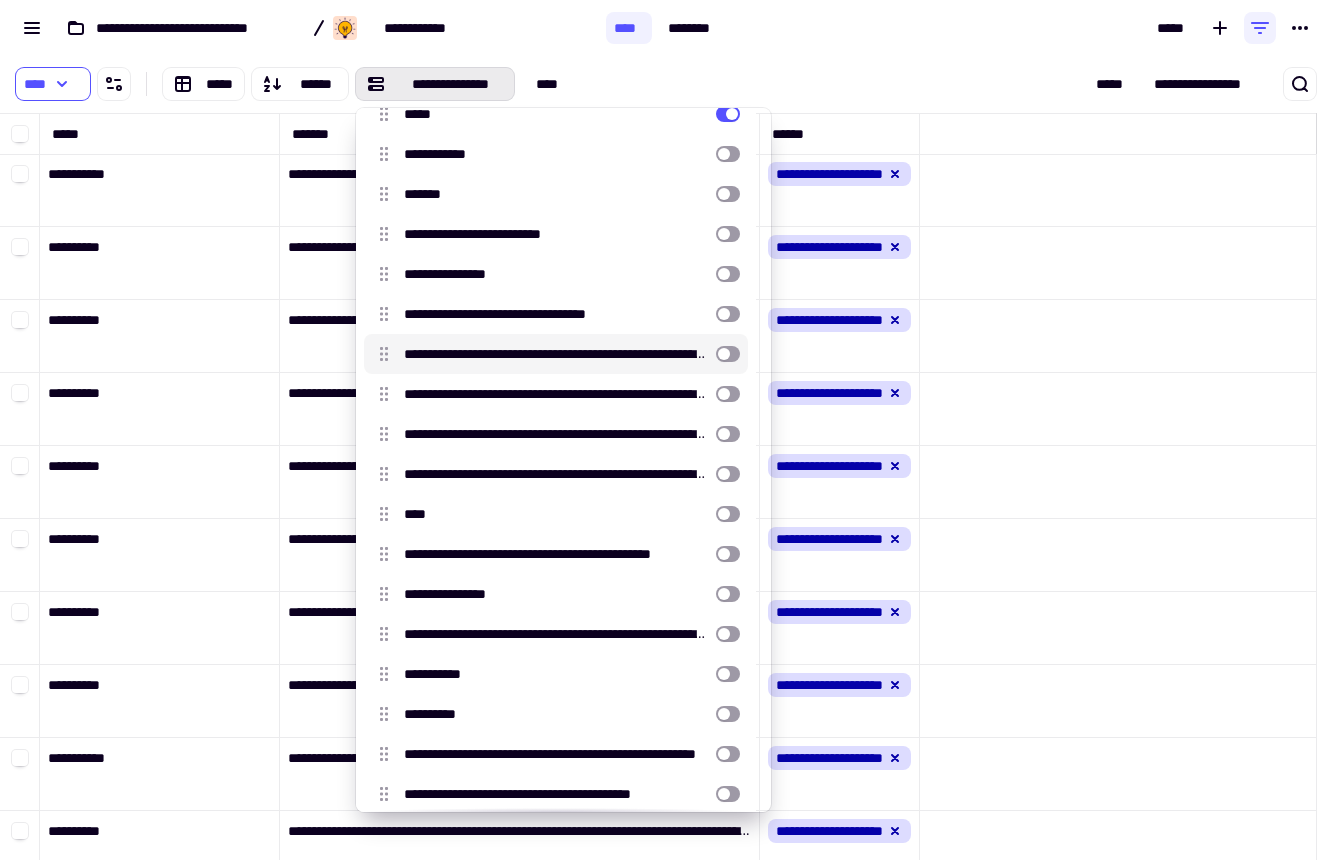 scroll, scrollTop: 0, scrollLeft: 0, axis: both 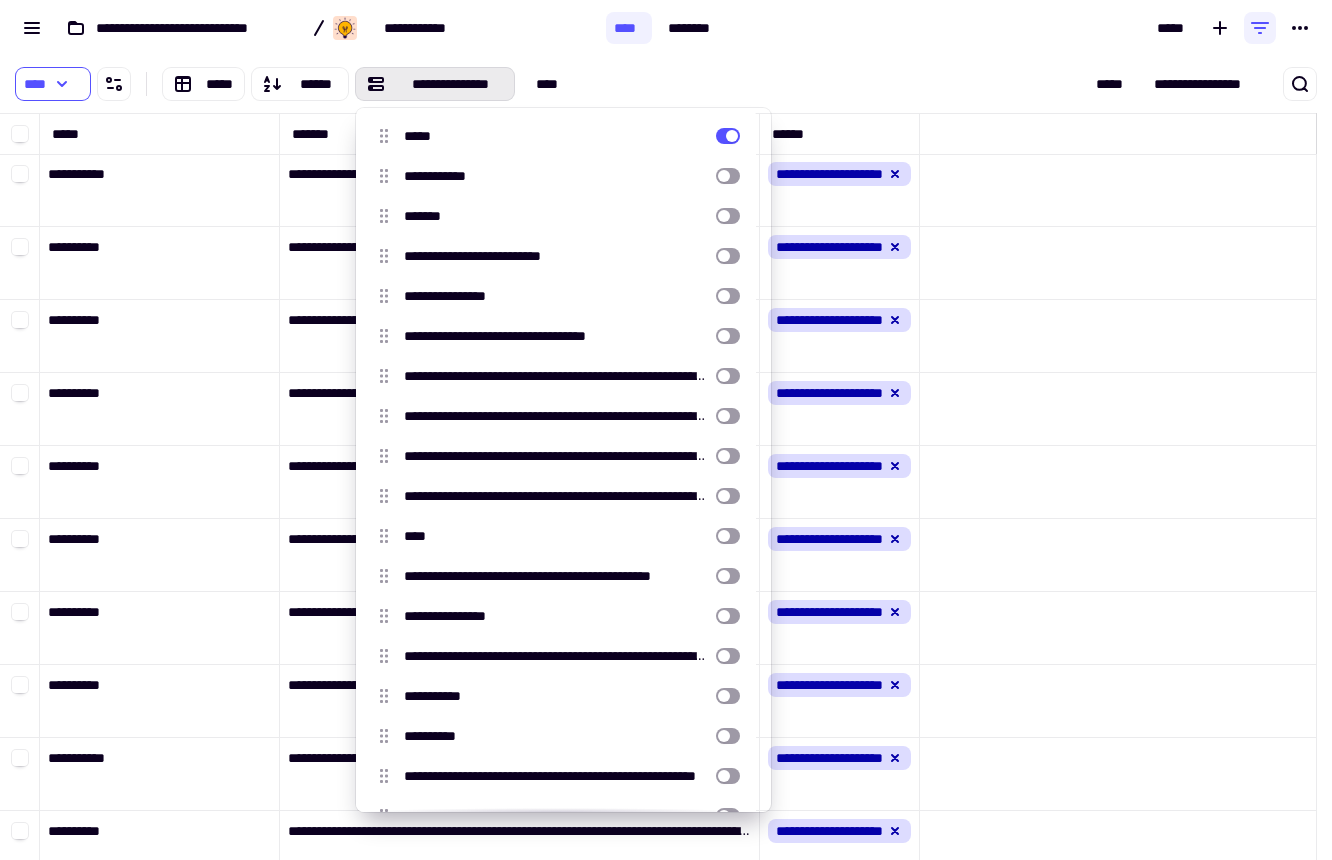 click on "**********" at bounding box center [666, 28] 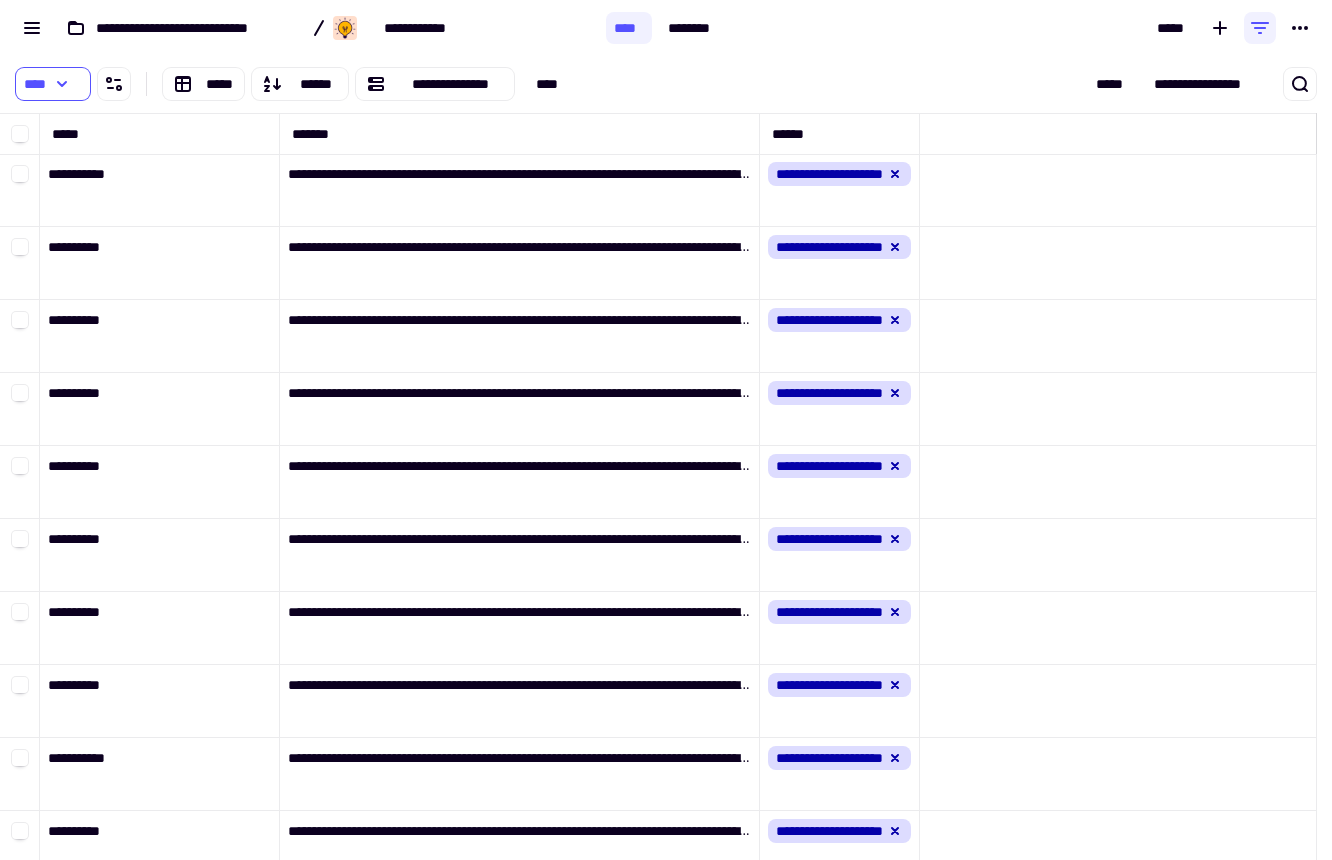 drag, startPoint x: 839, startPoint y: 136, endPoint x: 181, endPoint y: 149, distance: 658.1284 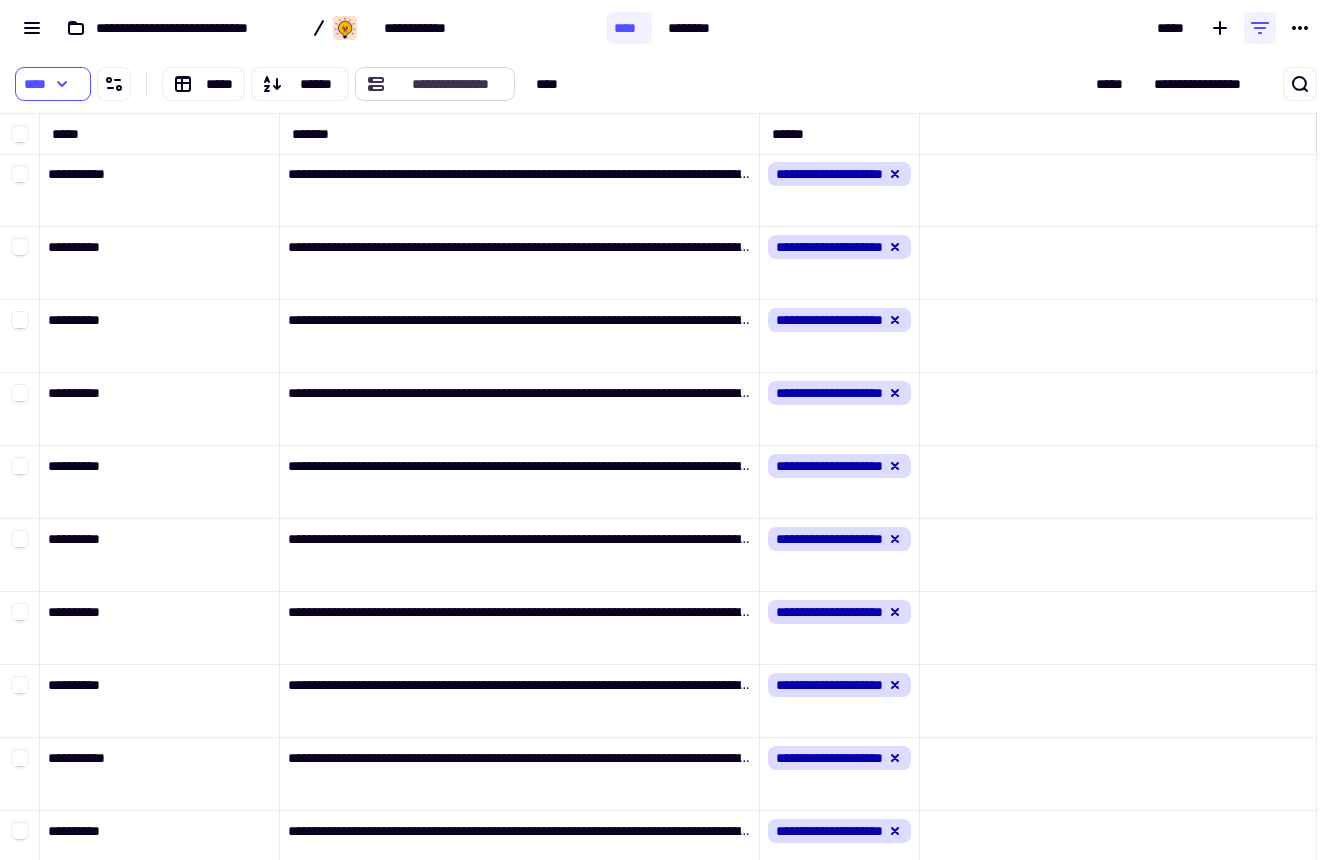 click on "**********" 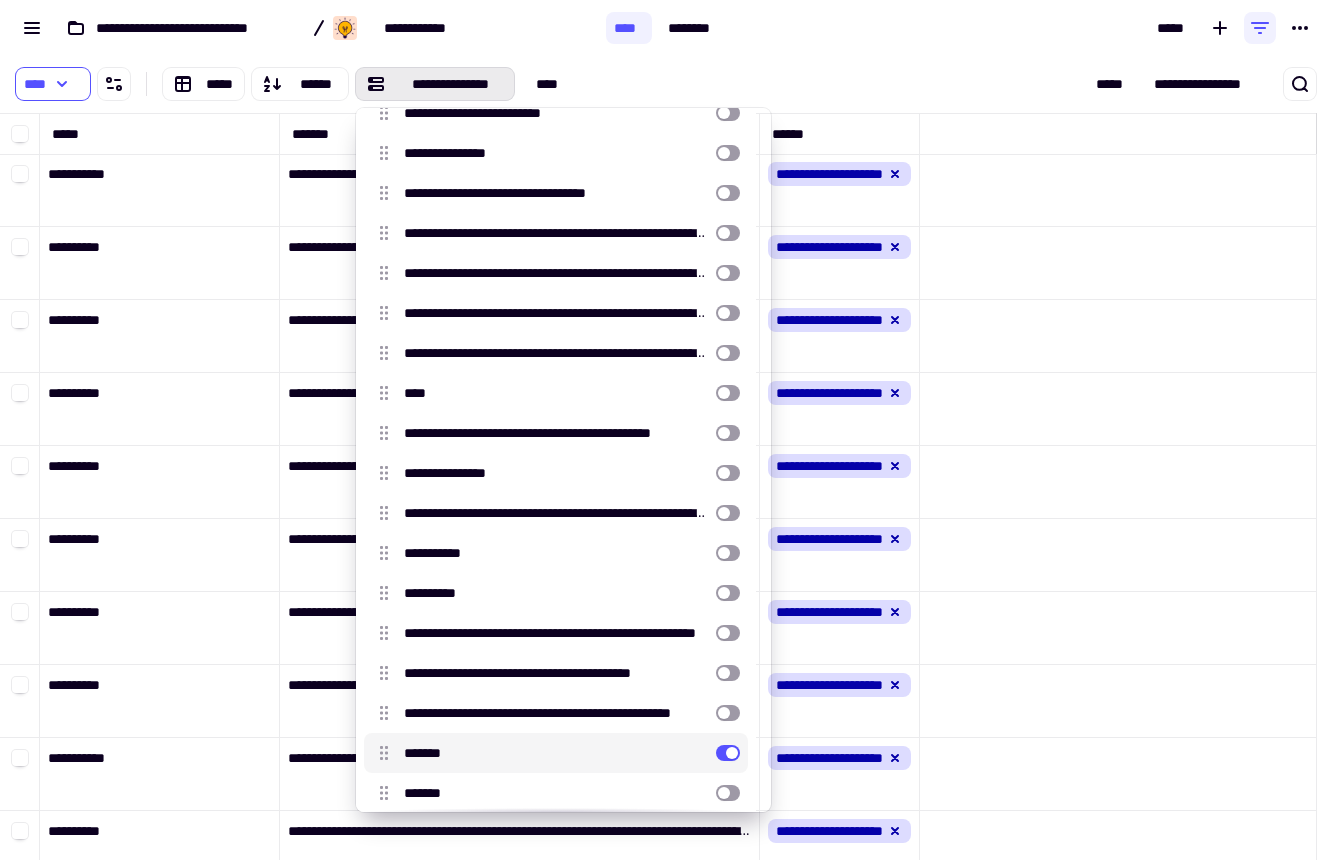 scroll, scrollTop: 409, scrollLeft: 0, axis: vertical 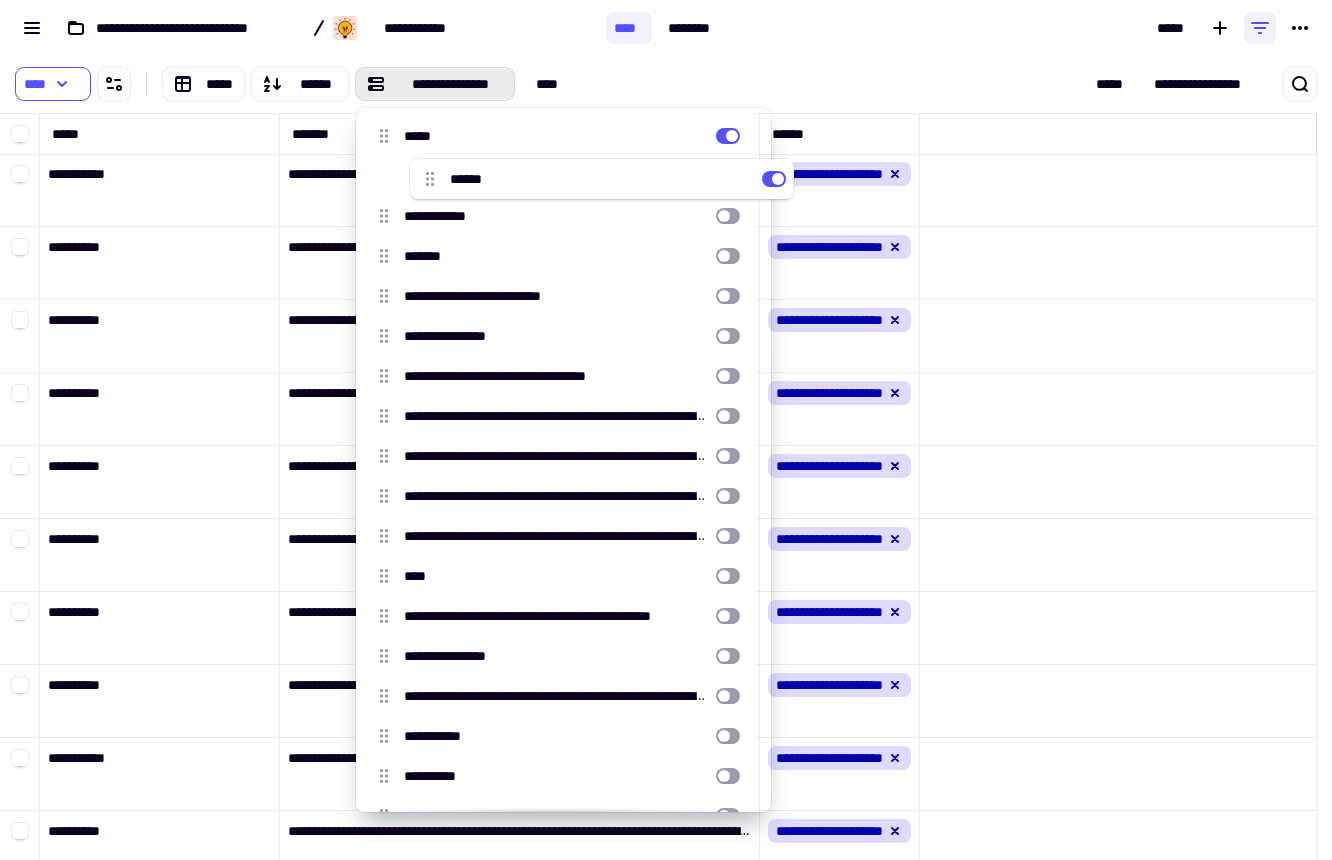 drag, startPoint x: 382, startPoint y: 735, endPoint x: 428, endPoint y: 178, distance: 558.89624 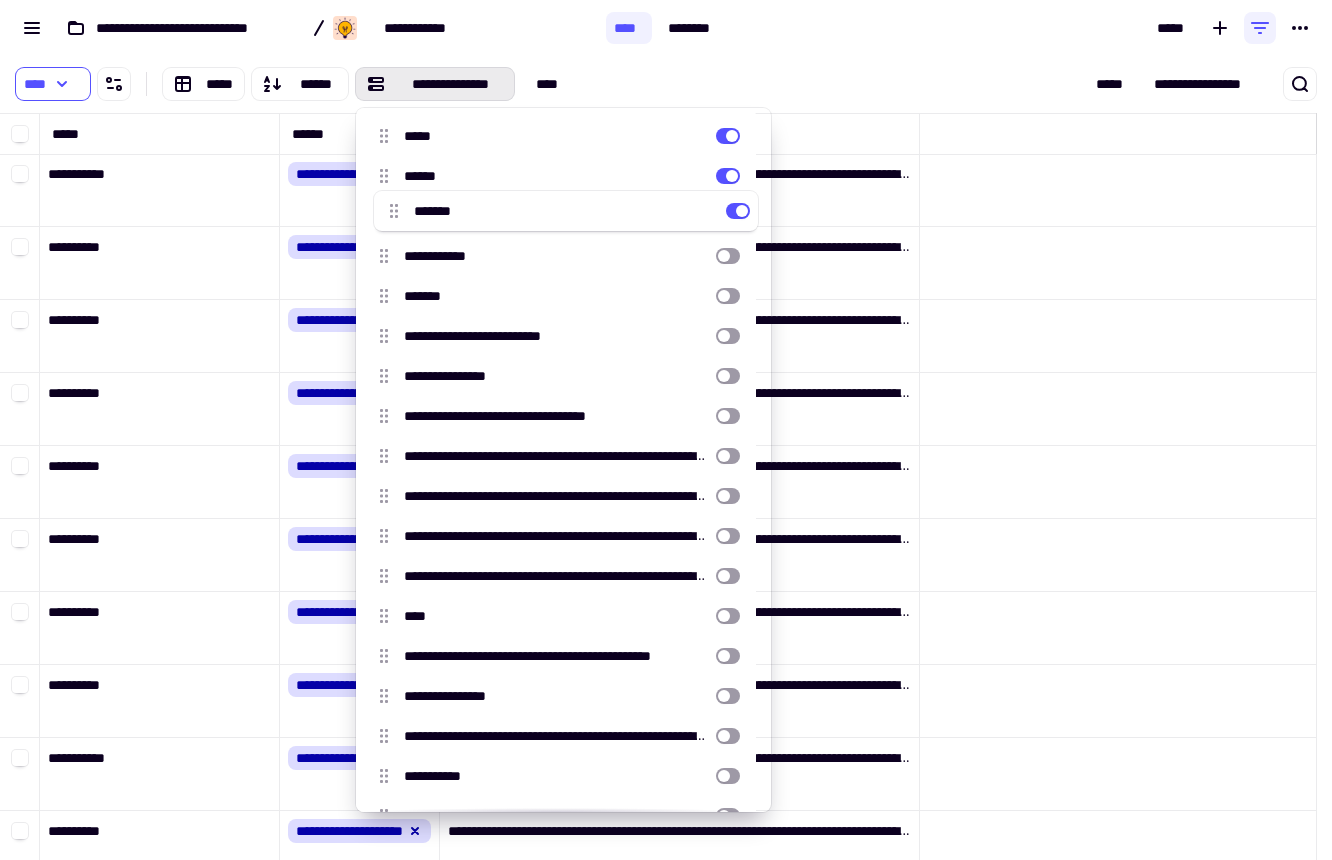 drag, startPoint x: 379, startPoint y: 531, endPoint x: 390, endPoint y: 206, distance: 325.1861 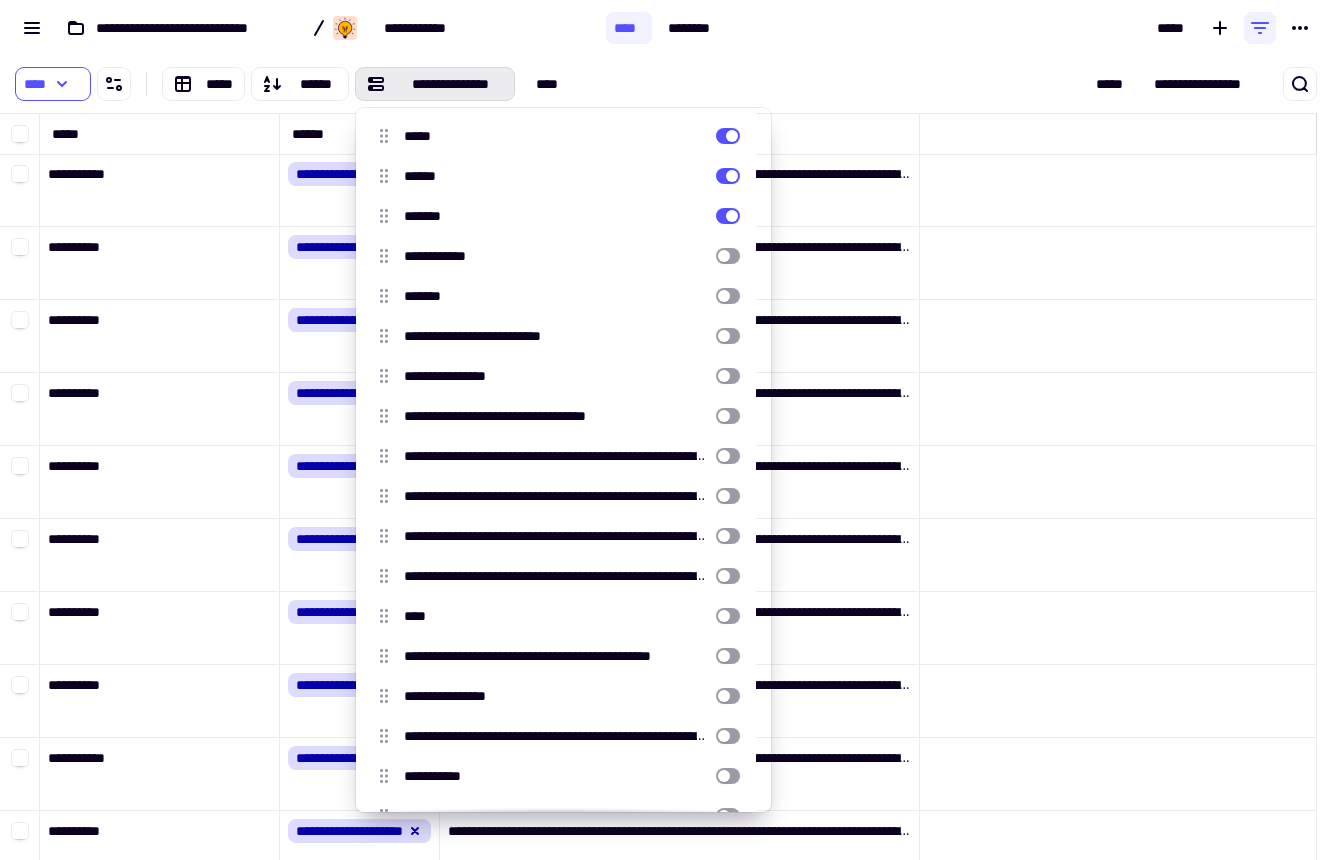 click on "**********" at bounding box center [419, 84] 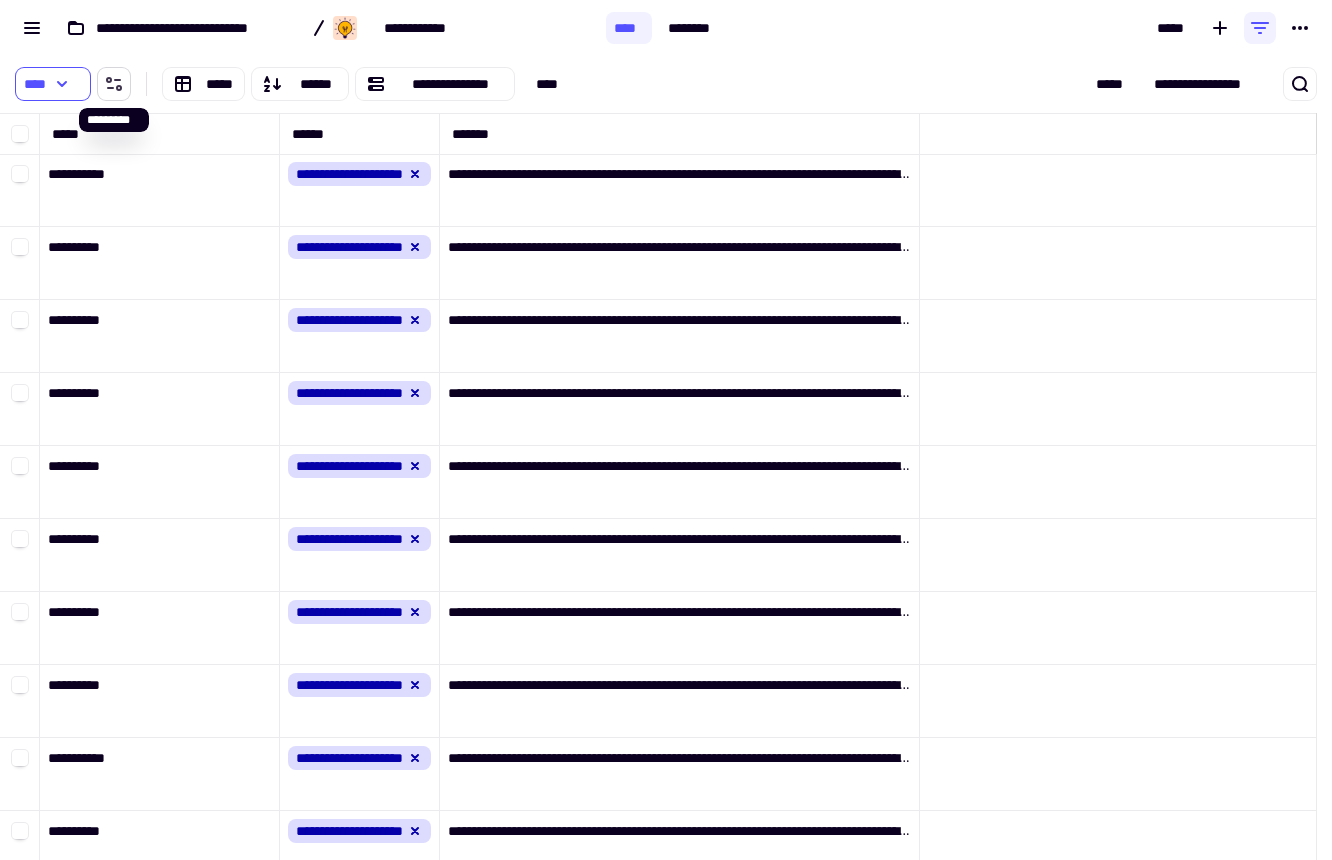 click 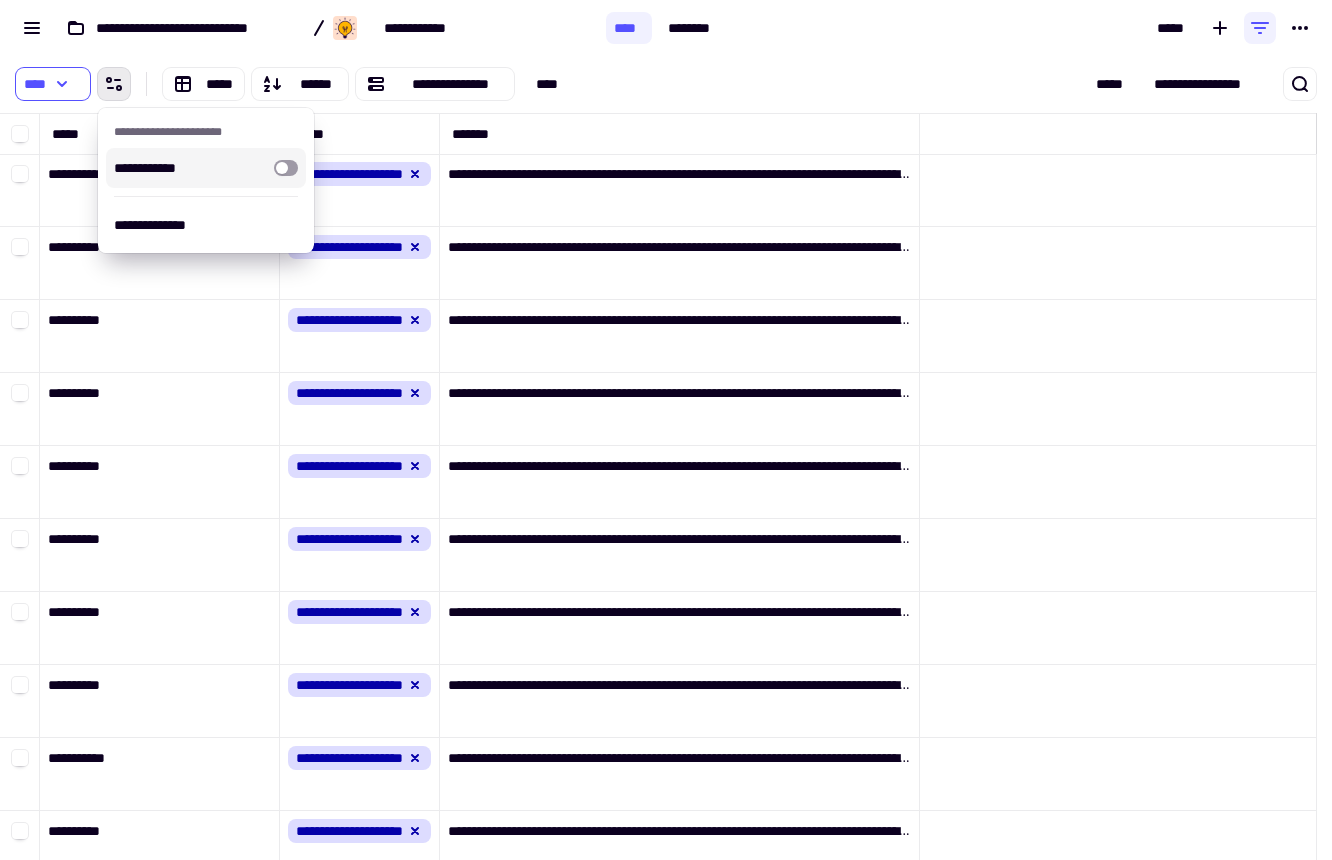 click on "**********" at bounding box center [1077, 84] 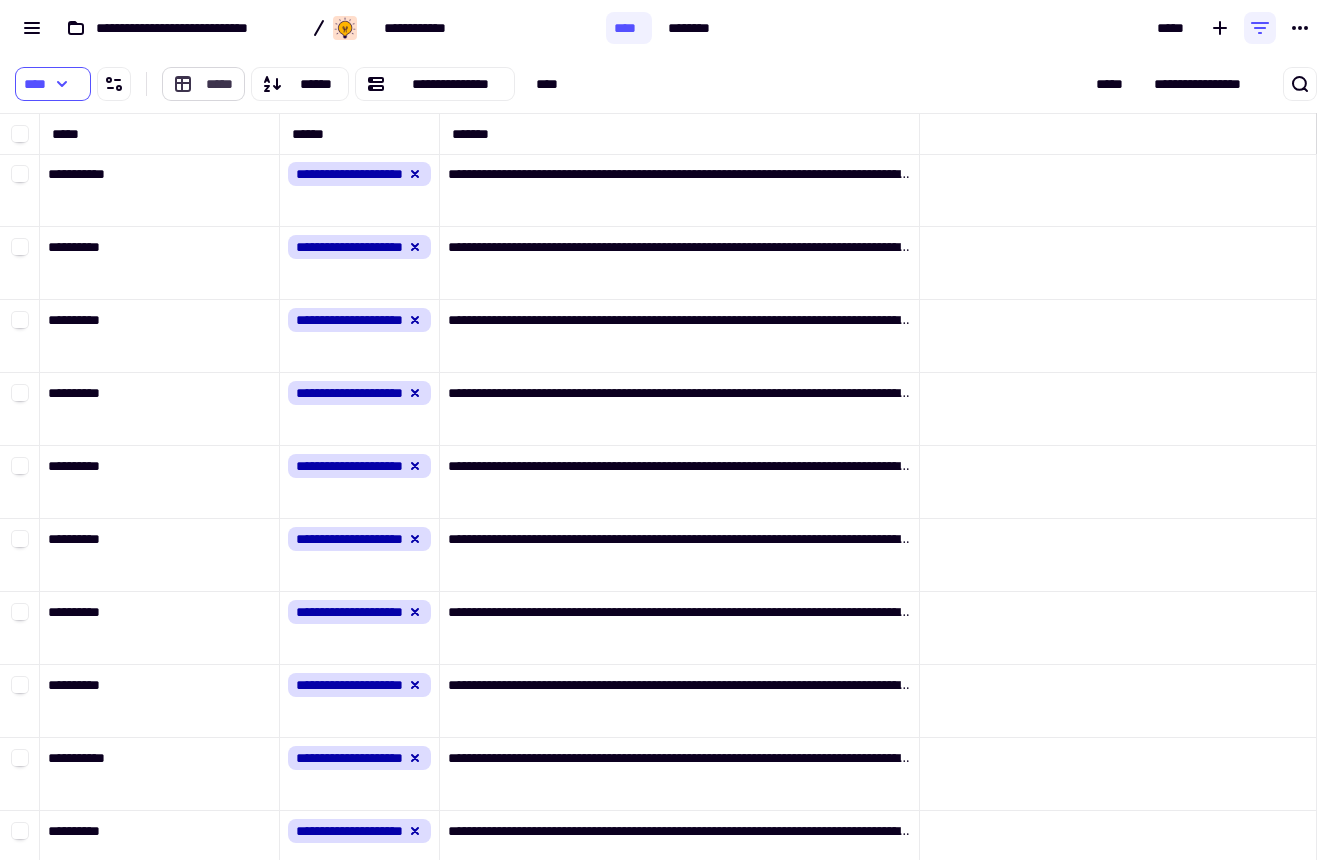 click on "*****" 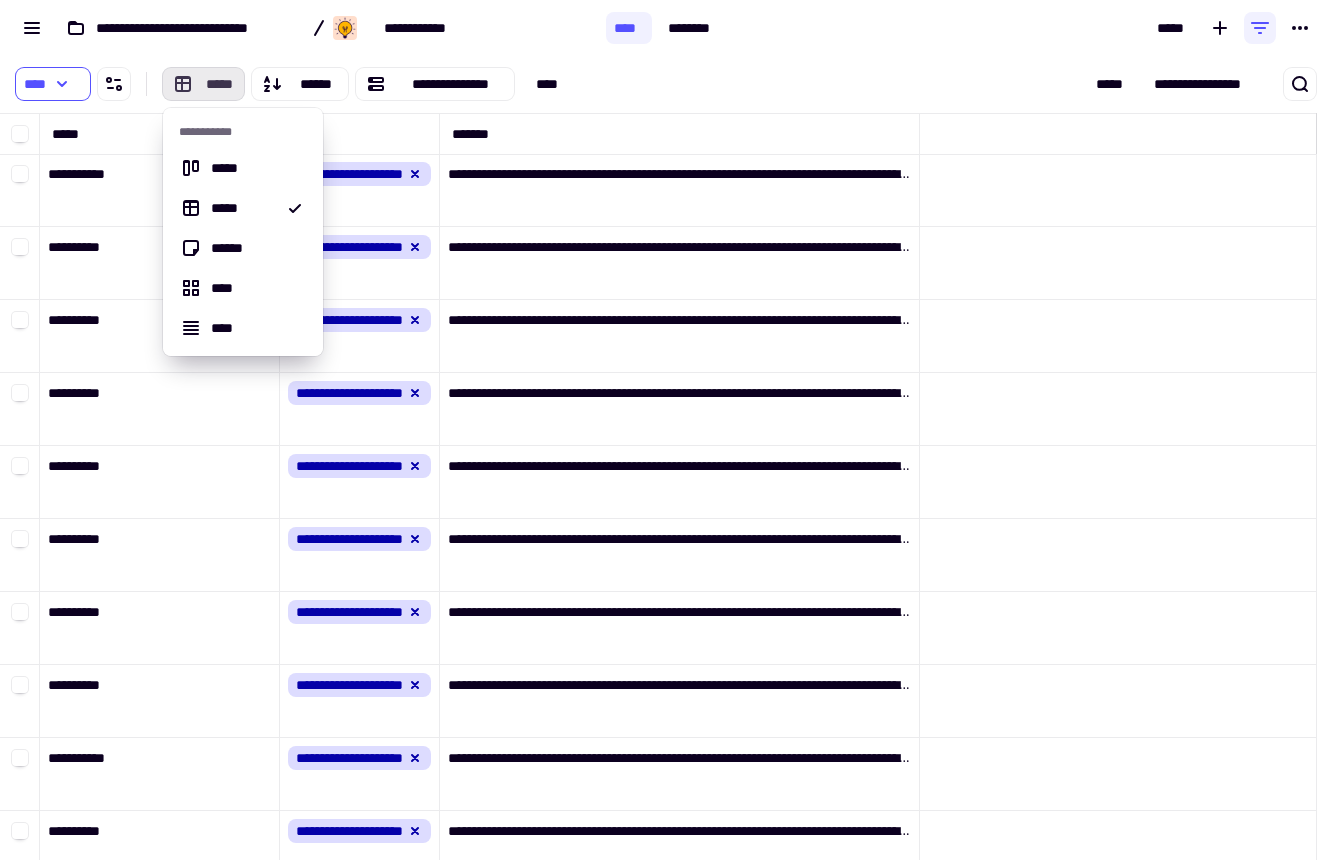 click on "*****" 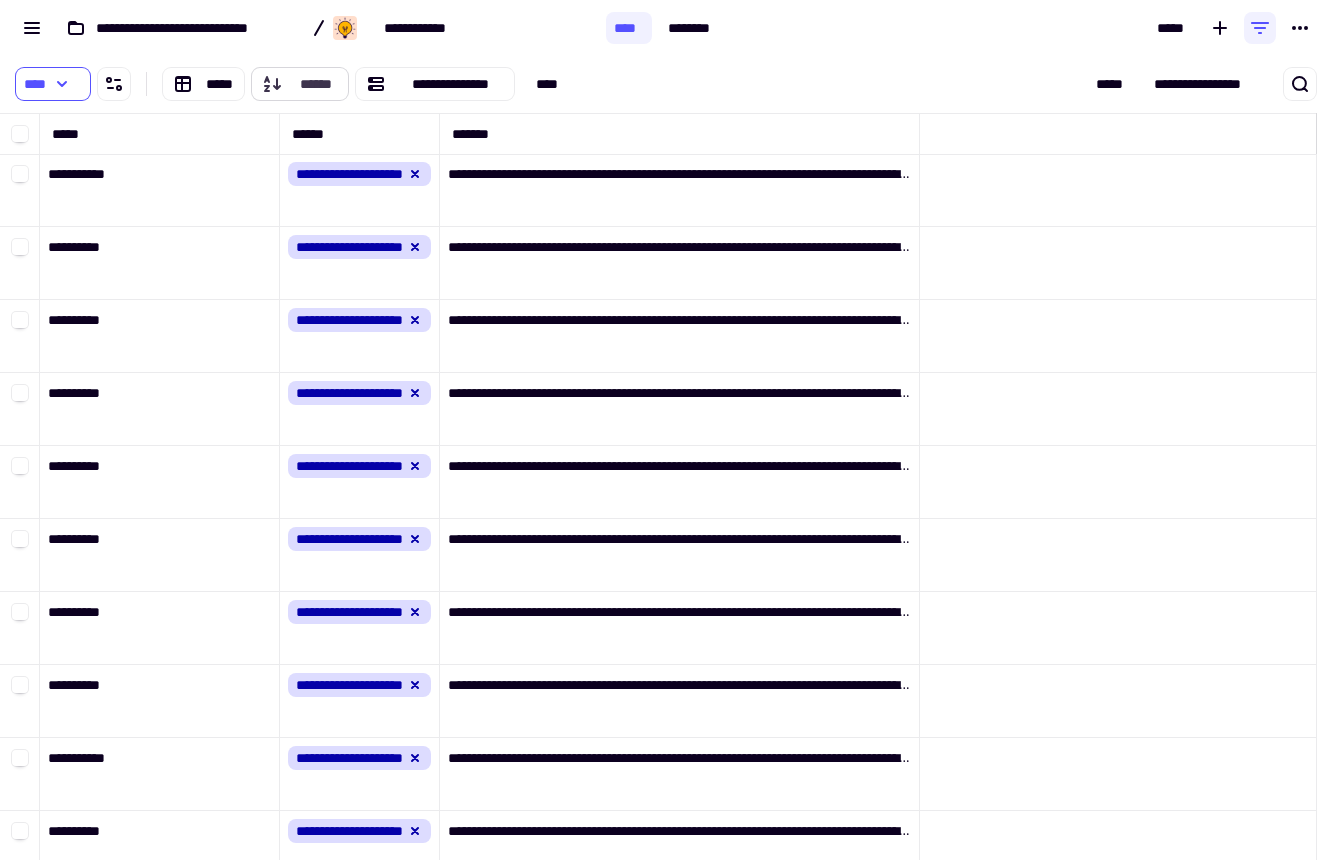 click 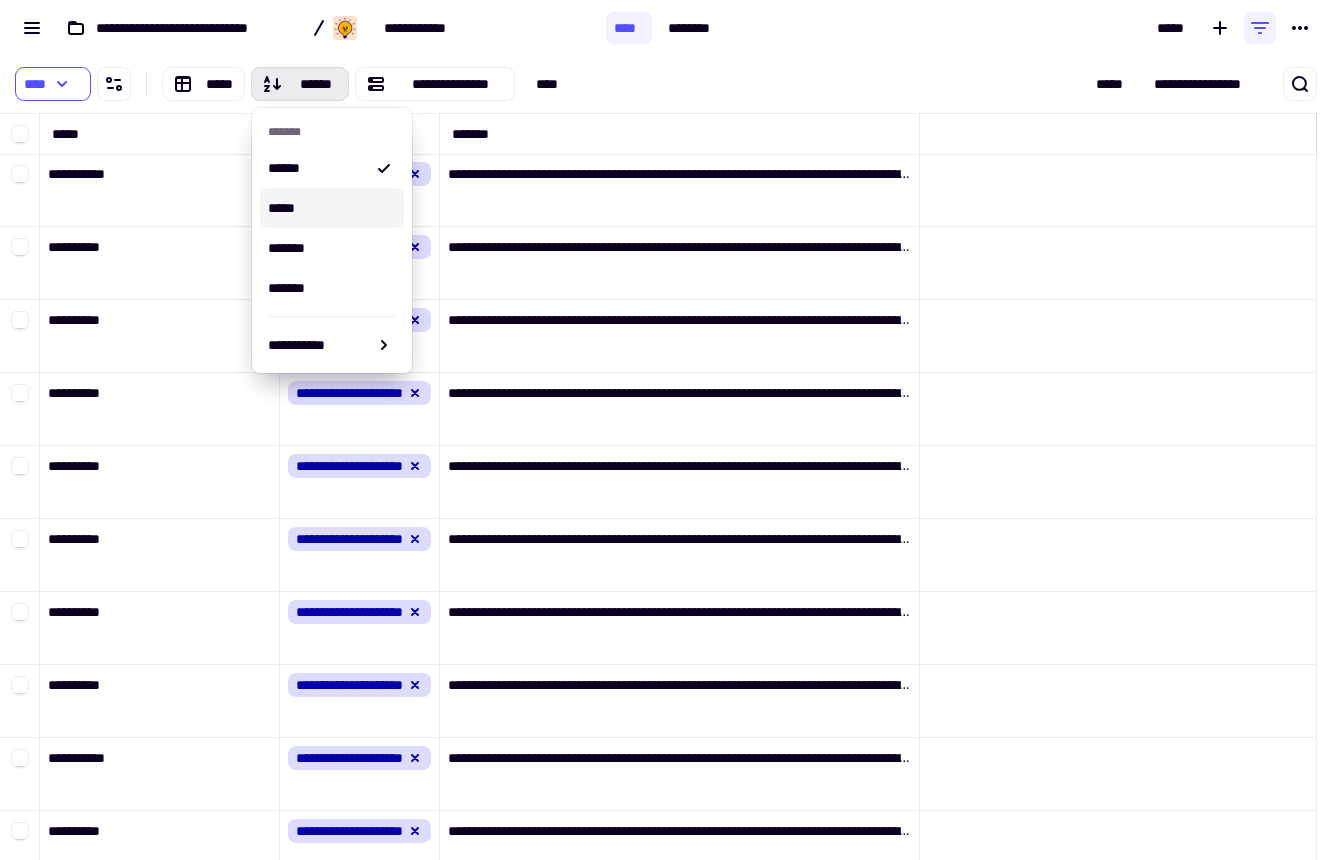 click on "*****" at bounding box center (332, 208) 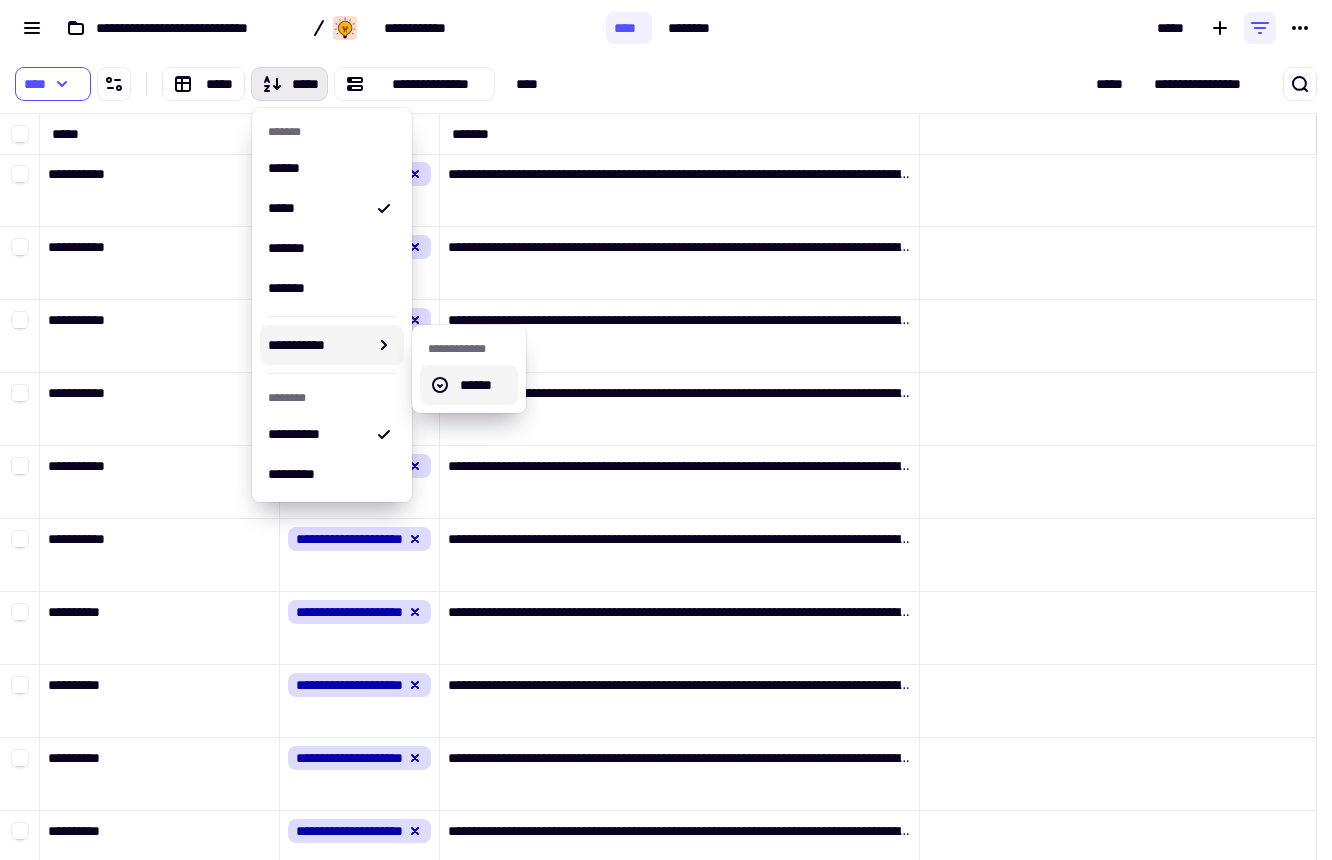 click 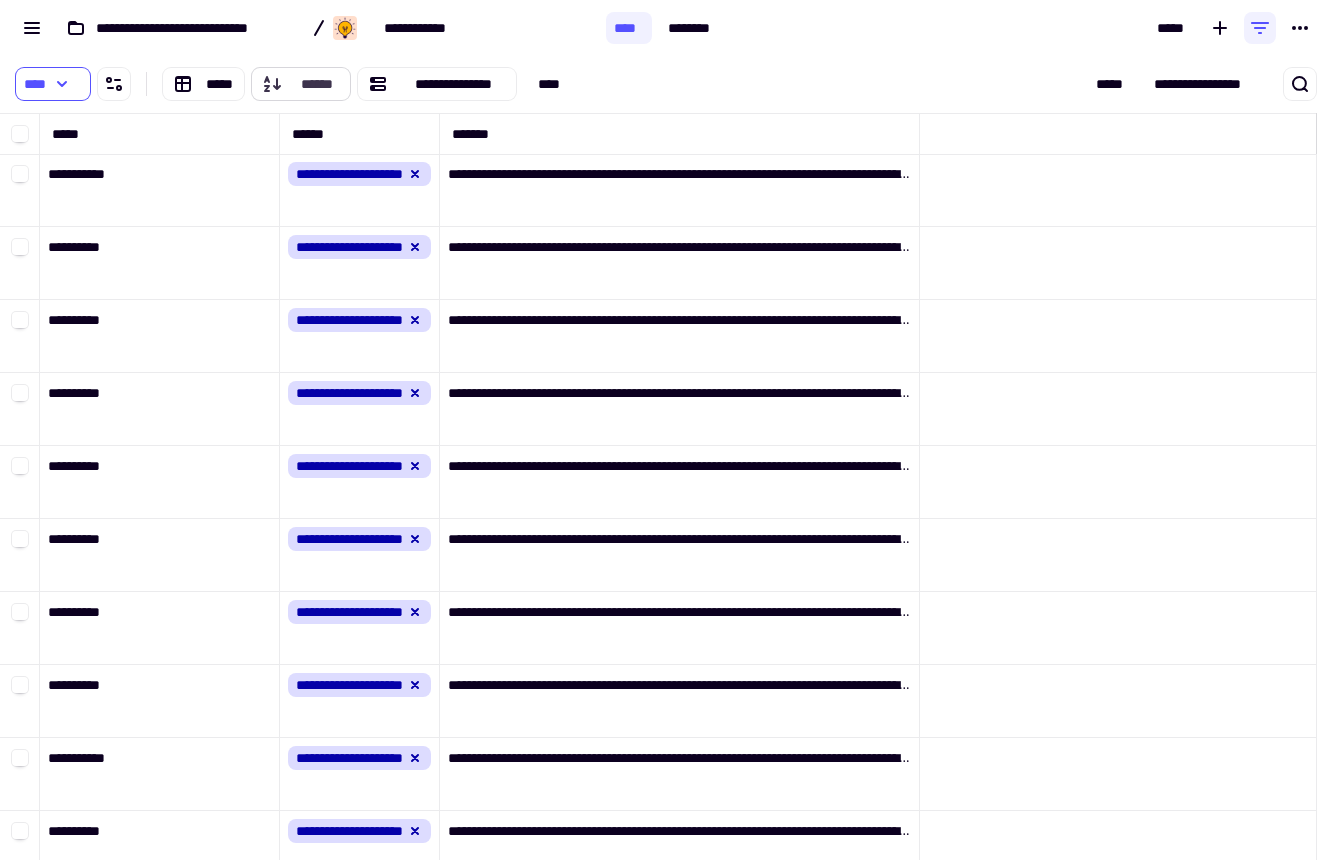 click on "******" 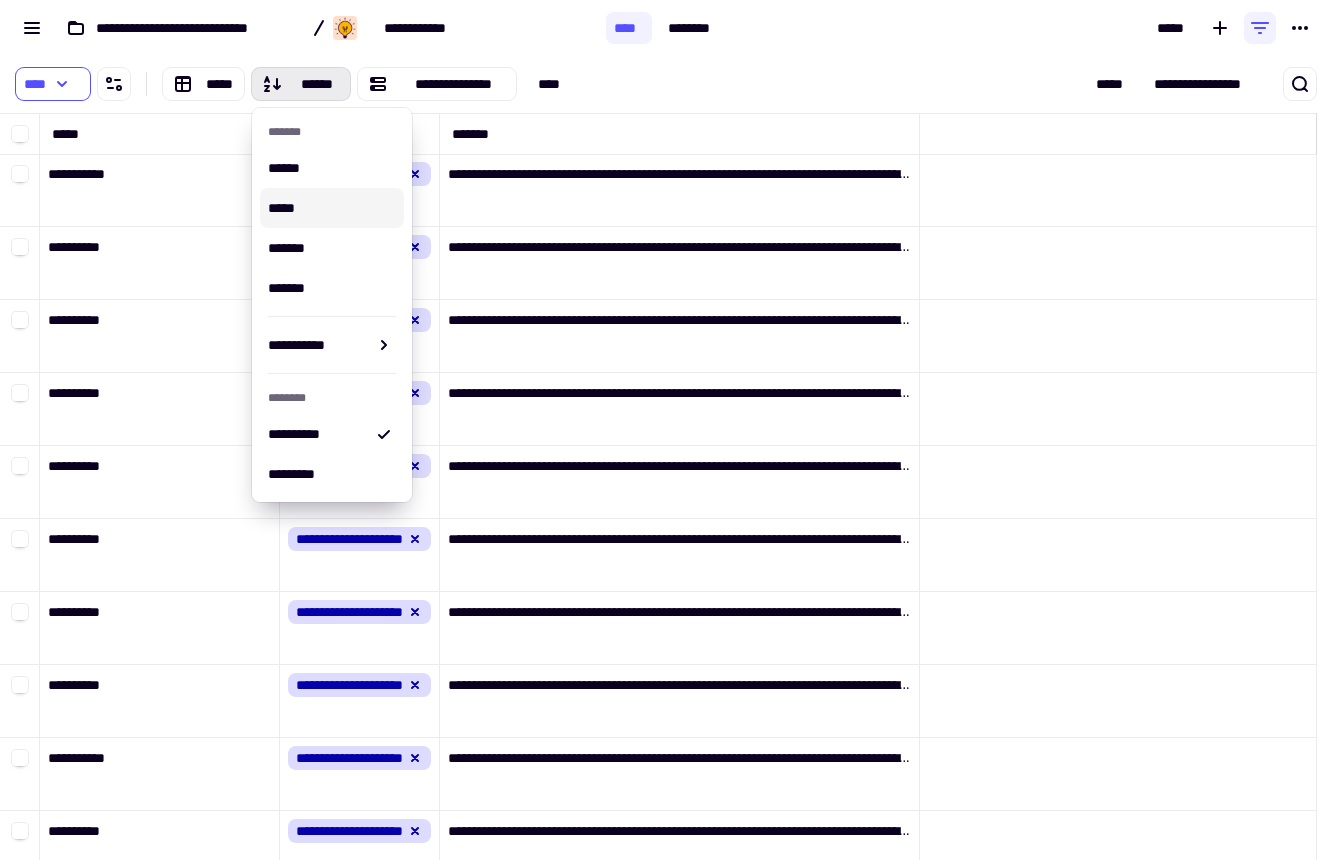 click on "*****" at bounding box center (332, 208) 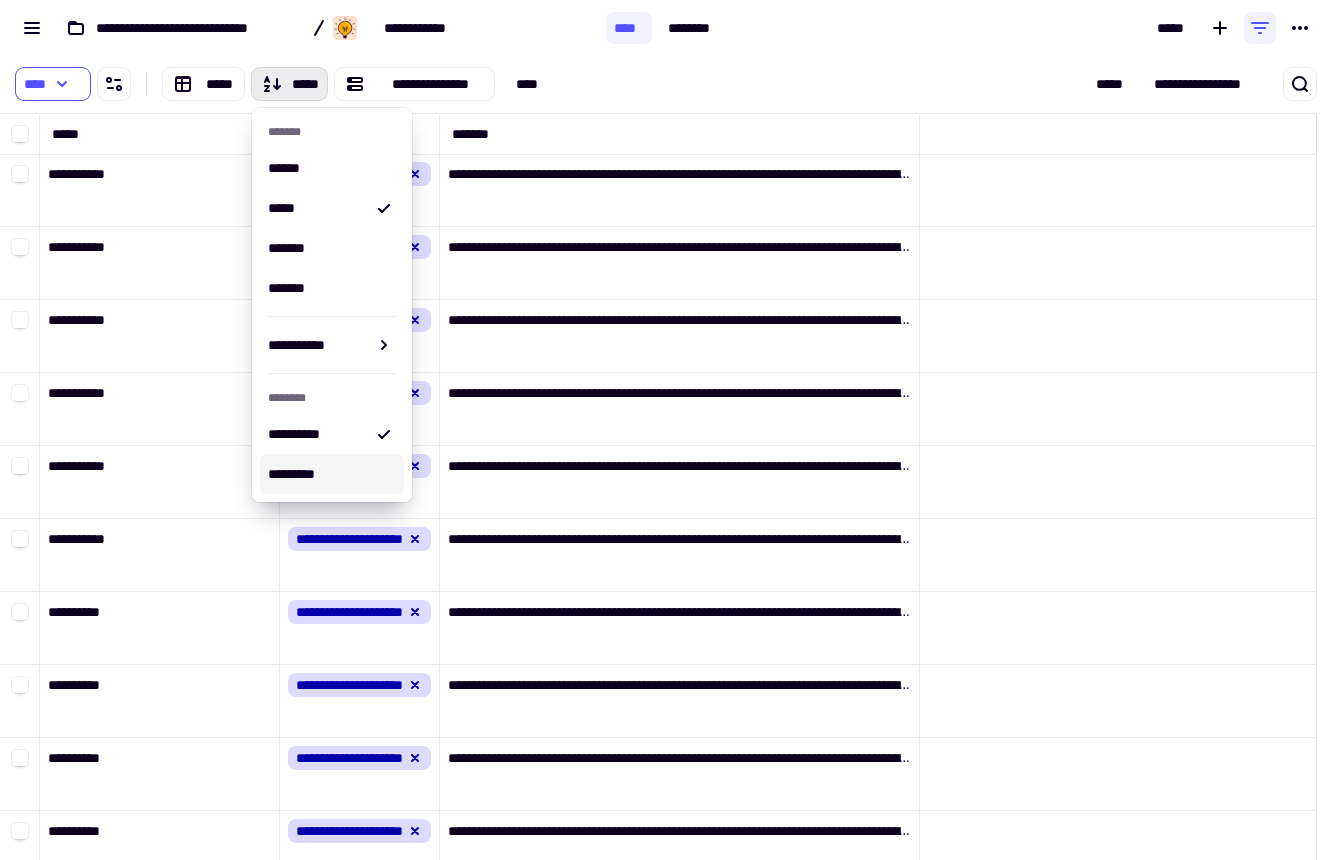 click on "*********" at bounding box center (332, 474) 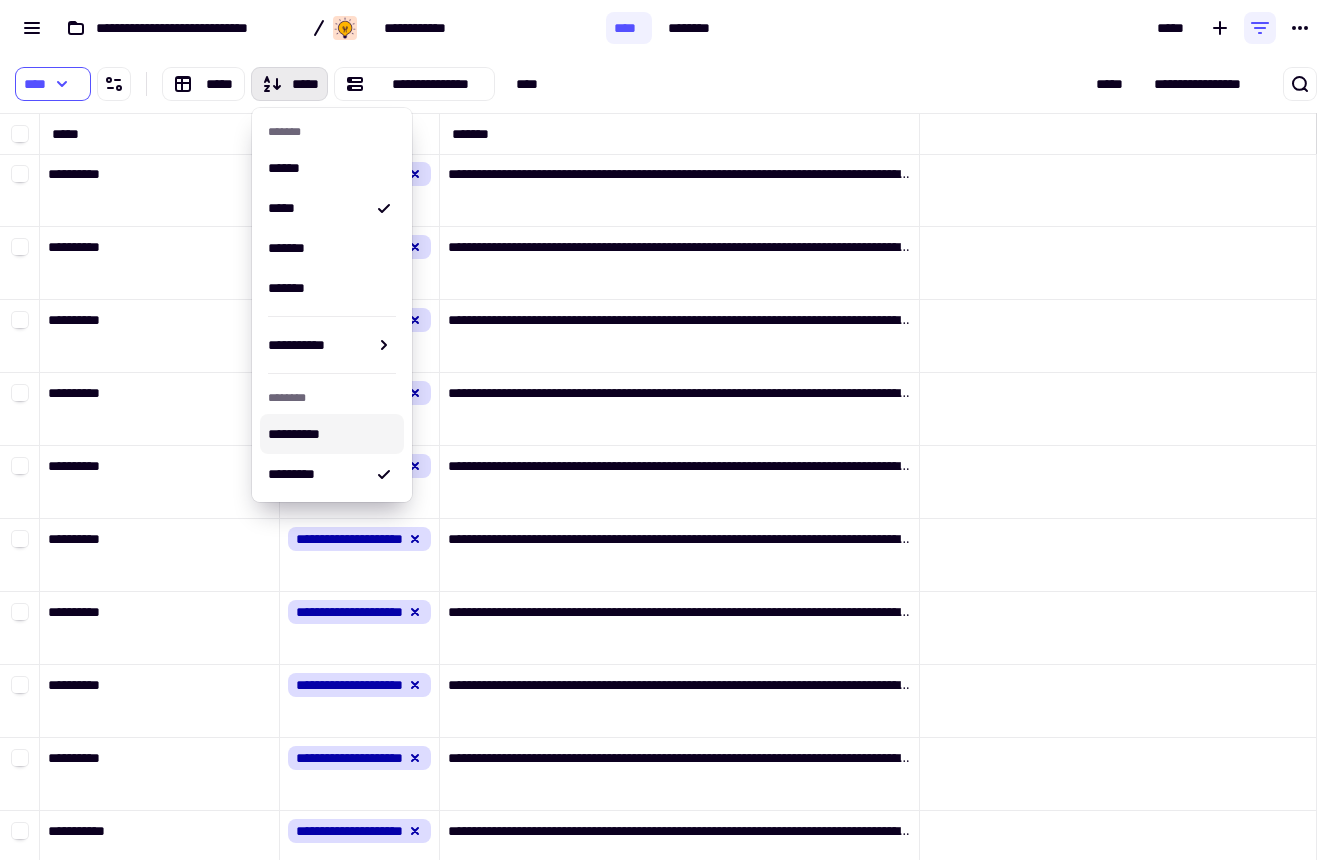 click on "**********" at bounding box center [414, 84] 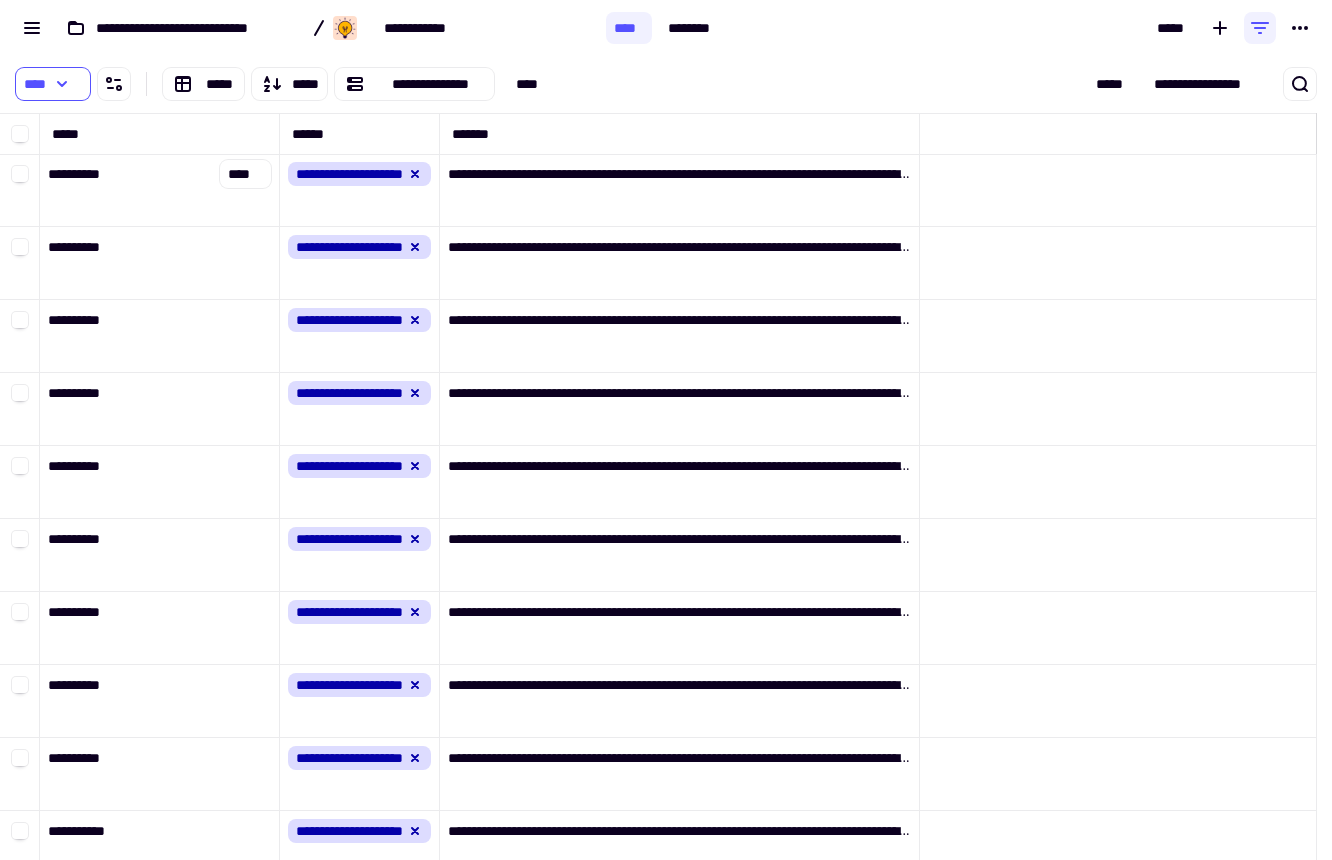 click on "**********" 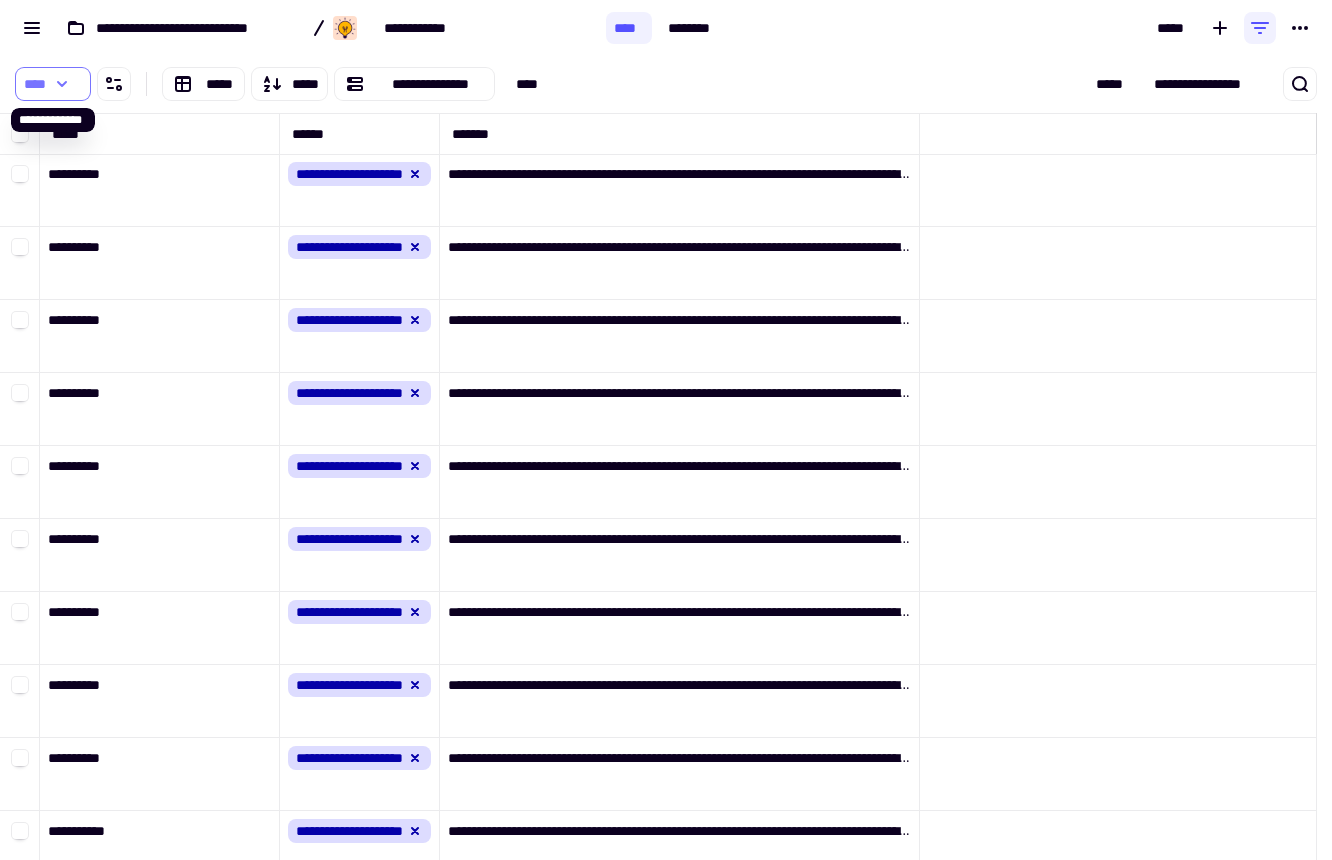 click on "****" 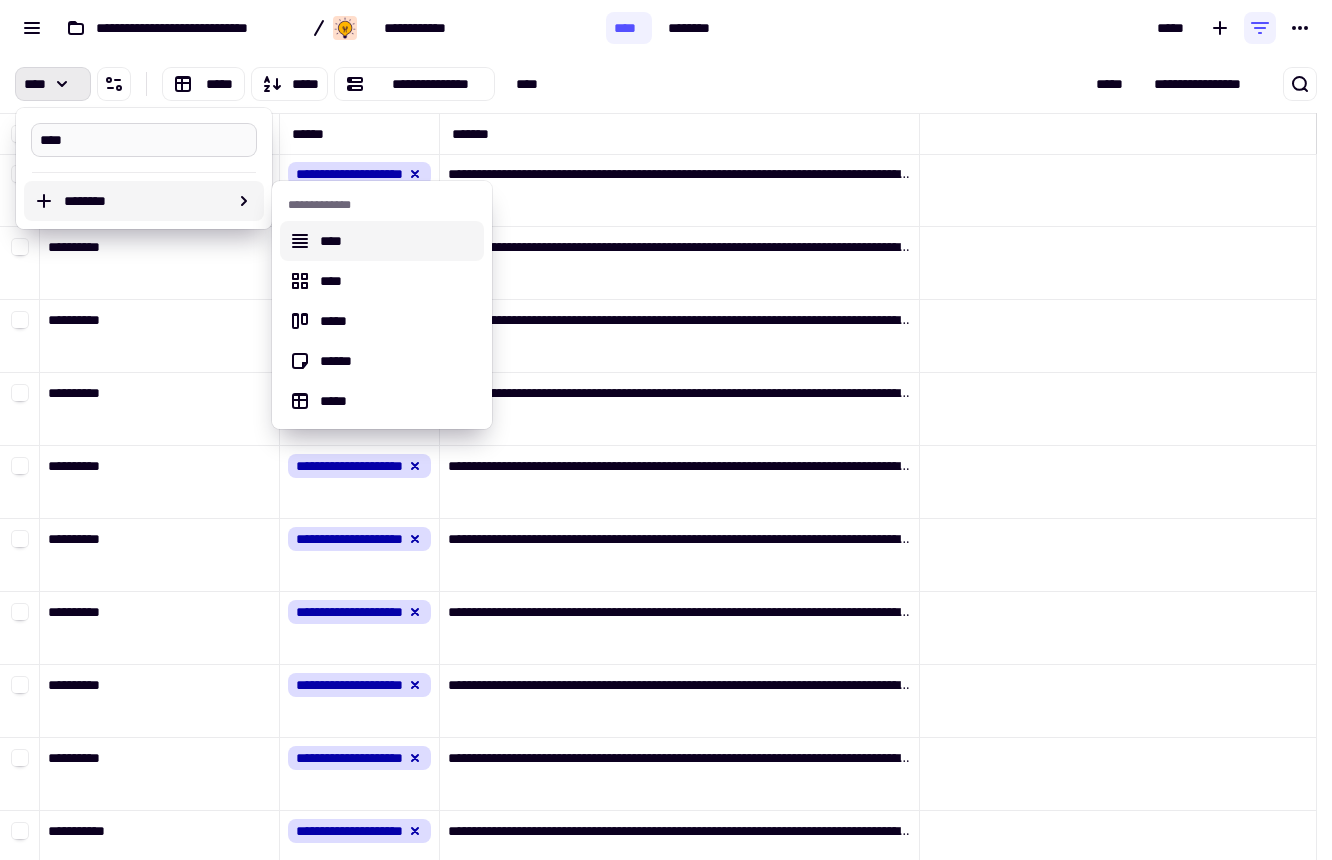 click on "****" at bounding box center [144, 140] 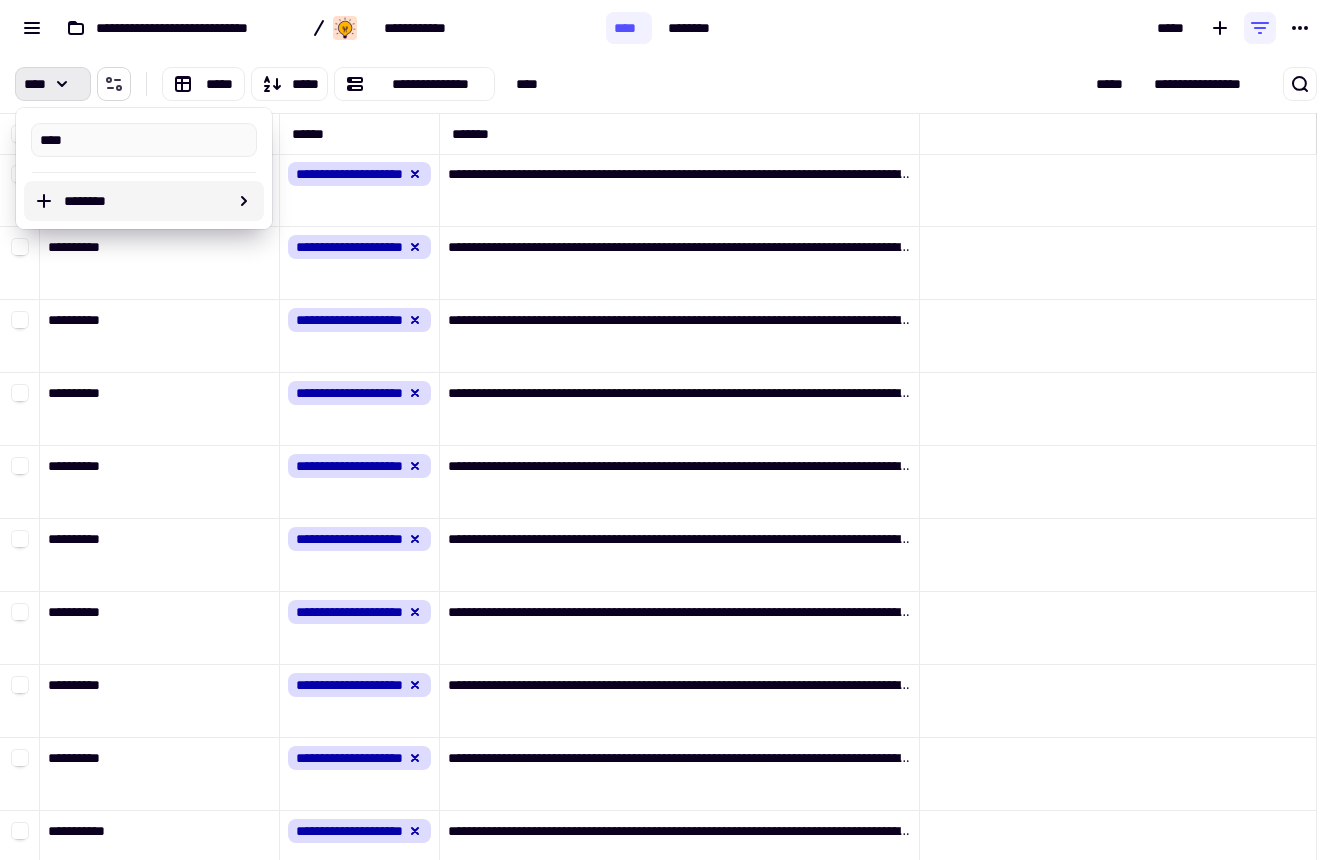 click 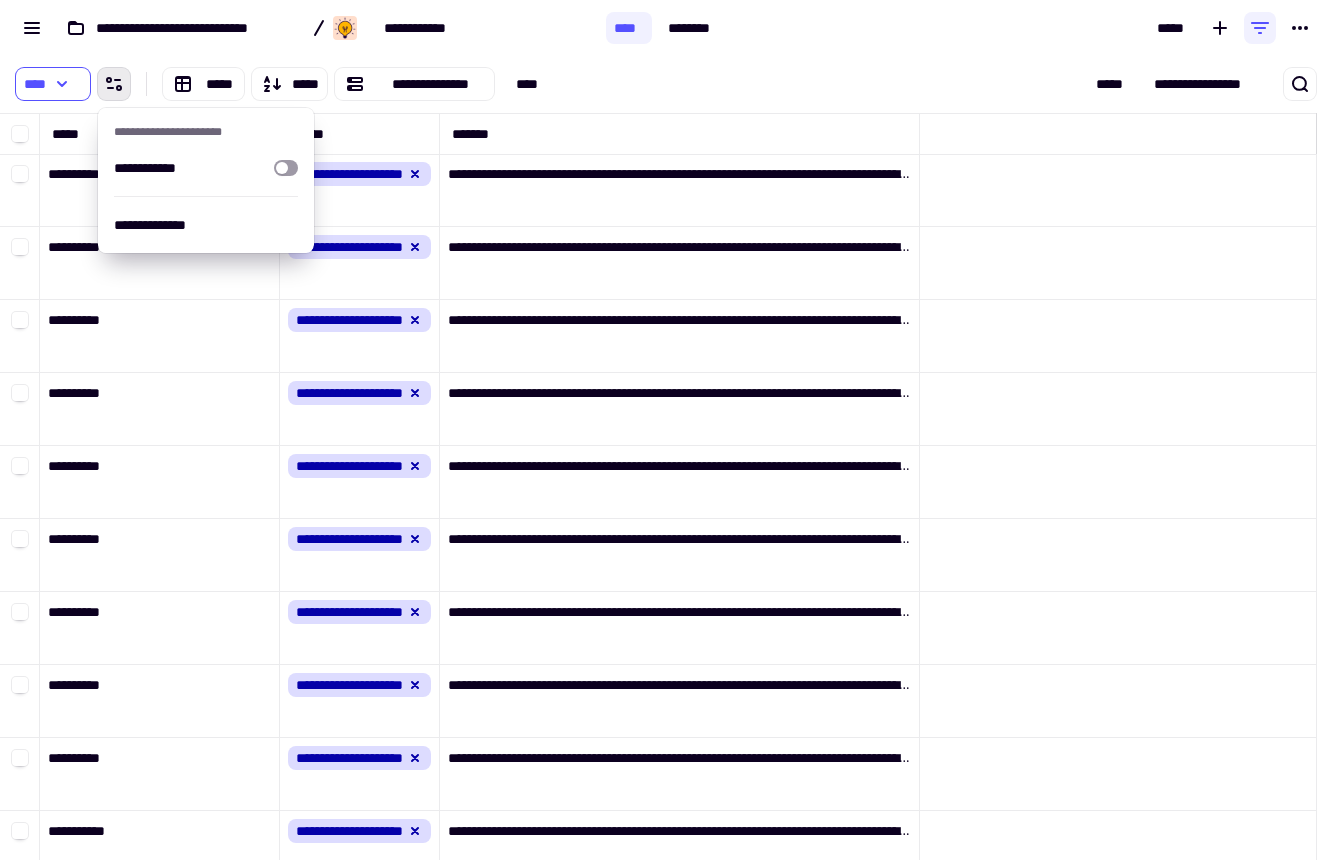 click on "**********" at bounding box center [414, 84] 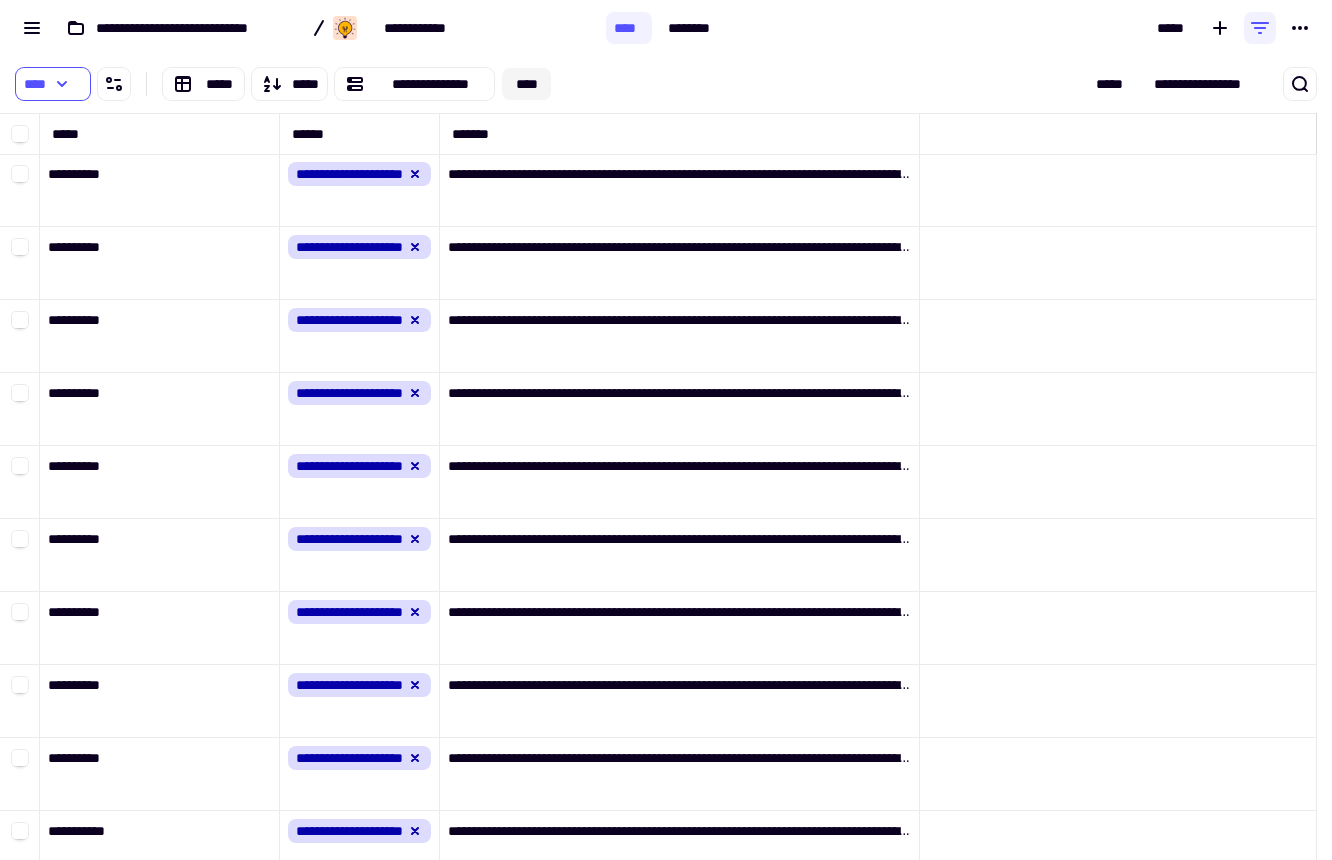 click on "****" 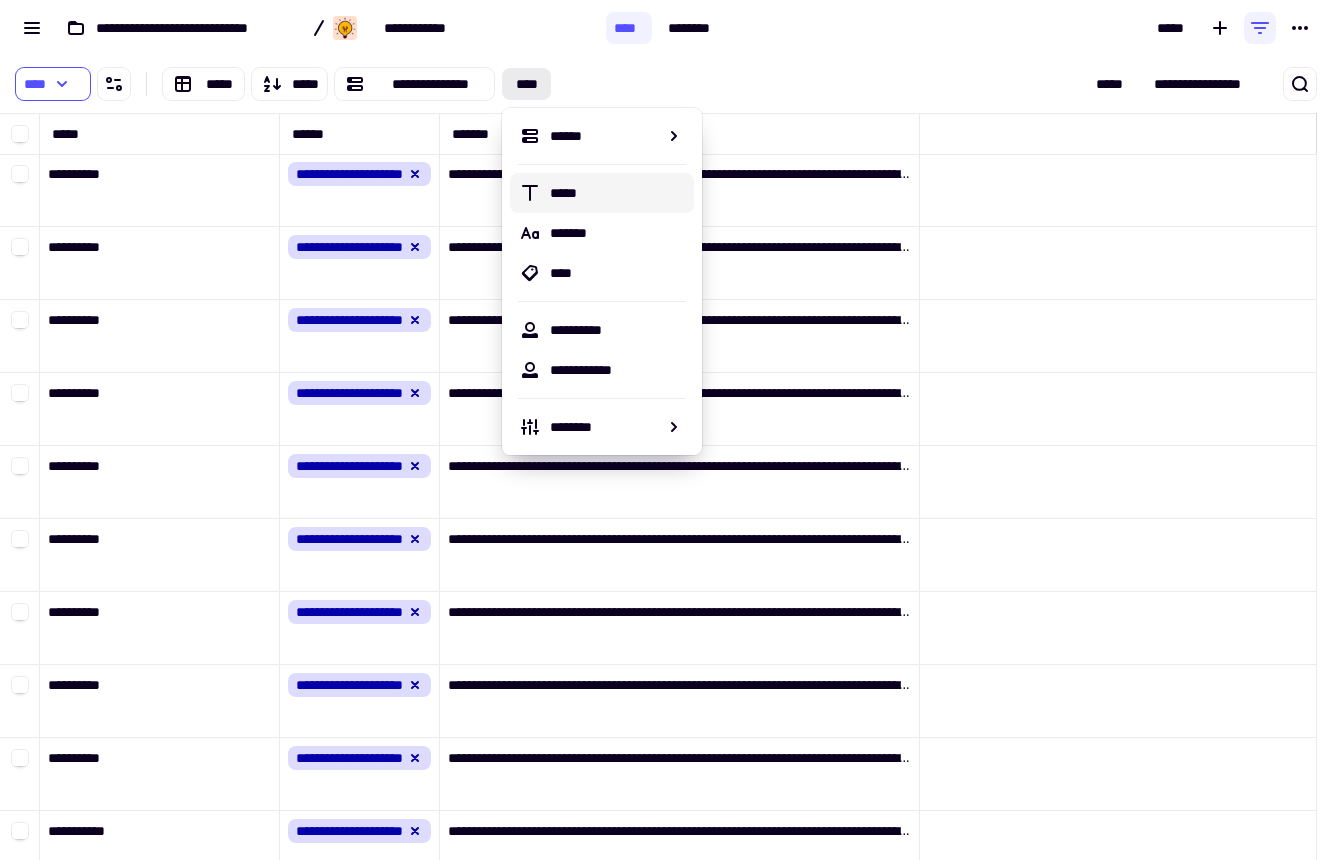 click on "*****" at bounding box center (618, 193) 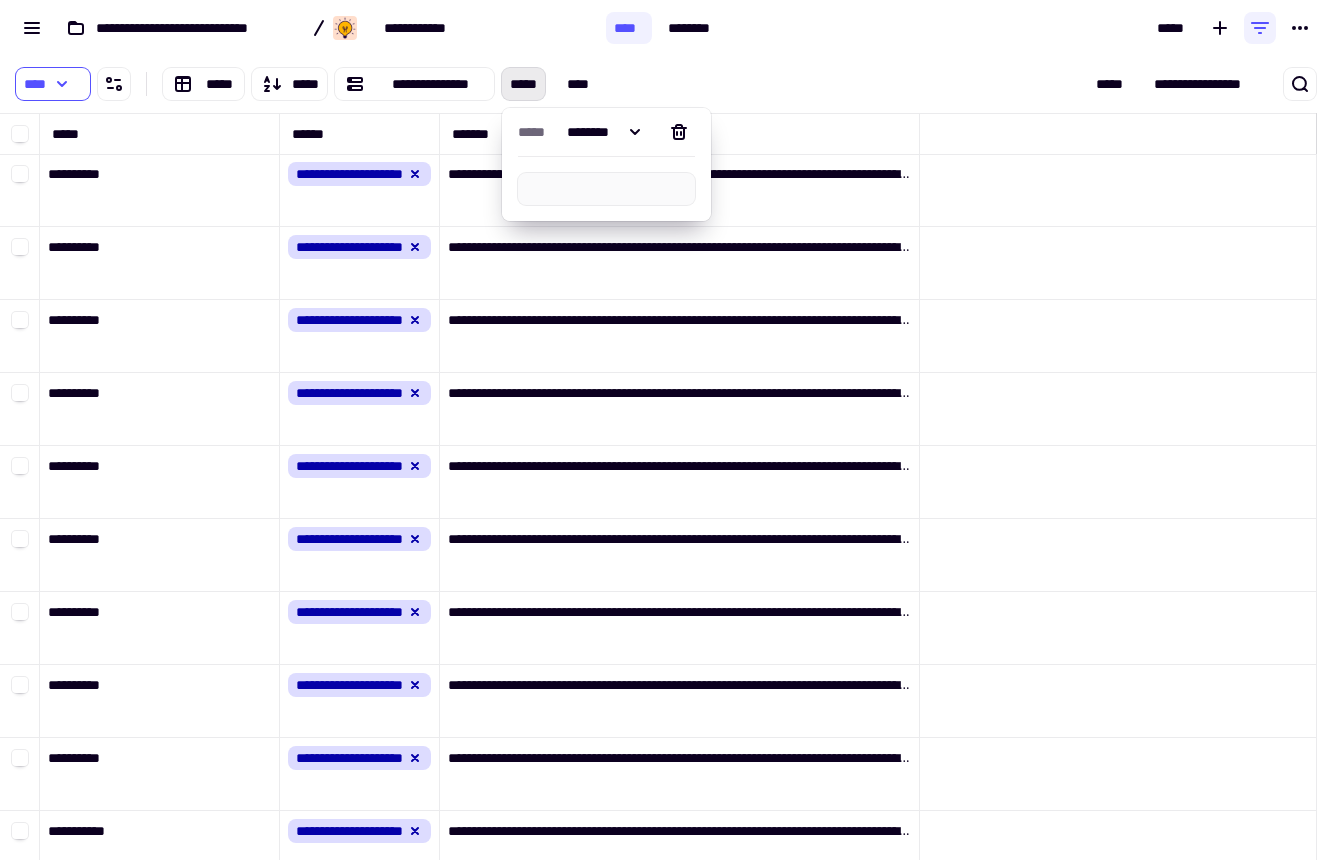click on "**********" at bounding box center [426, 84] 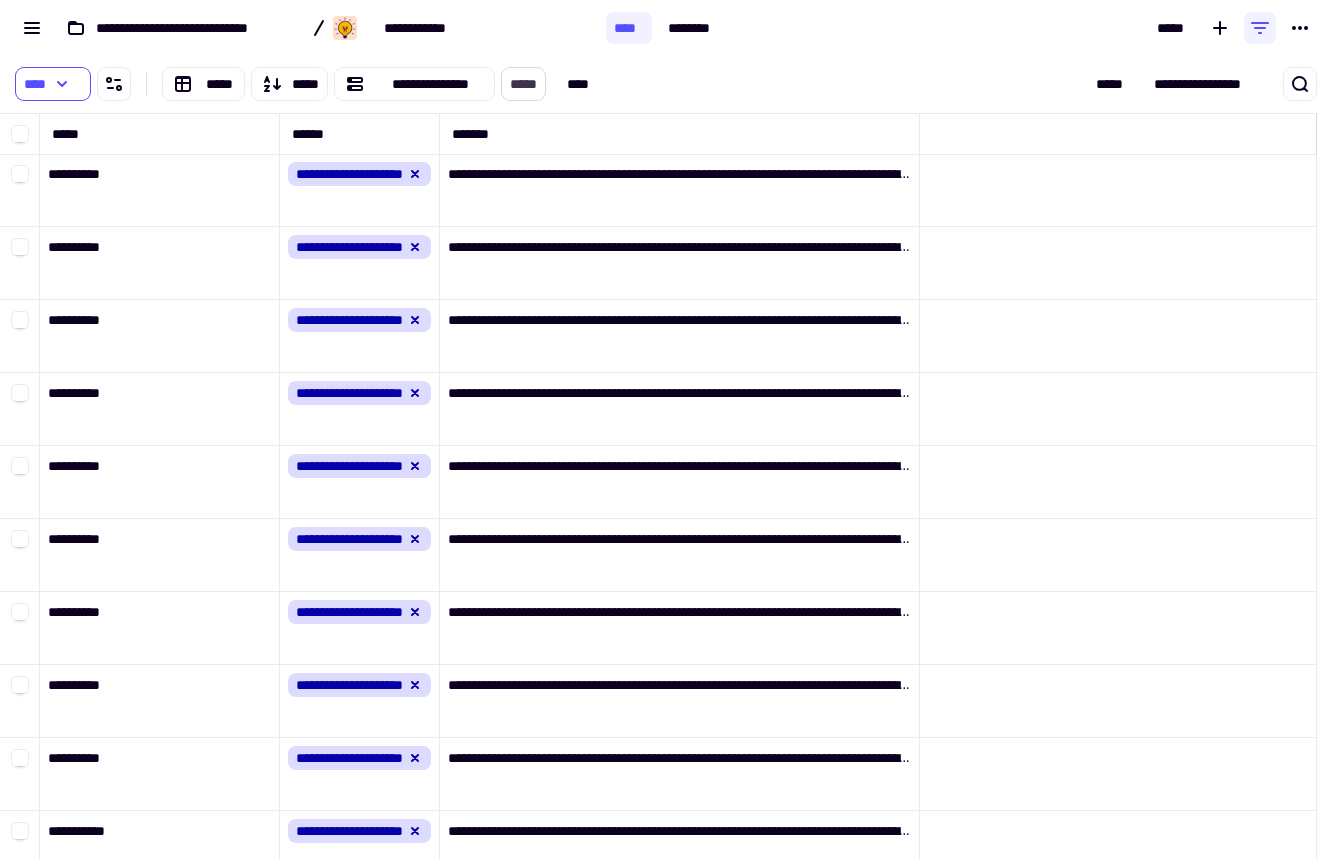 click on "*****" 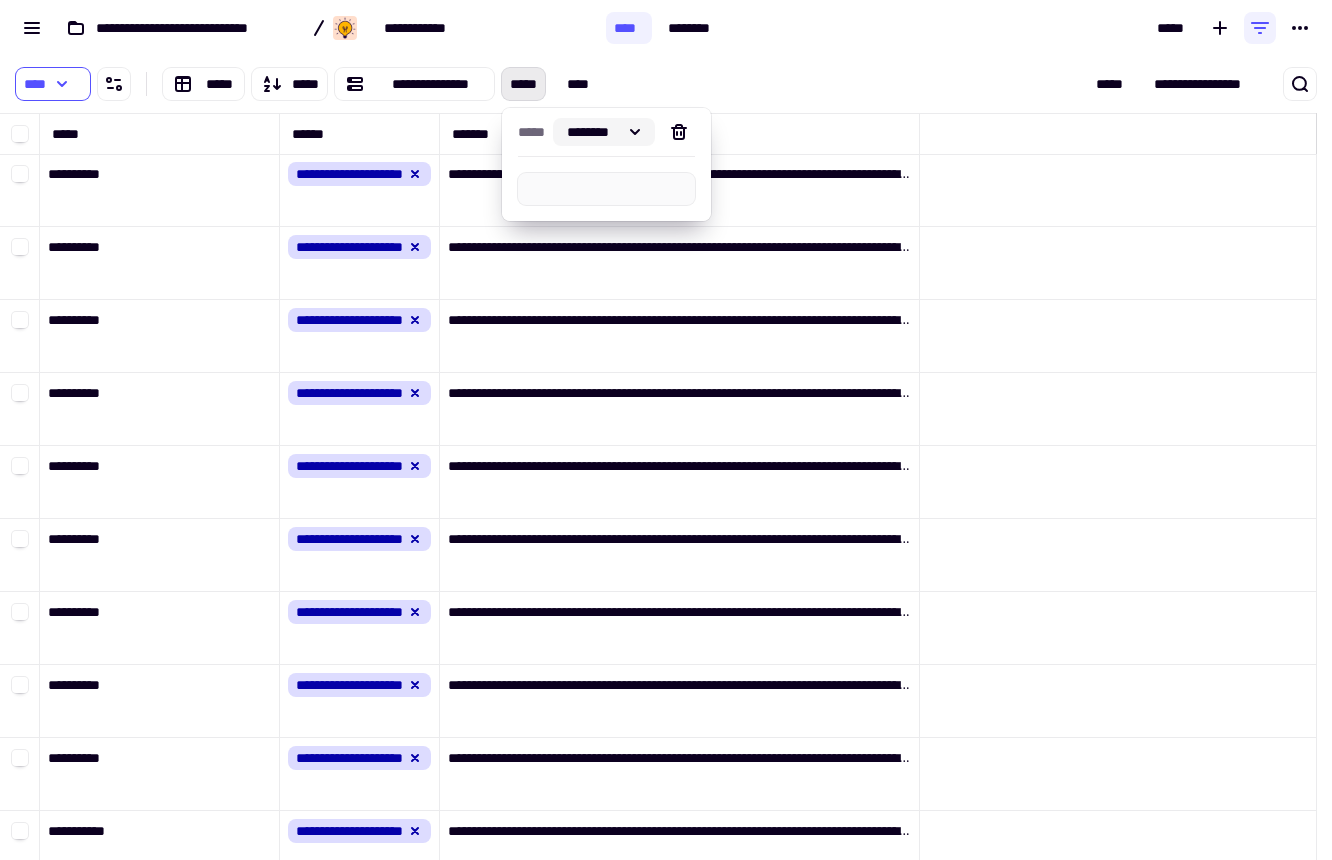 click on "********" 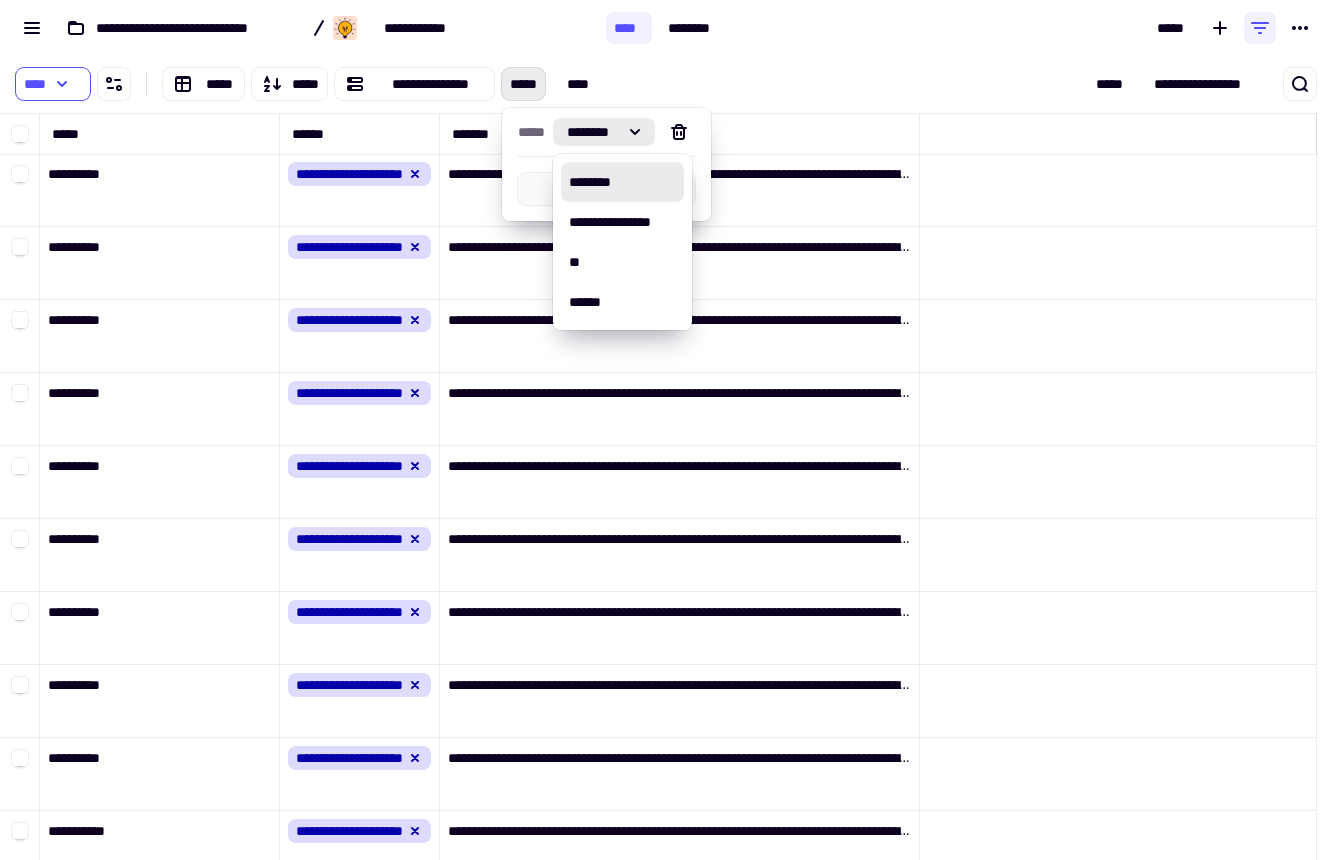 click 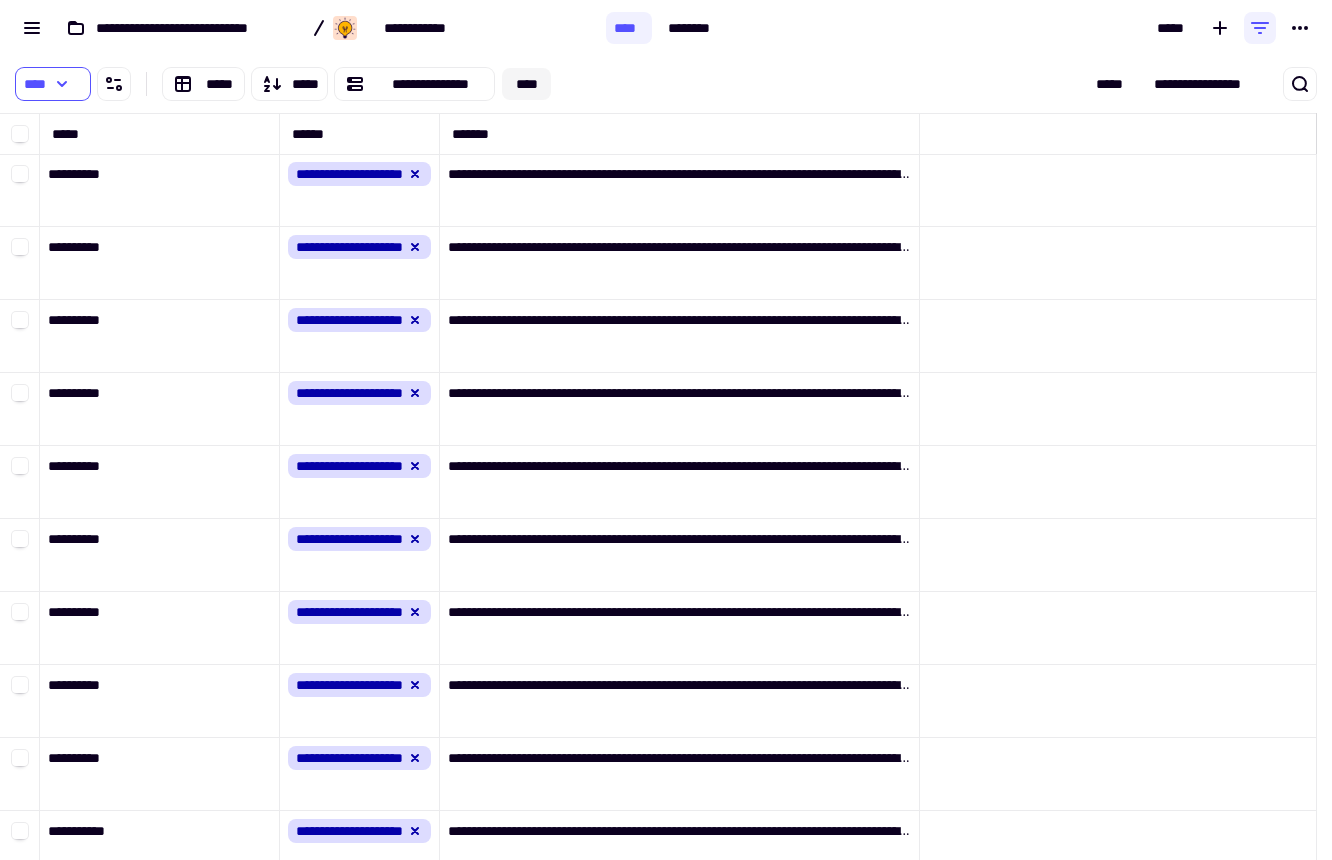 click on "****" 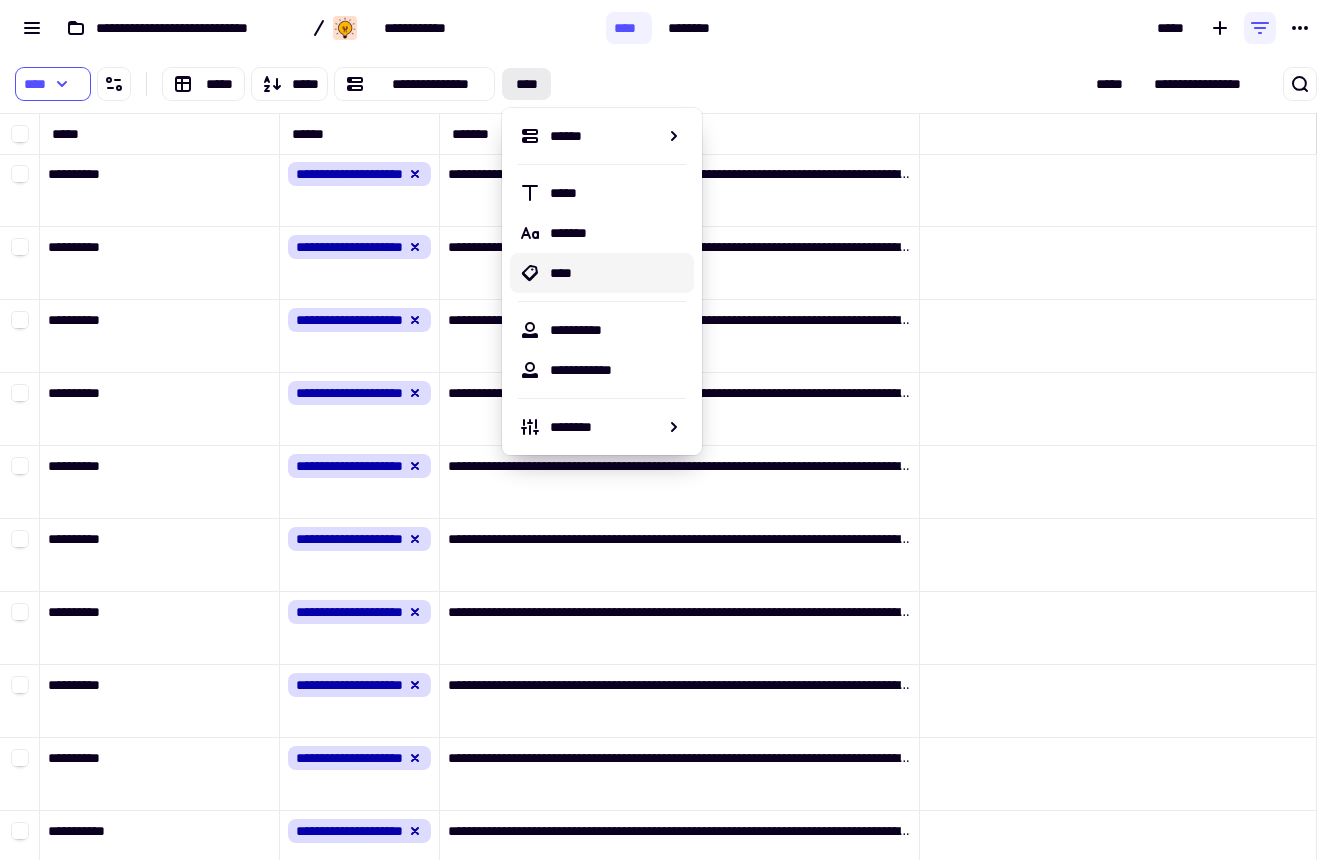 click on "**********" at bounding box center (1072, 84) 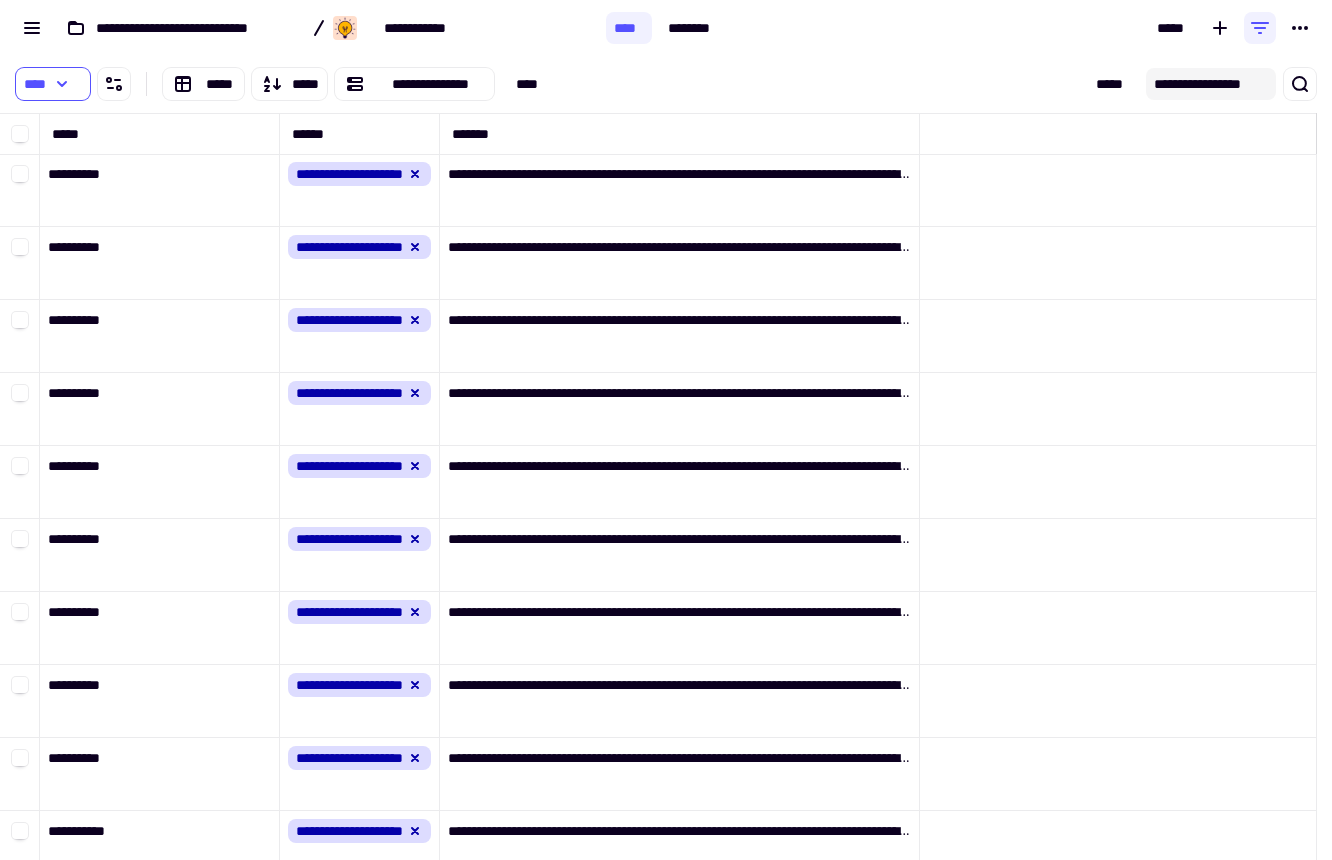 click on "**********" at bounding box center [1211, 84] 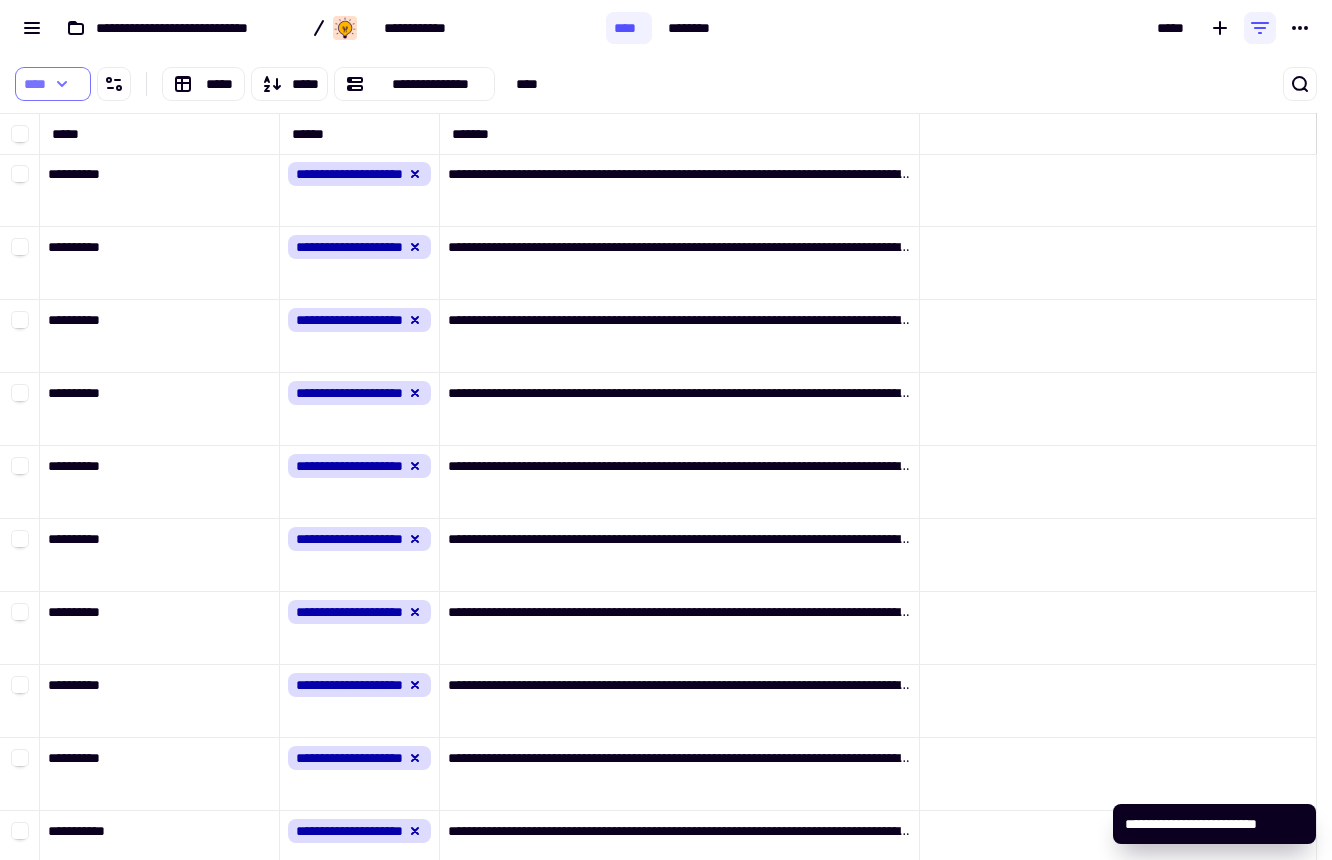 click 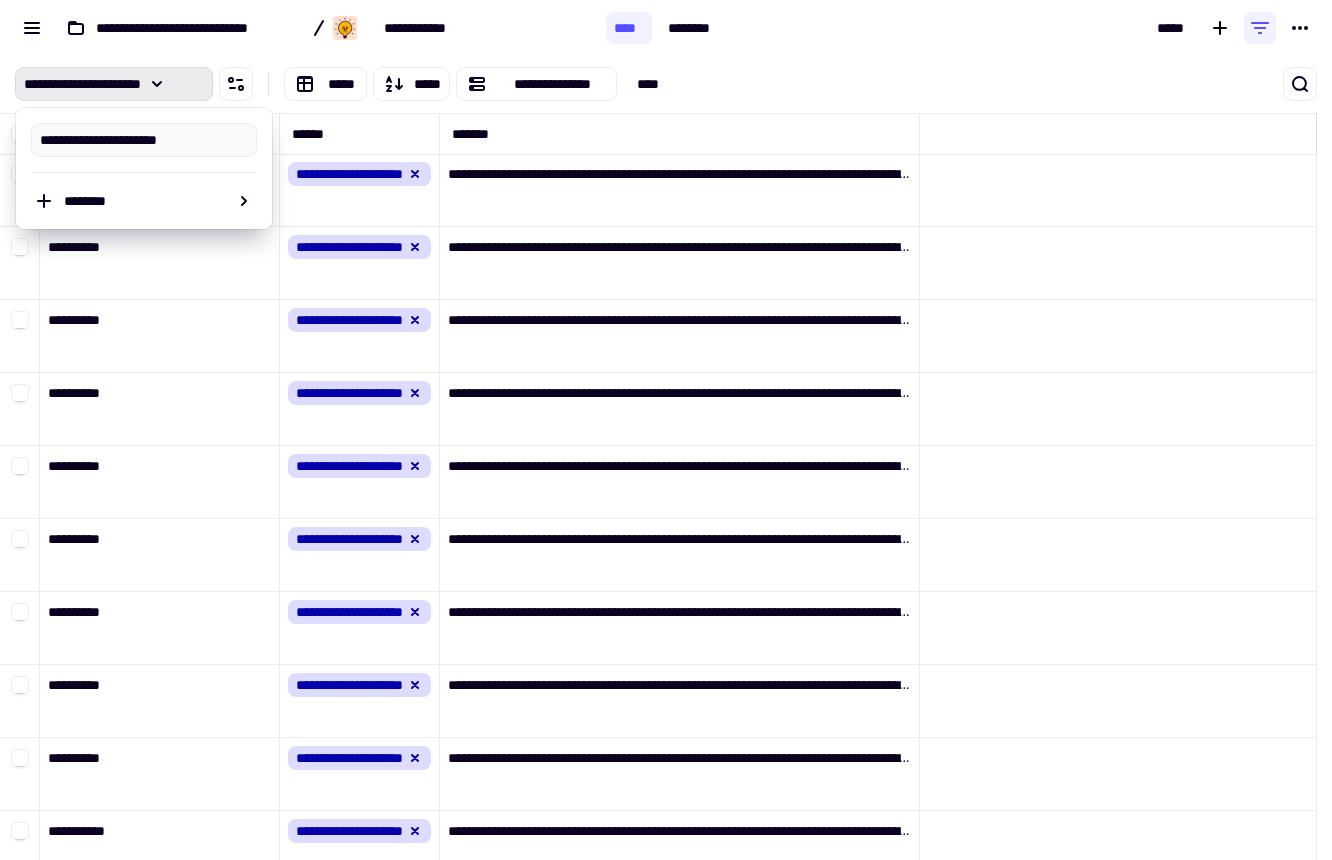 type on "**********" 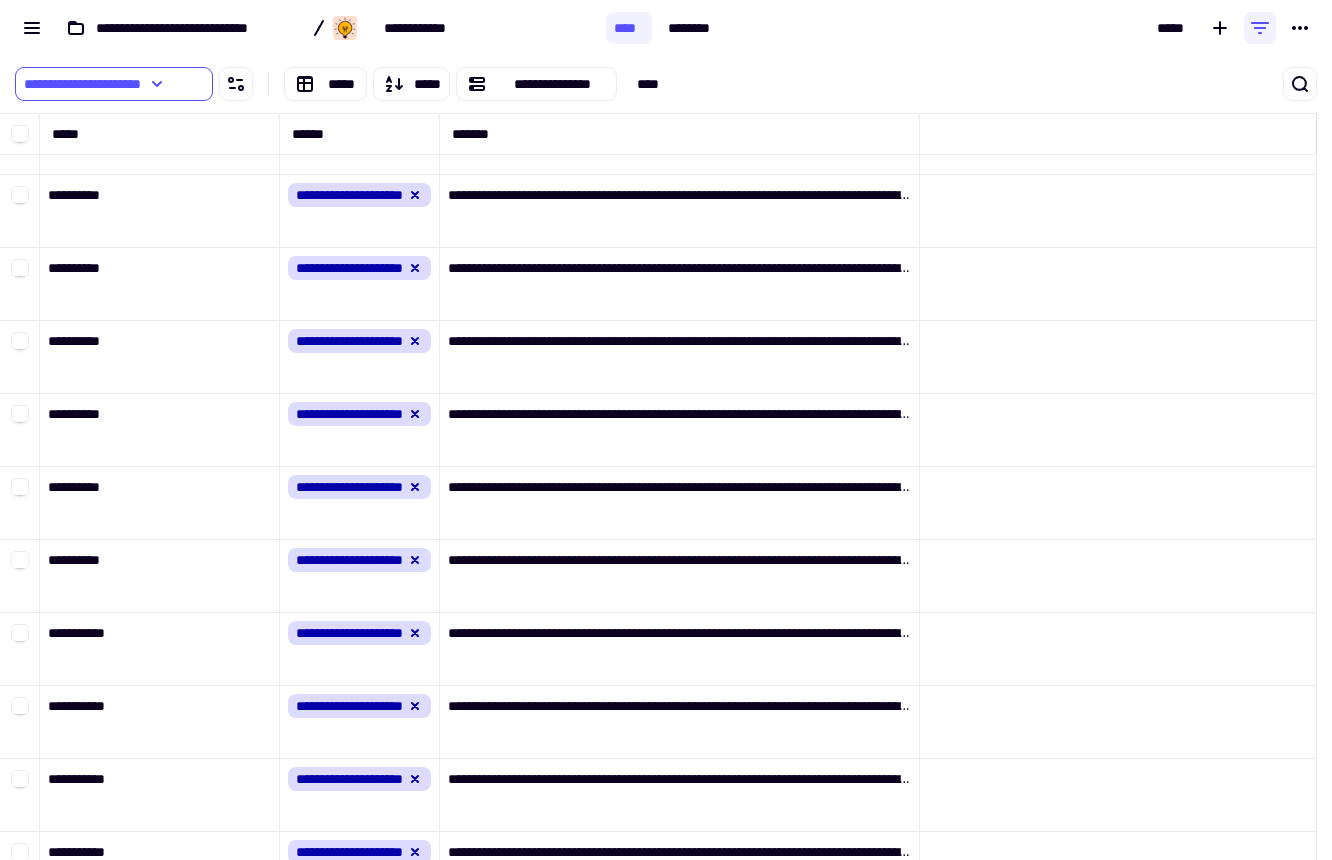 scroll, scrollTop: 0, scrollLeft: 0, axis: both 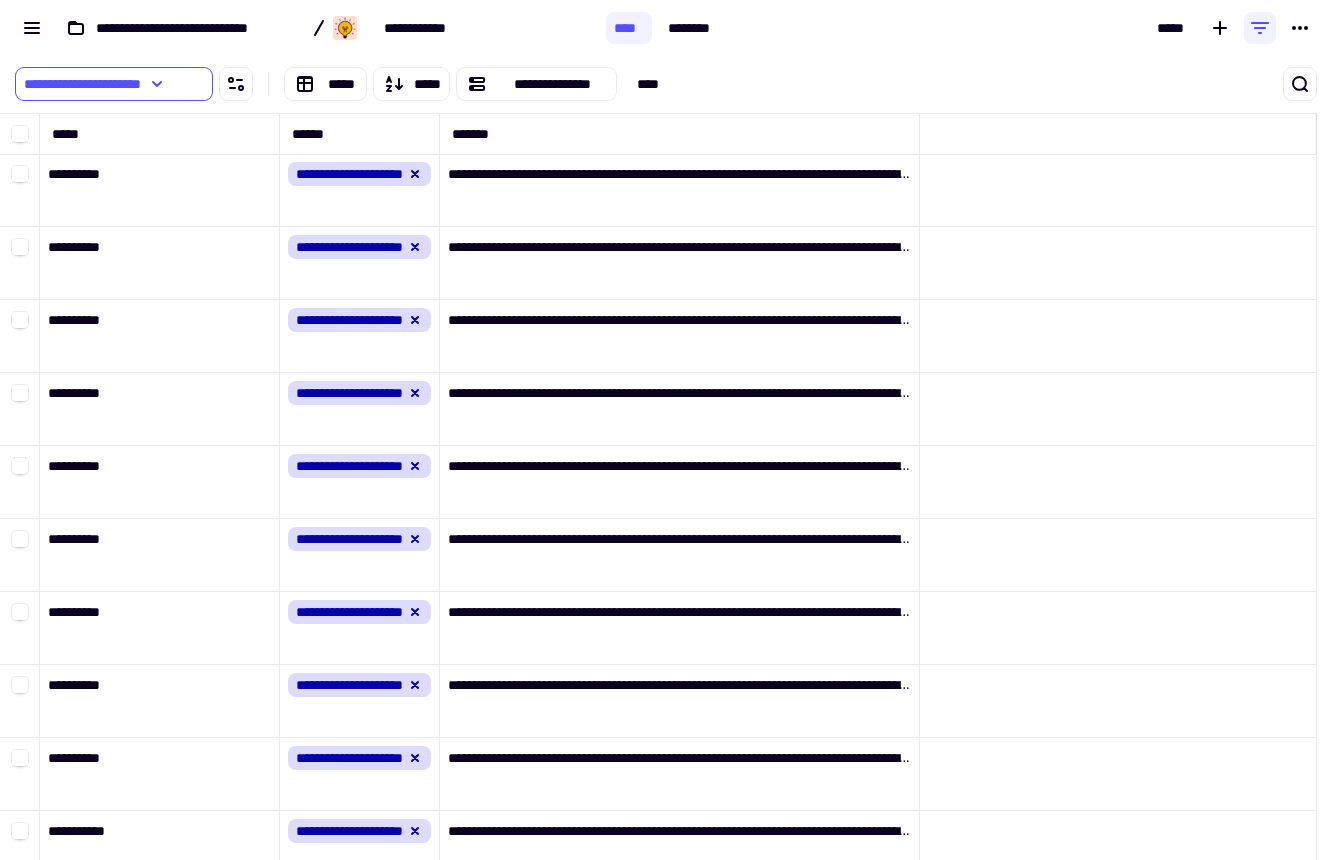 click on "**********" 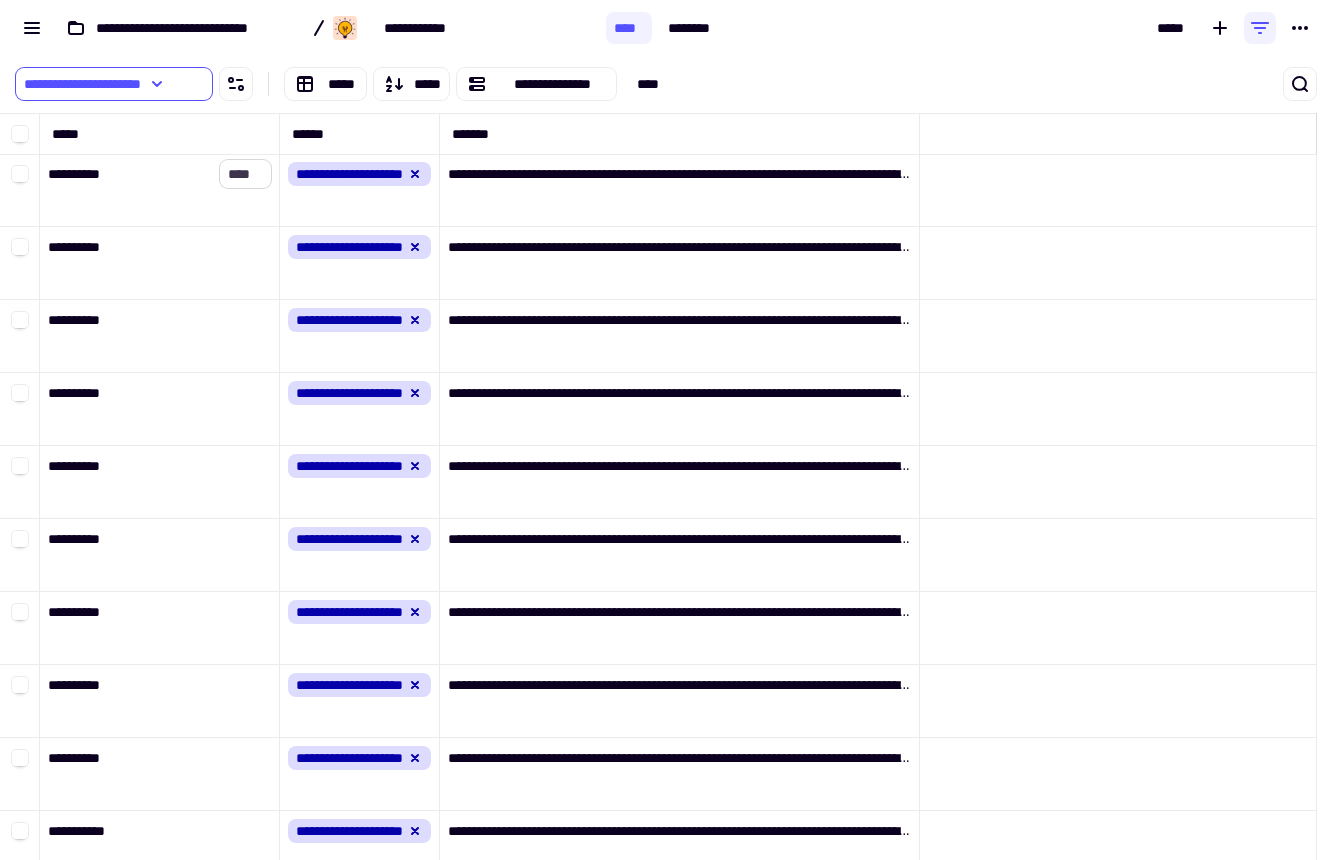 click on "****" 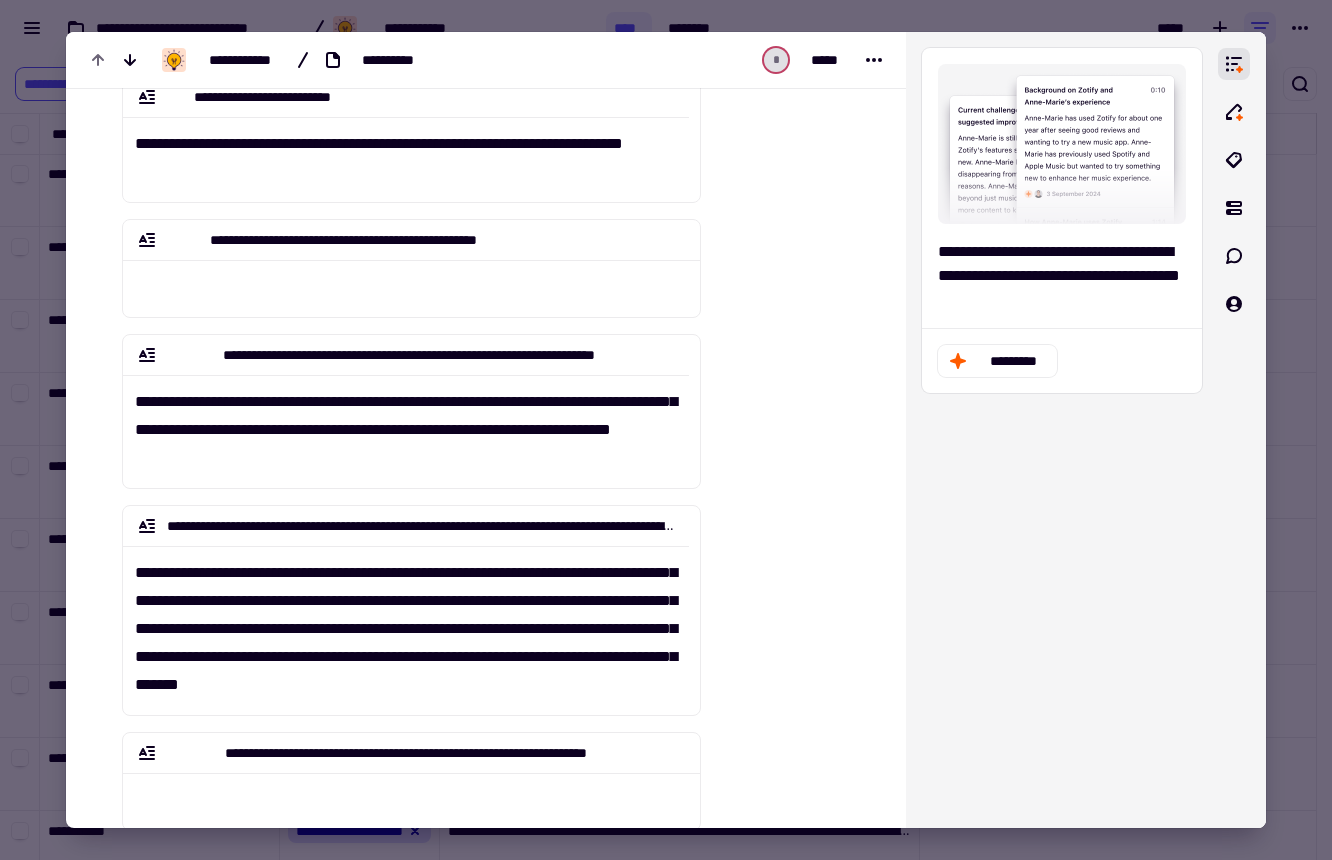 scroll, scrollTop: 365, scrollLeft: 0, axis: vertical 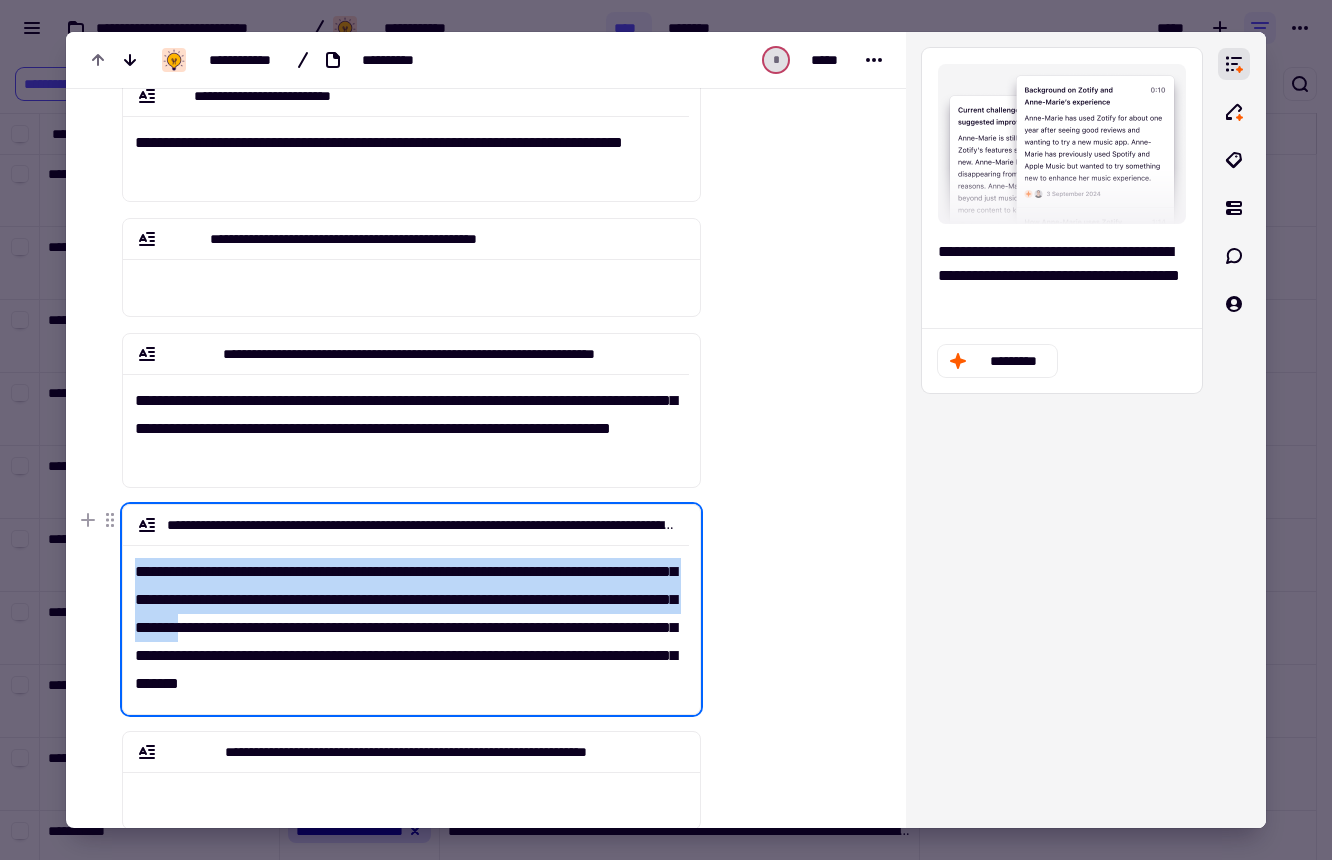 drag, startPoint x: 412, startPoint y: 624, endPoint x: 131, endPoint y: 574, distance: 285.41373 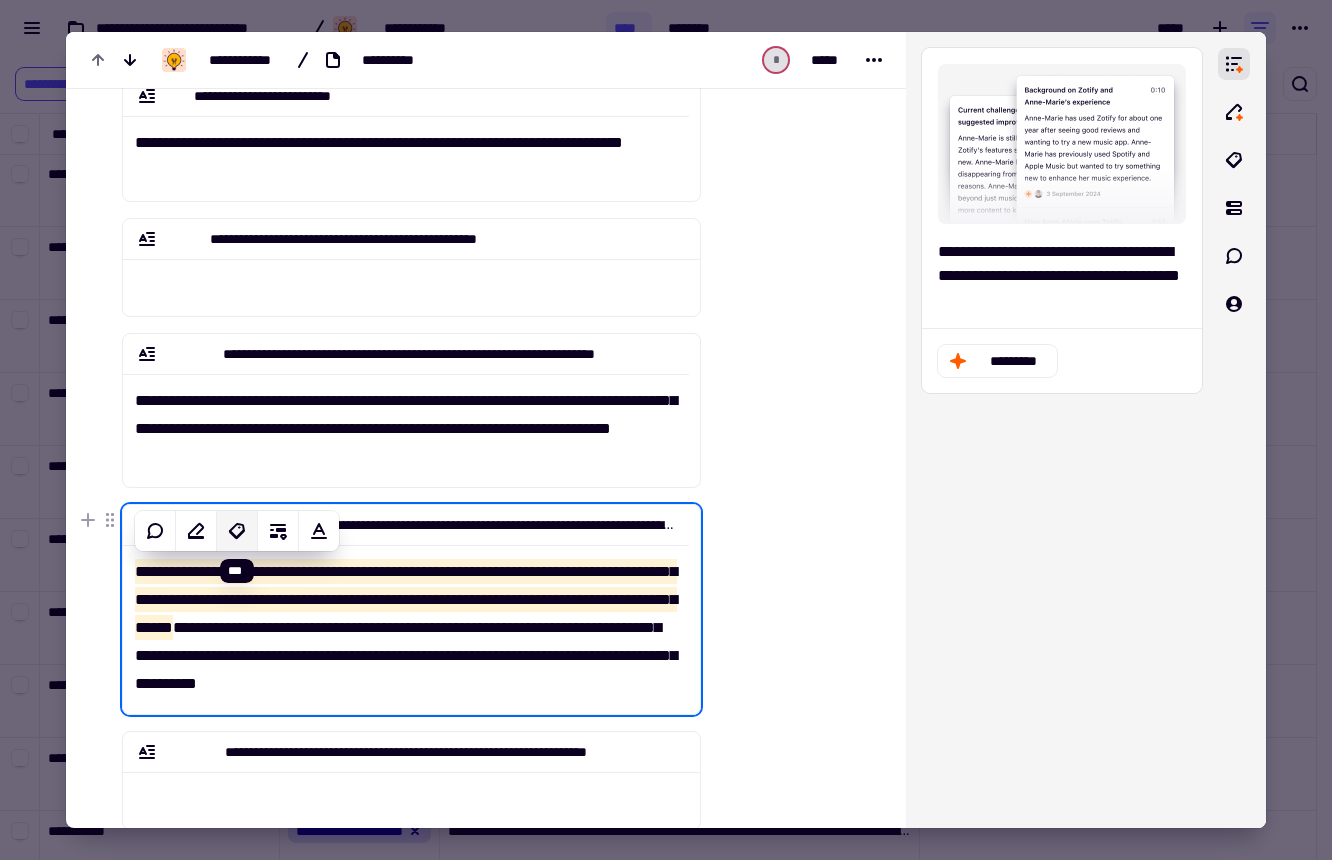 click 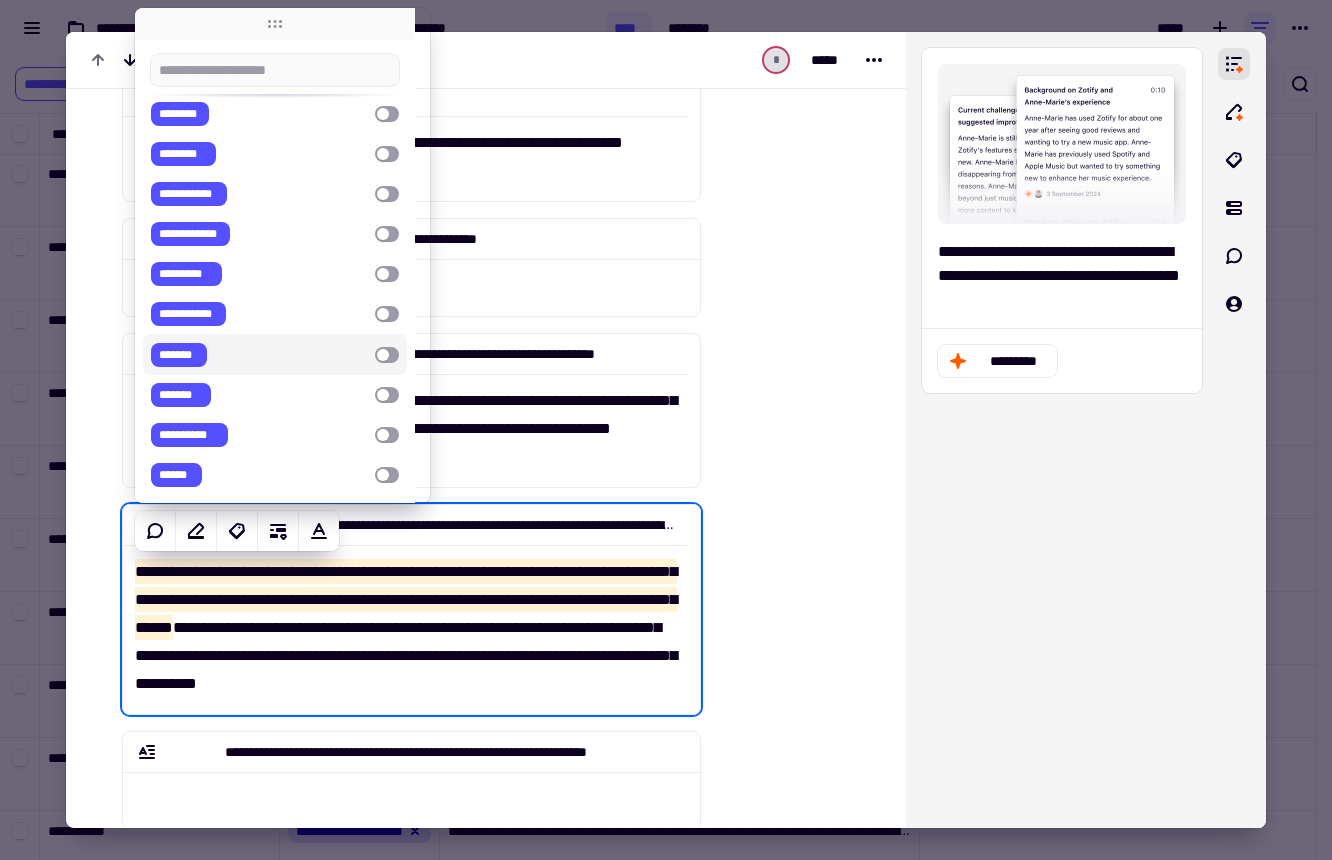 scroll, scrollTop: 0, scrollLeft: 0, axis: both 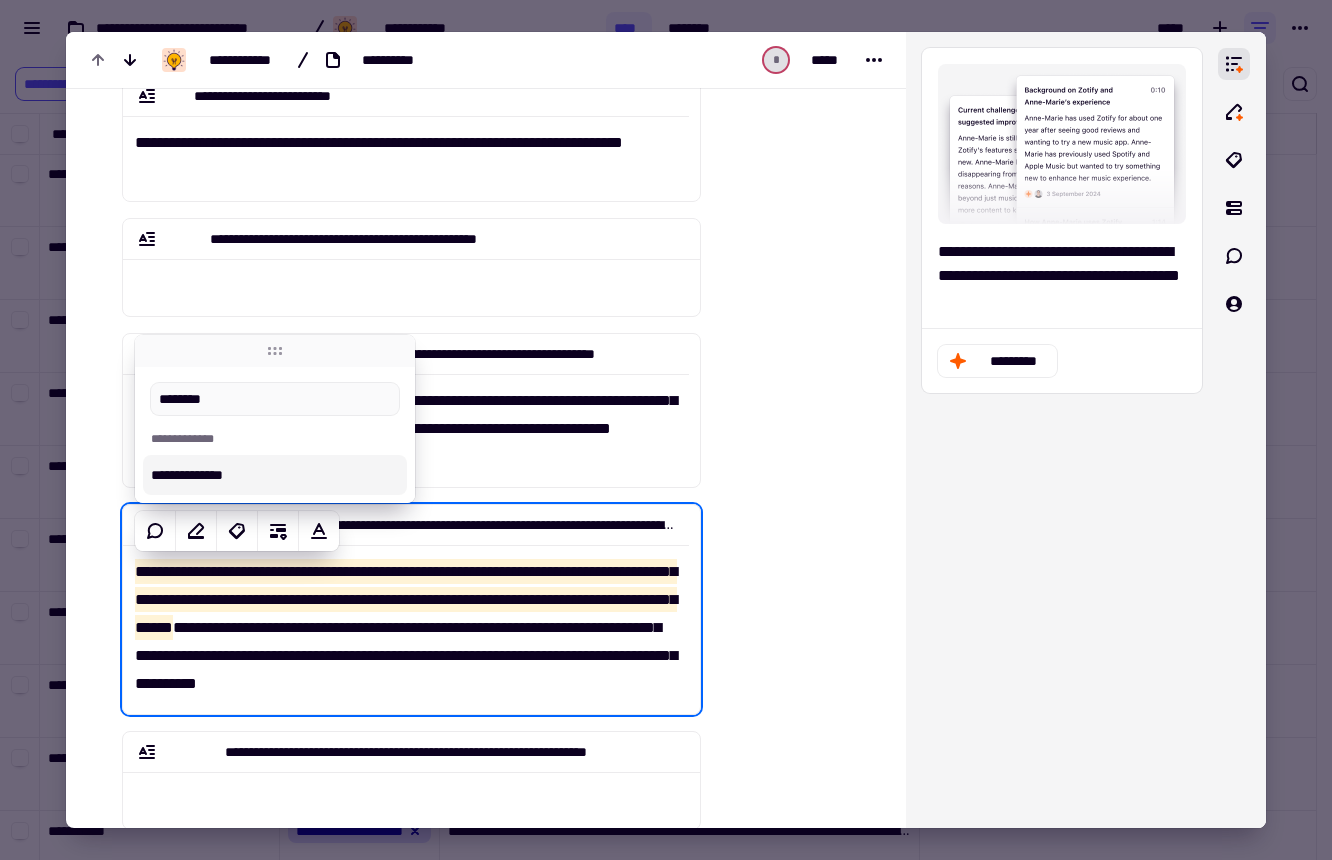 type on "*********" 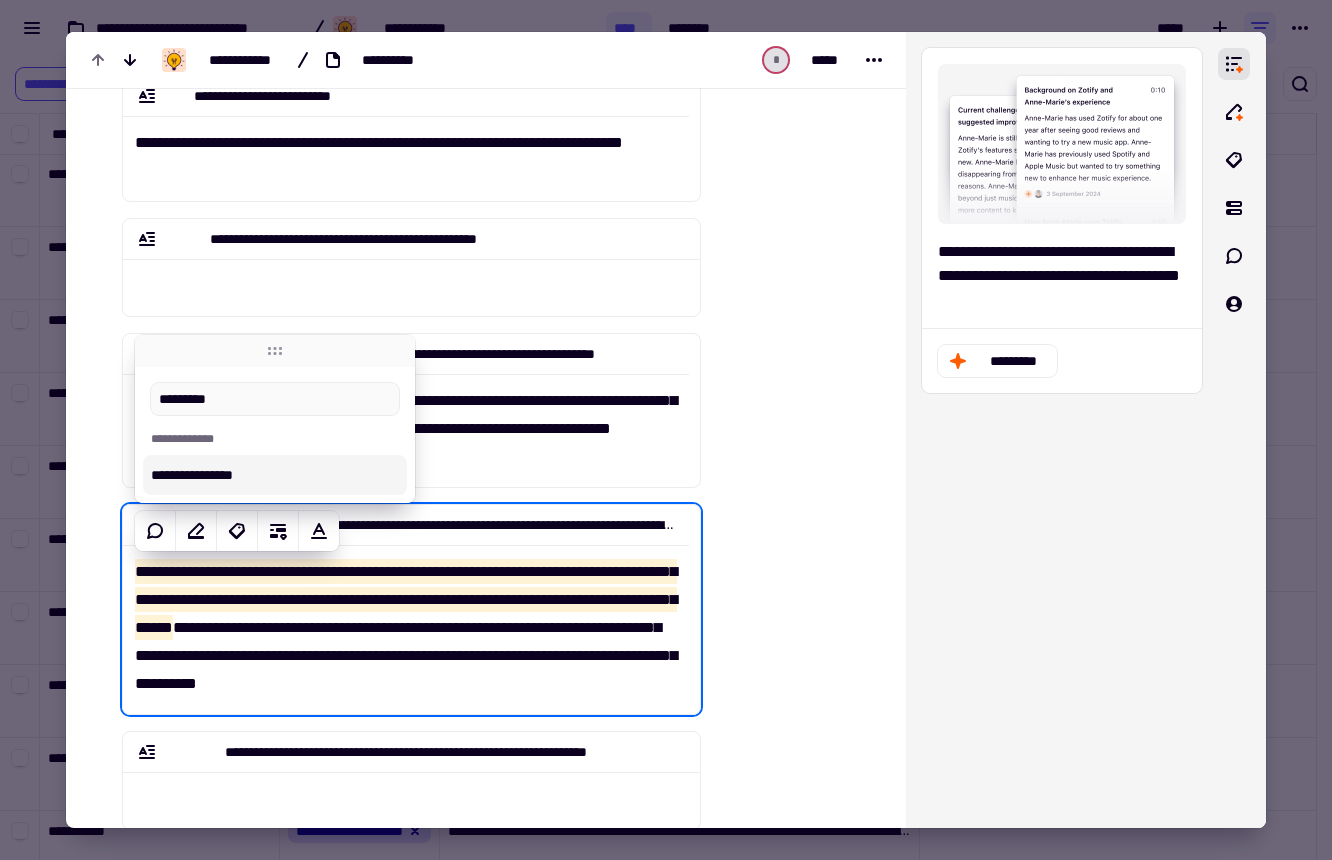 type 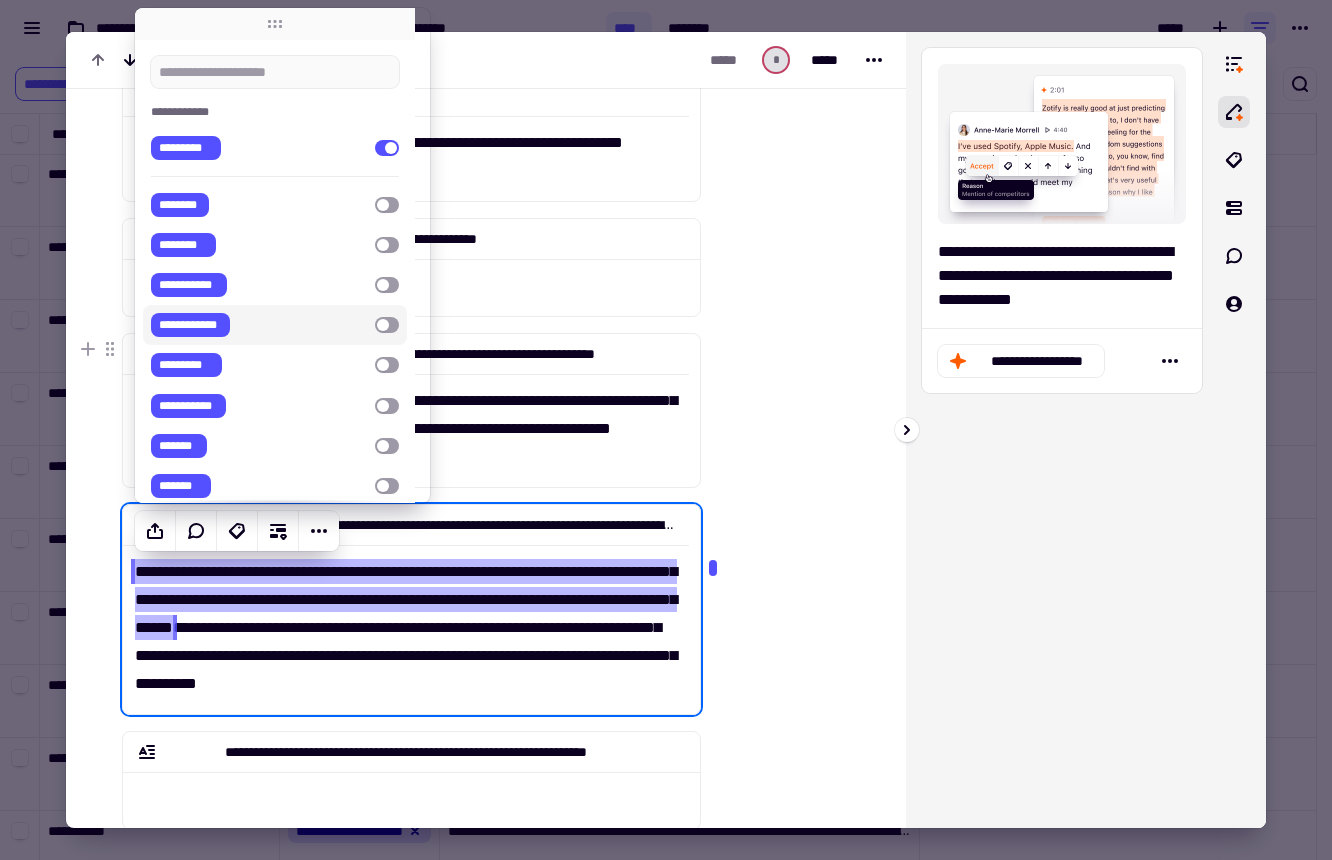 click on "**********" at bounding box center (1062, 430) 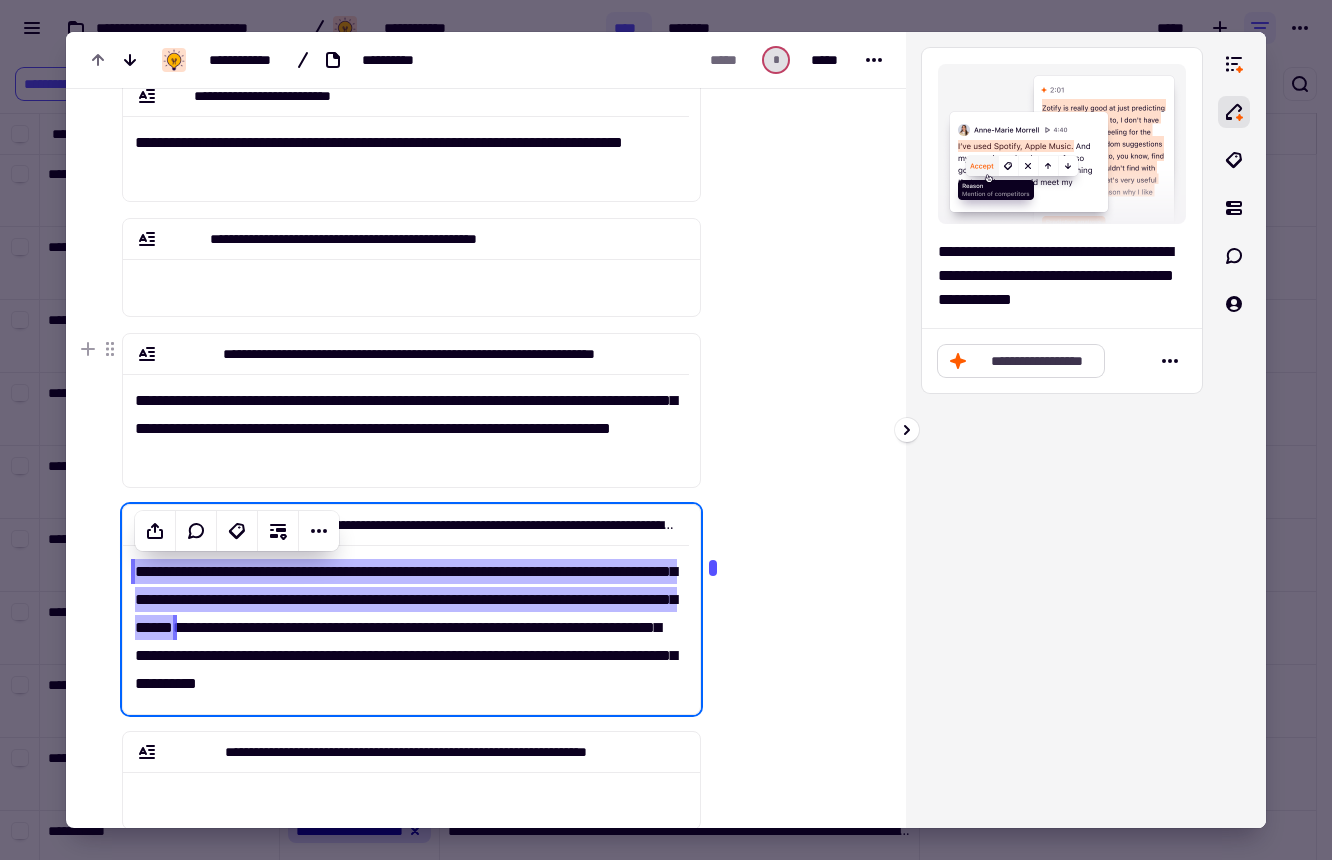 click on "**********" 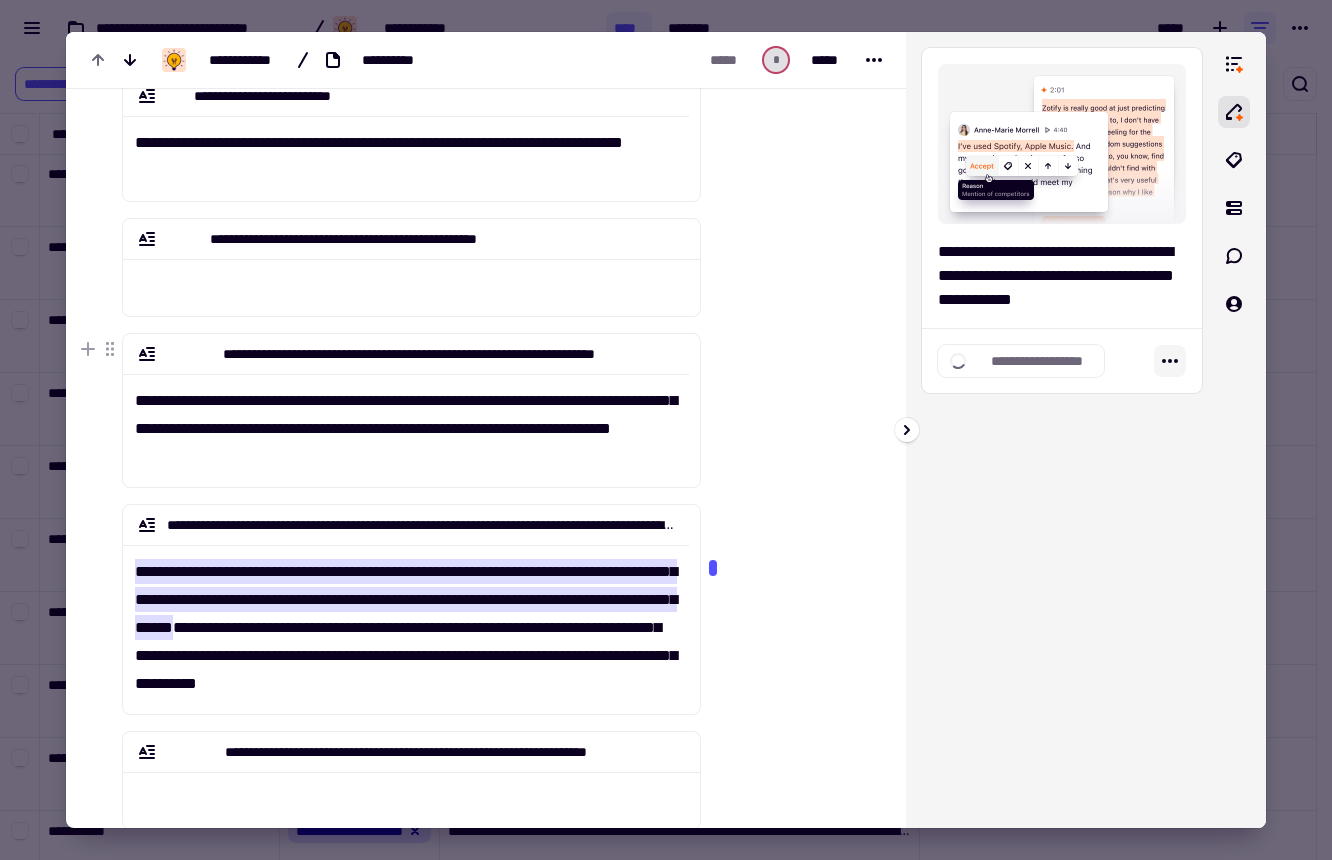 click on "**********" at bounding box center (1062, 430) 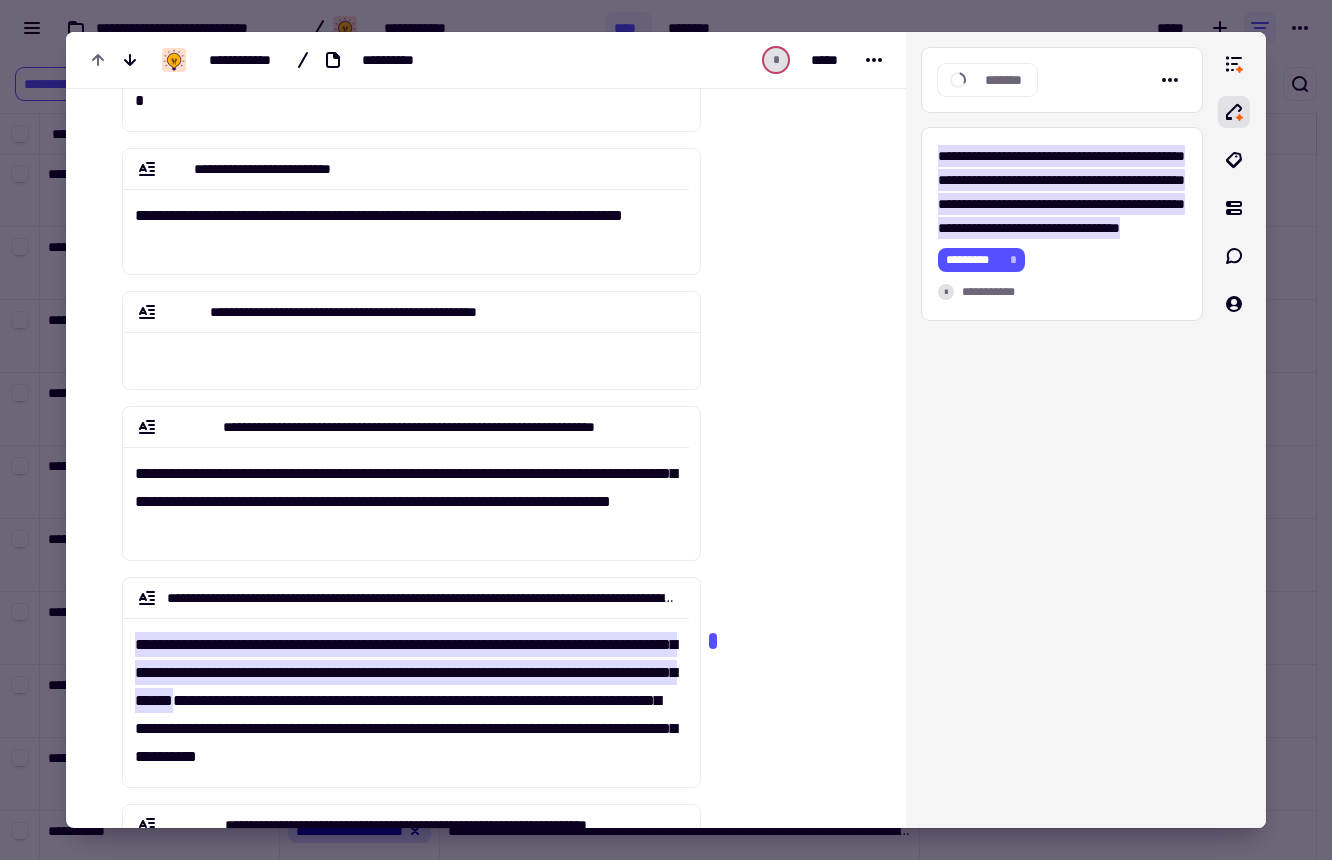 scroll, scrollTop: 291, scrollLeft: 0, axis: vertical 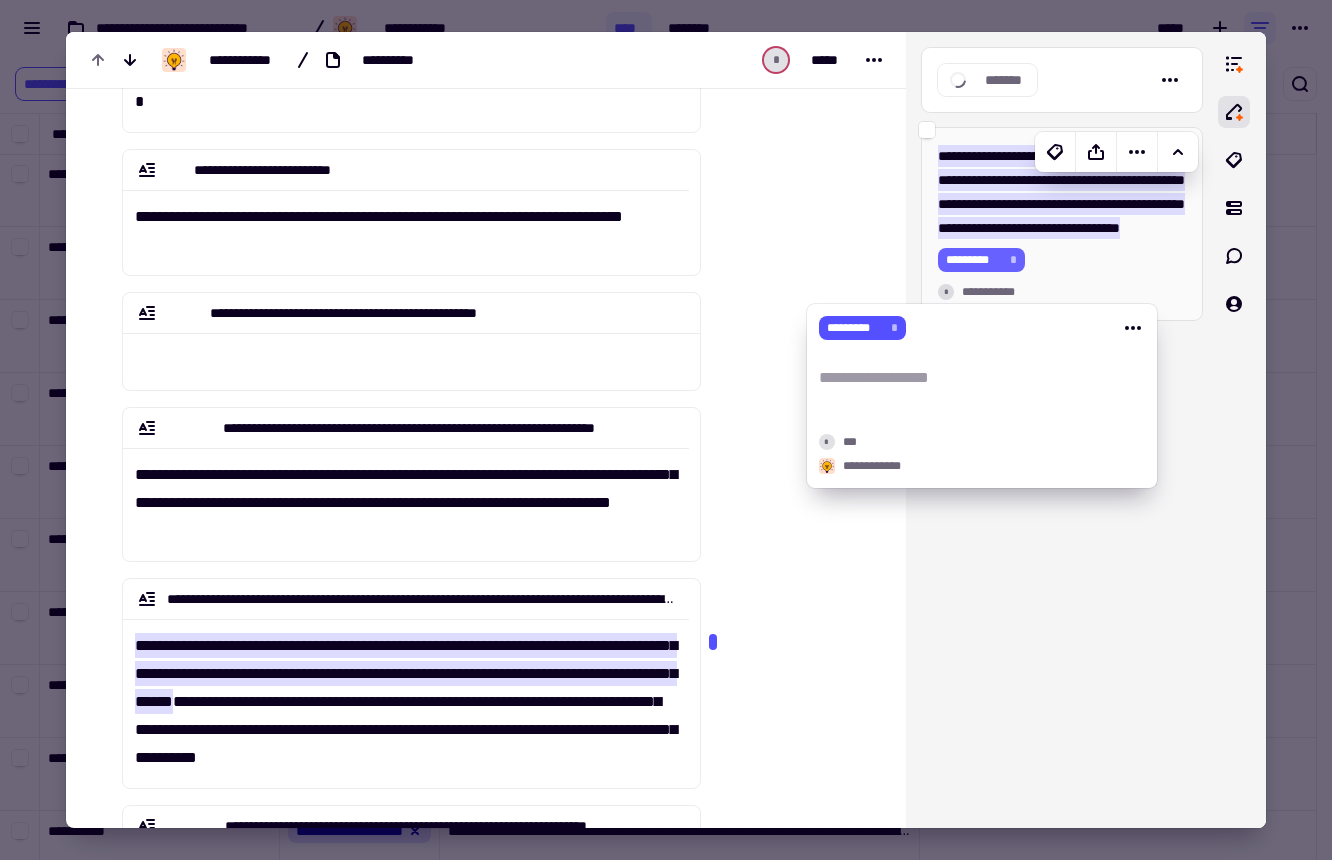 click on "*********" at bounding box center (974, 260) 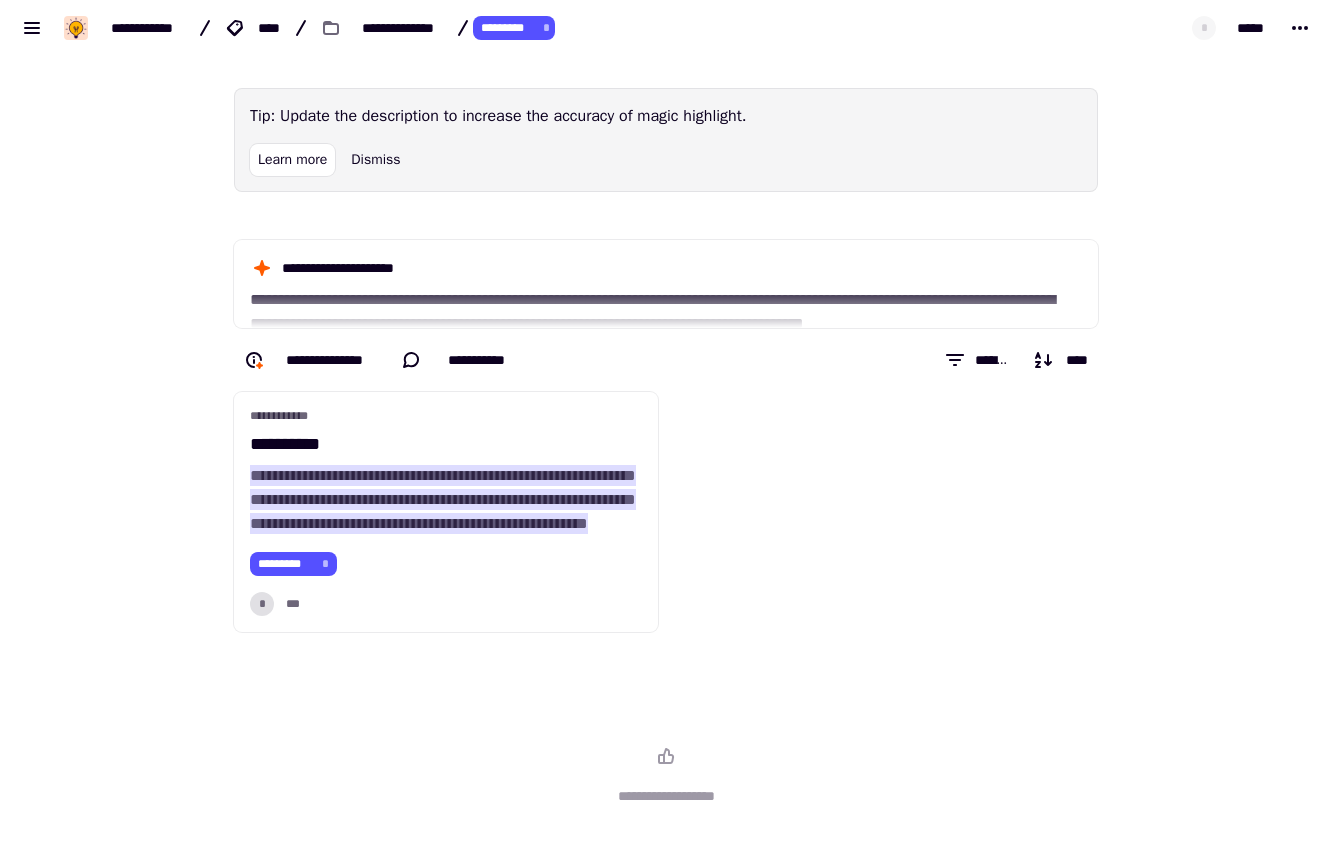 click at bounding box center [886, 512] 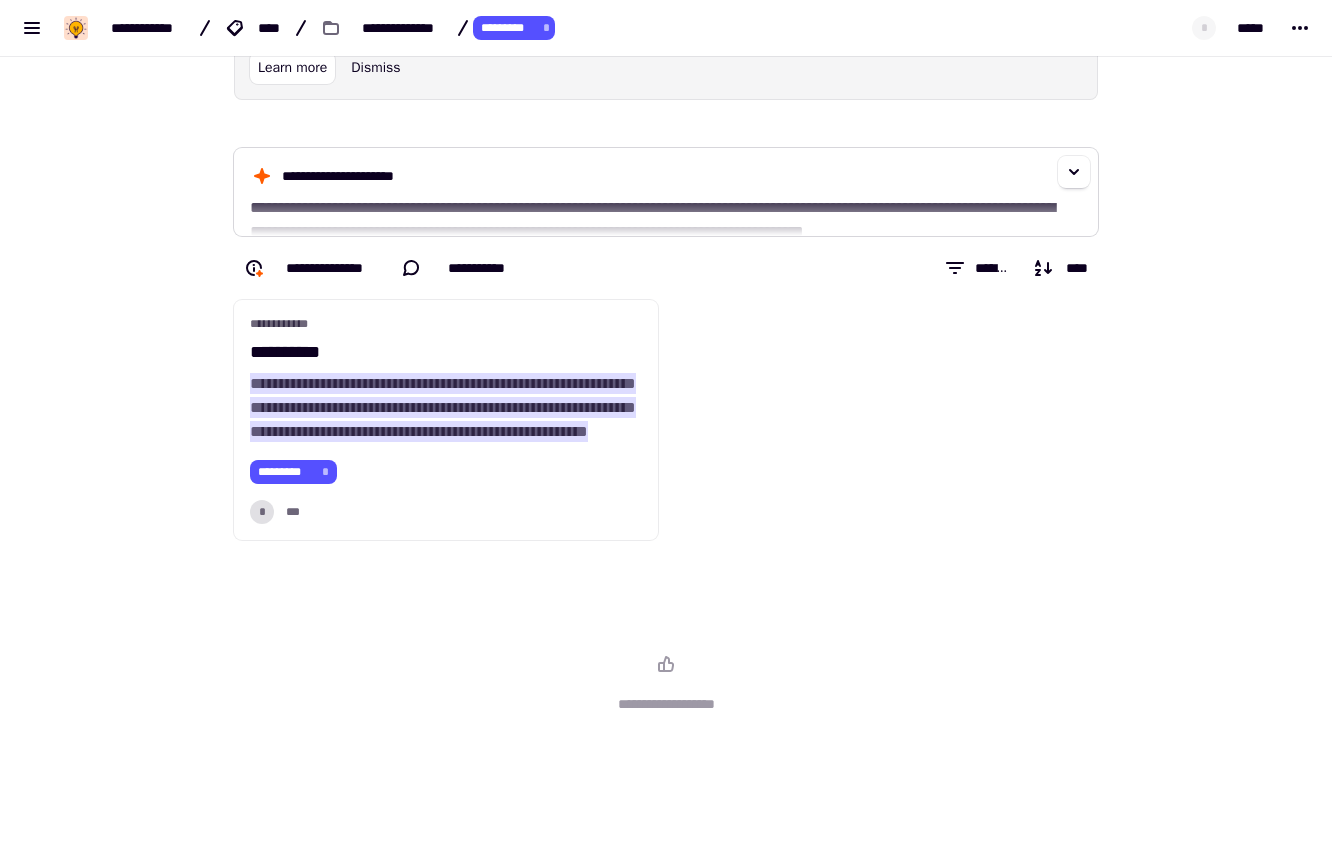 scroll, scrollTop: 116, scrollLeft: 0, axis: vertical 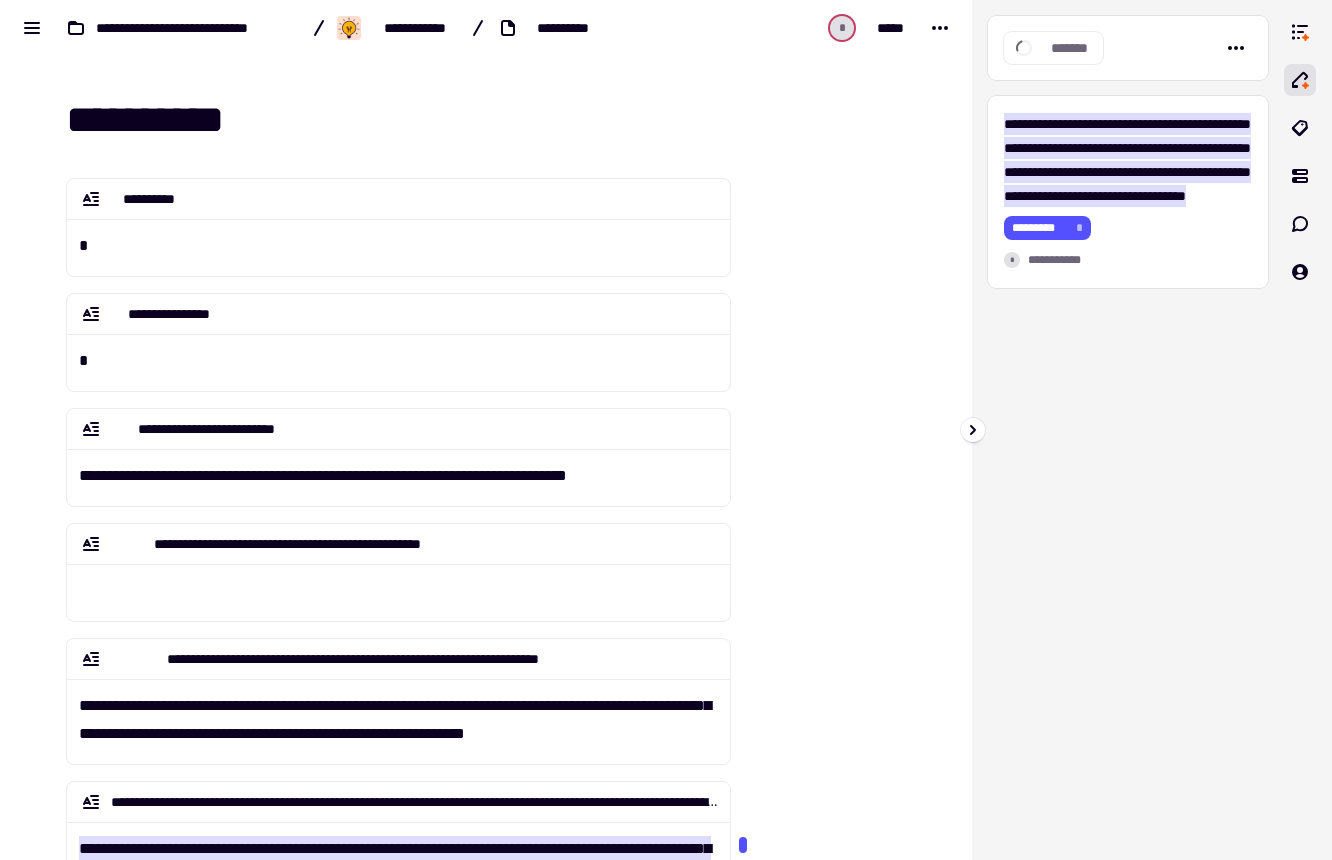 click on "**********" at bounding box center (1128, 430) 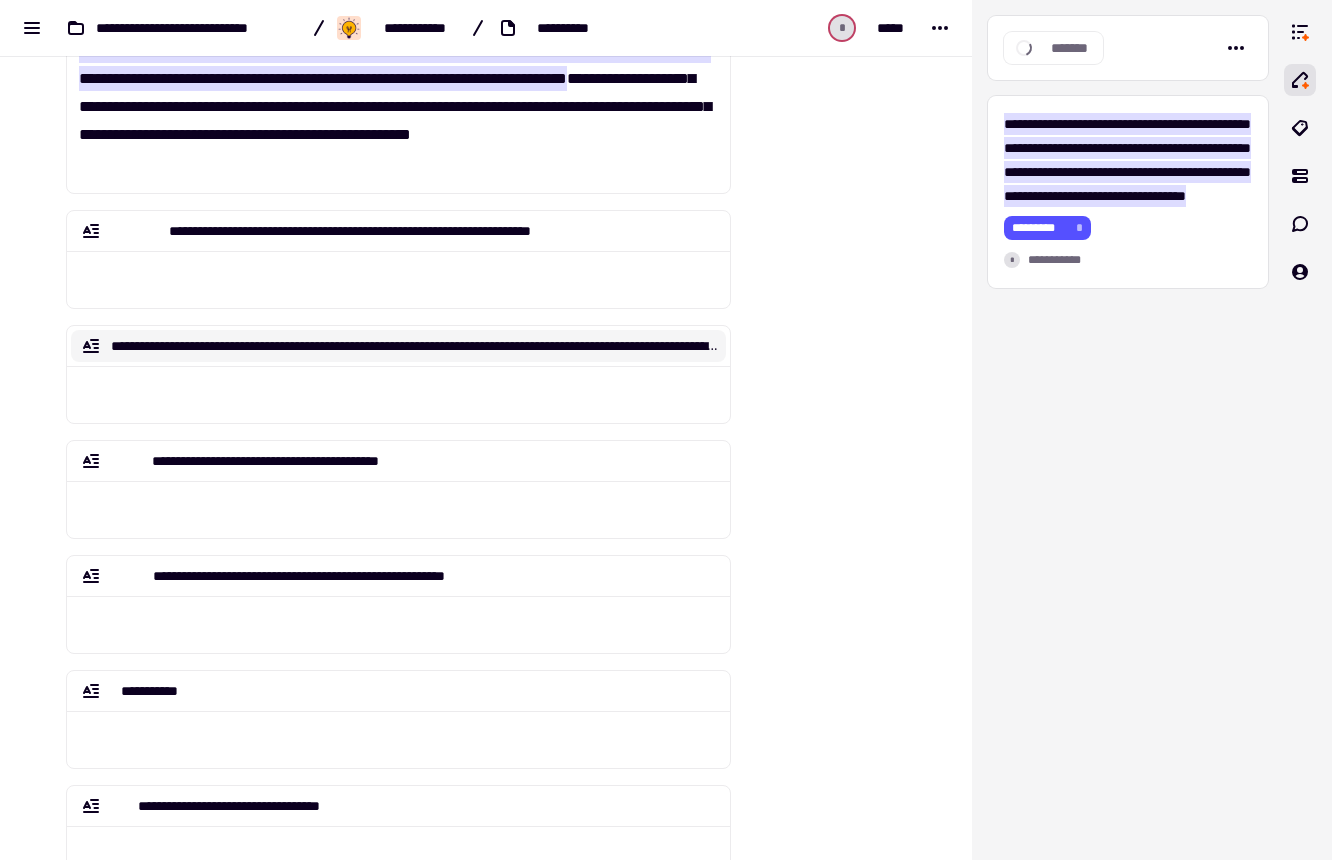 scroll, scrollTop: 799, scrollLeft: 0, axis: vertical 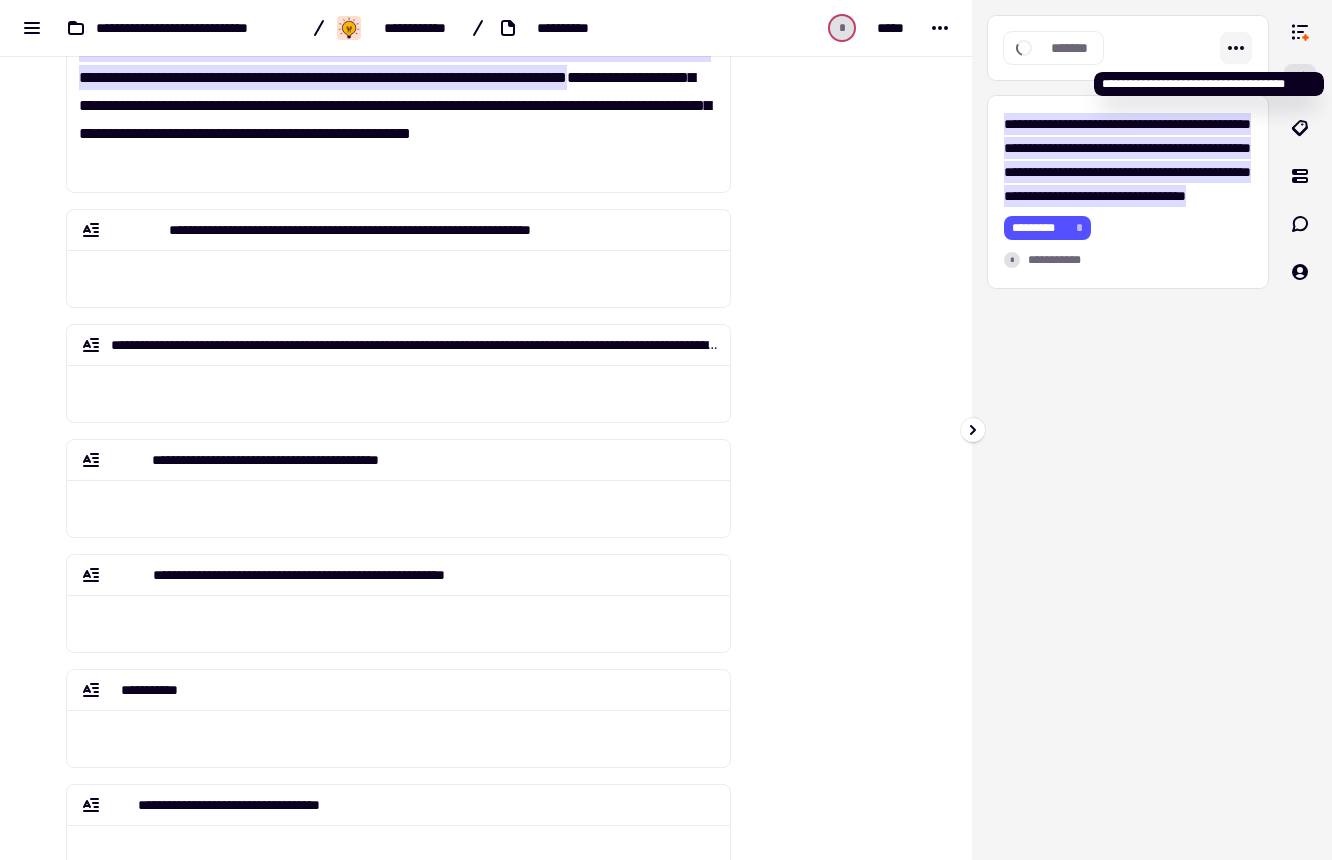 click 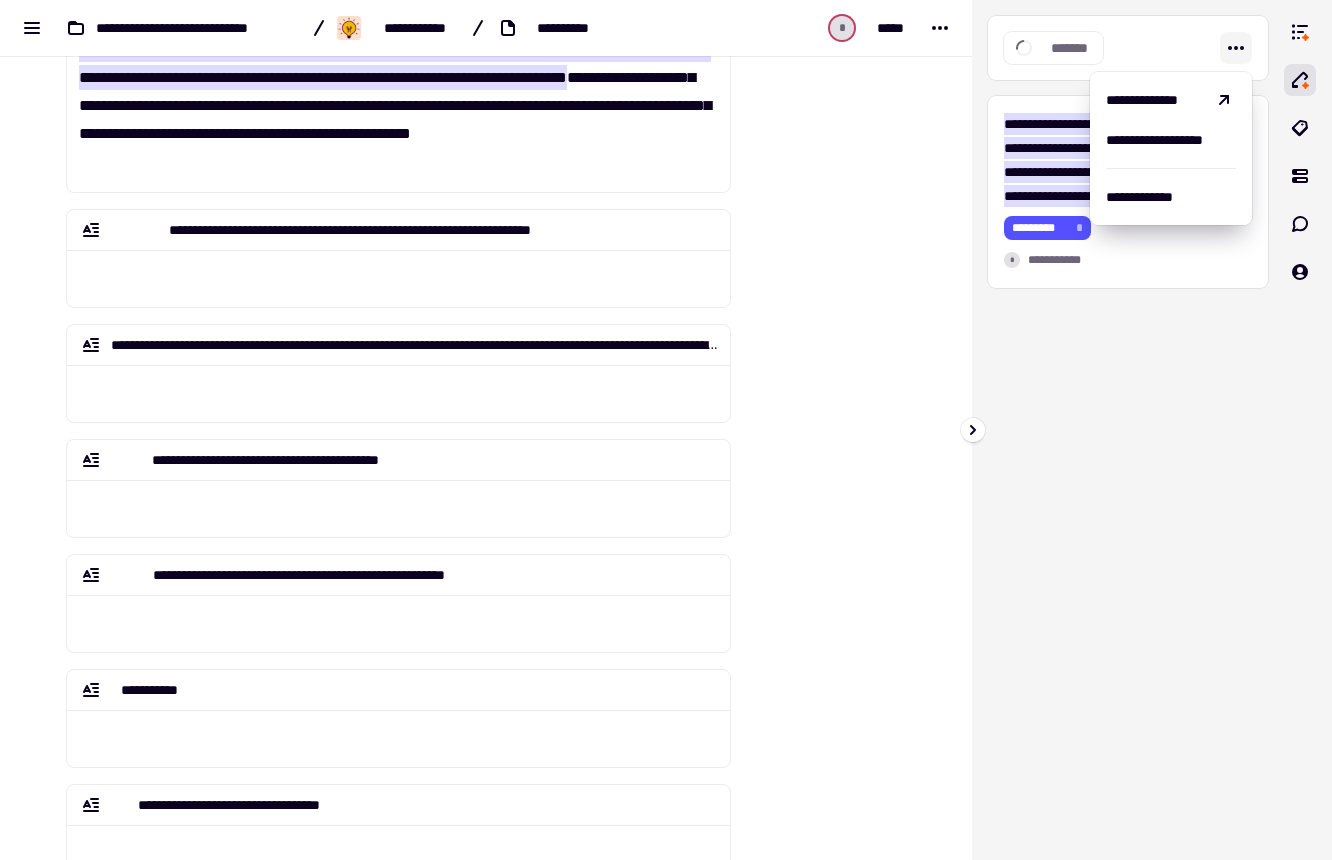 click 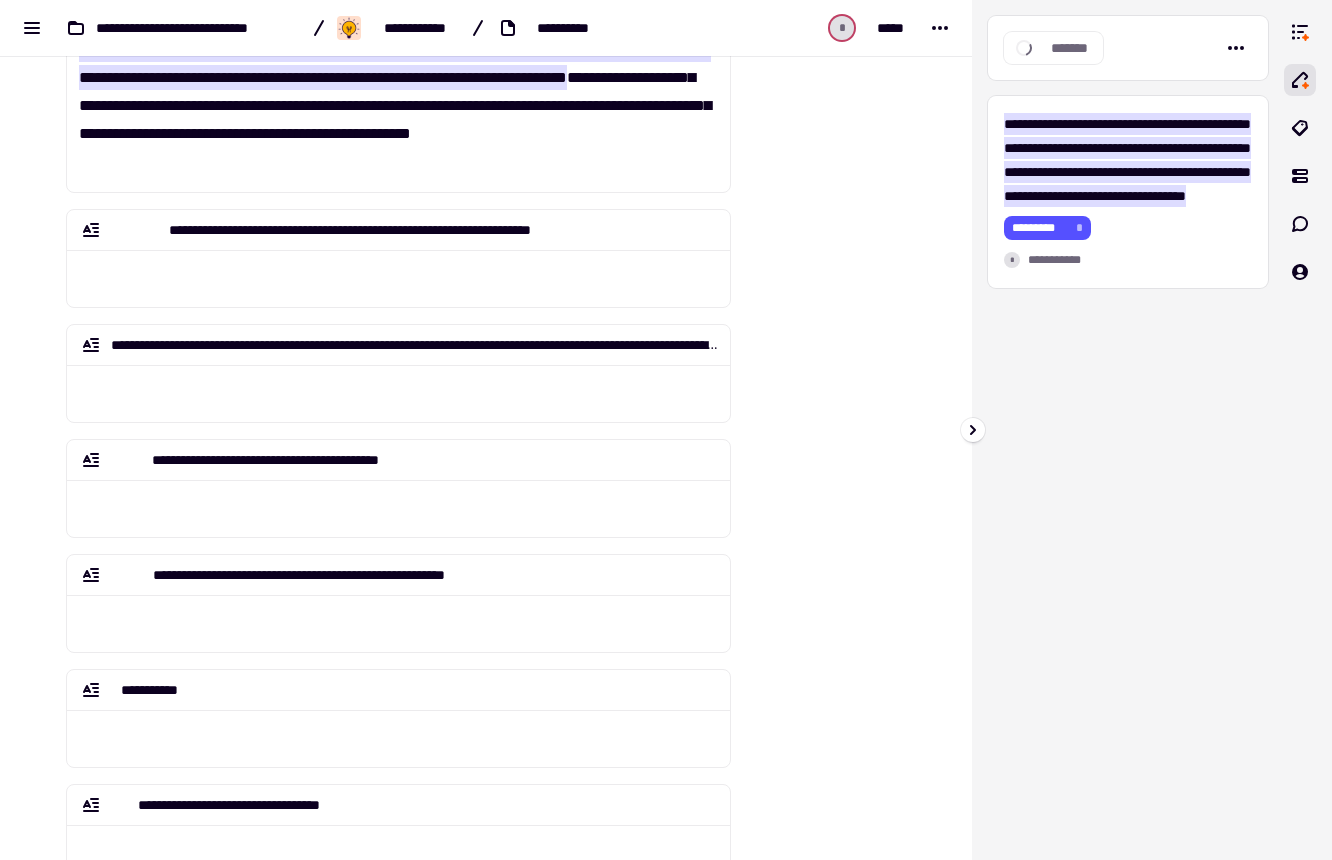 click on "*******" 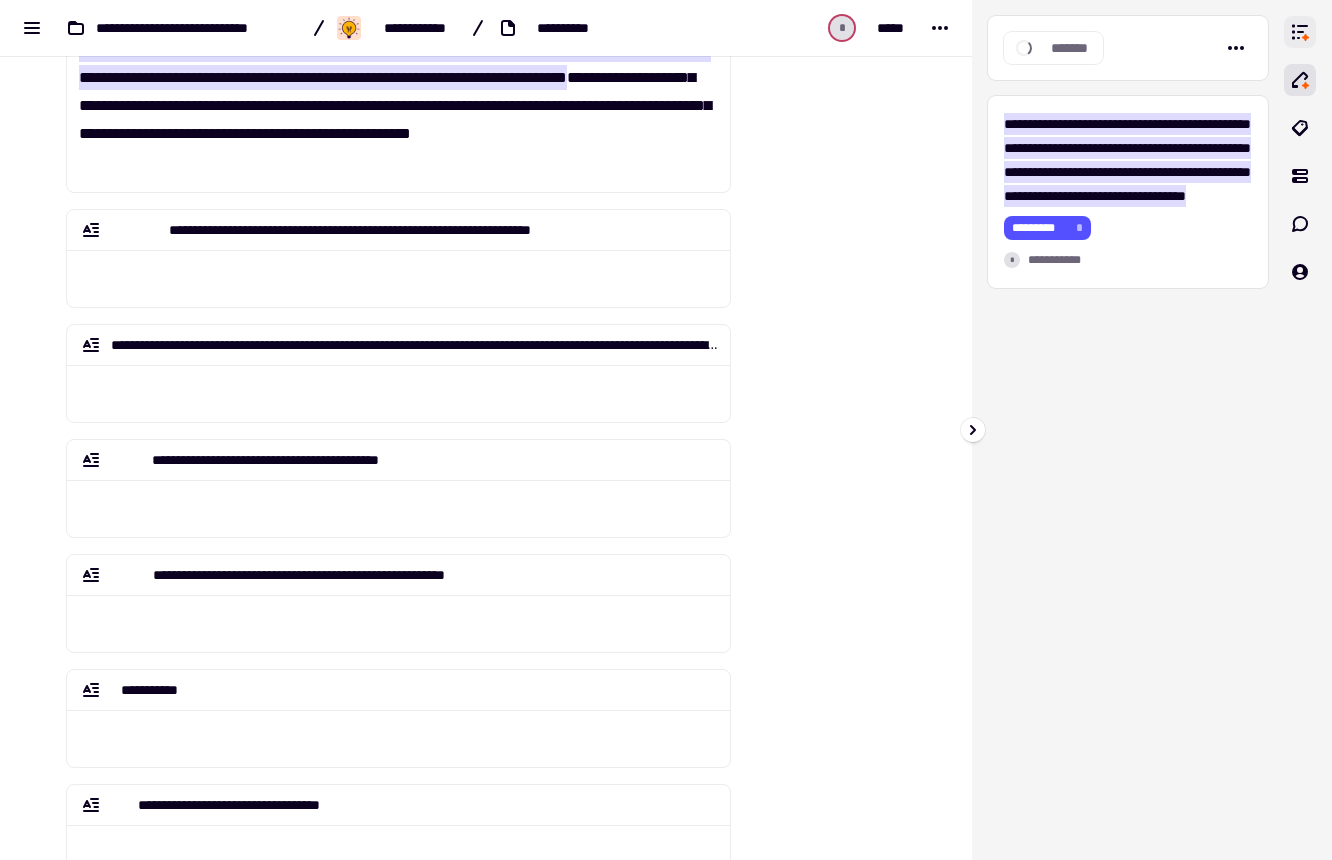 click 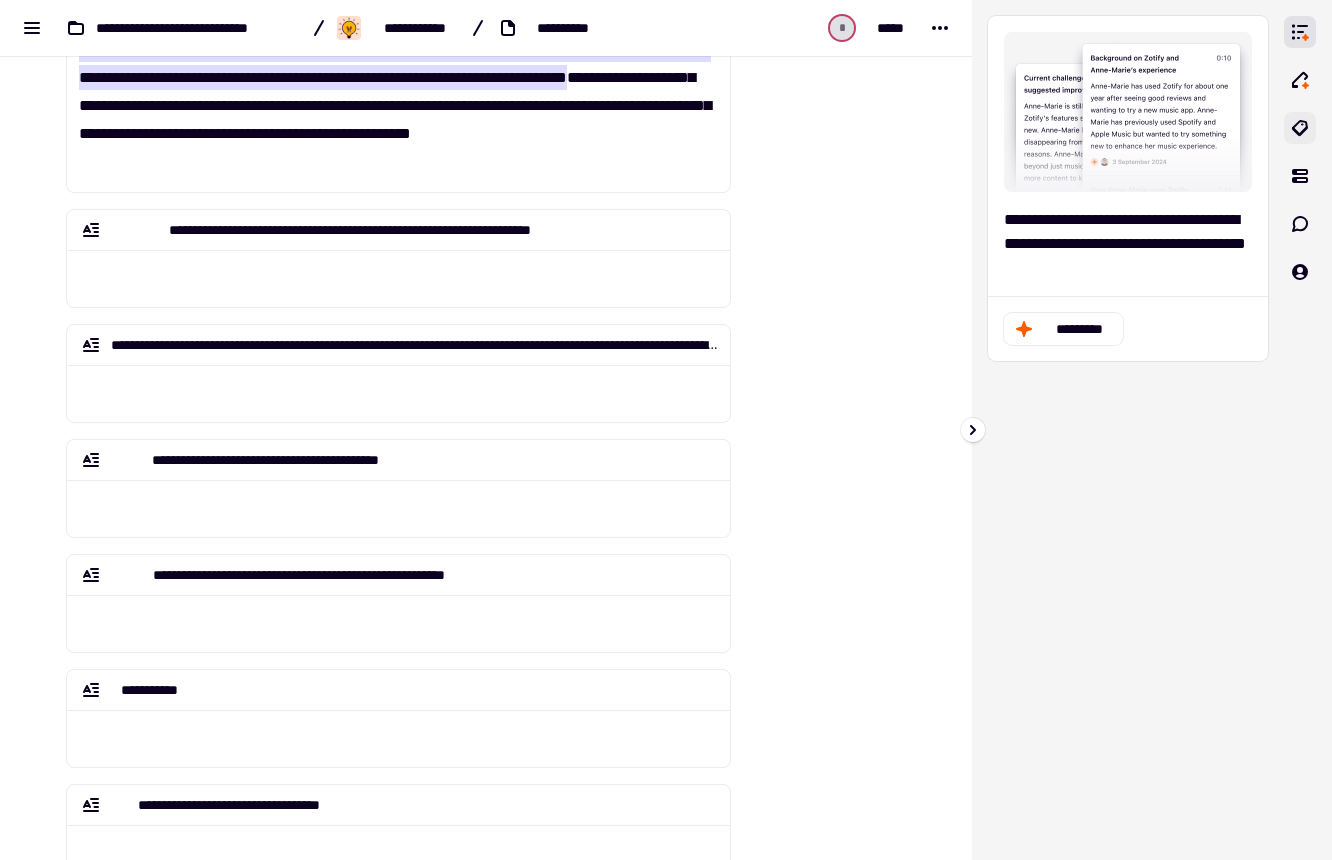 click 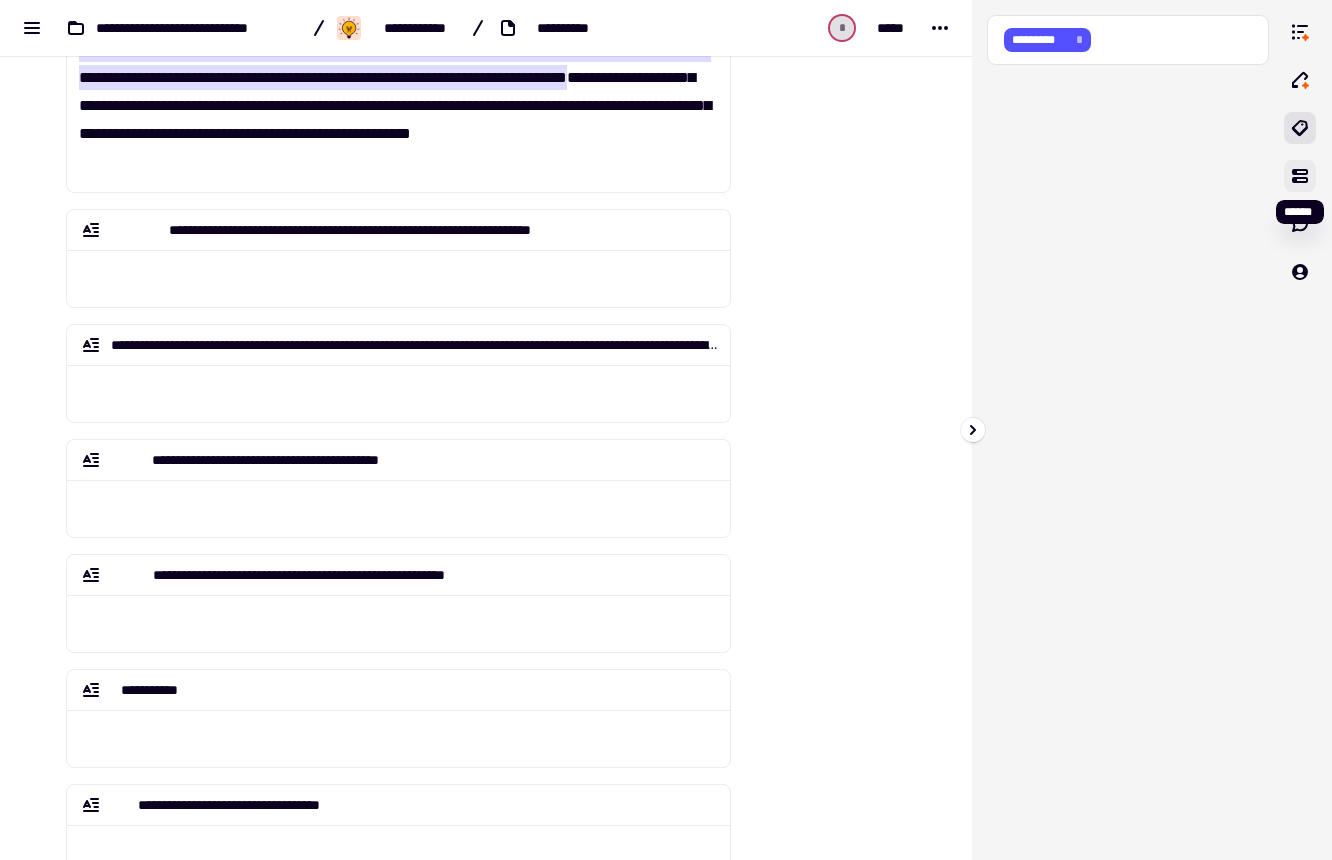click 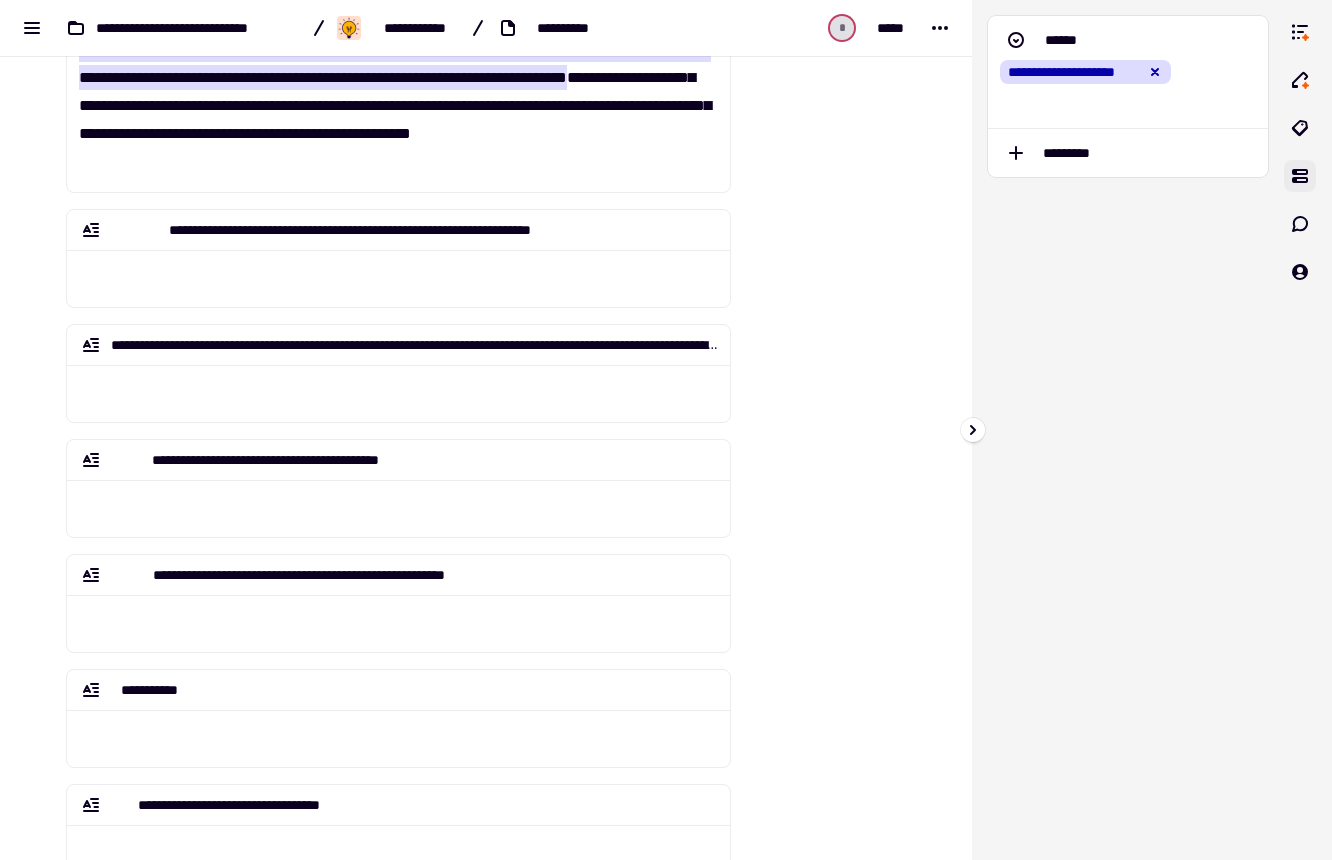 click 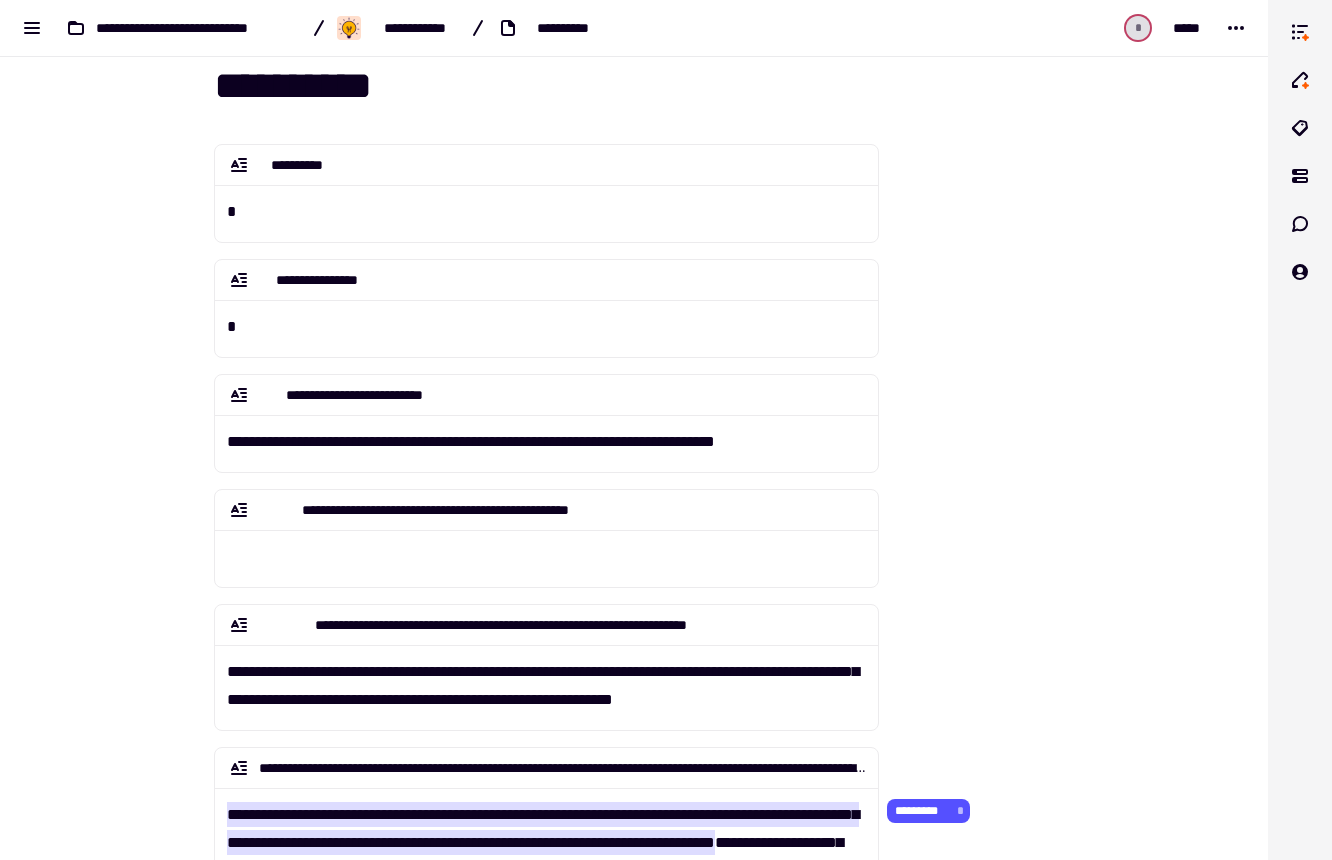 scroll, scrollTop: 0, scrollLeft: 0, axis: both 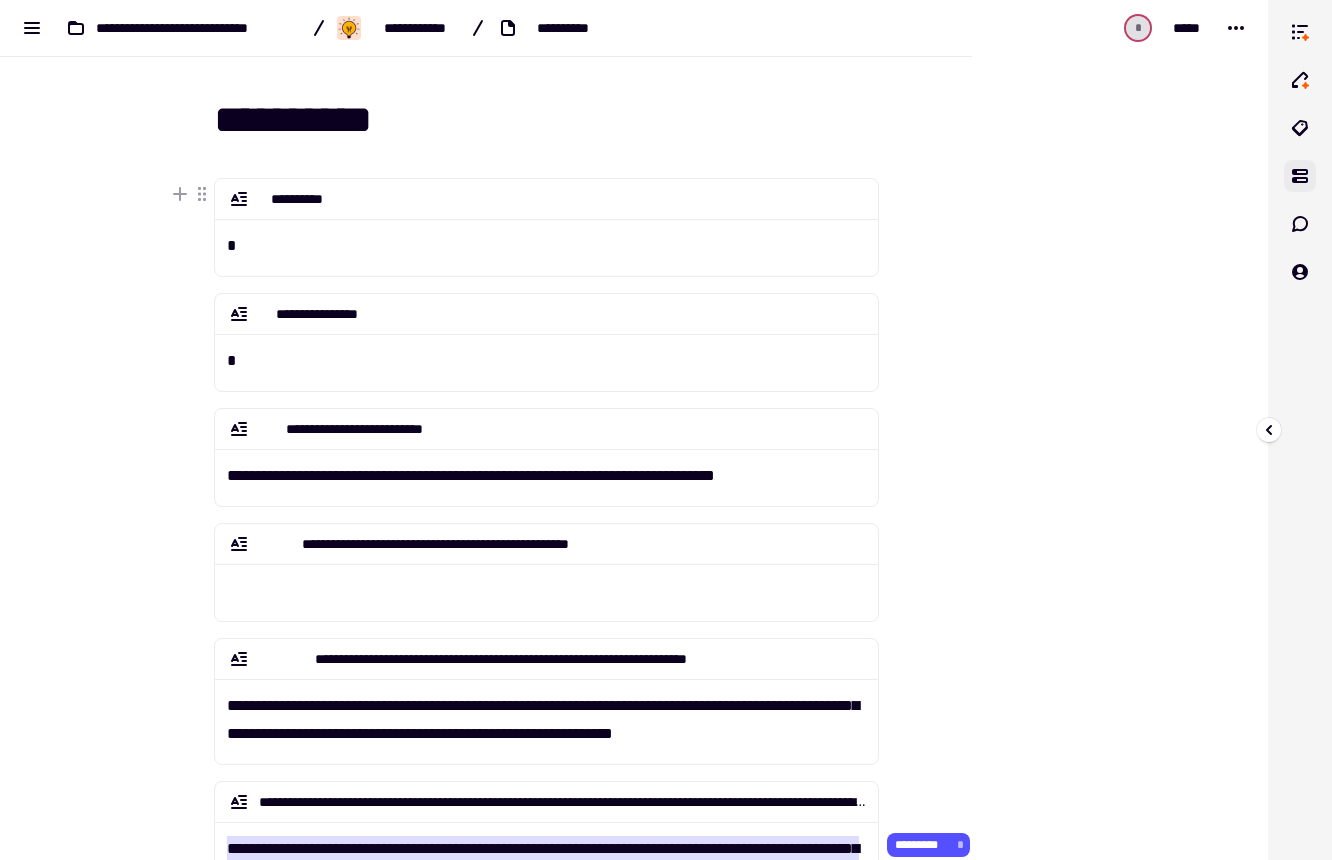 click 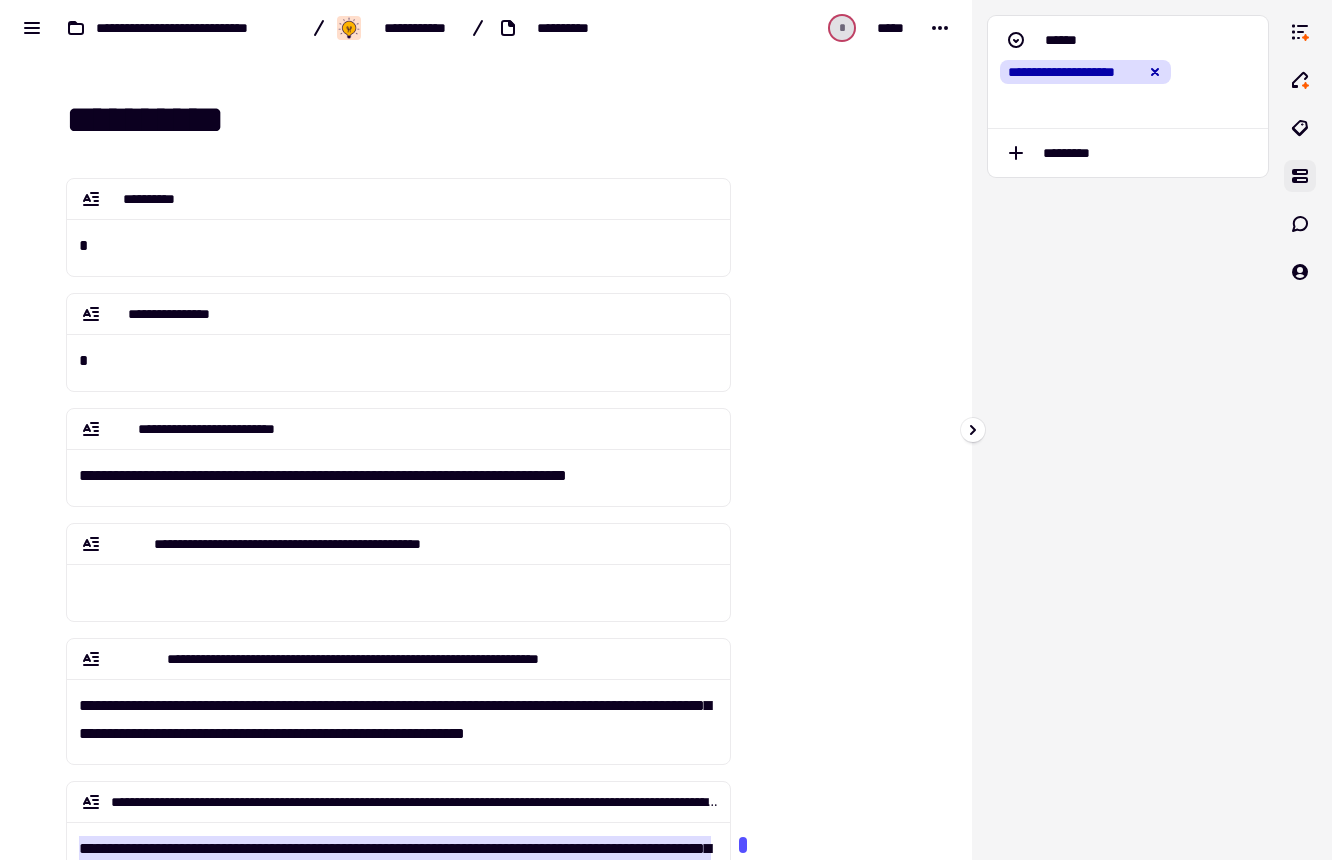 click 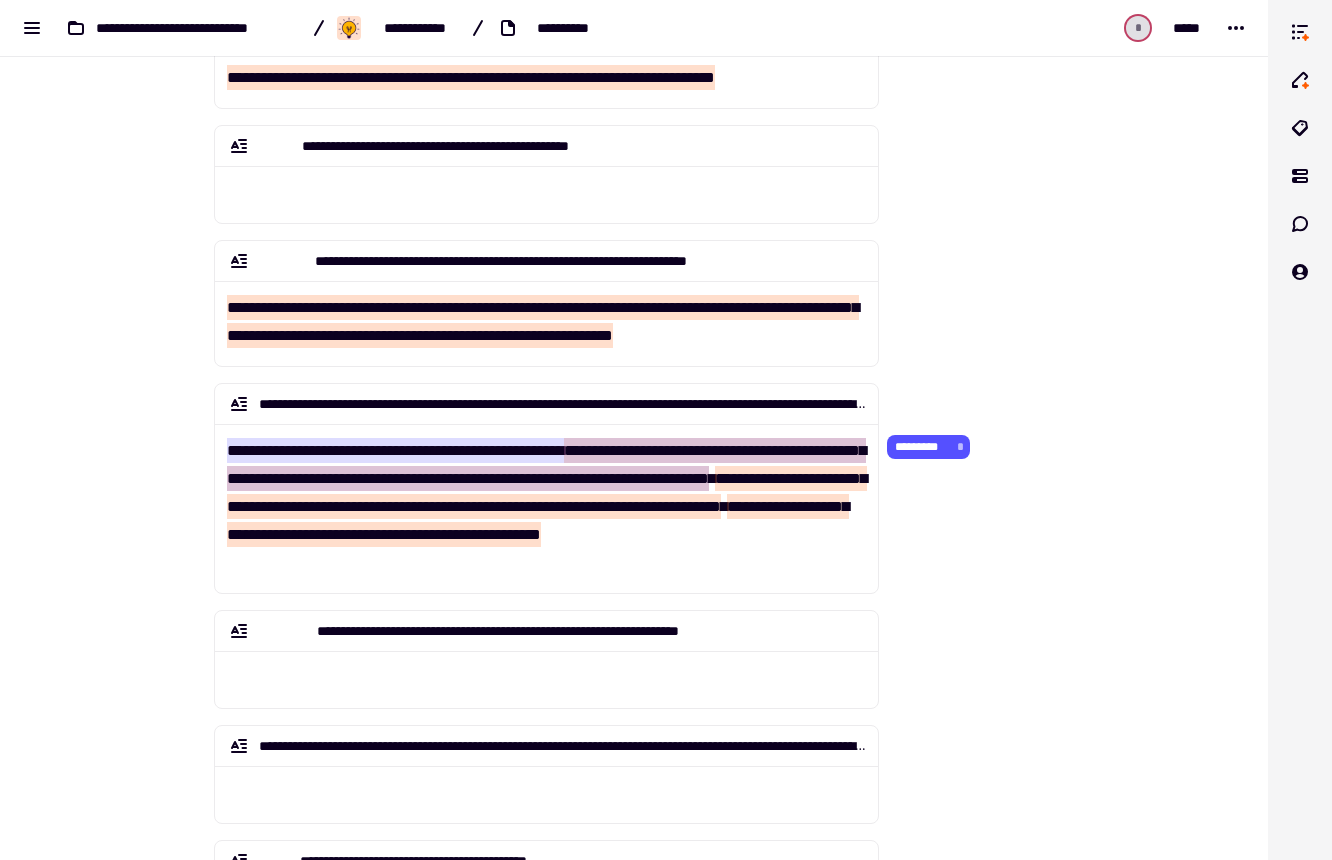 scroll, scrollTop: 399, scrollLeft: 0, axis: vertical 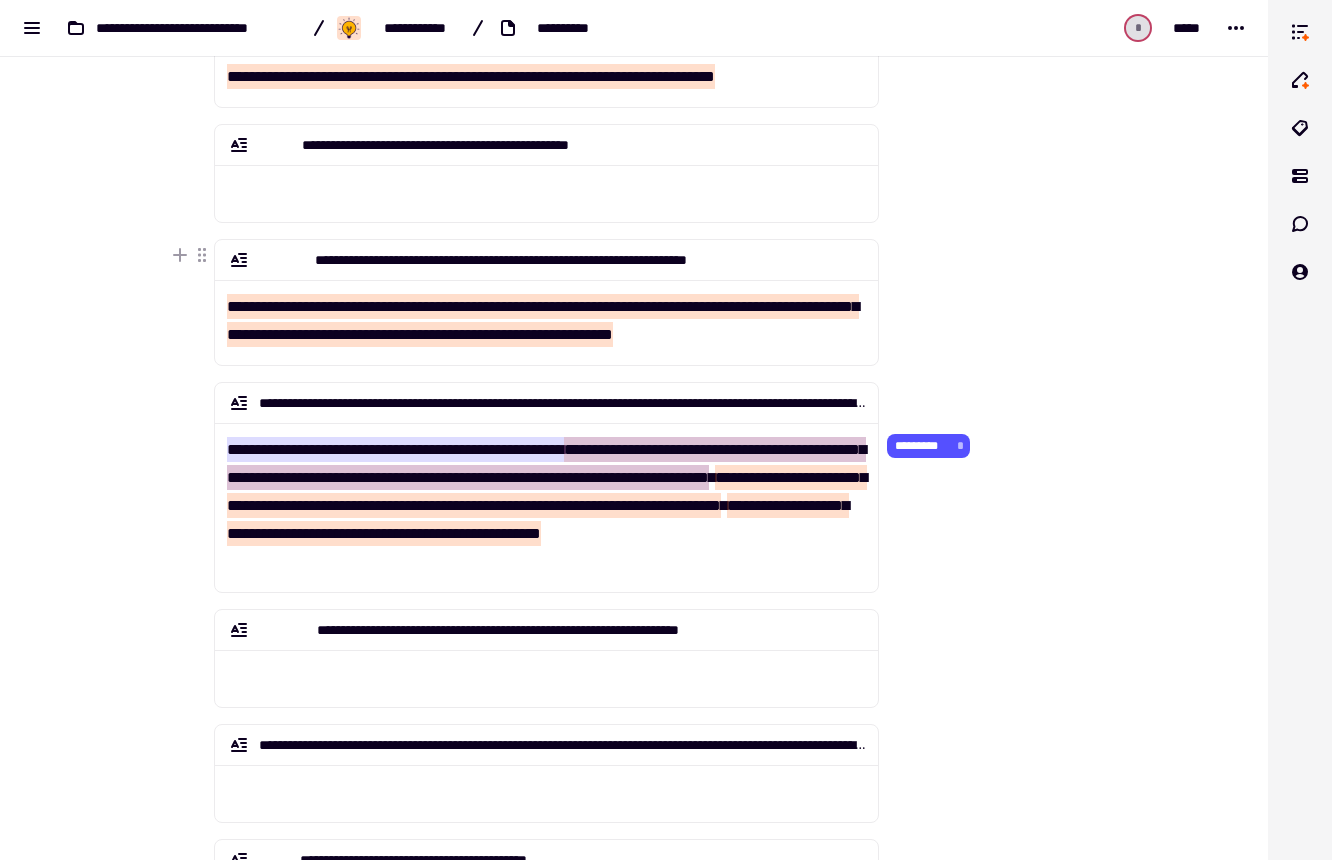 click at bounding box center [982, 93] 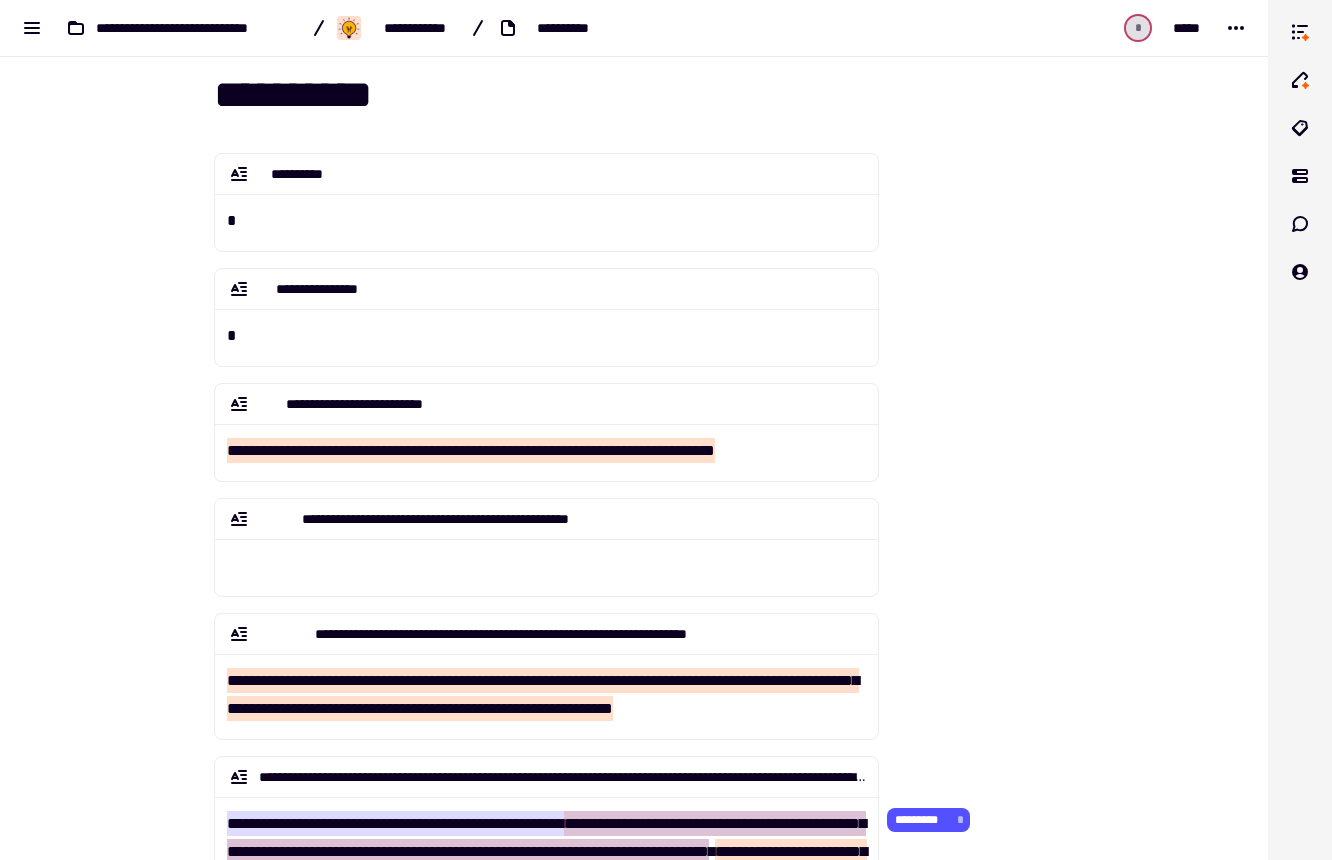 scroll, scrollTop: 0, scrollLeft: 0, axis: both 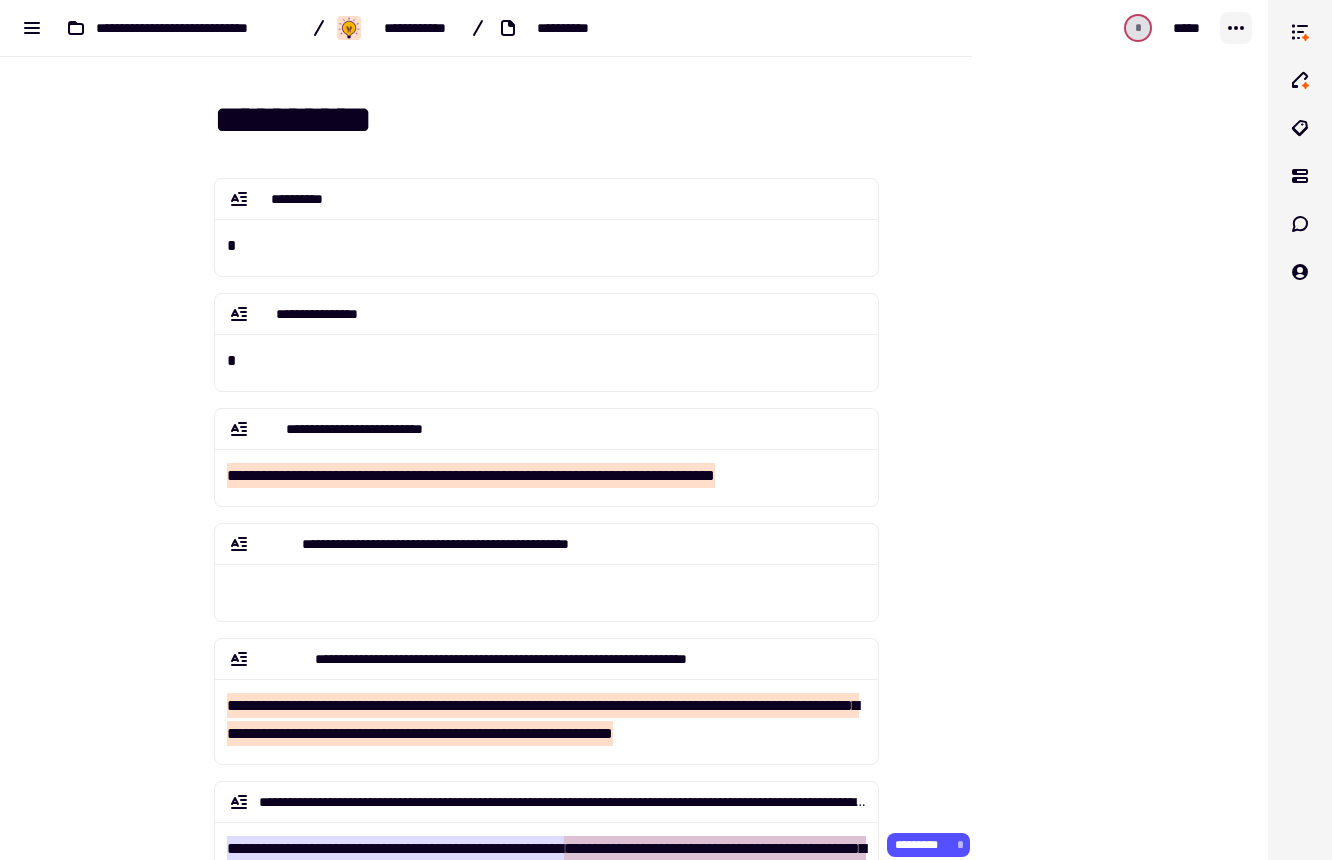 click 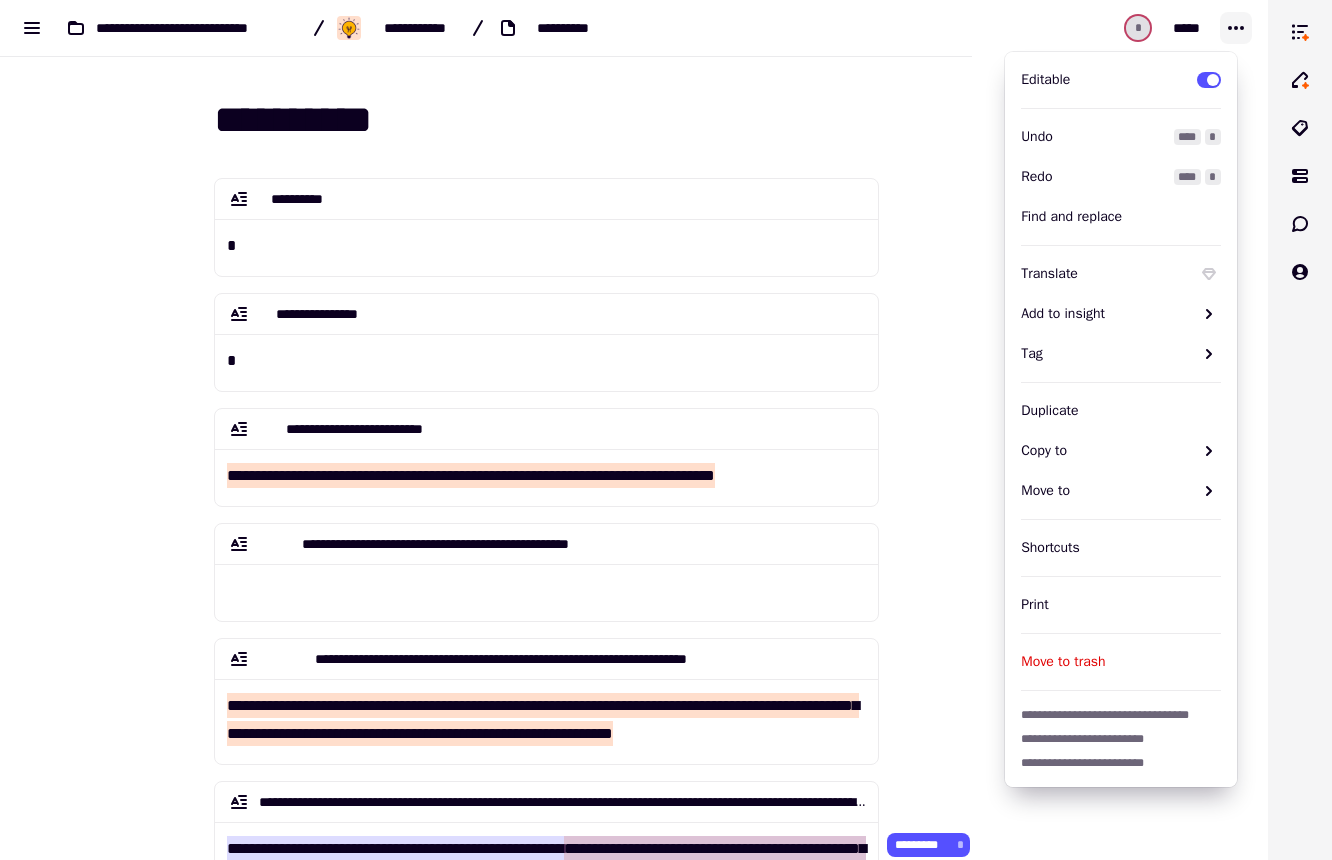 click 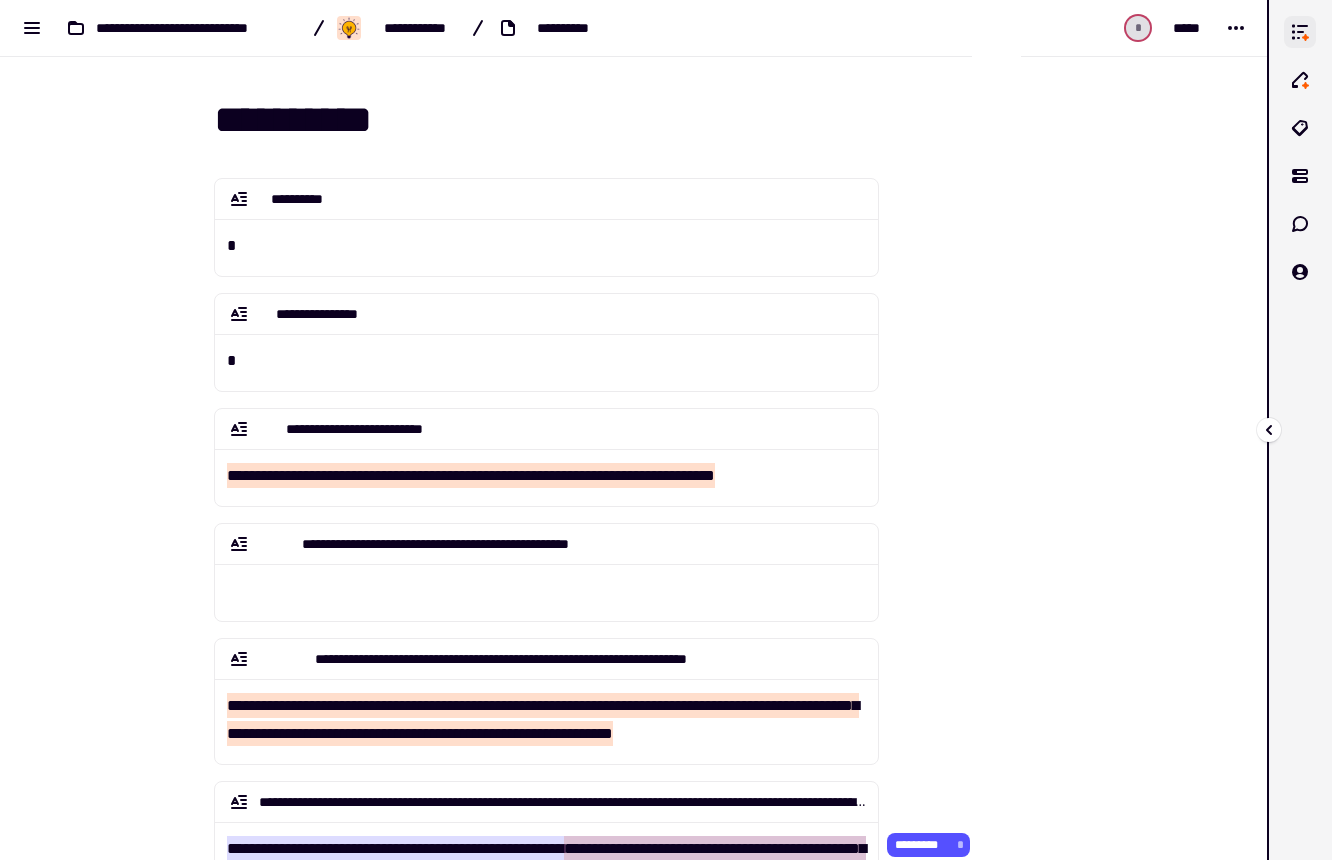 click 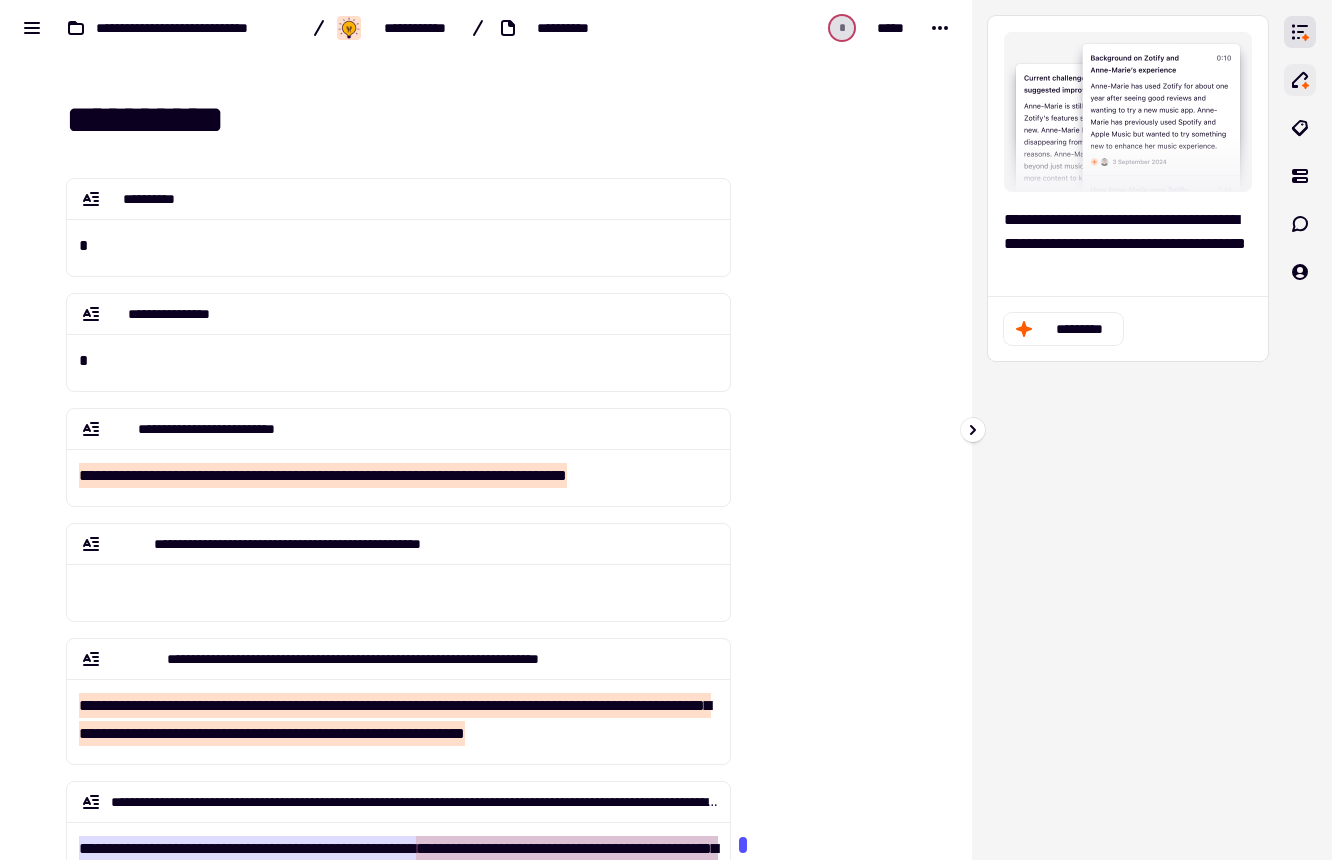 click 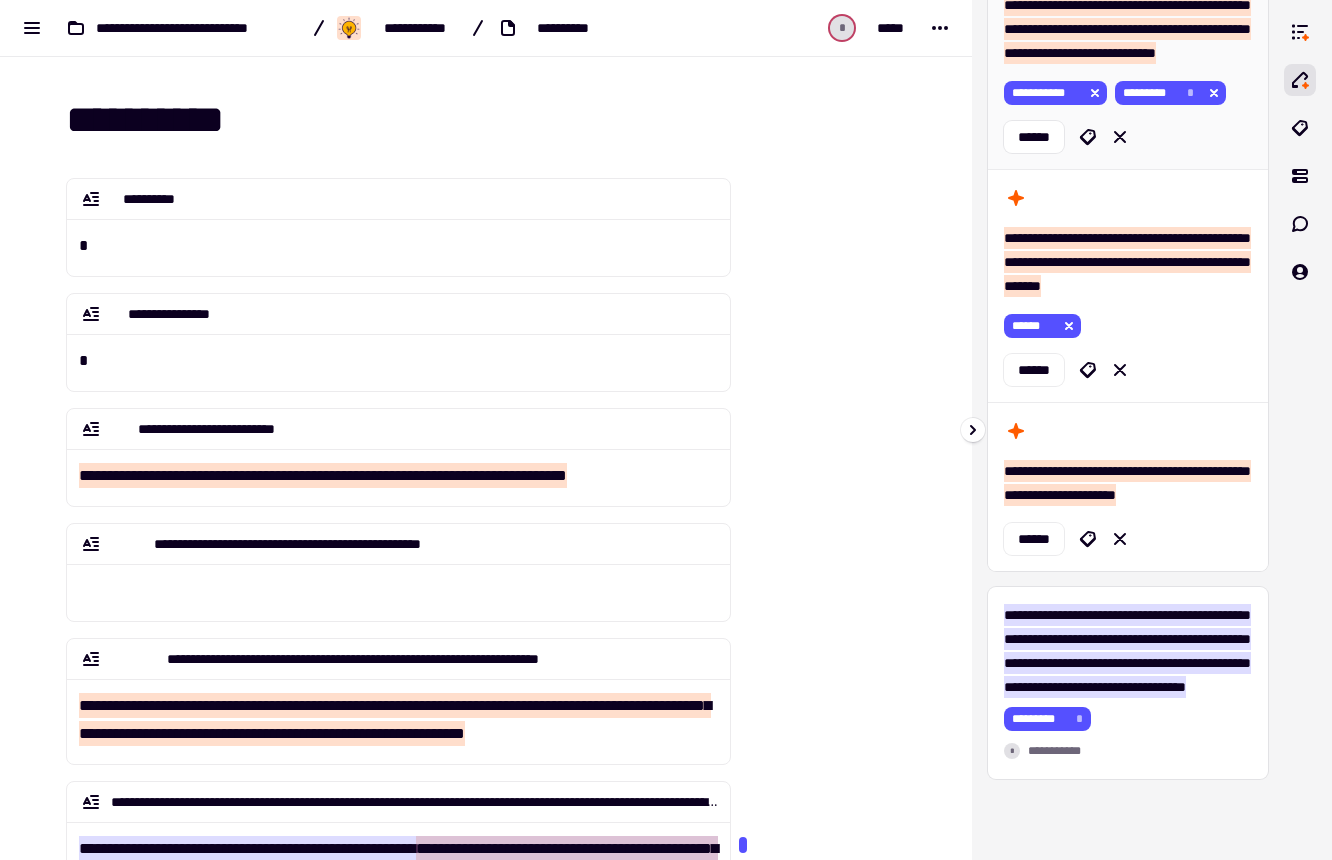 scroll, scrollTop: 699, scrollLeft: 0, axis: vertical 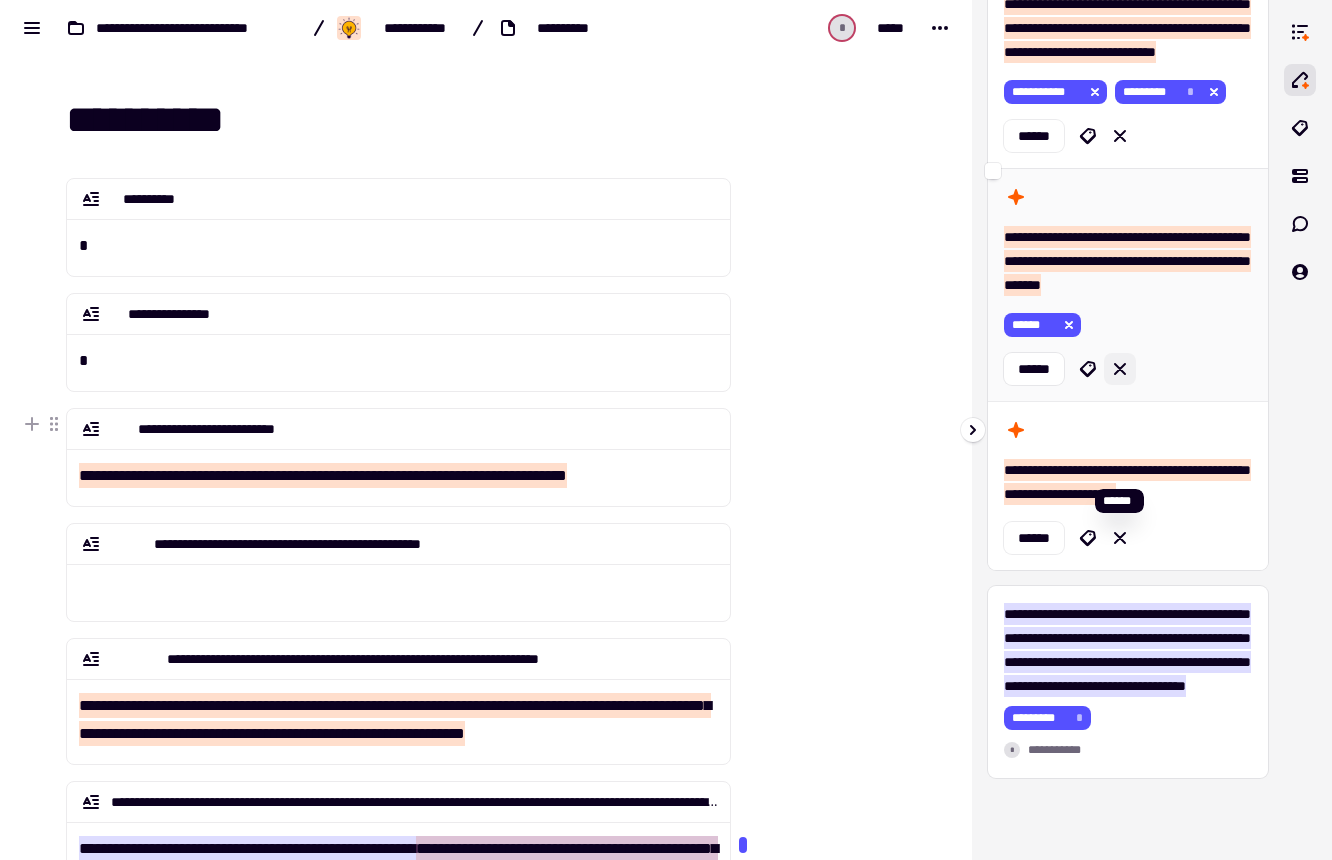 click 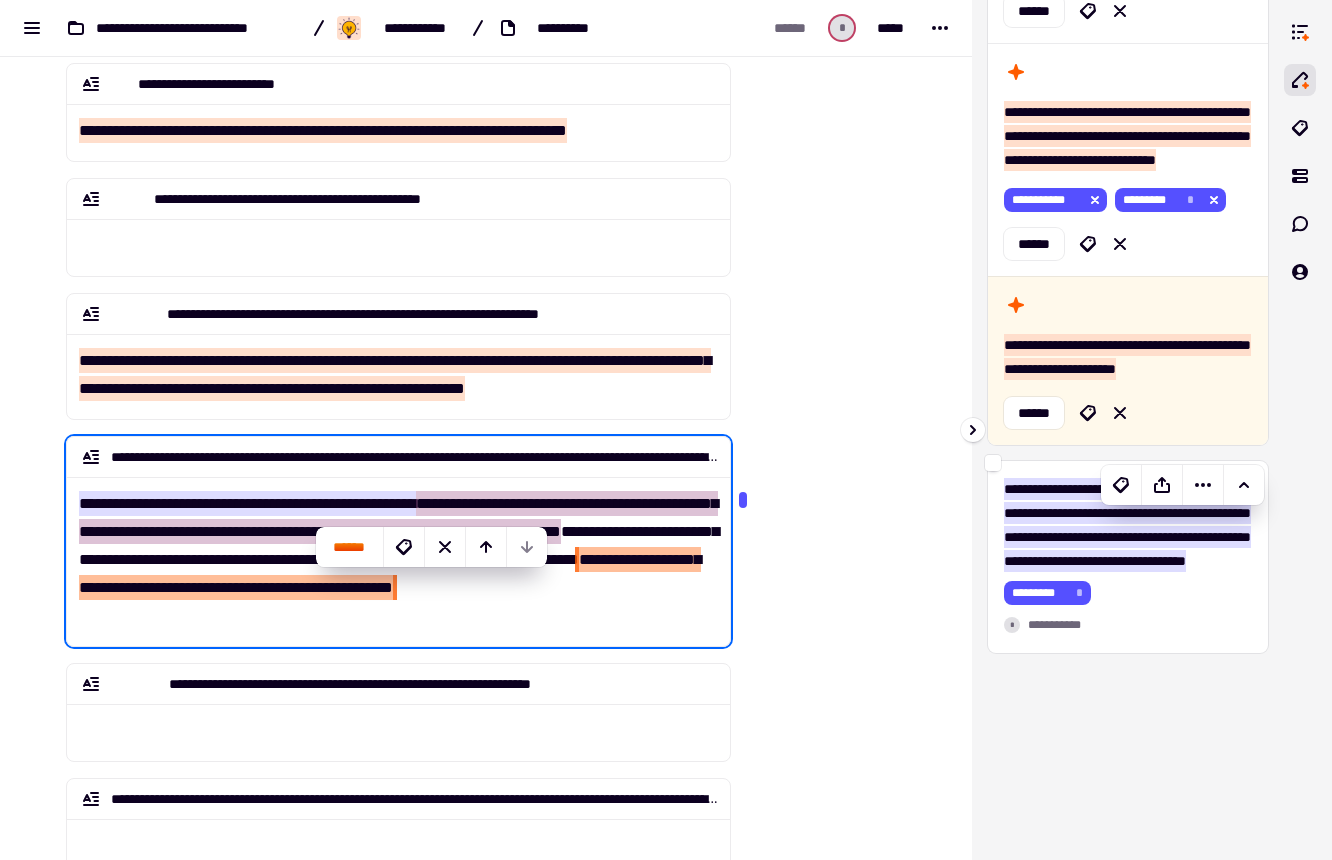 scroll, scrollTop: 461, scrollLeft: 0, axis: vertical 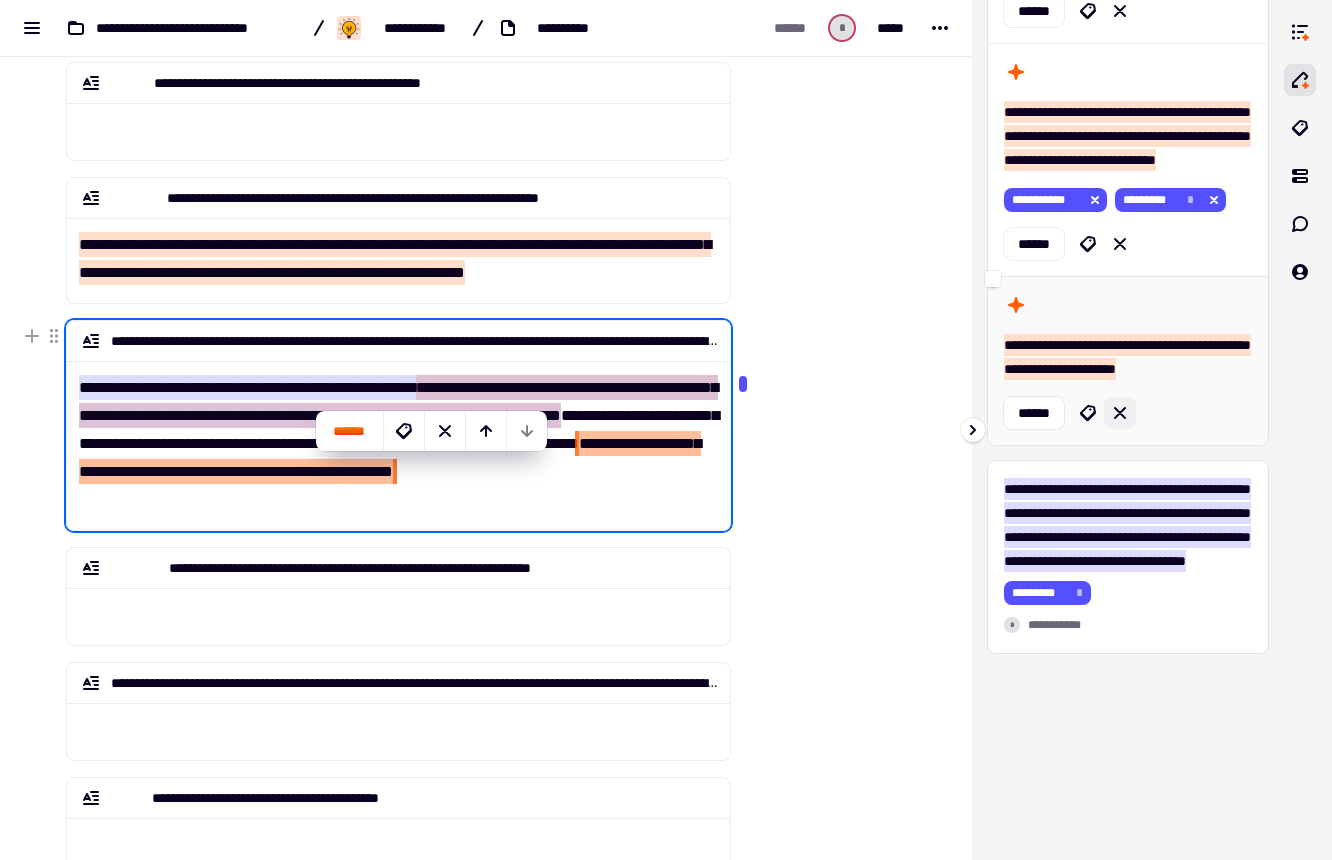 click 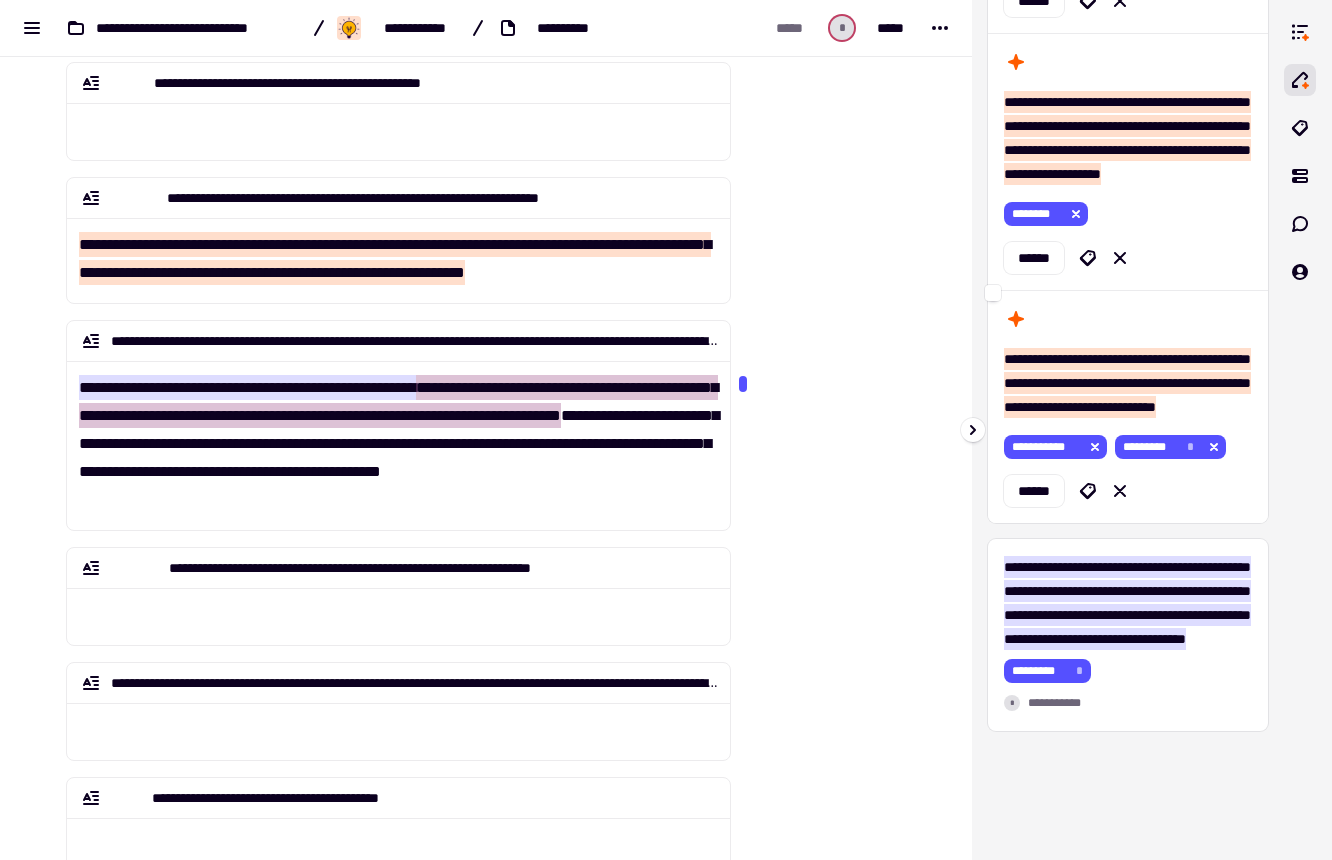 scroll, scrollTop: 343, scrollLeft: 0, axis: vertical 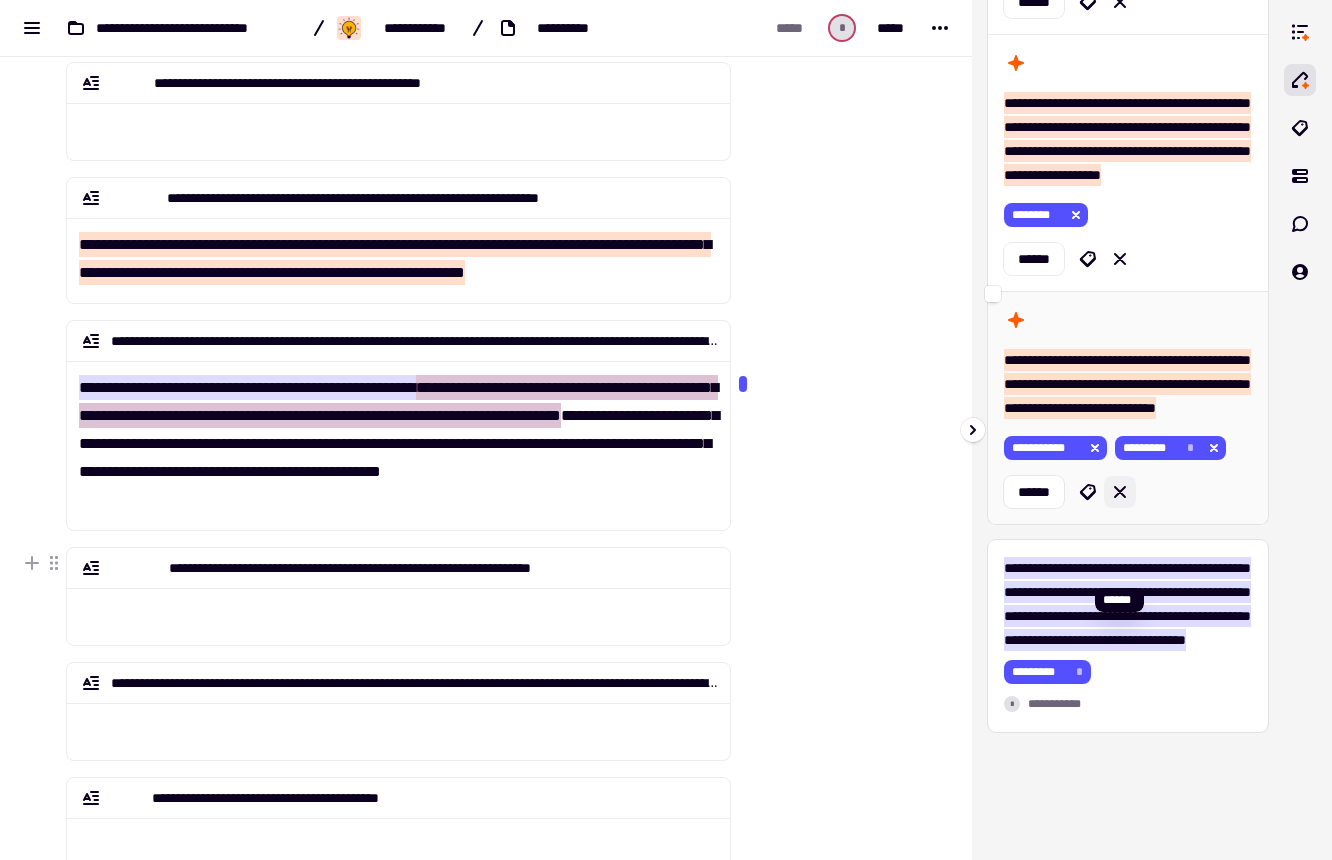 click 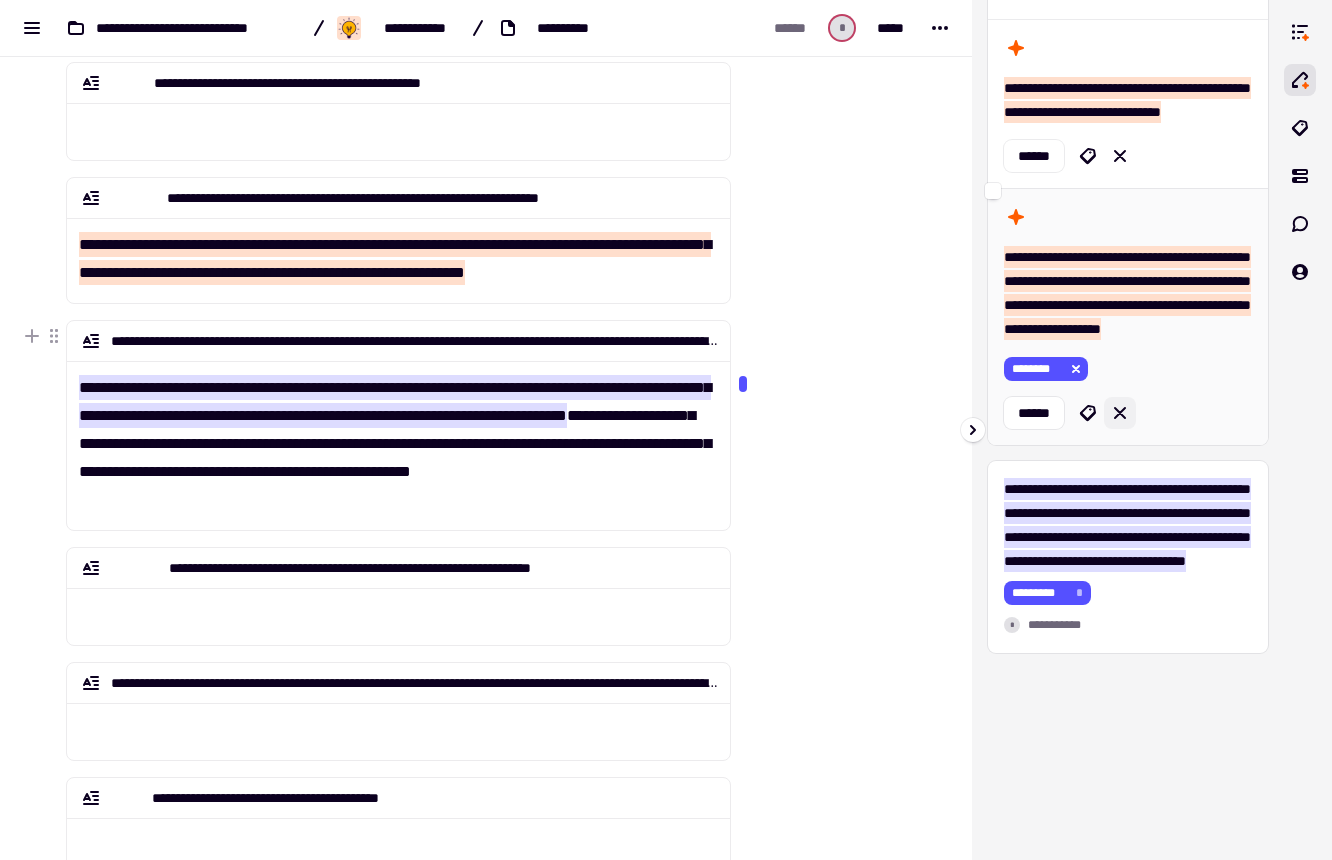 click 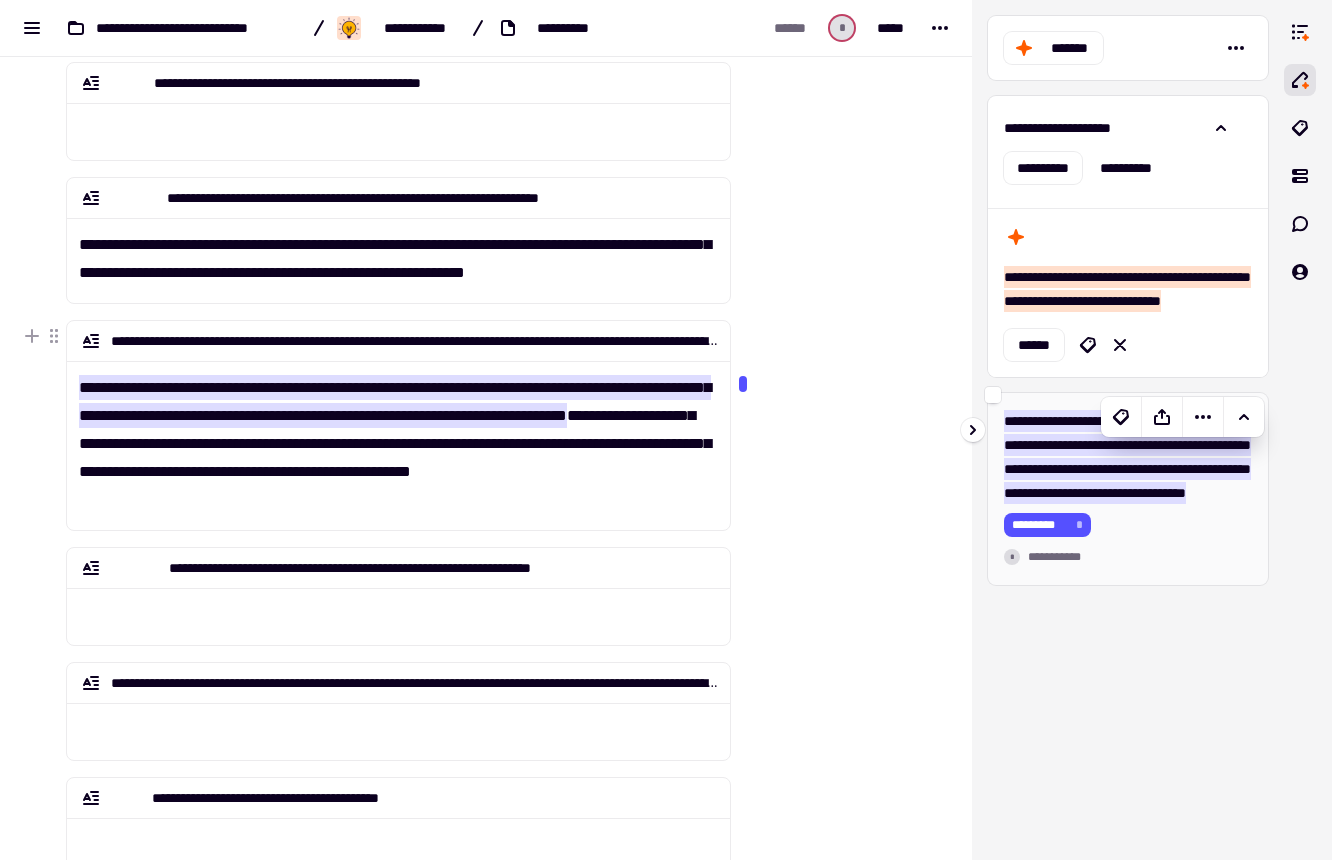 scroll, scrollTop: 0, scrollLeft: 0, axis: both 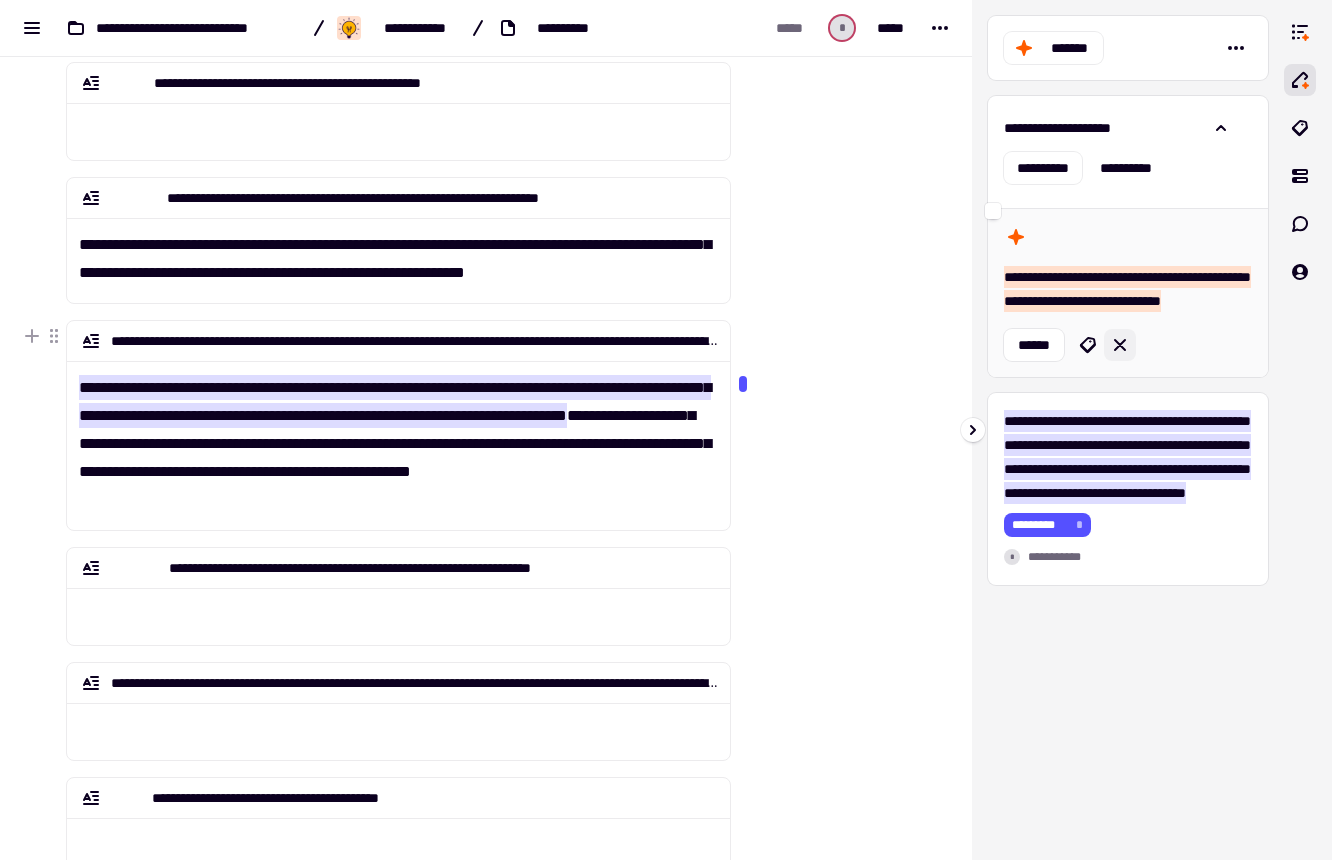 click 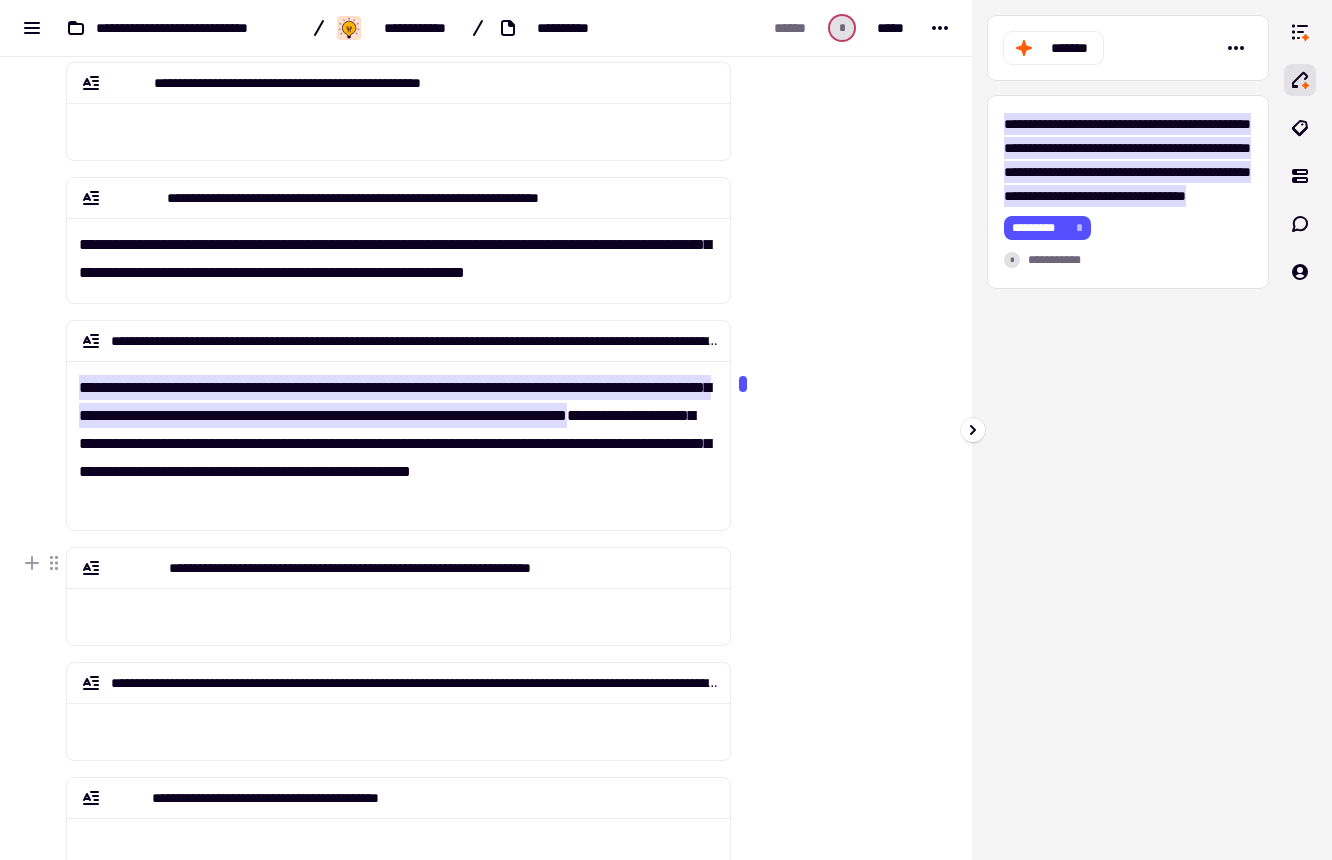 click on "**********" at bounding box center [1128, 430] 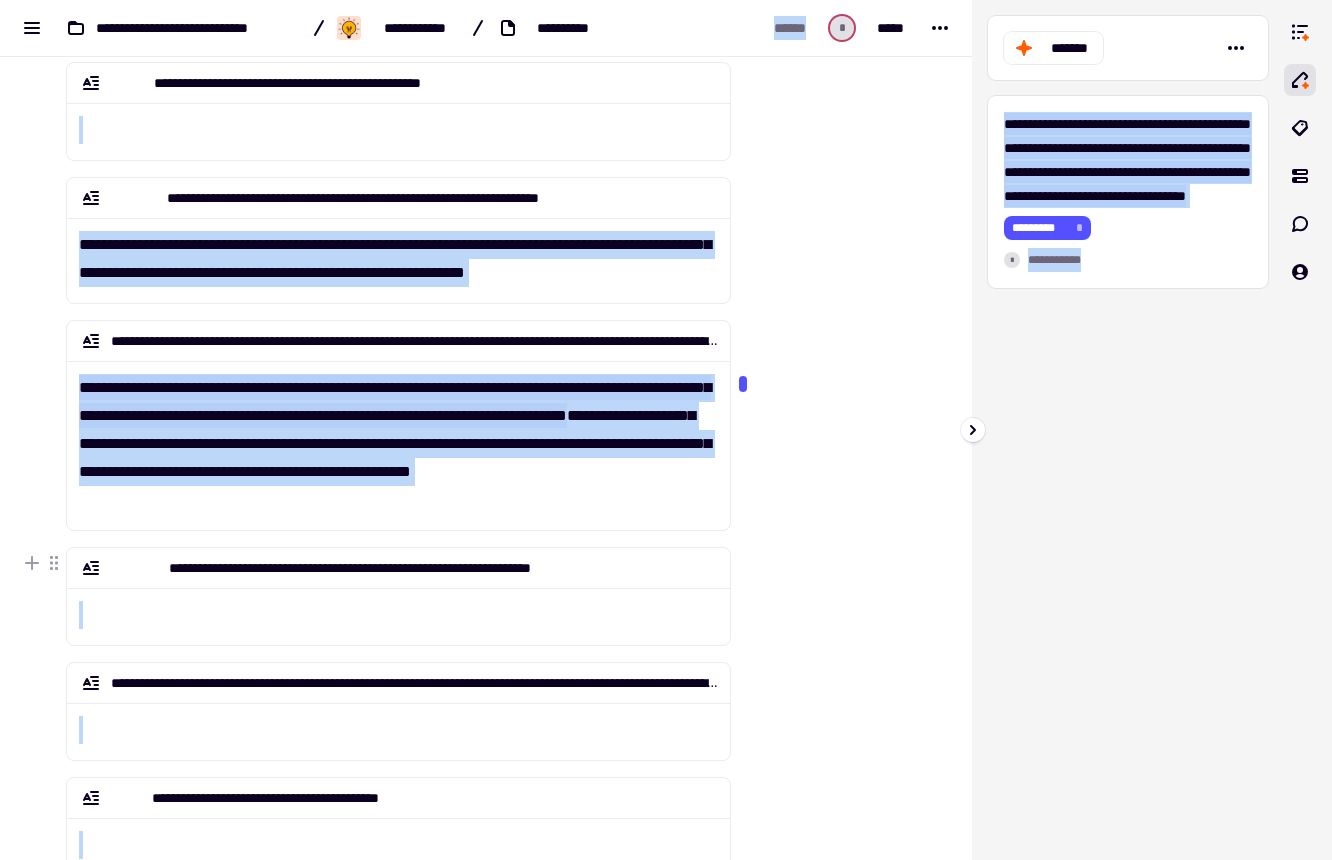 click on "**********" at bounding box center [1128, 430] 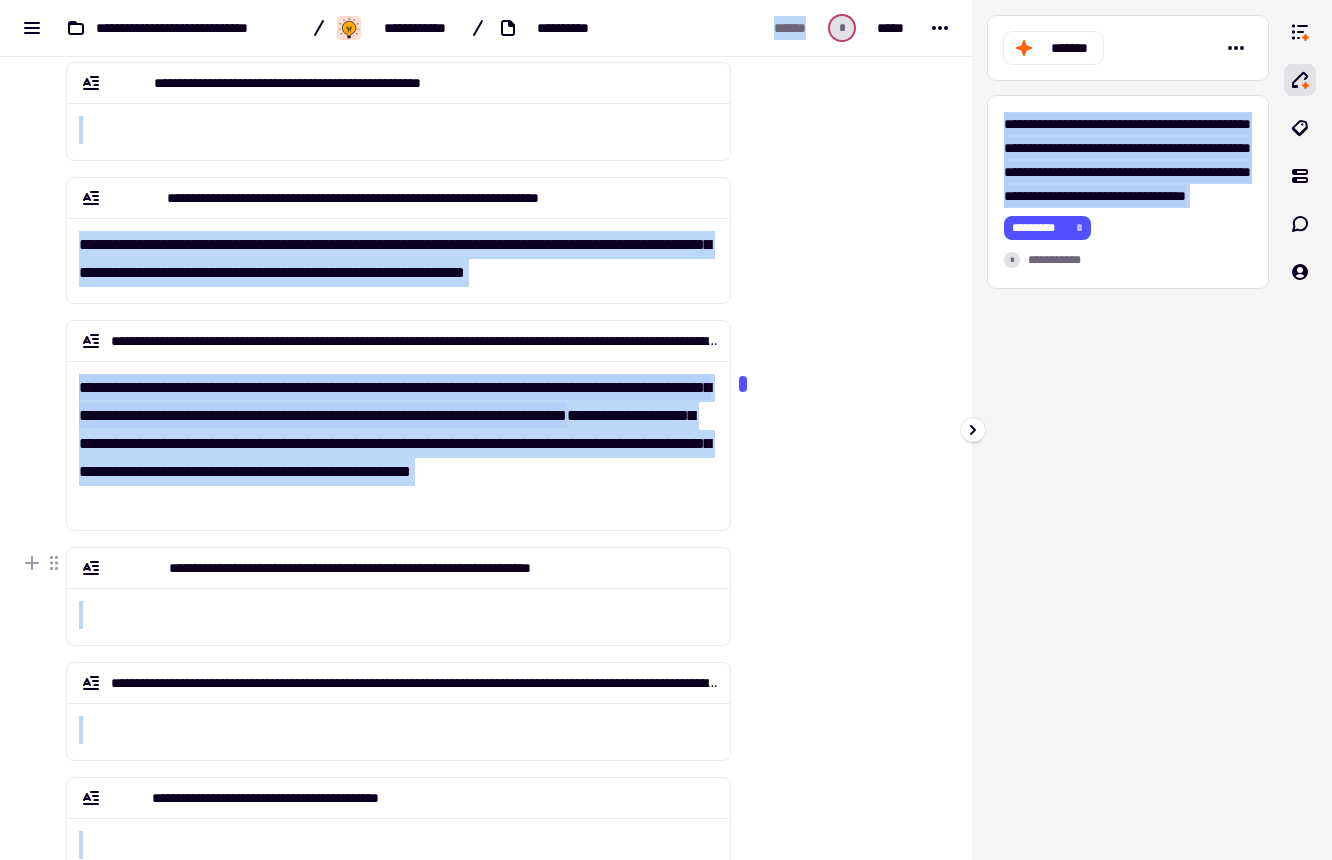 click on "**********" at bounding box center (1128, 430) 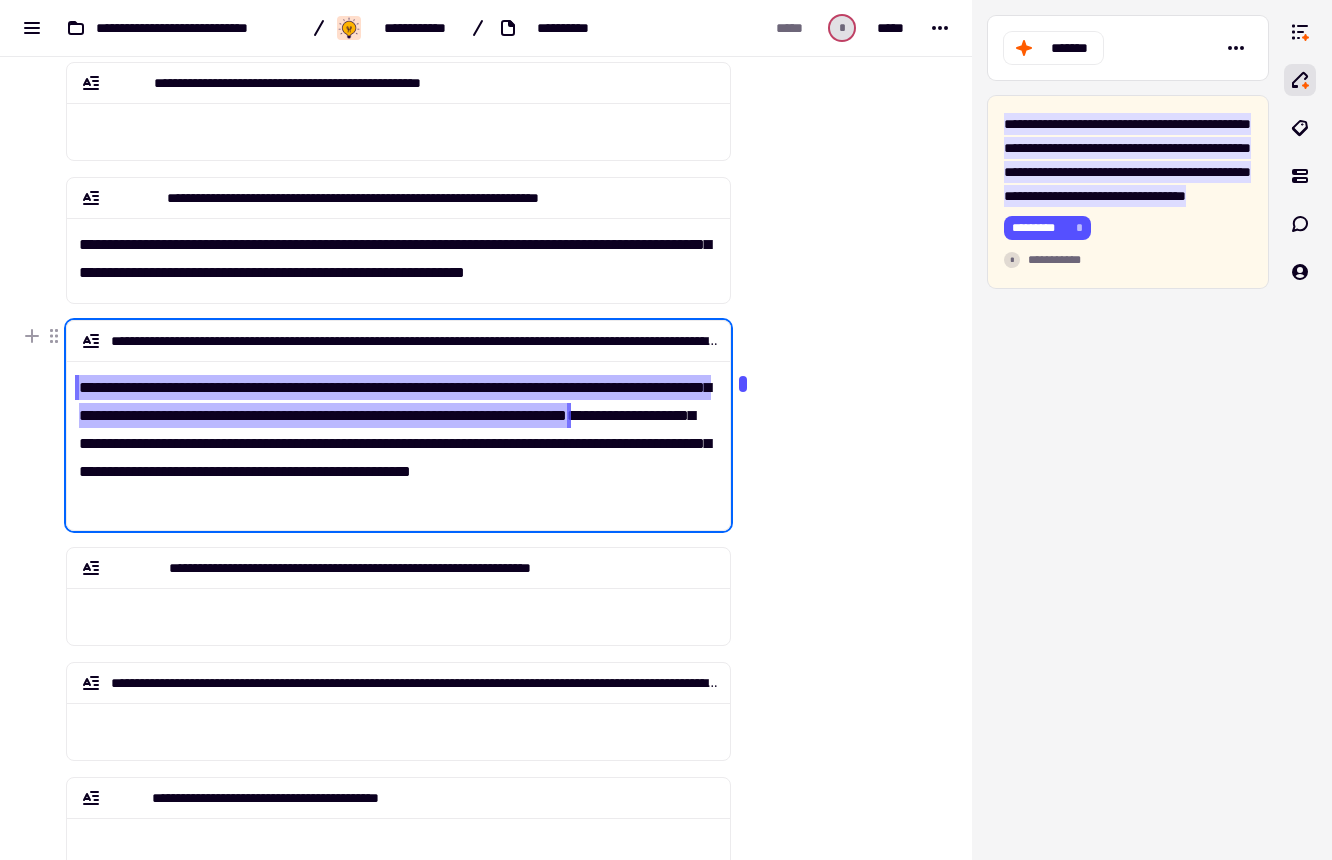 click on "**********" at bounding box center [395, 401] 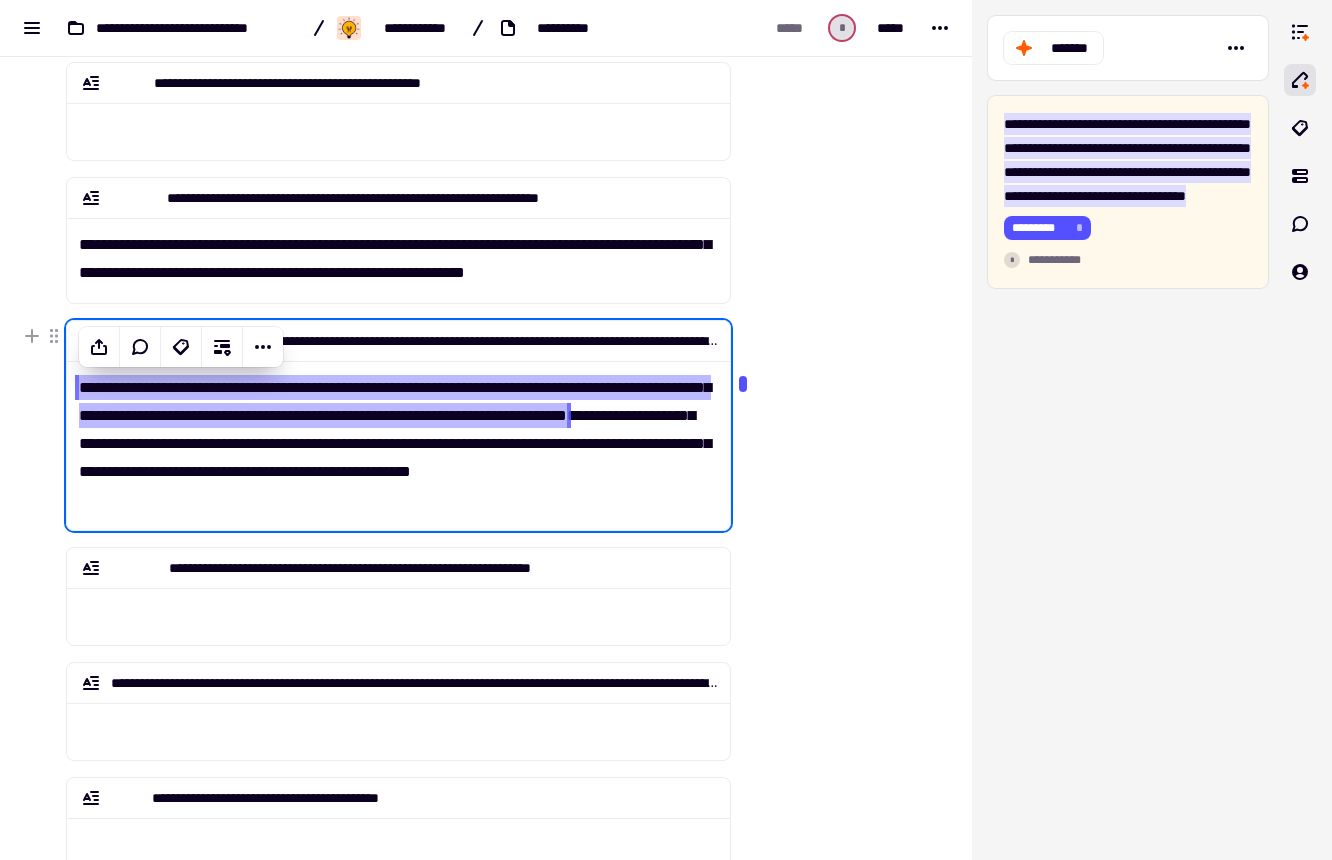 click on "**********" at bounding box center (398, 437) 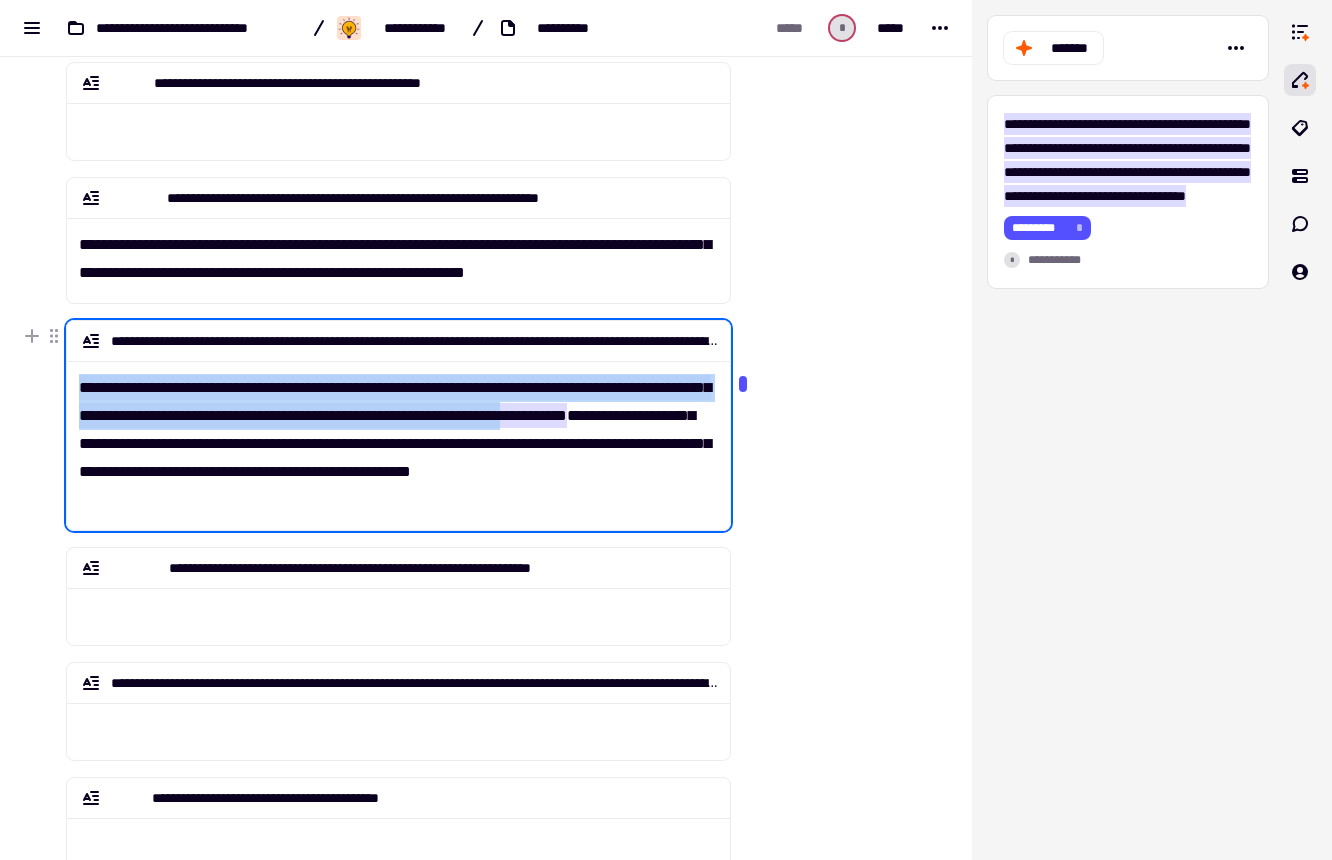 drag, startPoint x: 64, startPoint y: 382, endPoint x: 96, endPoint y: 437, distance: 63.631752 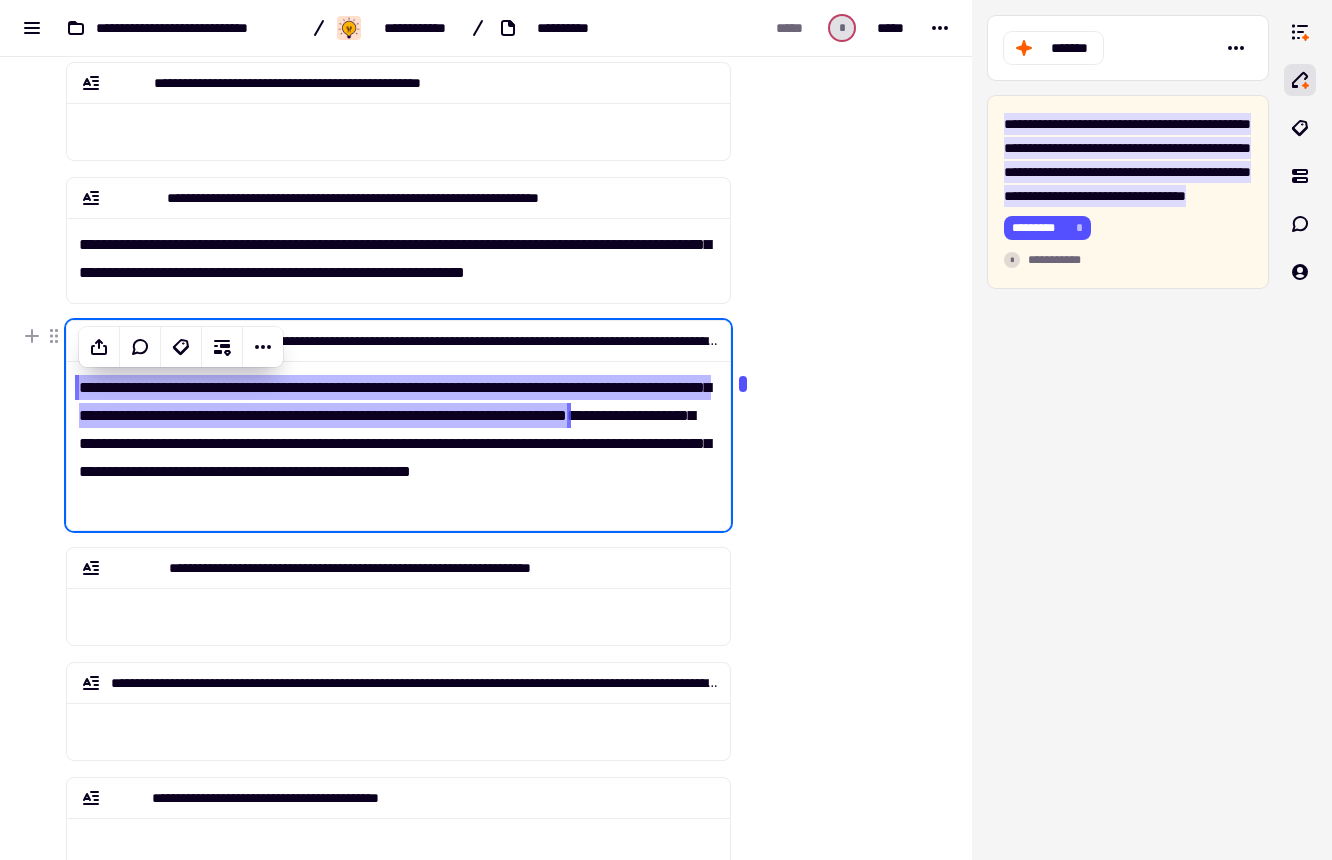 click on "**********" at bounding box center (398, 437) 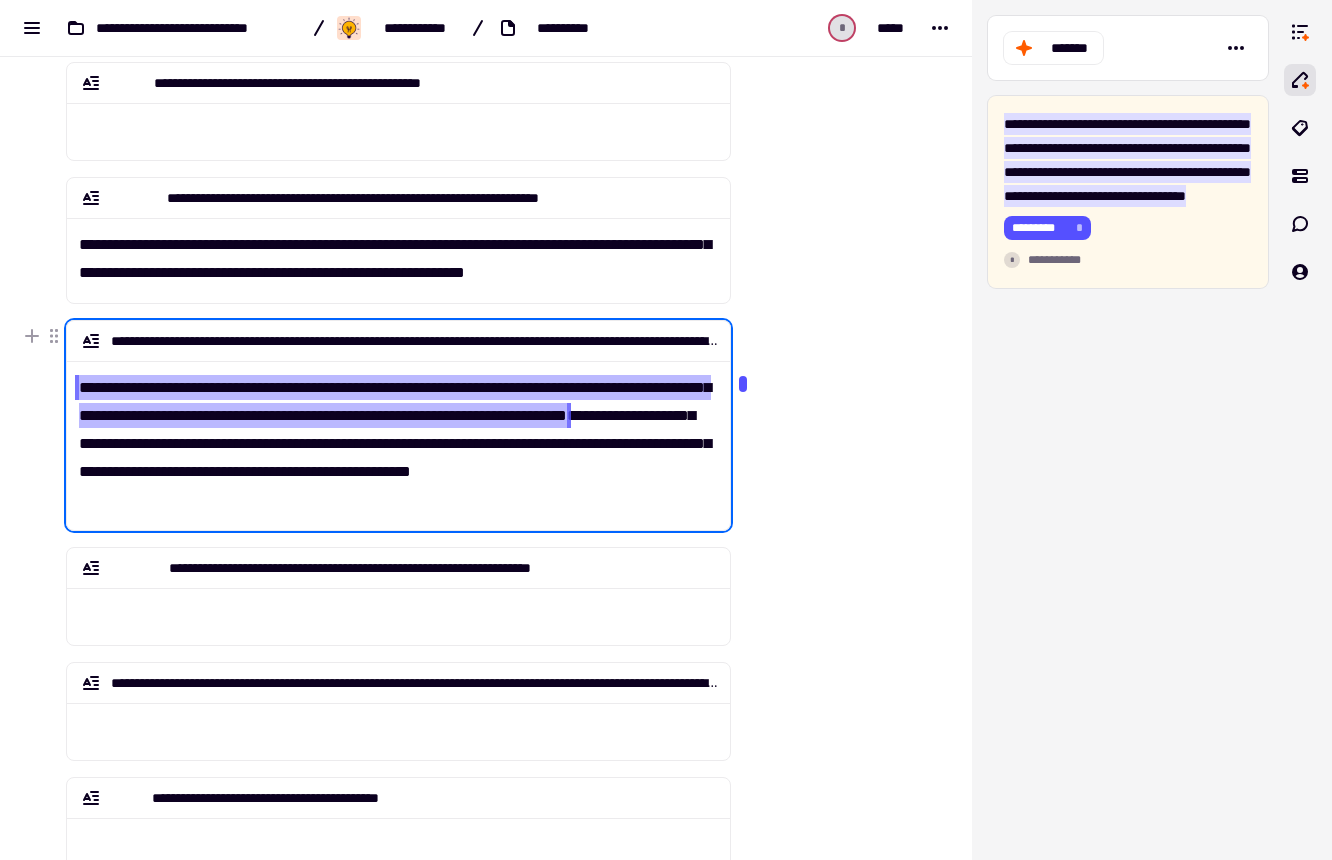 click on "**********" at bounding box center [395, 401] 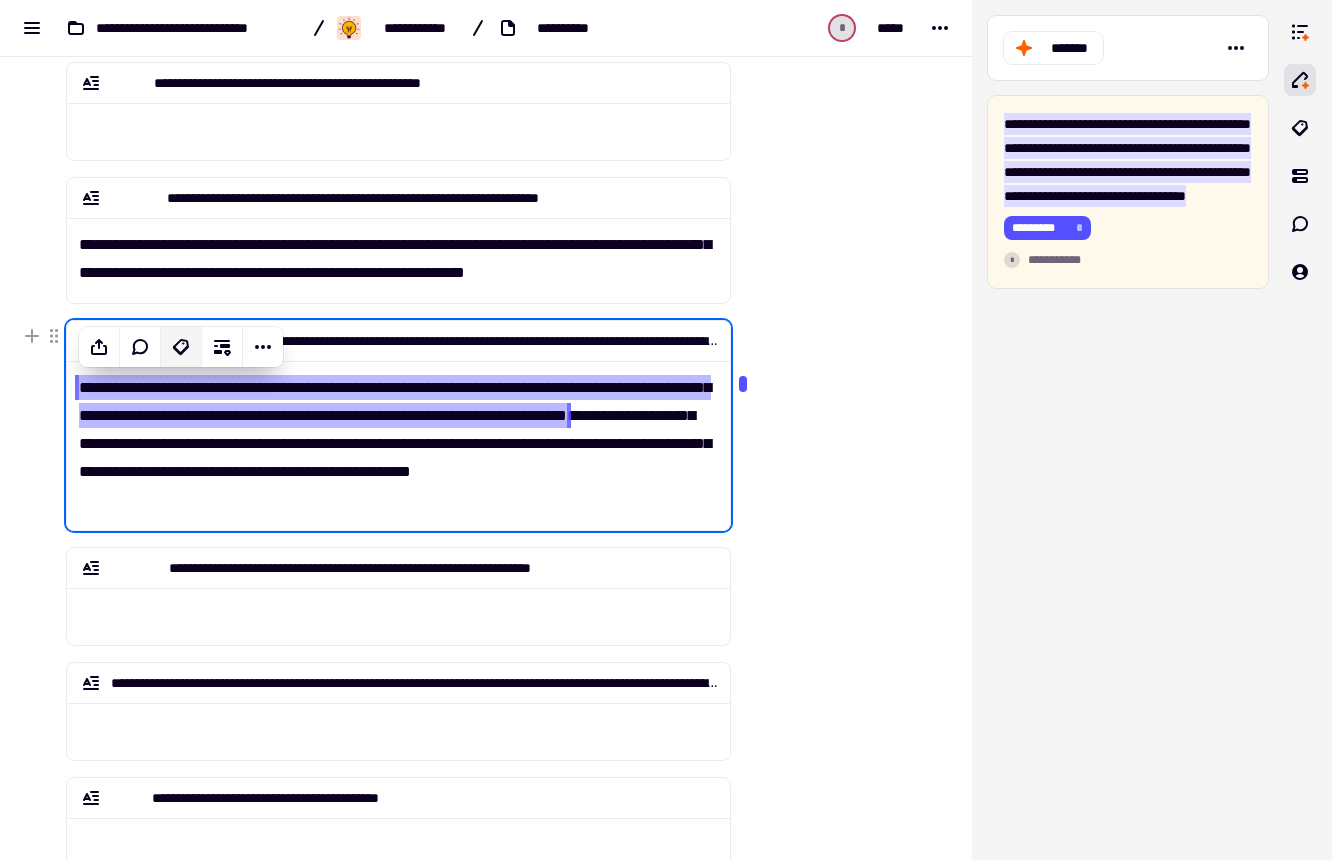 click 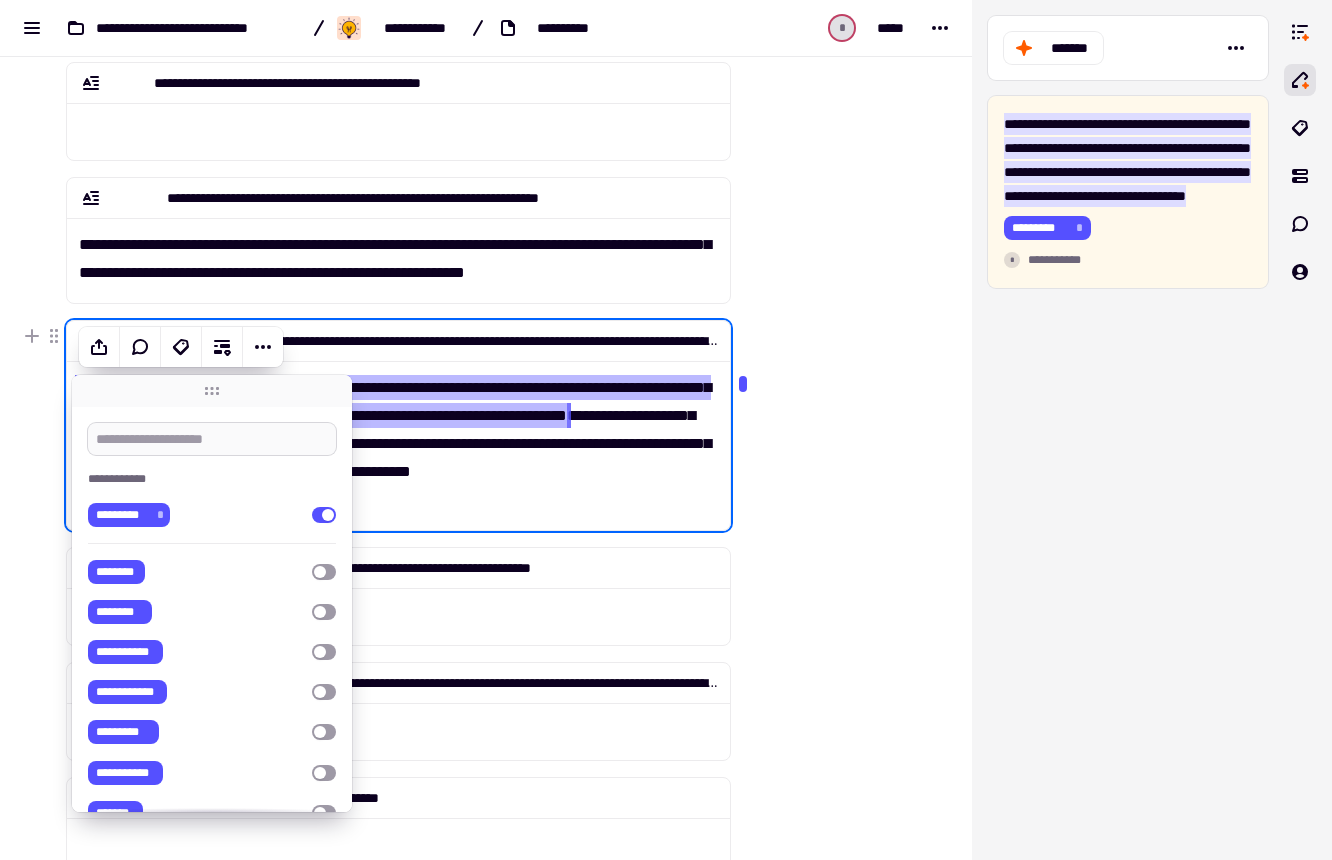 click at bounding box center (212, 439) 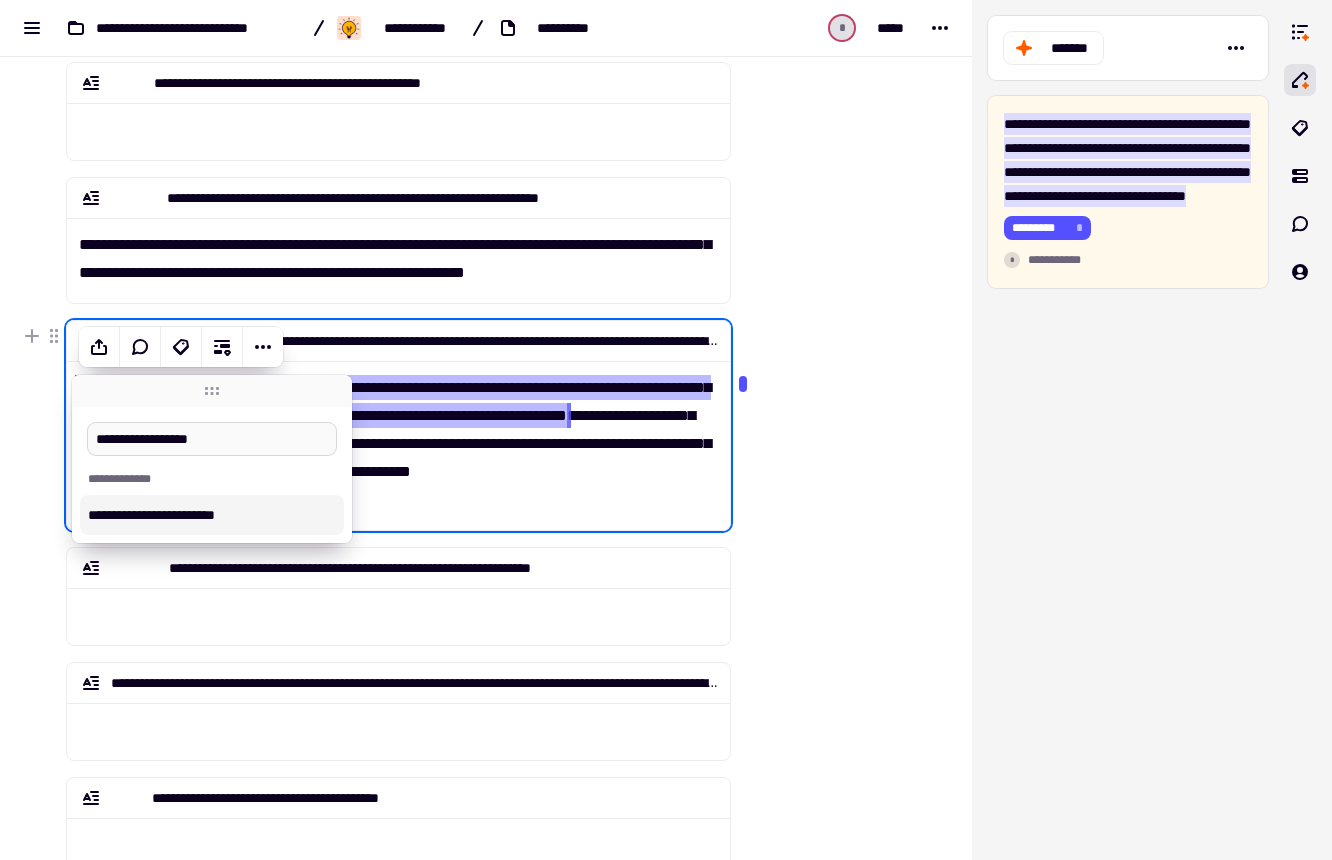 type on "**********" 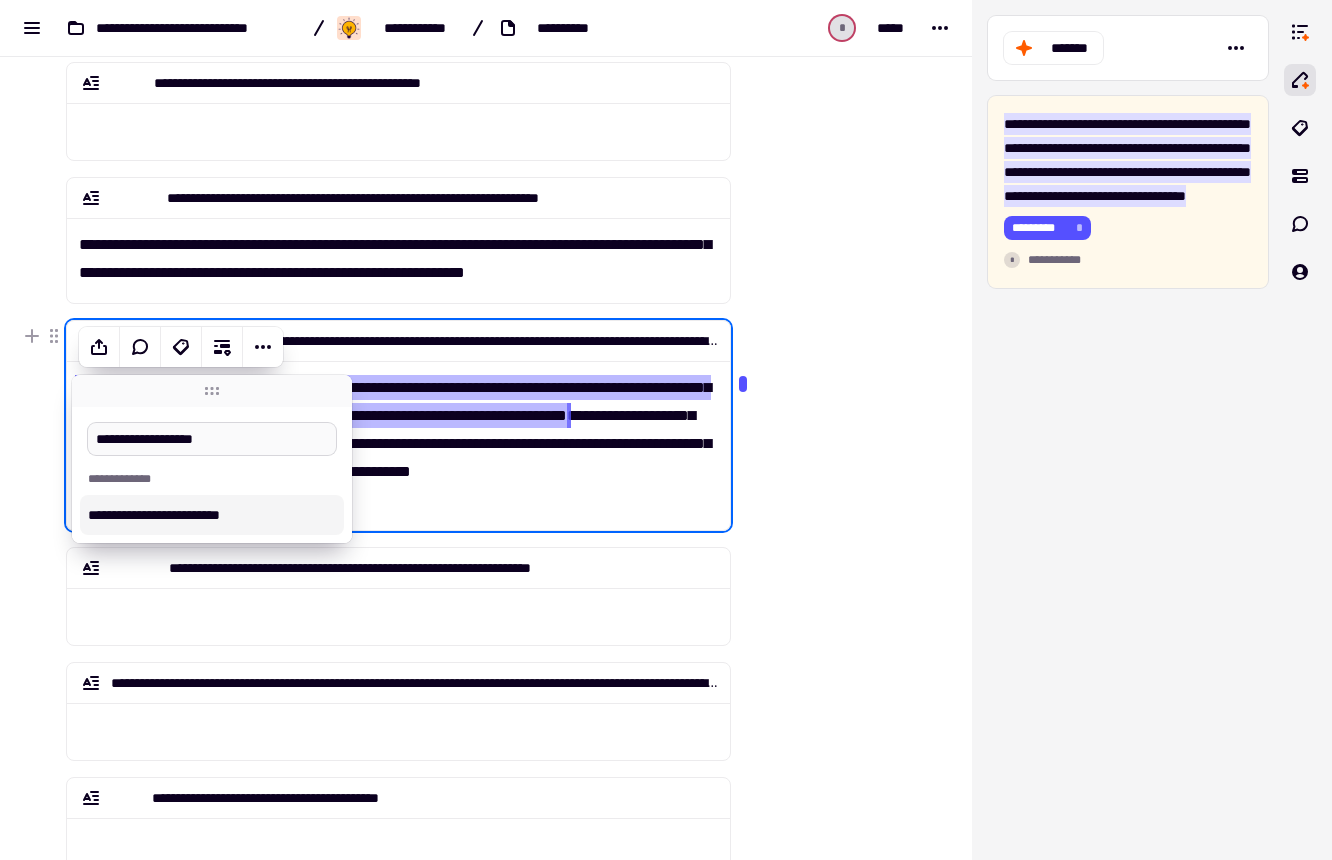 type 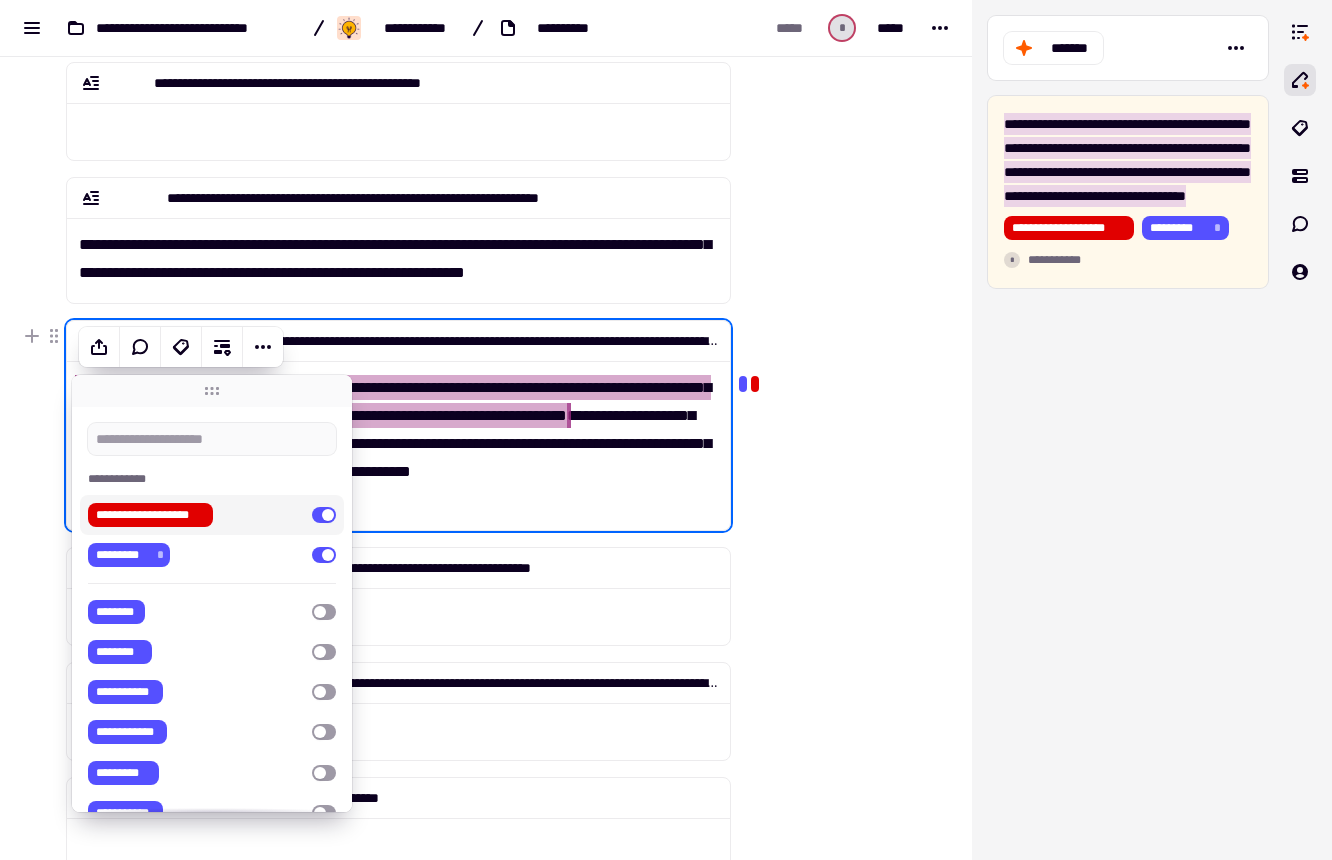 click on "**********" at bounding box center [151, 515] 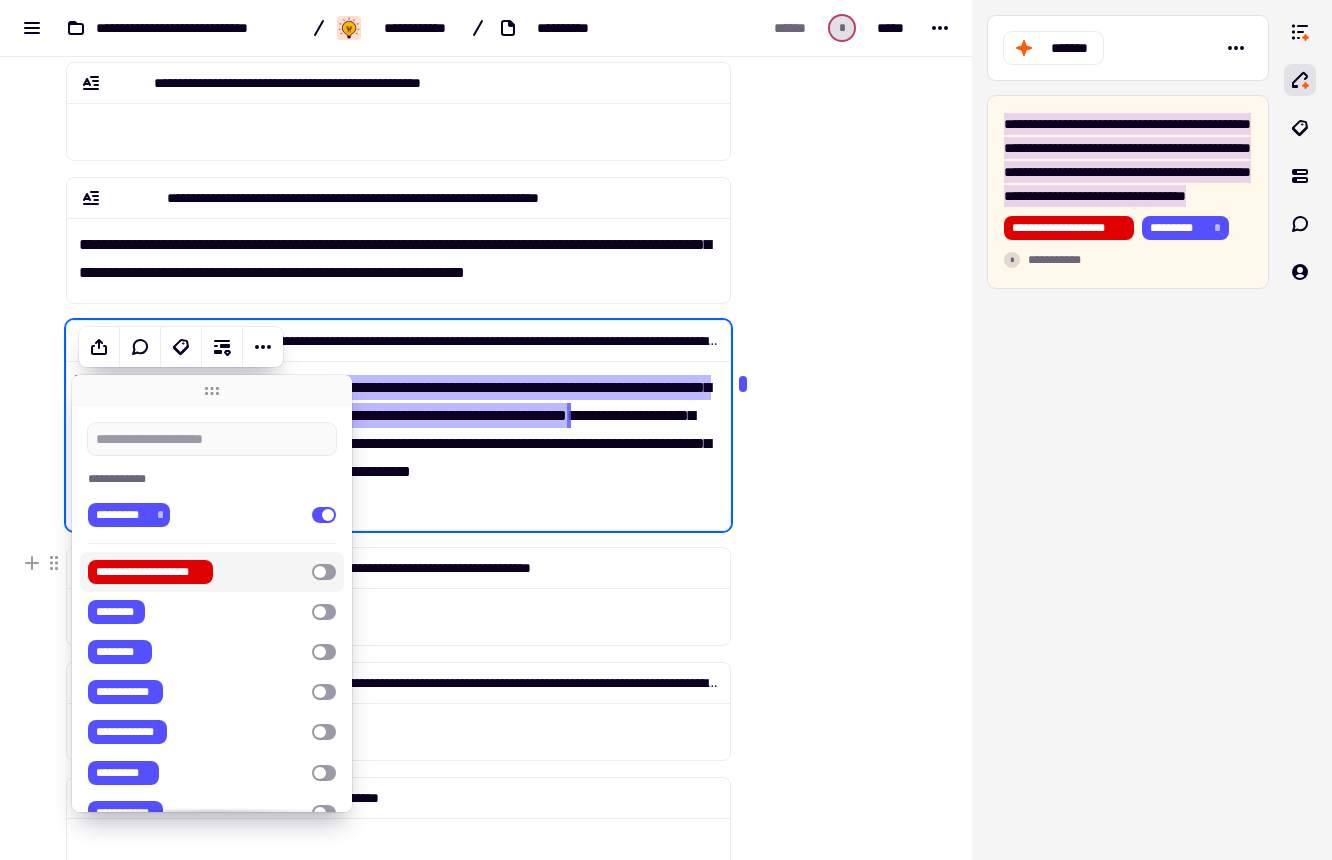 click on "**********" at bounding box center (151, 572) 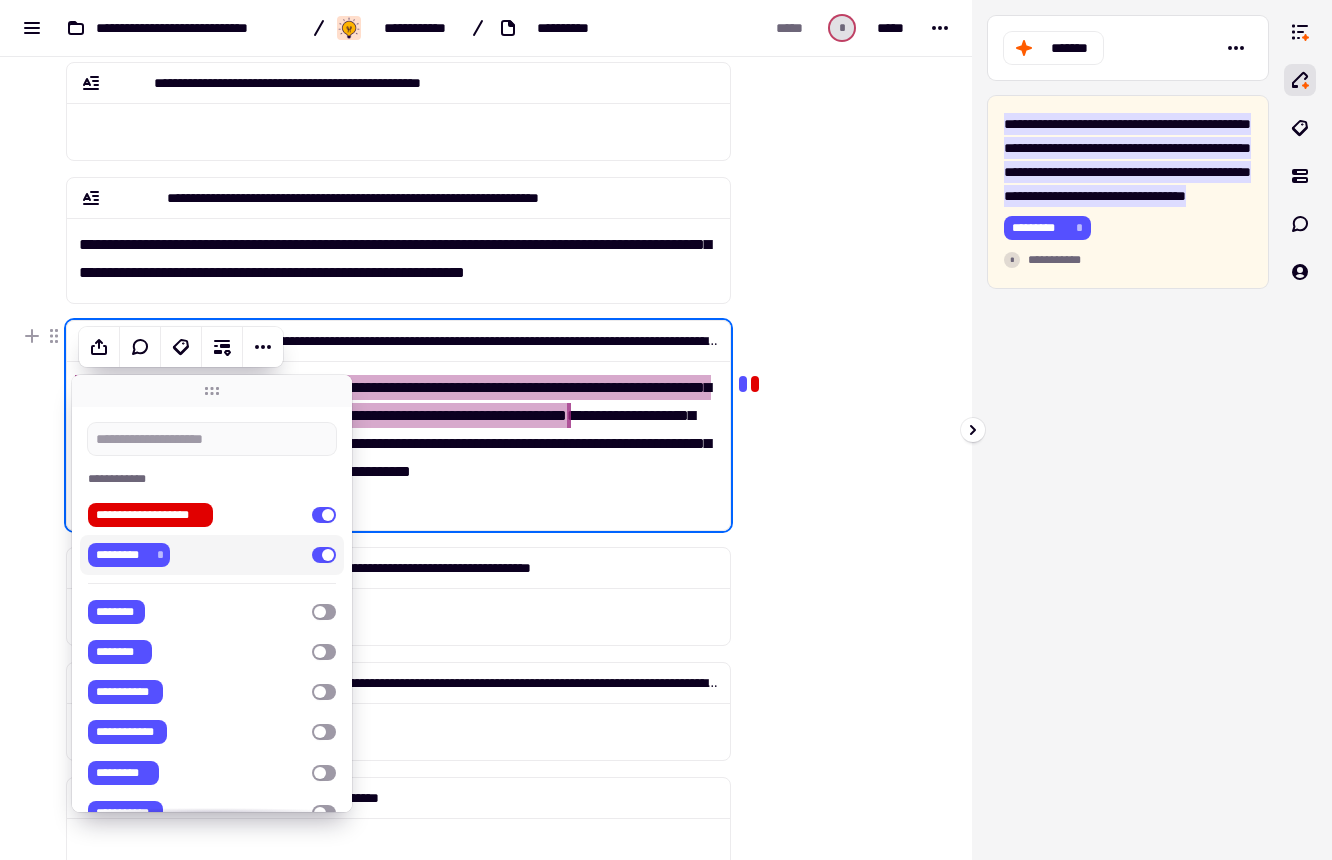 click on "**********" at bounding box center (1128, 430) 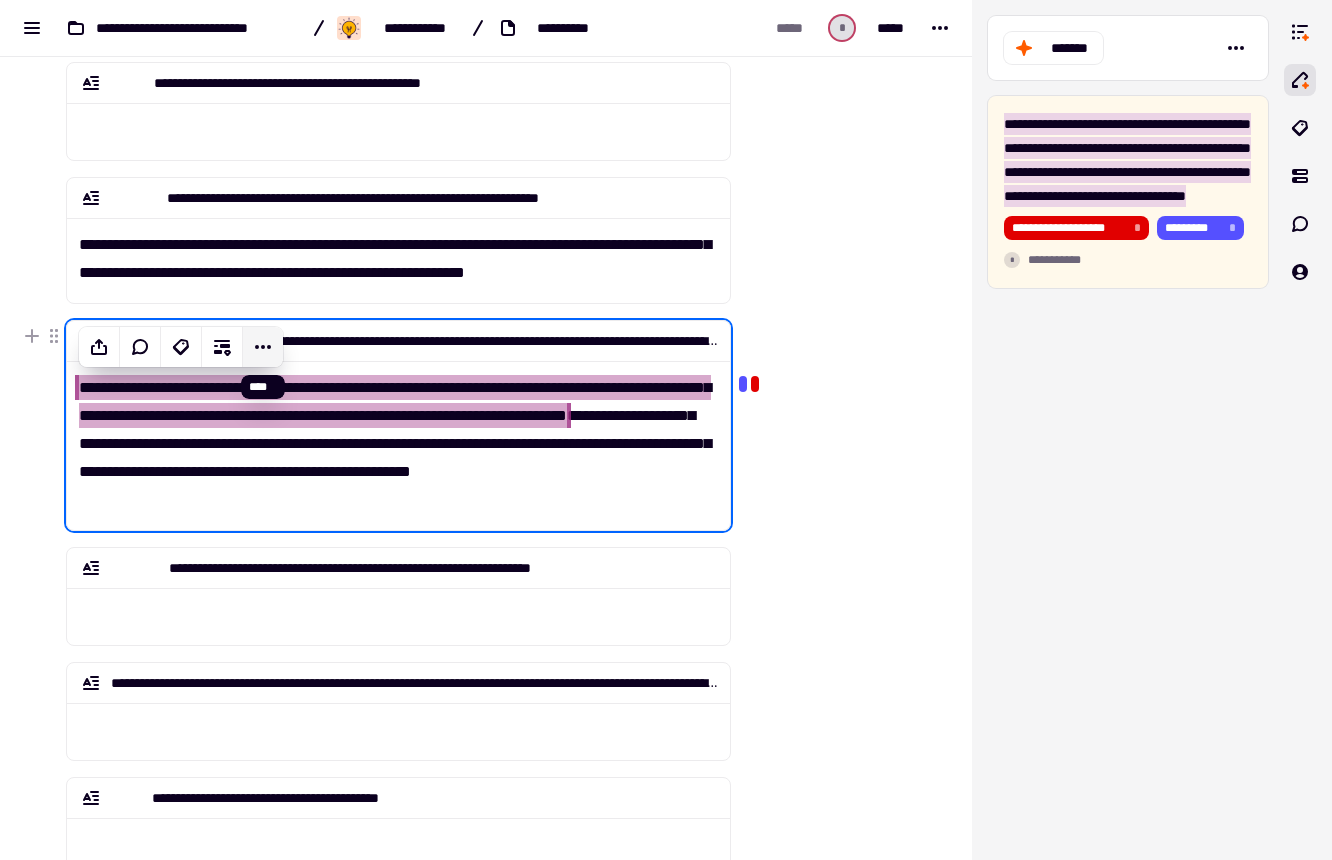 click 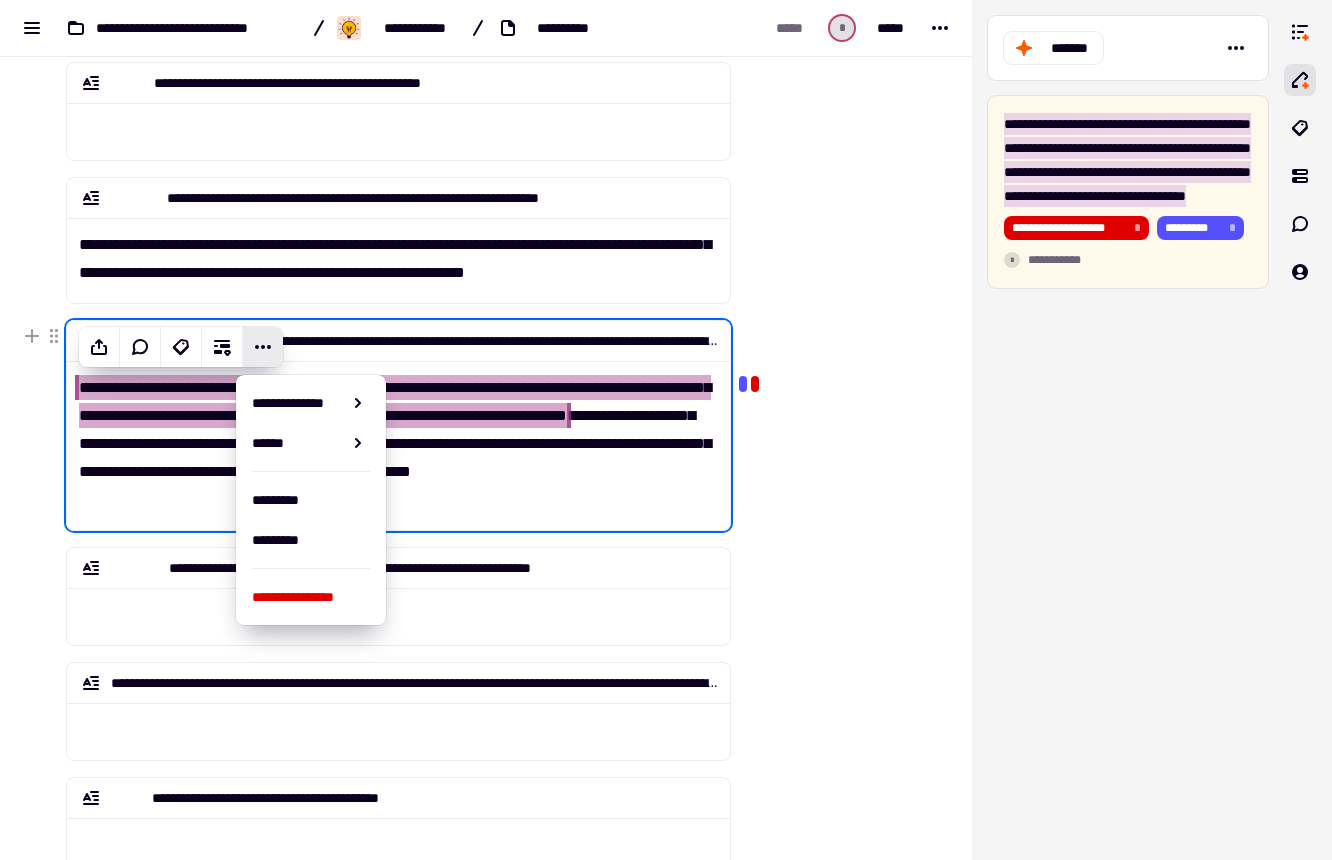 click 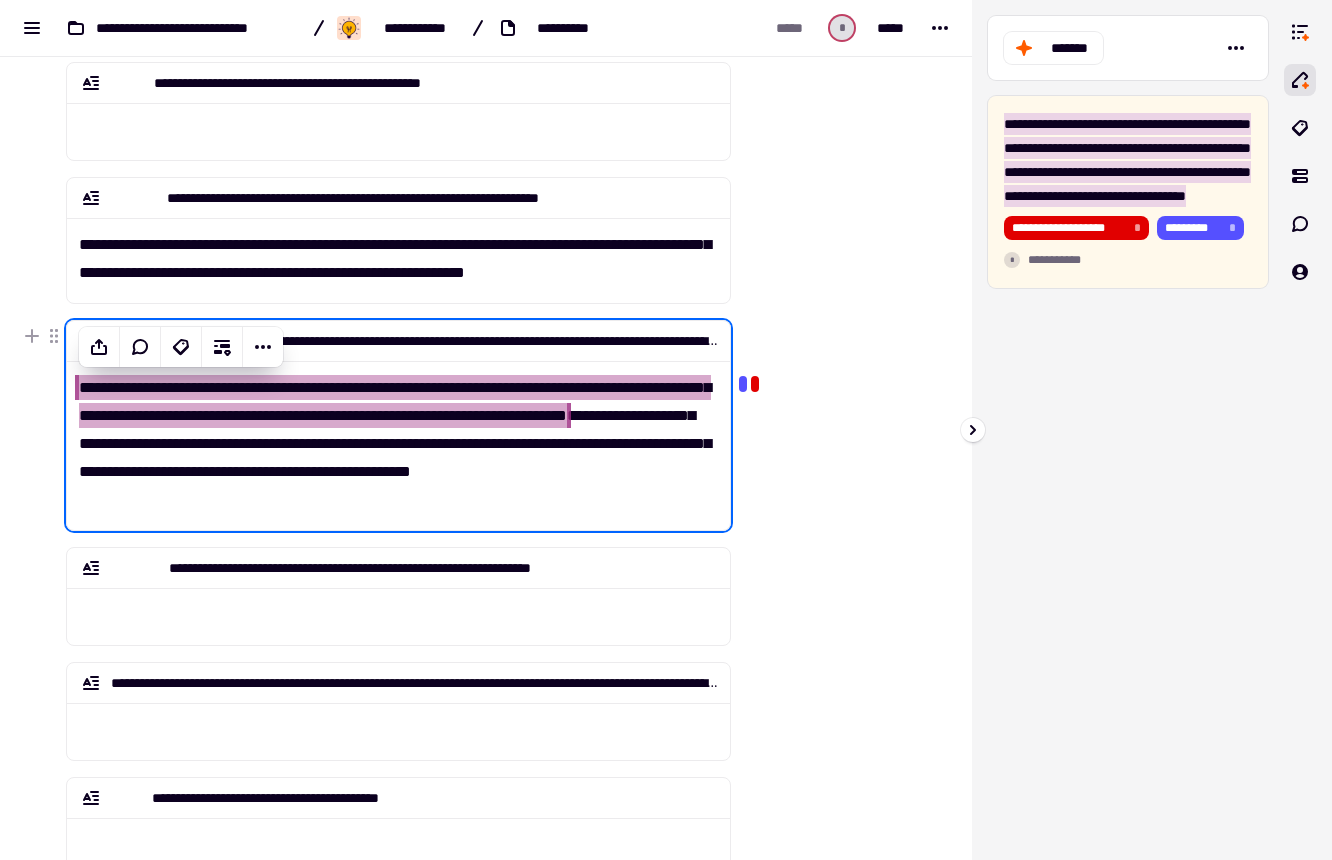 click on "**********" at bounding box center [1128, 430] 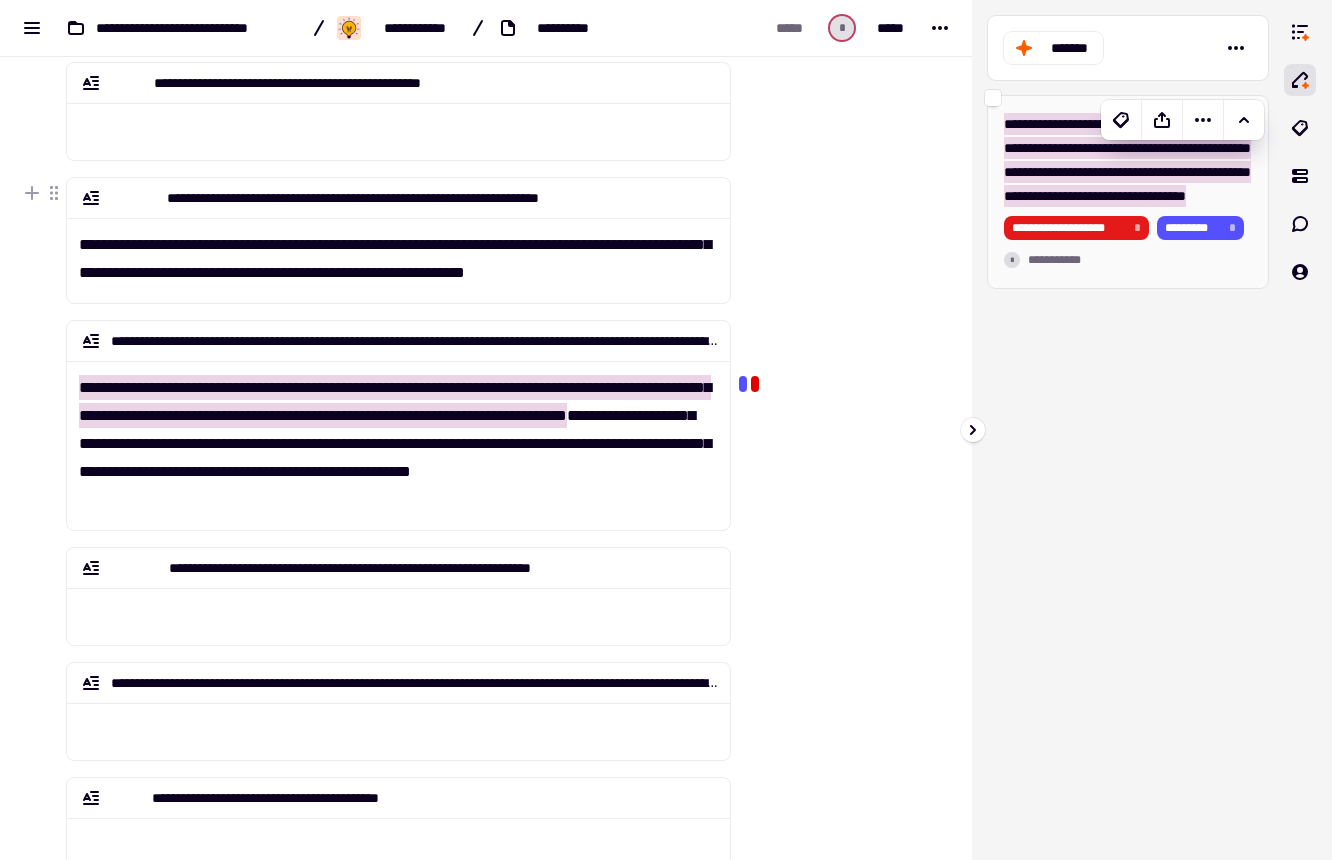 click on "**********" at bounding box center (1069, 228) 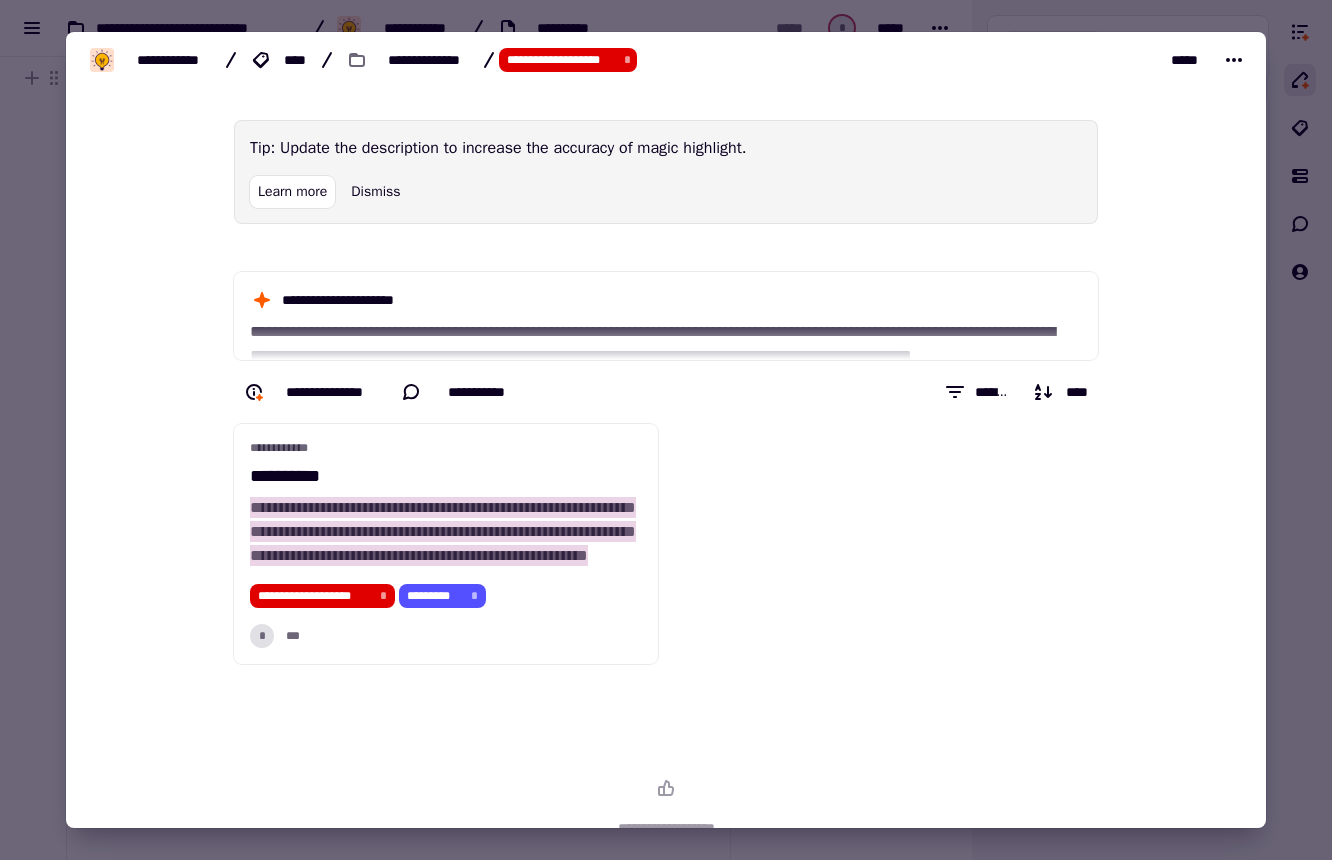 click on "**********" at bounding box center (562, 60) 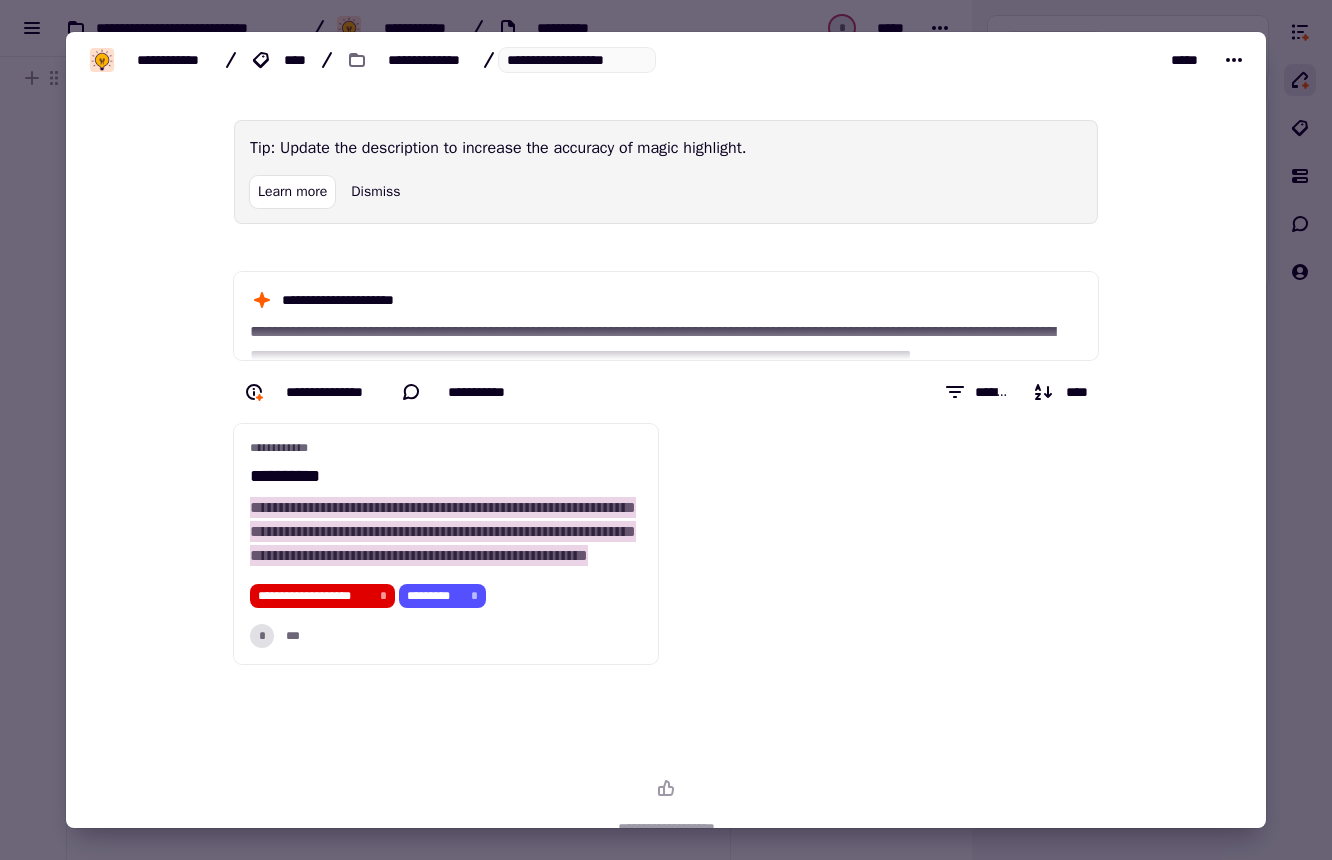 click on "**********" at bounding box center (488, 60) 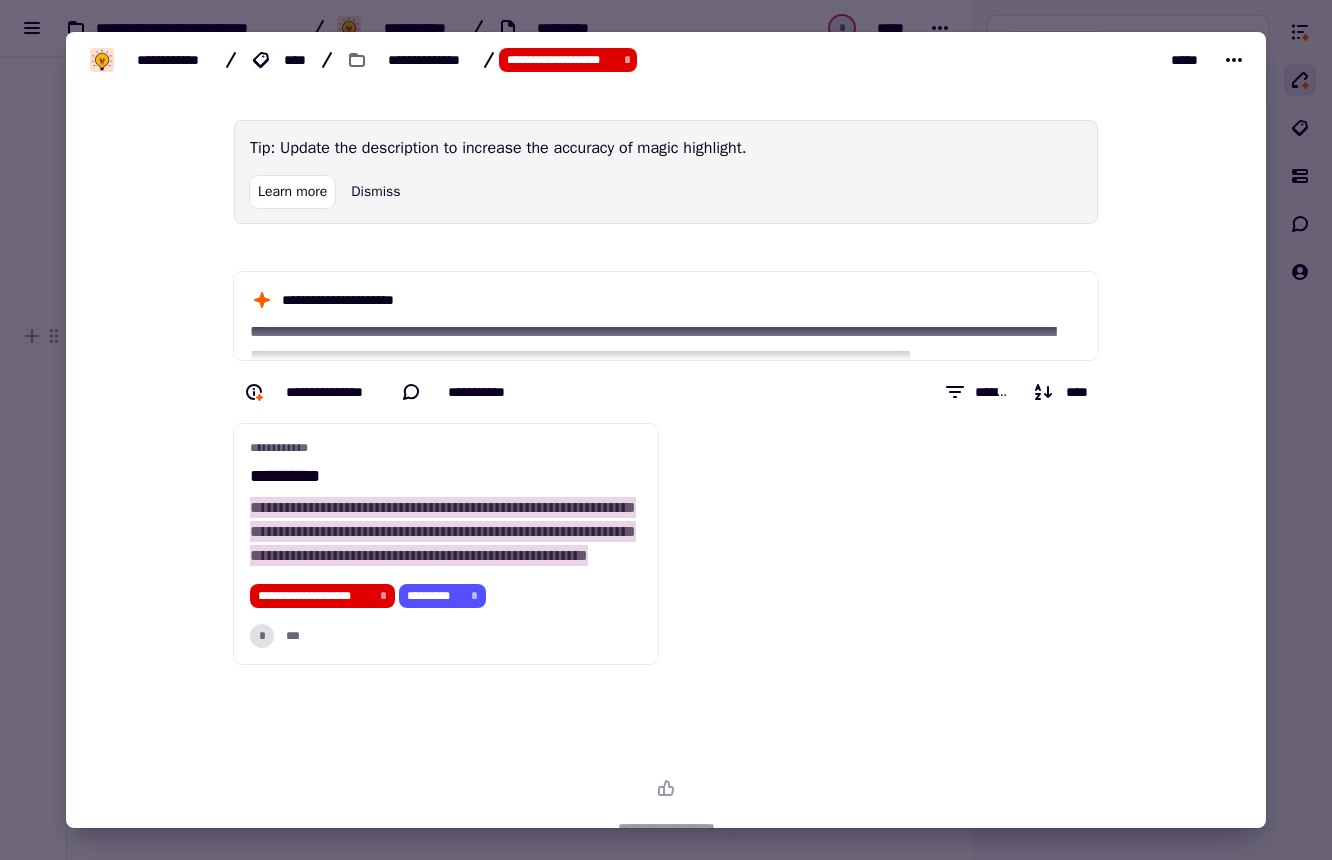 click at bounding box center [666, 430] 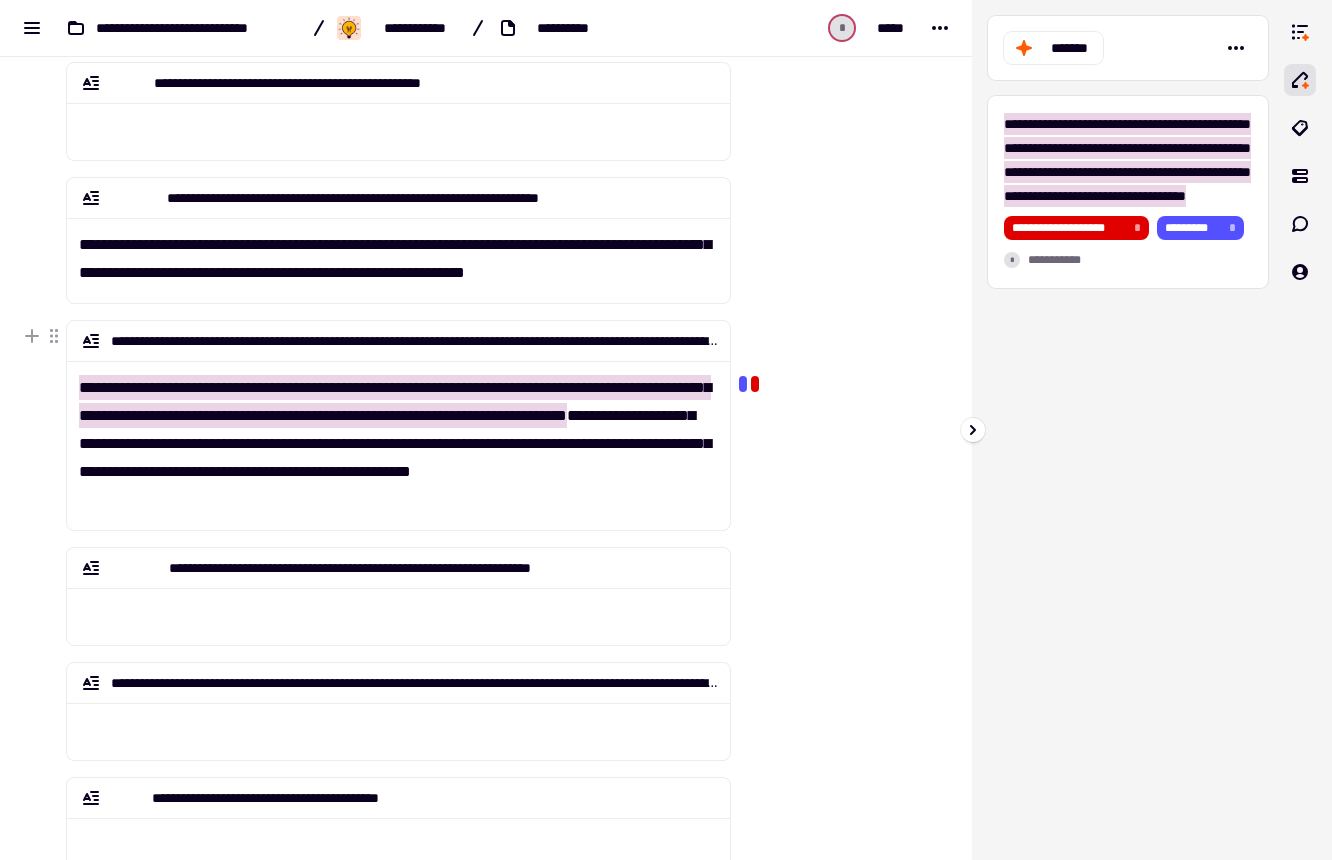 click on "**********" at bounding box center (1128, 430) 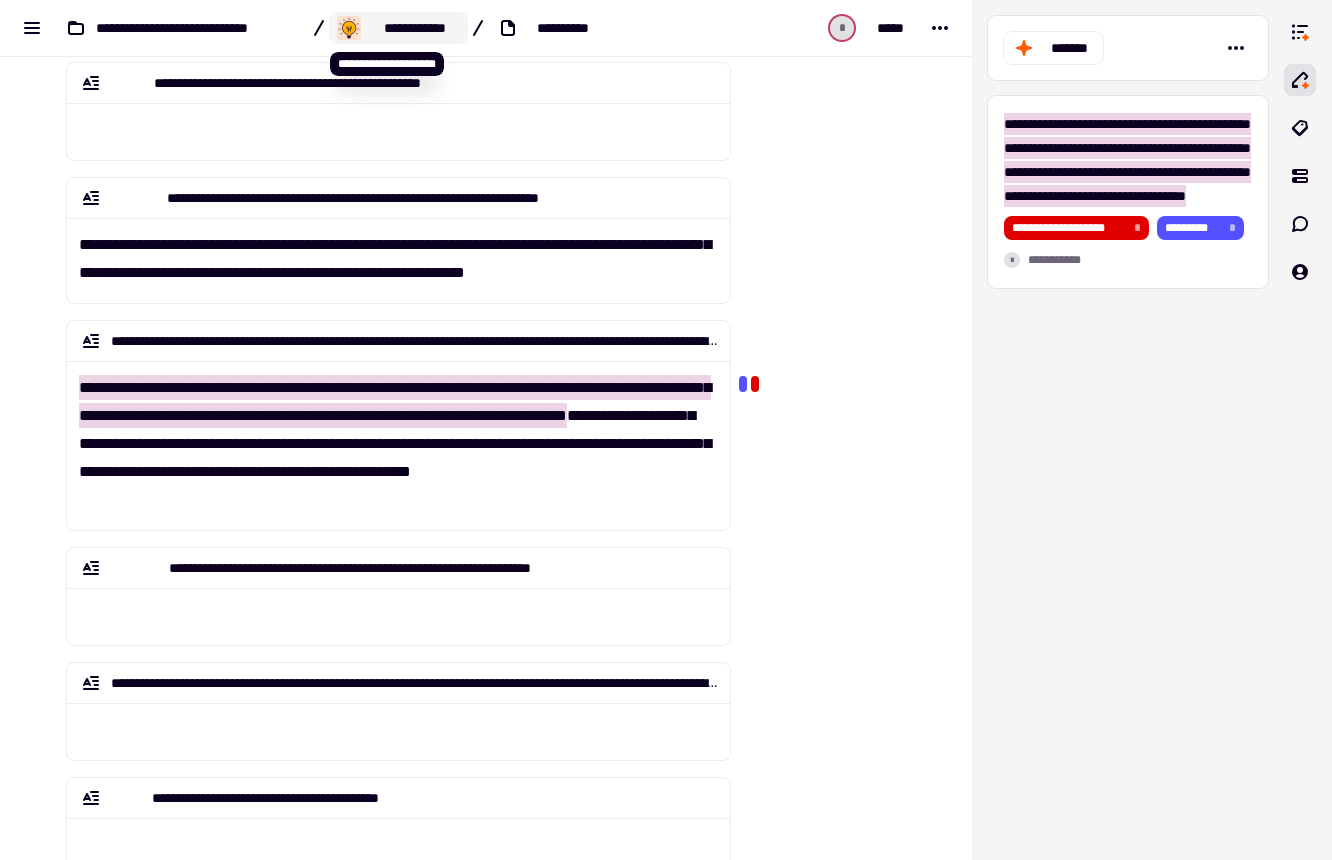 click on "**********" 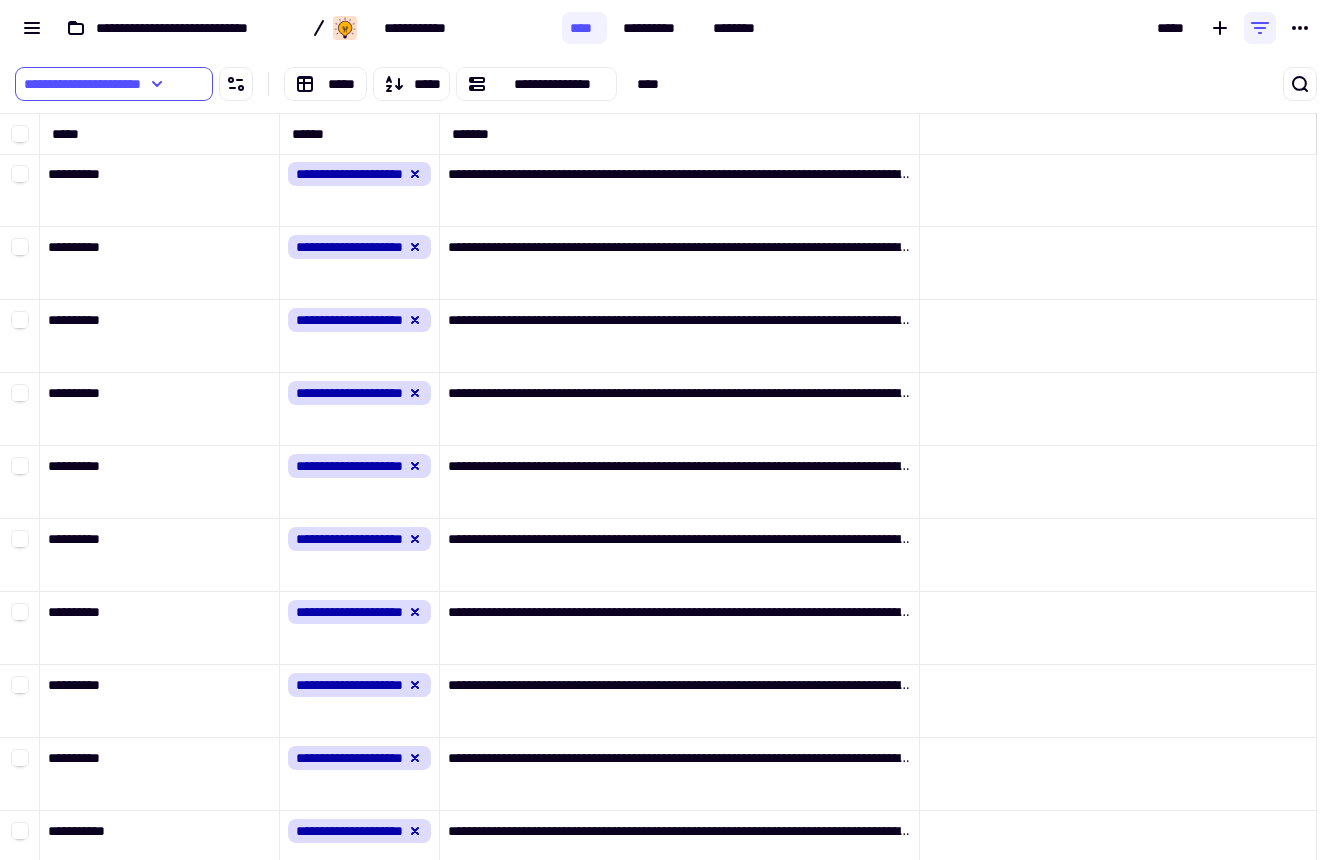 scroll, scrollTop: 16, scrollLeft: 16, axis: both 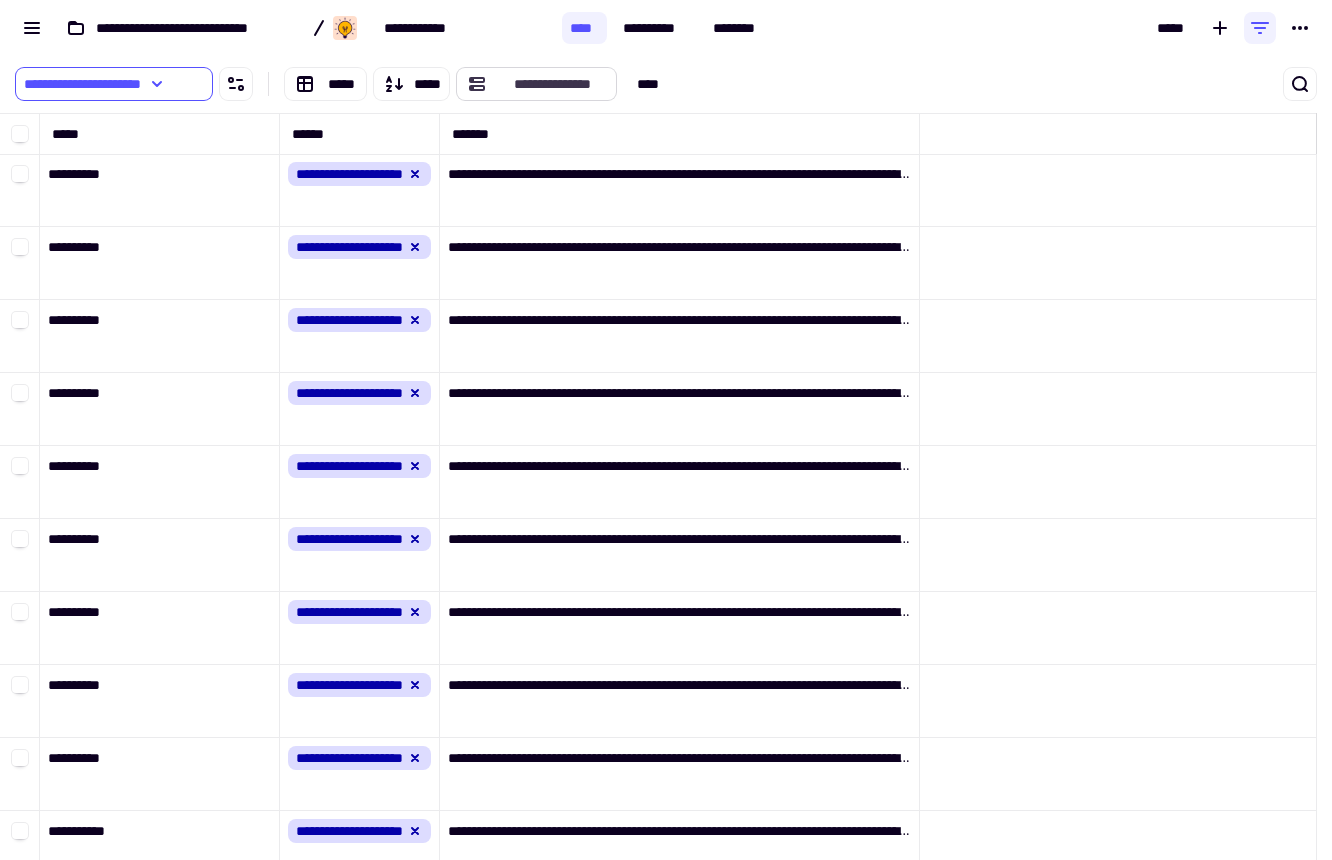 click on "**********" 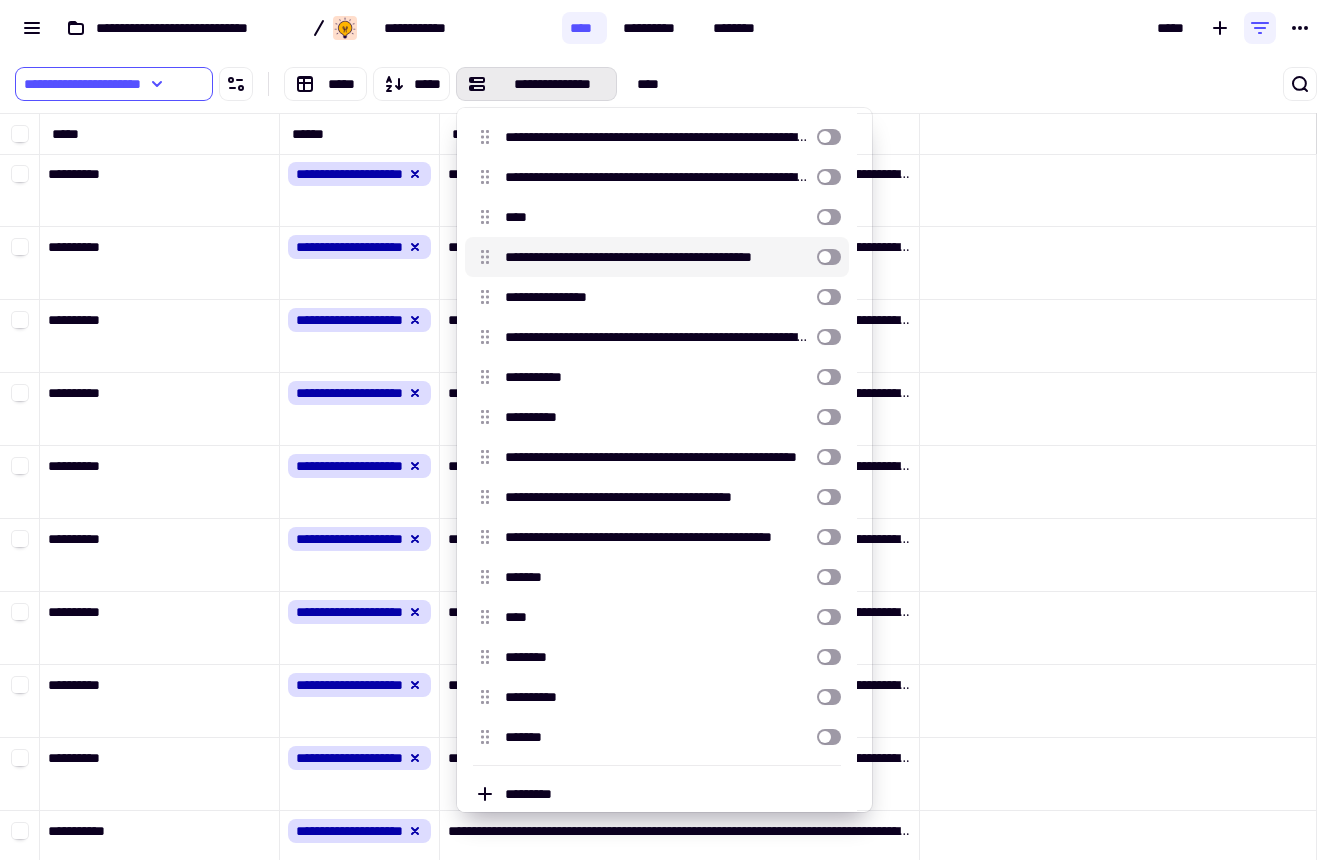 scroll, scrollTop: 409, scrollLeft: 0, axis: vertical 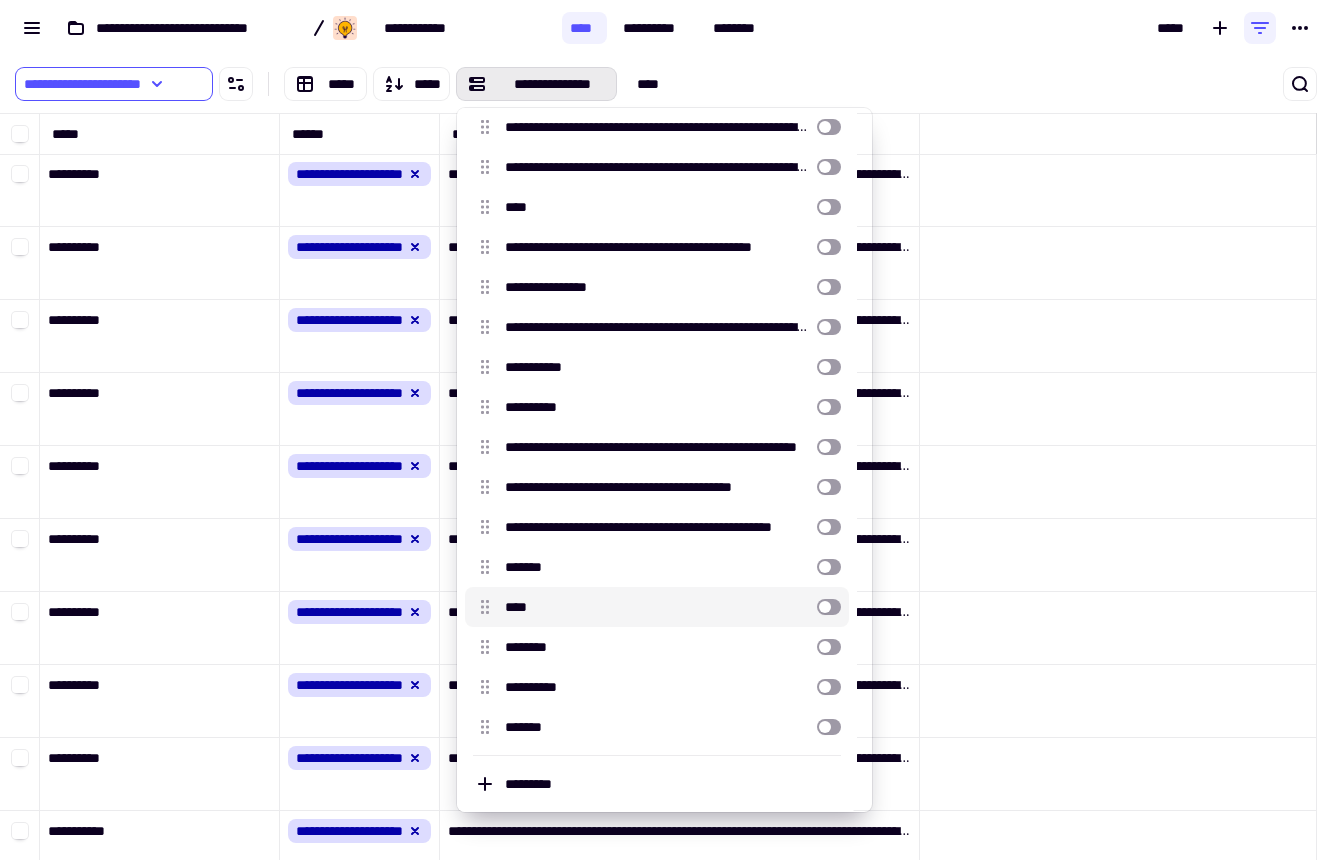 click at bounding box center (829, 607) 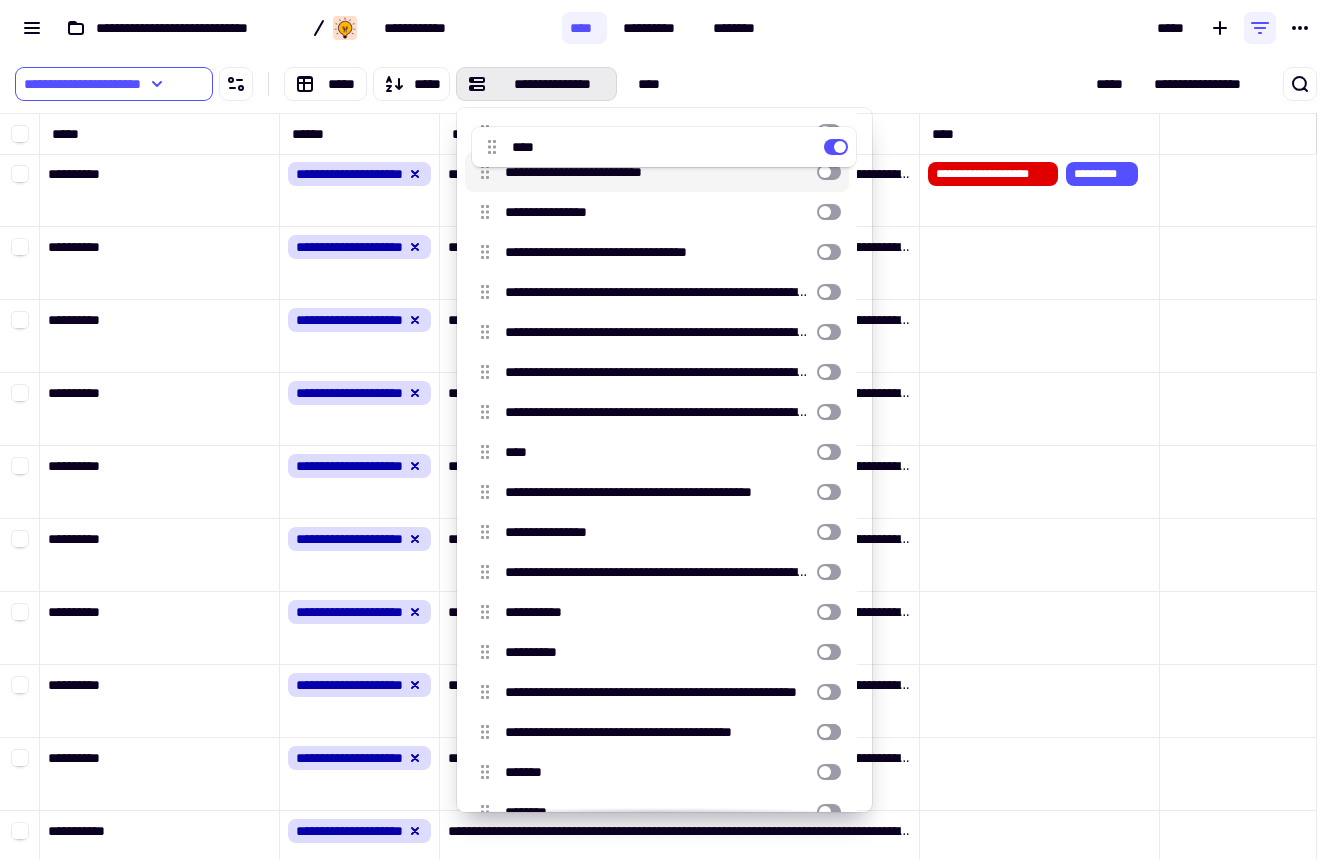 scroll, scrollTop: 0, scrollLeft: 0, axis: both 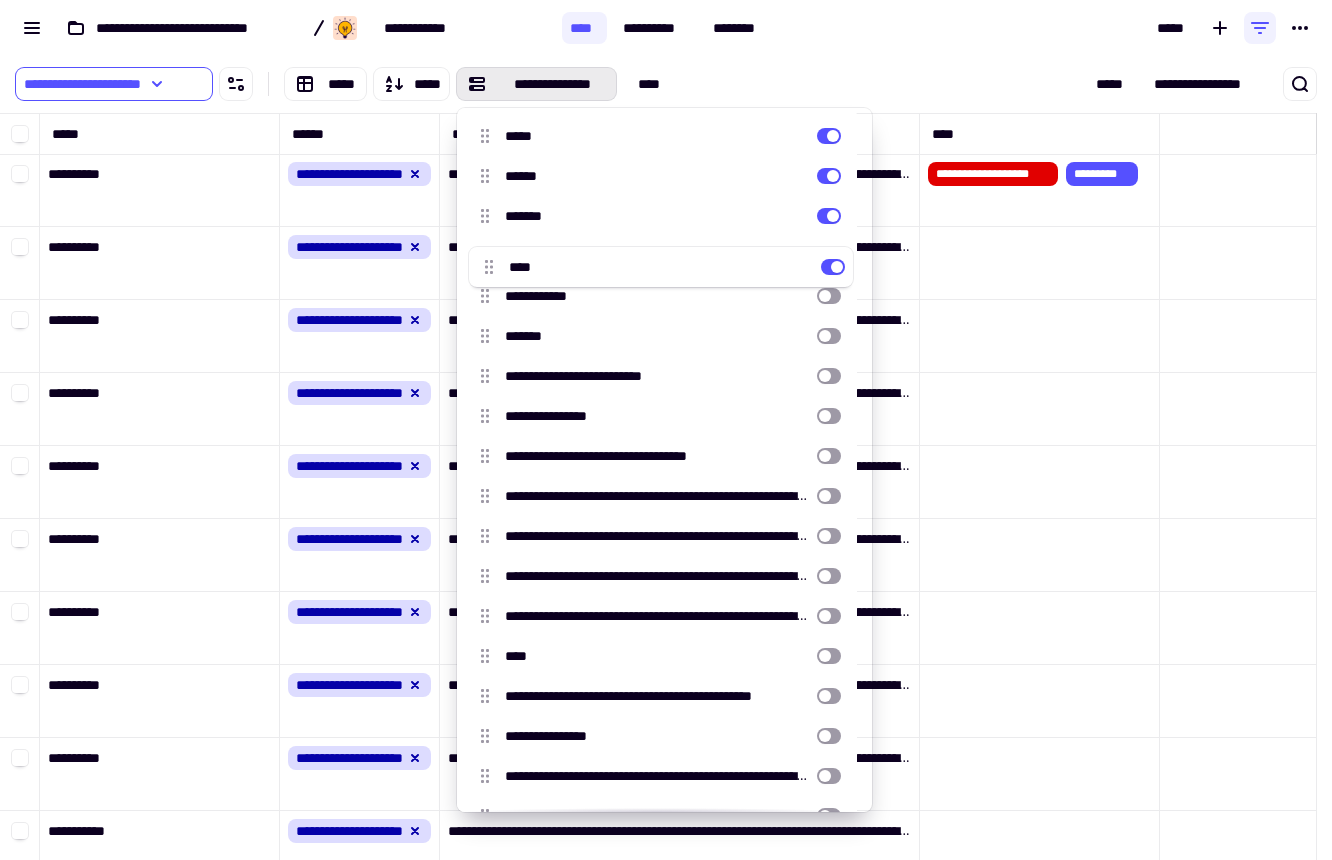 drag, startPoint x: 474, startPoint y: 610, endPoint x: 478, endPoint y: 265, distance: 345.0232 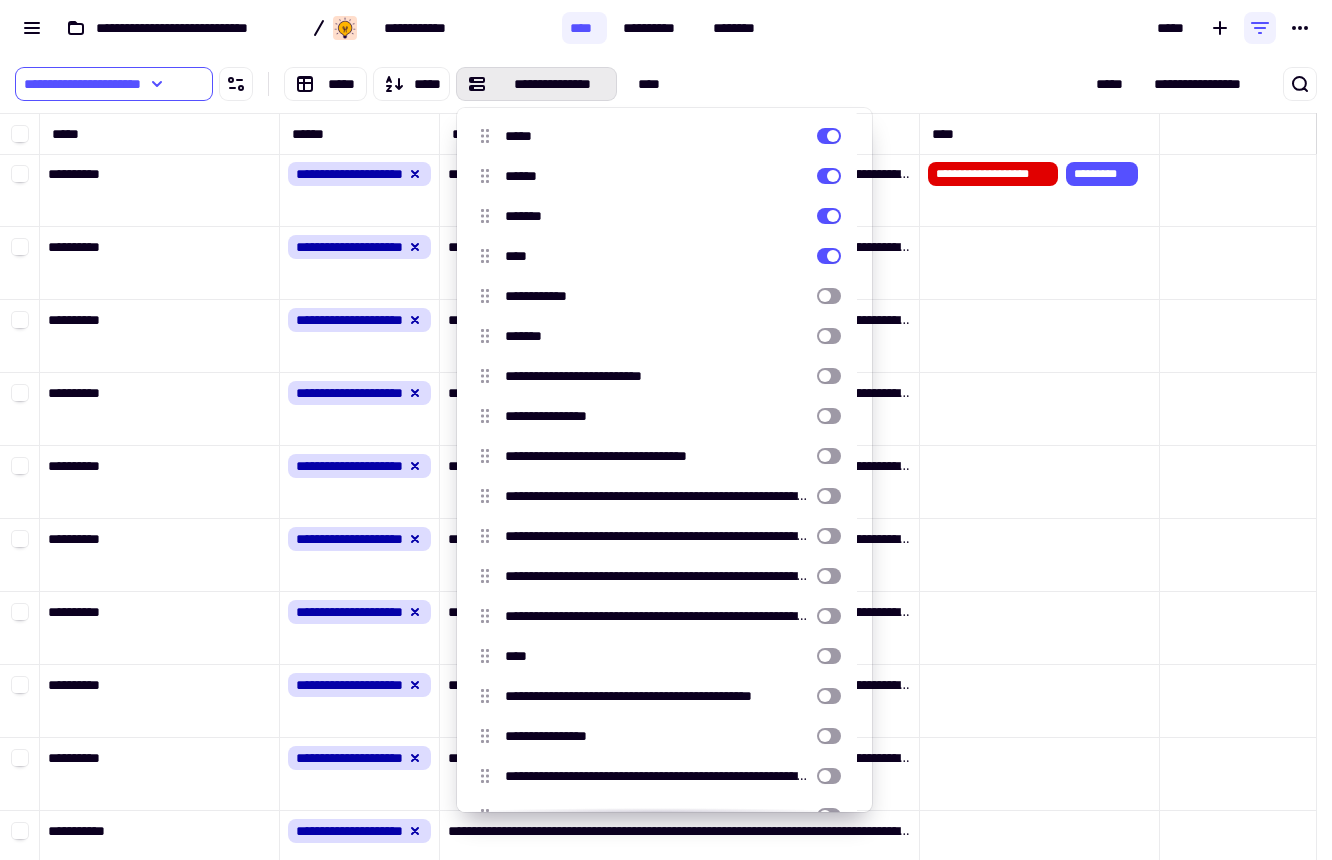 click on "**********" at bounding box center [444, 84] 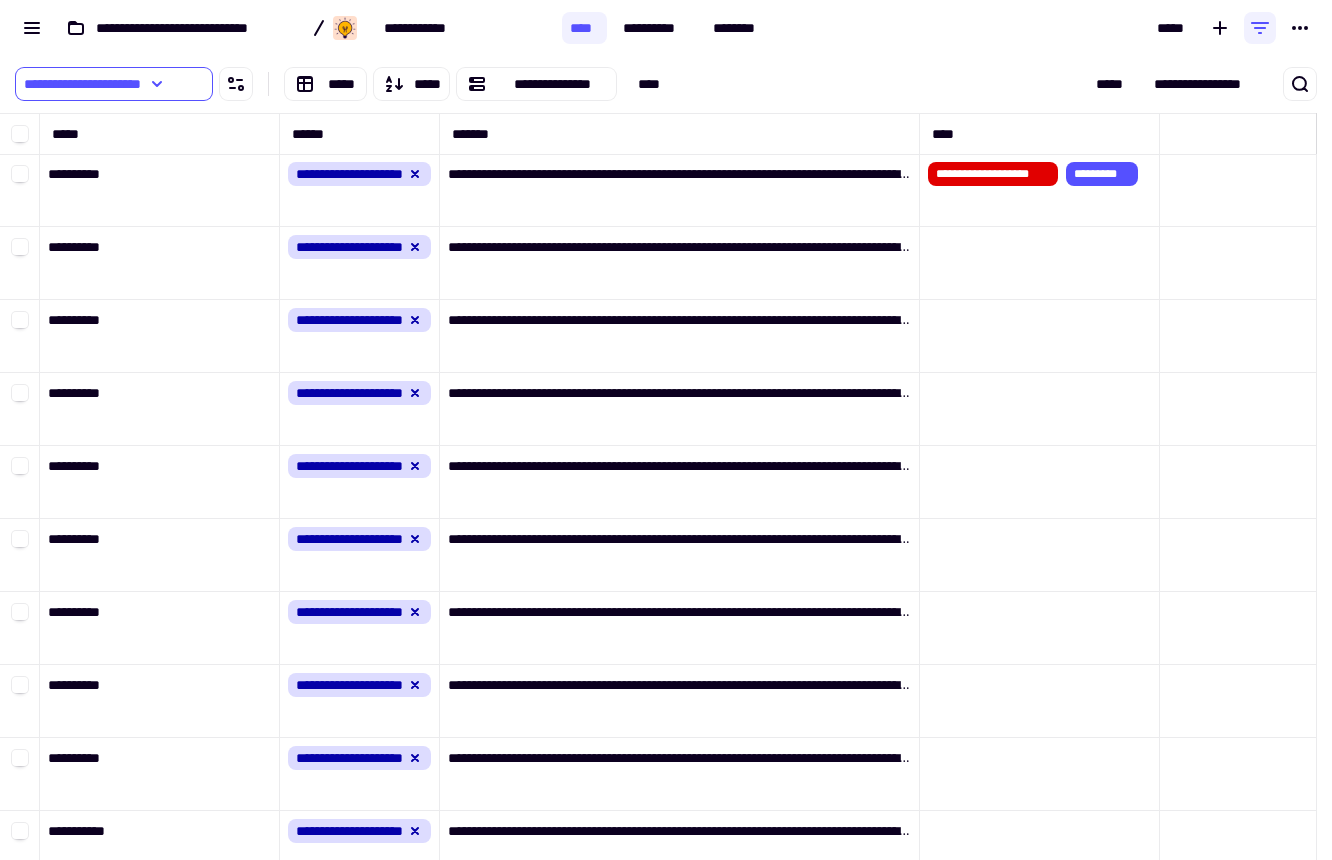 click on "**********" at bounding box center (444, 84) 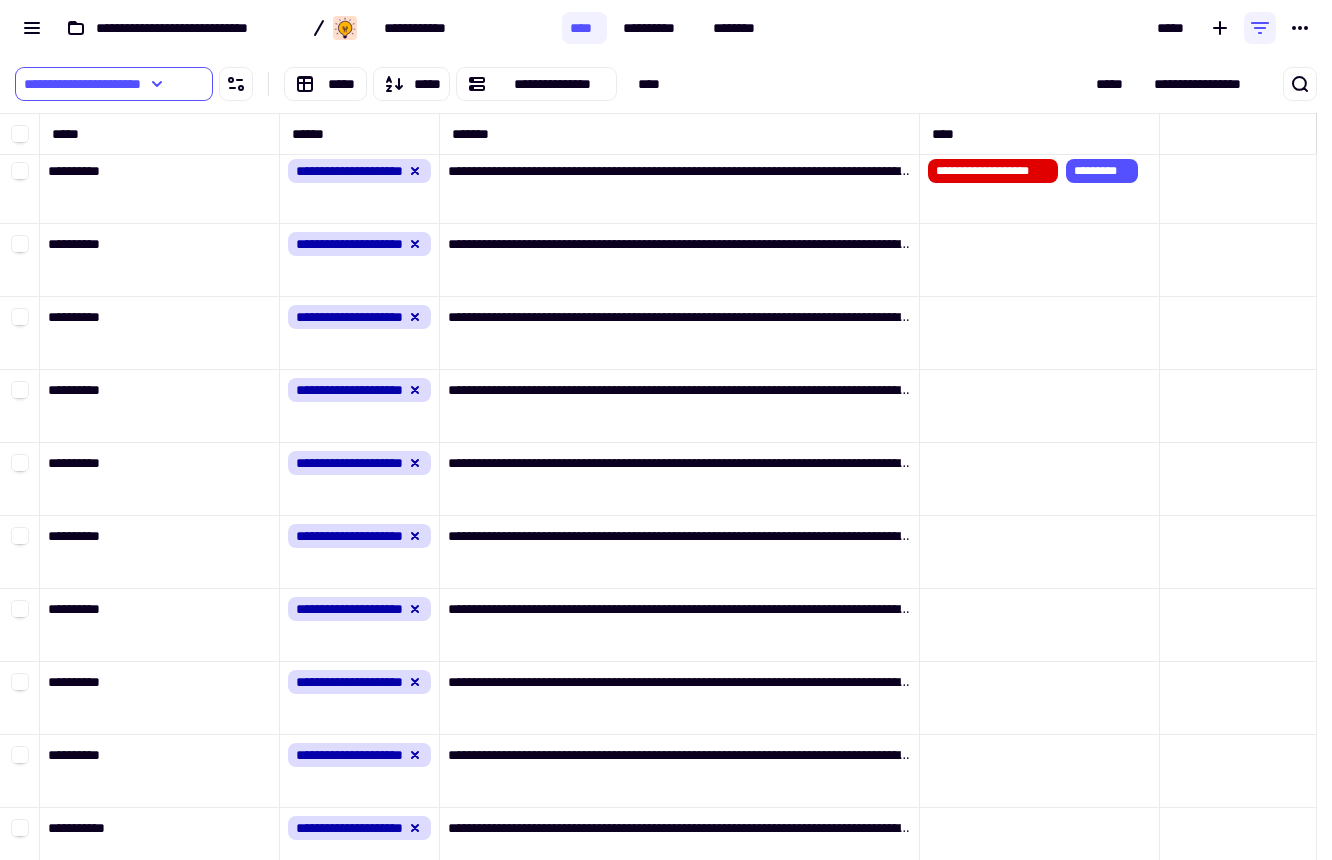 scroll, scrollTop: 0, scrollLeft: 0, axis: both 